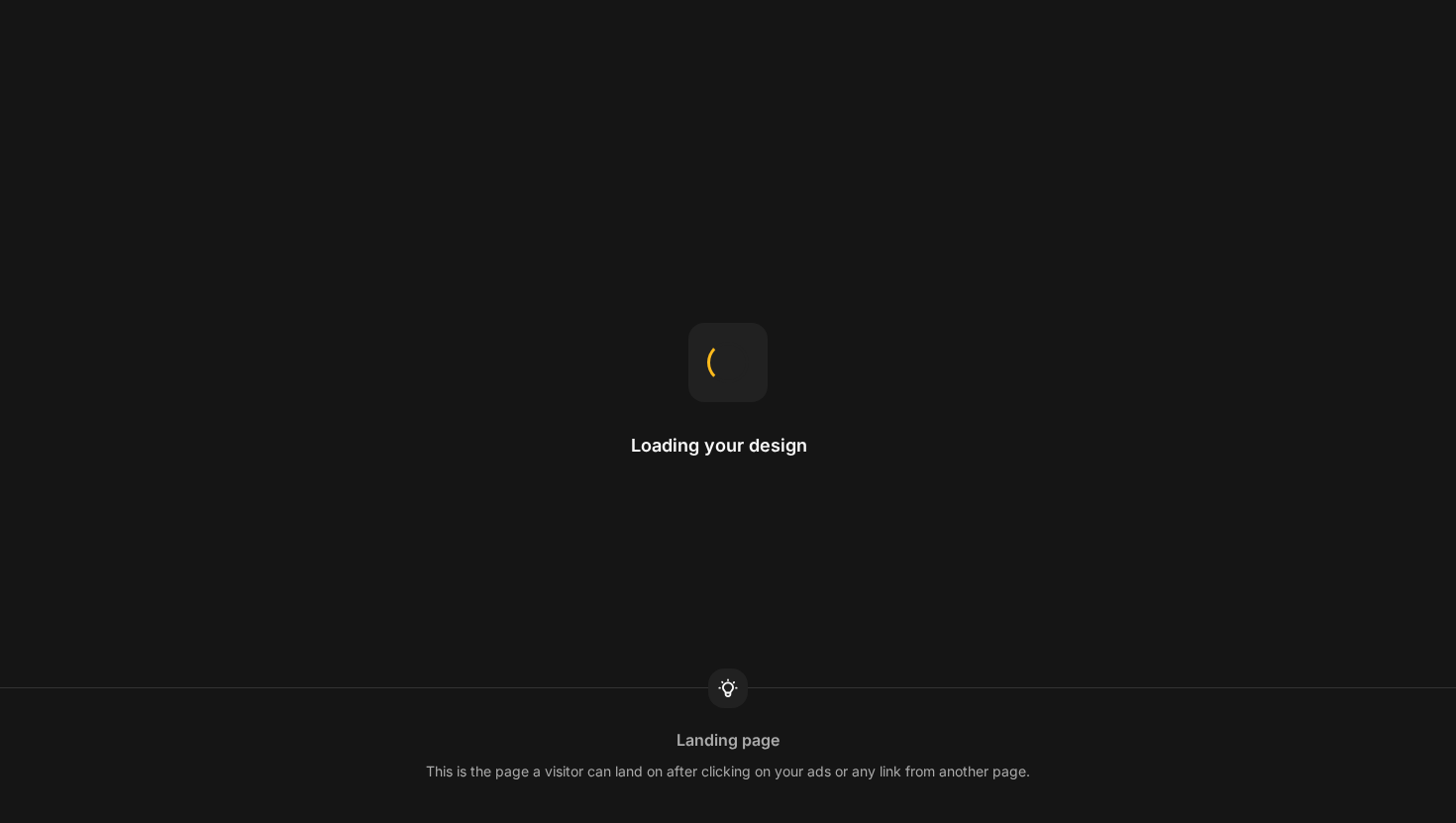 scroll, scrollTop: 0, scrollLeft: 0, axis: both 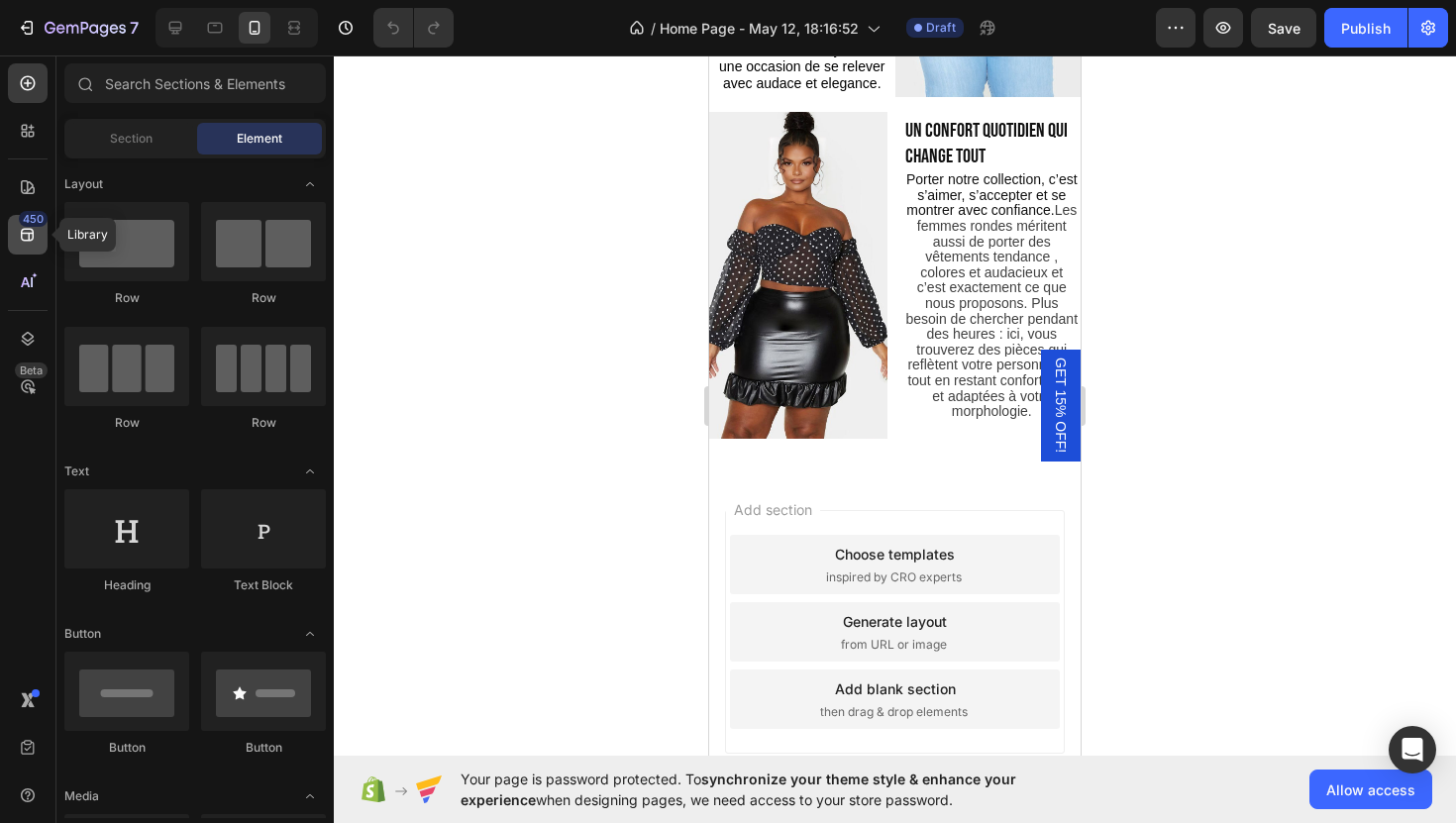 click 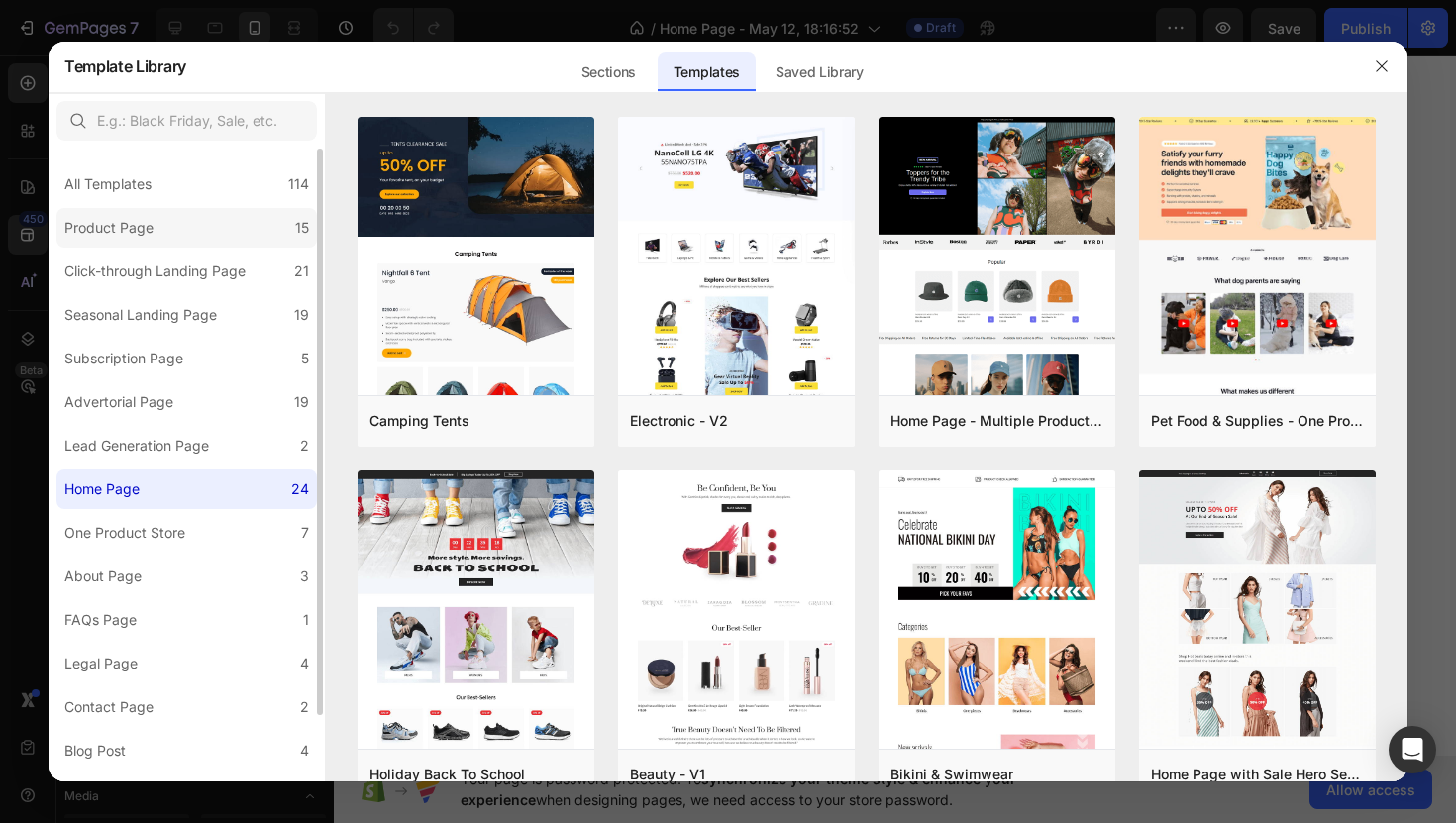 click on "Product Page" at bounding box center (113, 228) 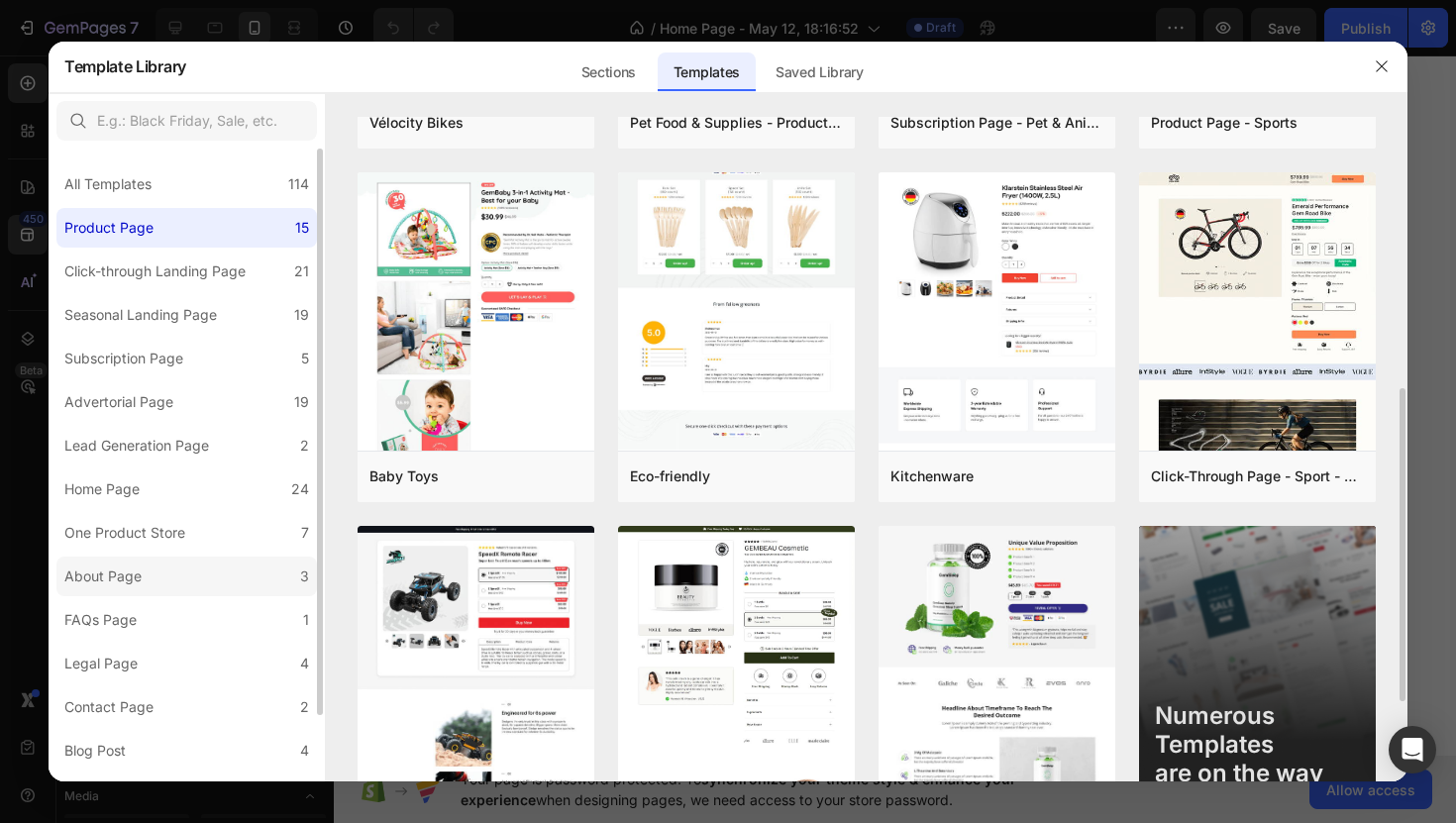 scroll, scrollTop: 669, scrollLeft: 0, axis: vertical 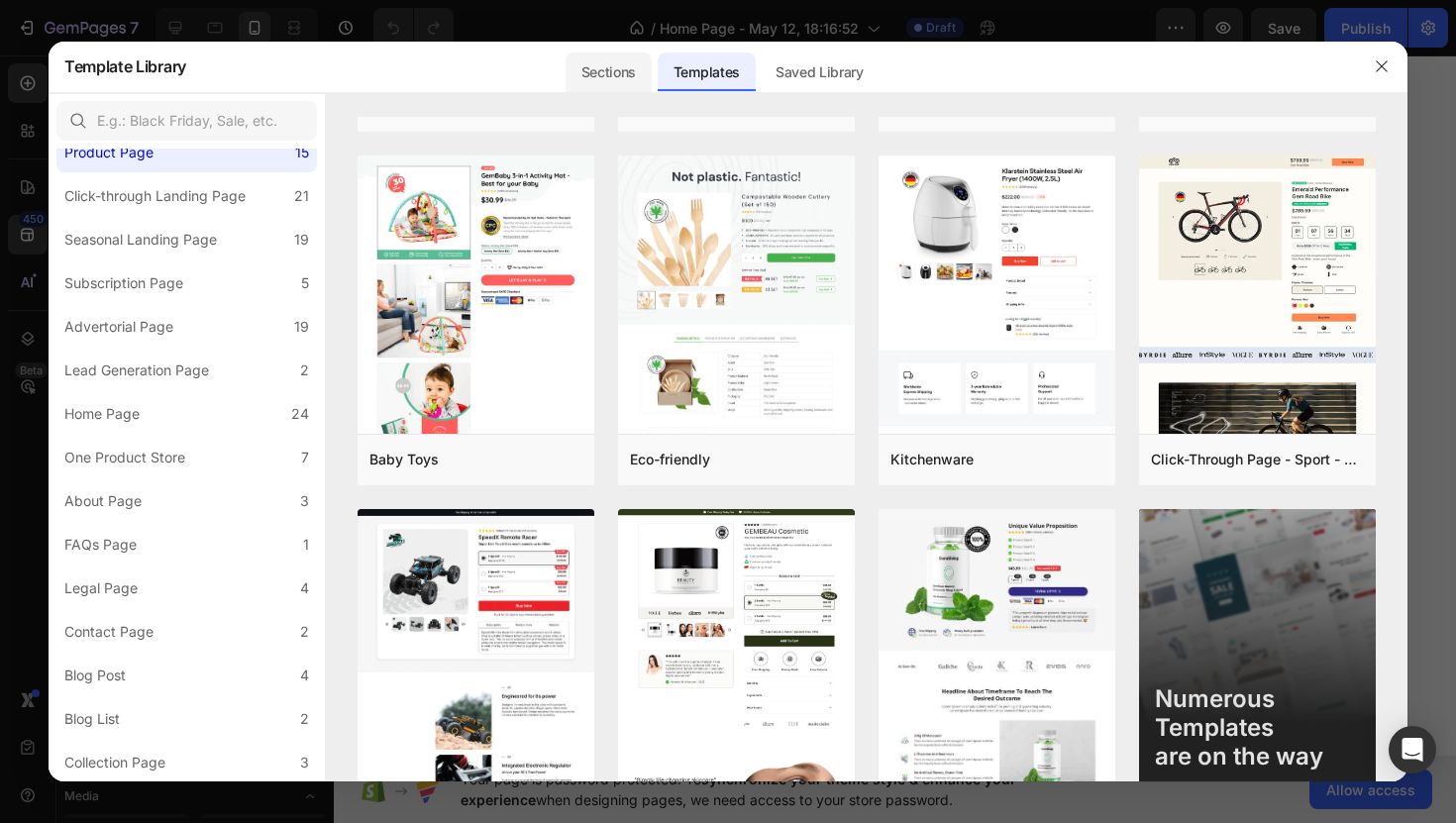 click on "Sections" 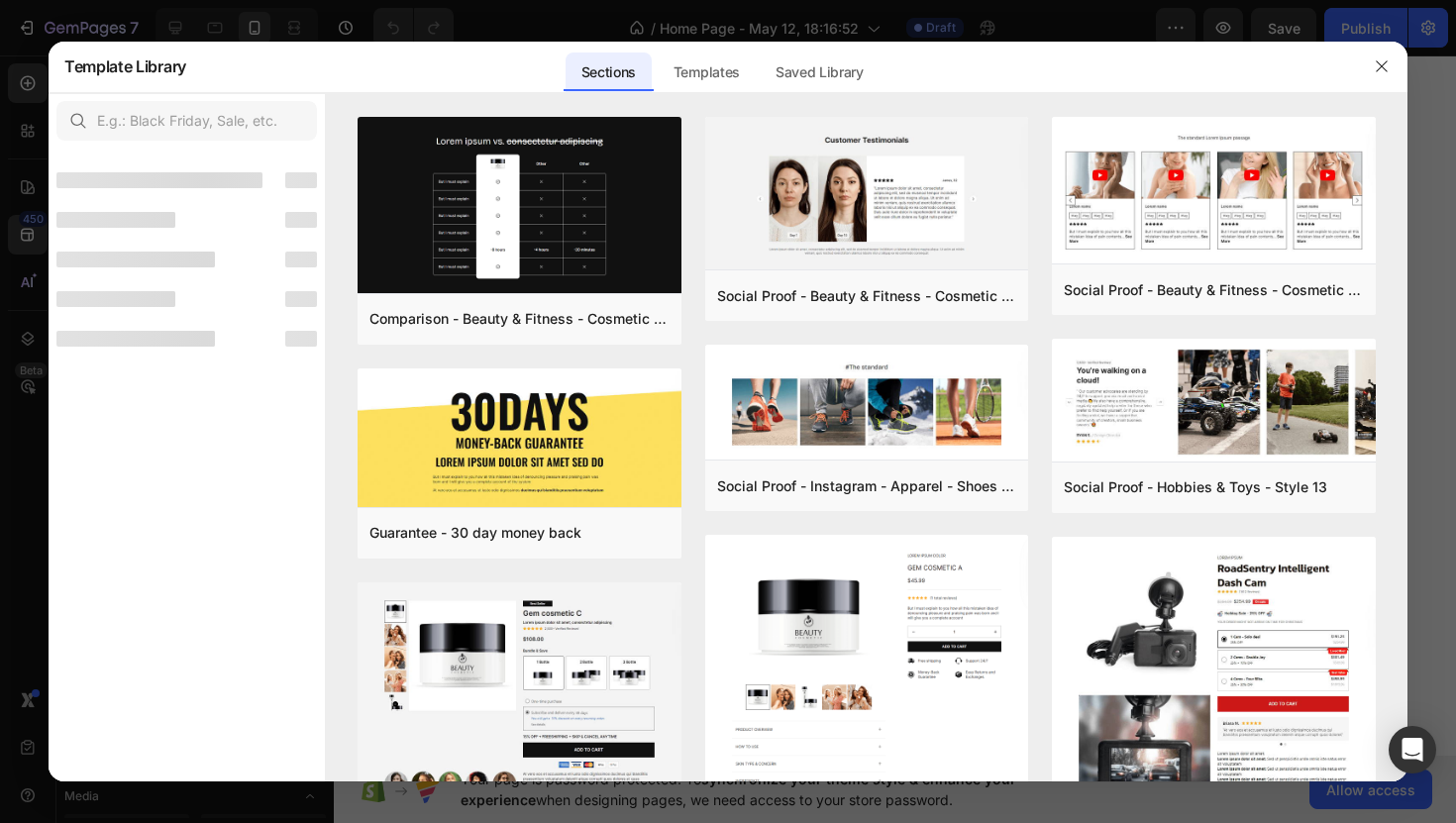 scroll, scrollTop: 0, scrollLeft: 0, axis: both 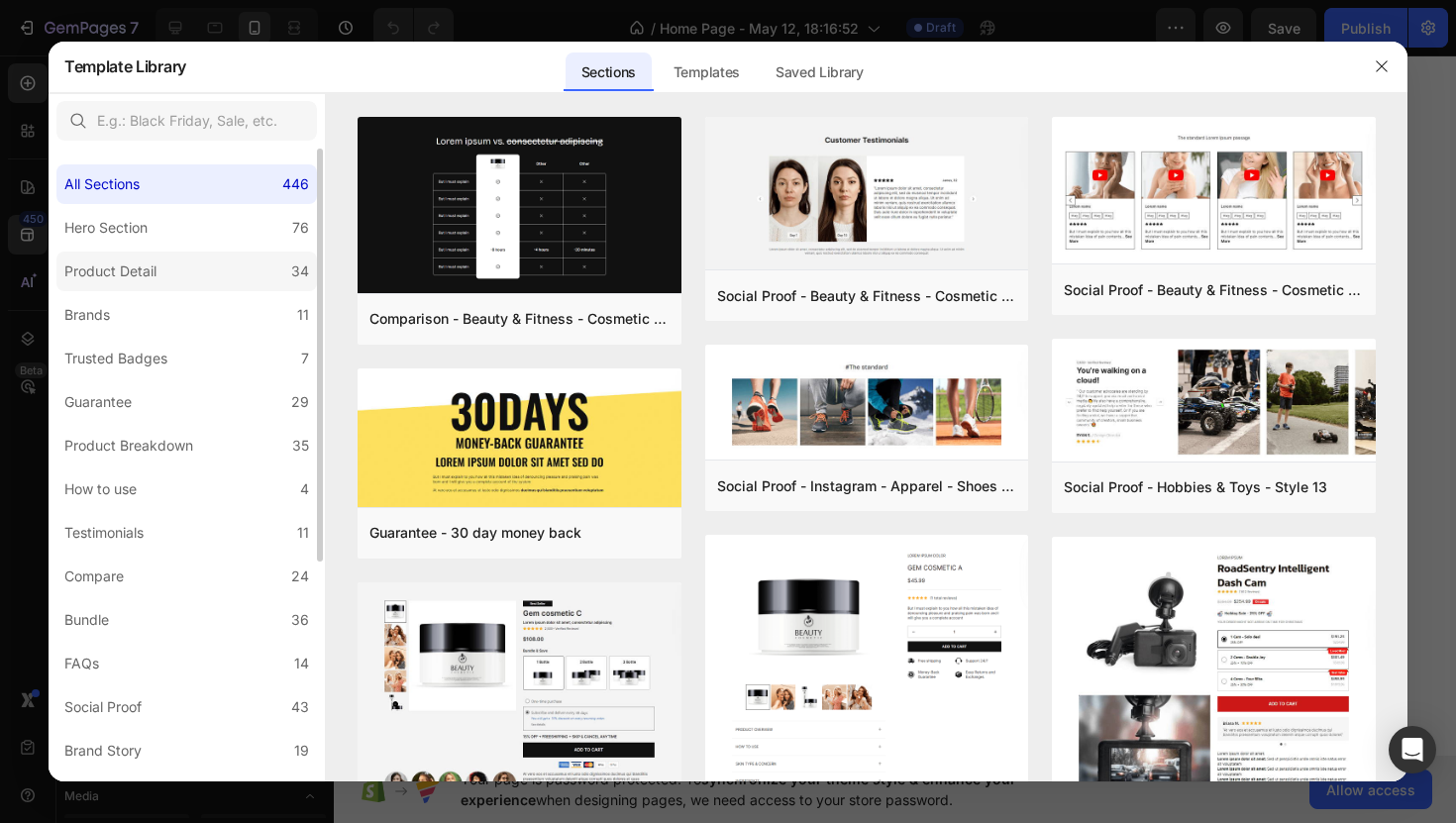 click on "Product Detail" at bounding box center (110, 271) 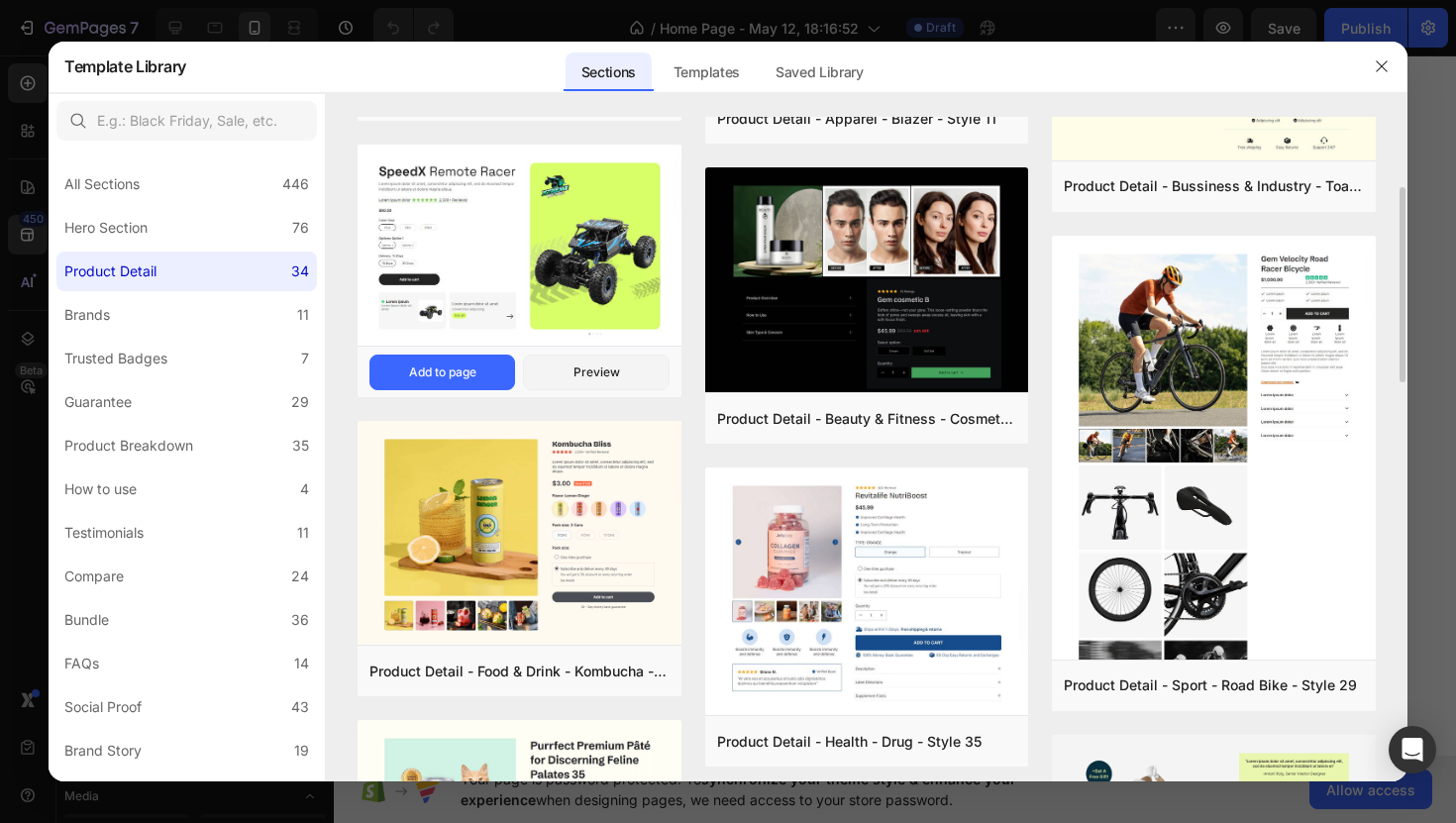 scroll, scrollTop: 257, scrollLeft: 0, axis: vertical 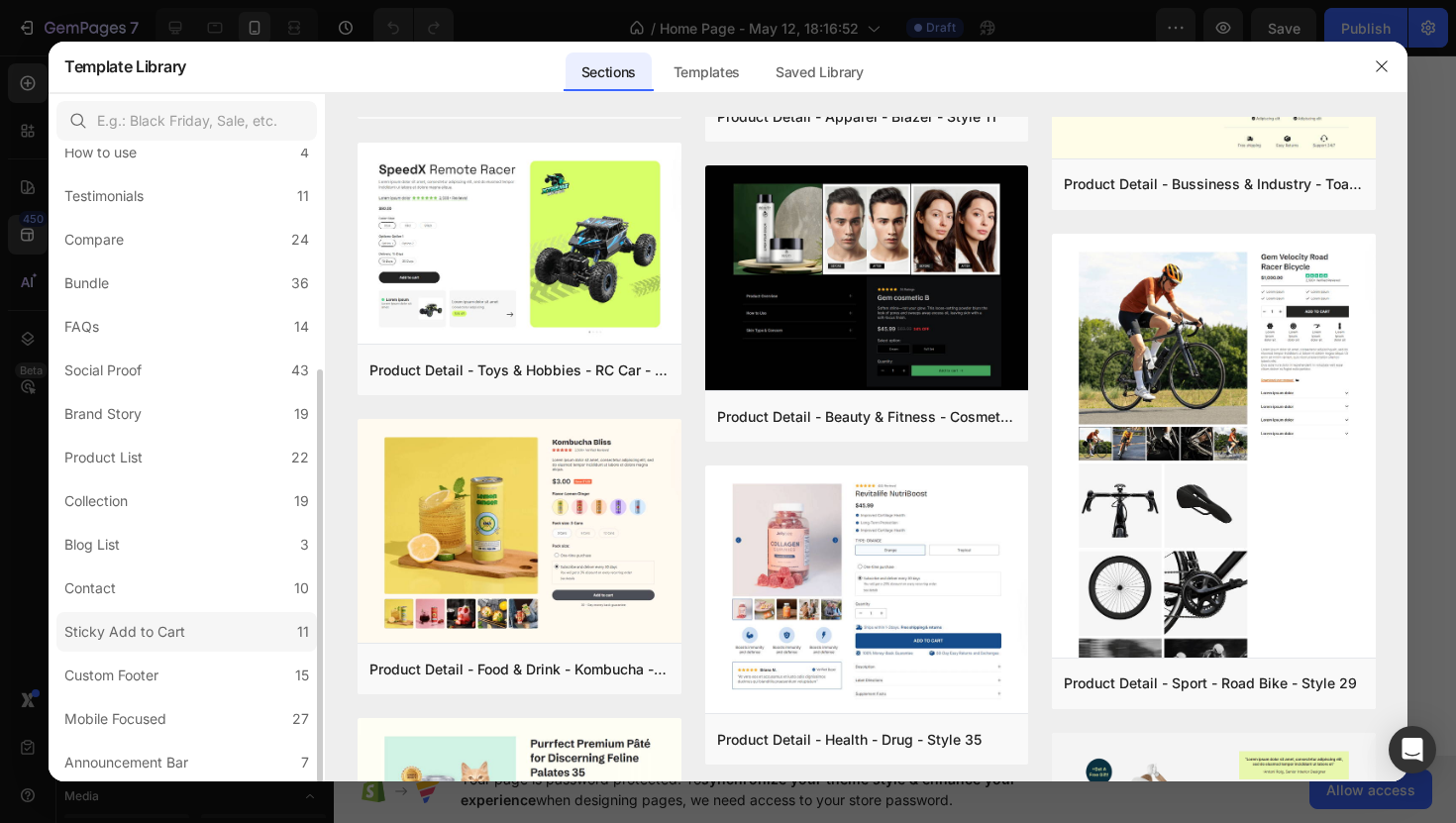 click on "Sticky Add to Cart" at bounding box center (125, 632) 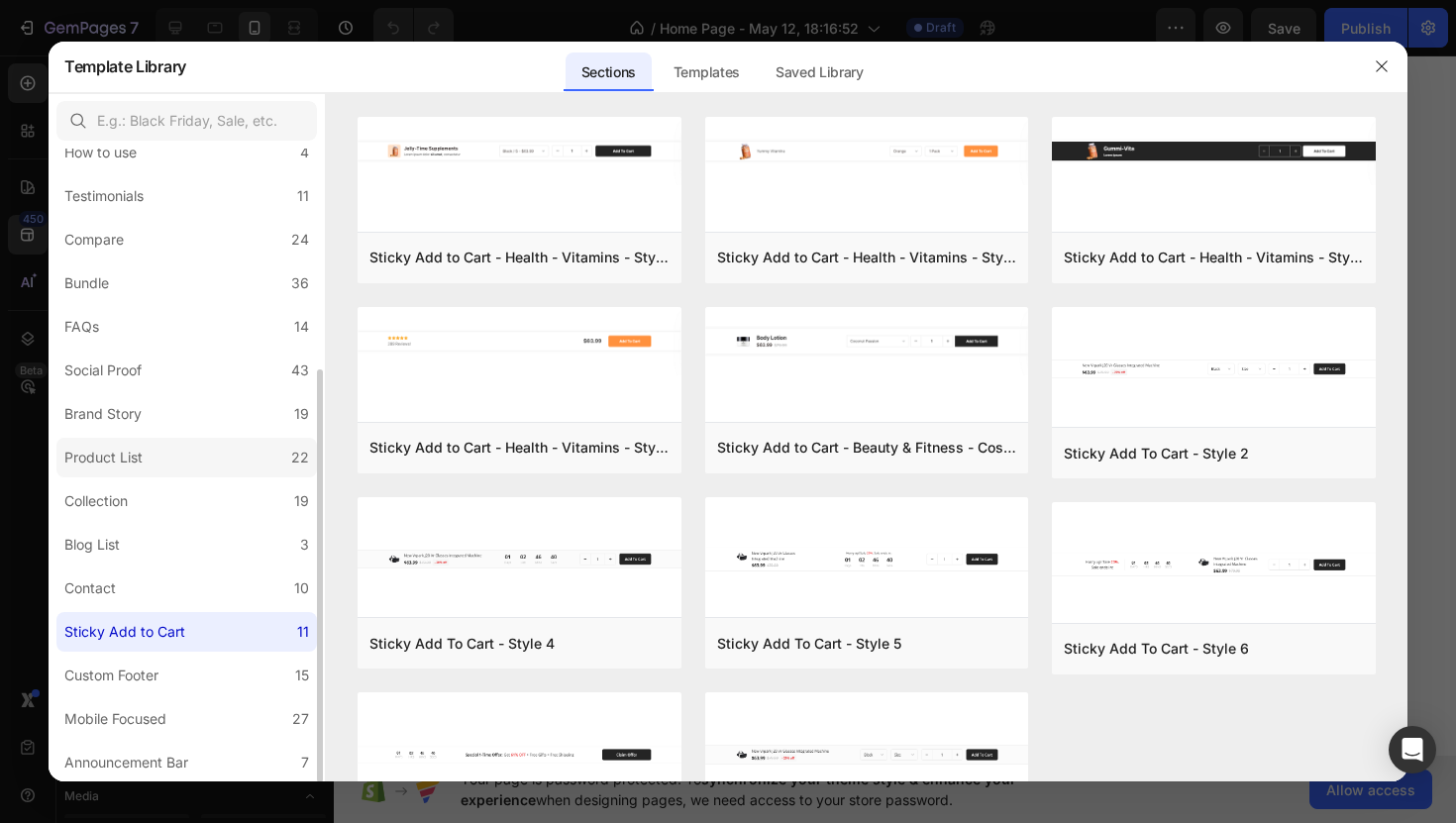 scroll, scrollTop: 319, scrollLeft: 0, axis: vertical 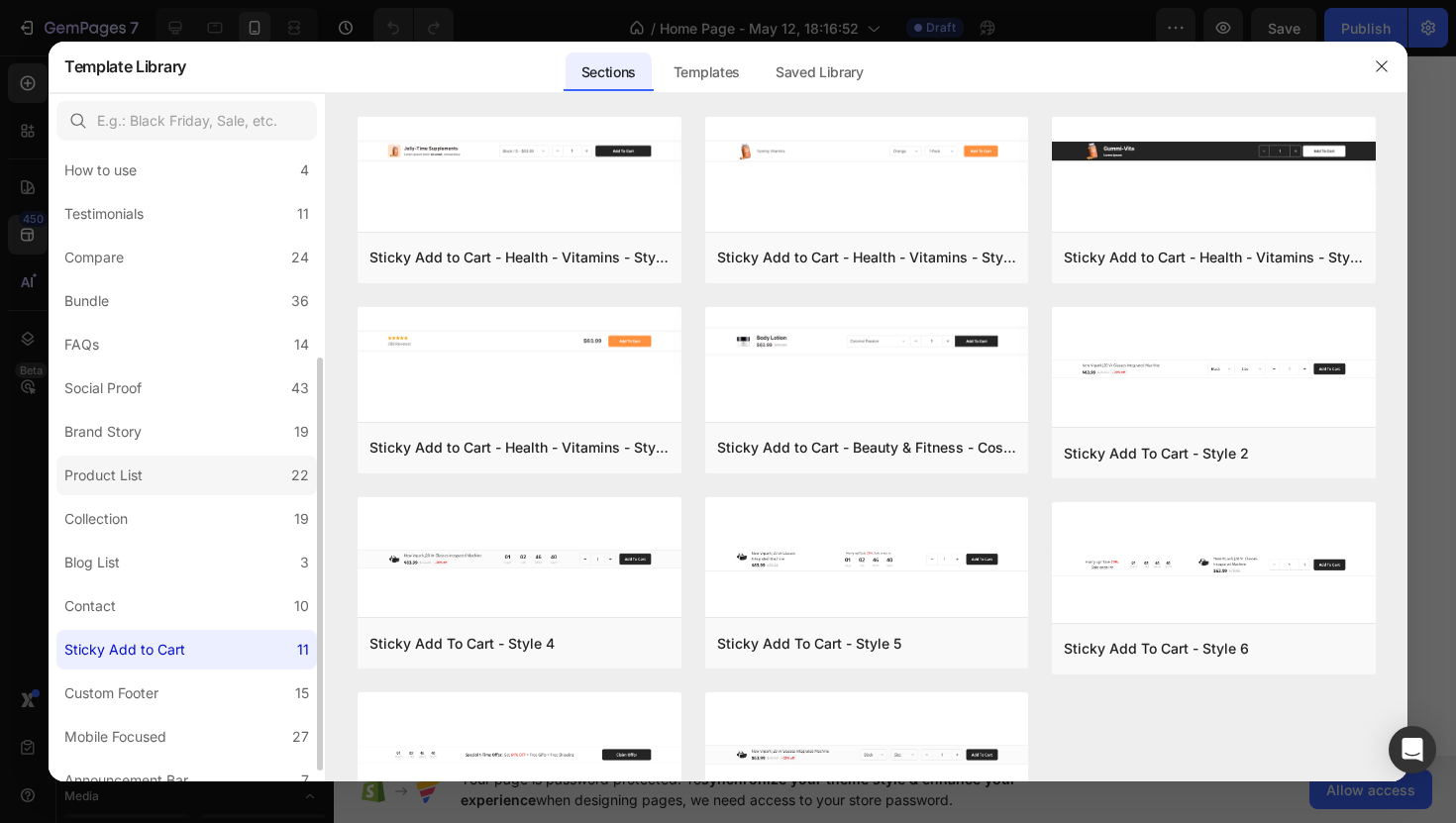 click on "Product List 22" 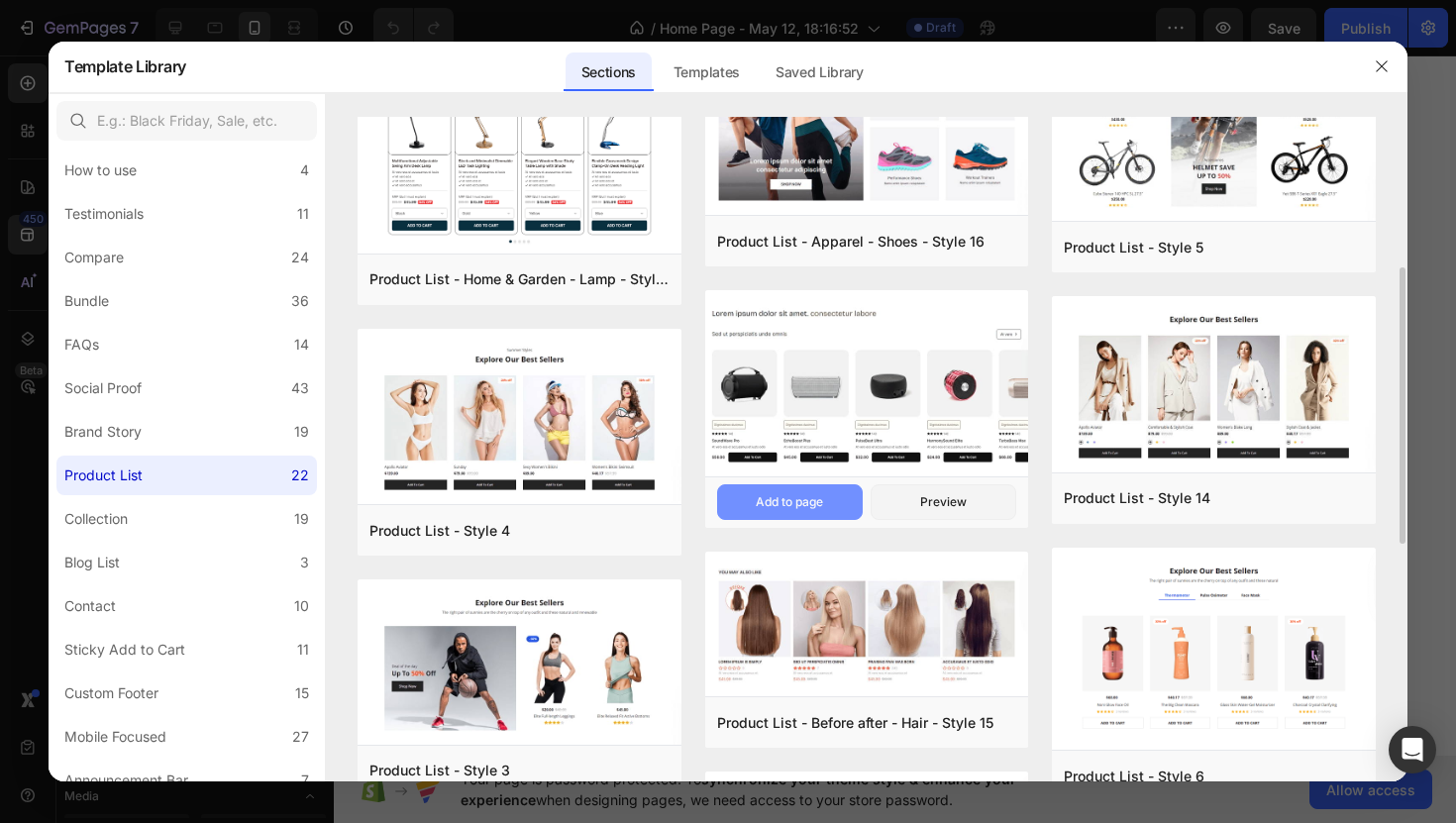 scroll, scrollTop: 198, scrollLeft: 0, axis: vertical 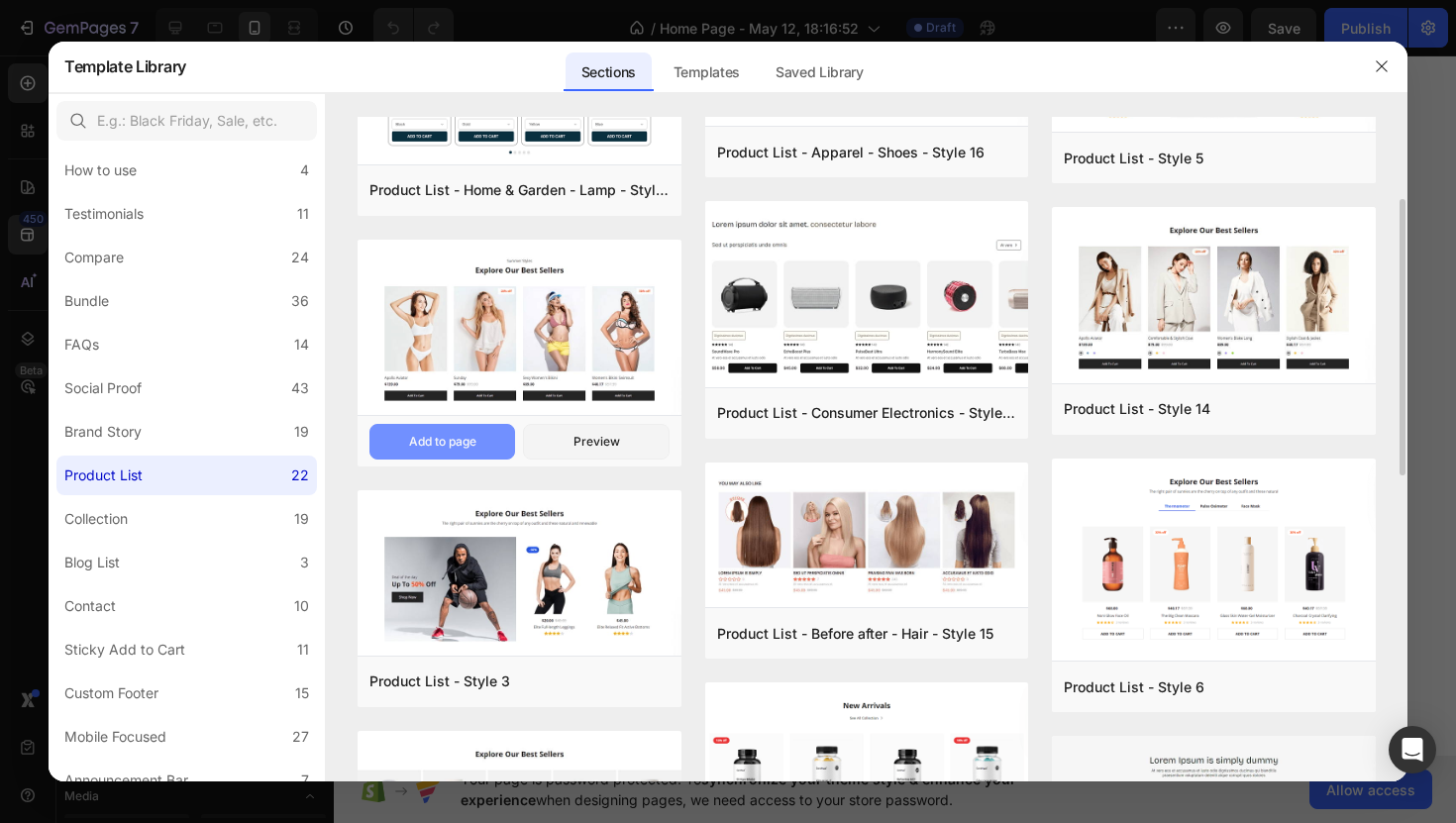 click on "Add to page" at bounding box center (443, 442) 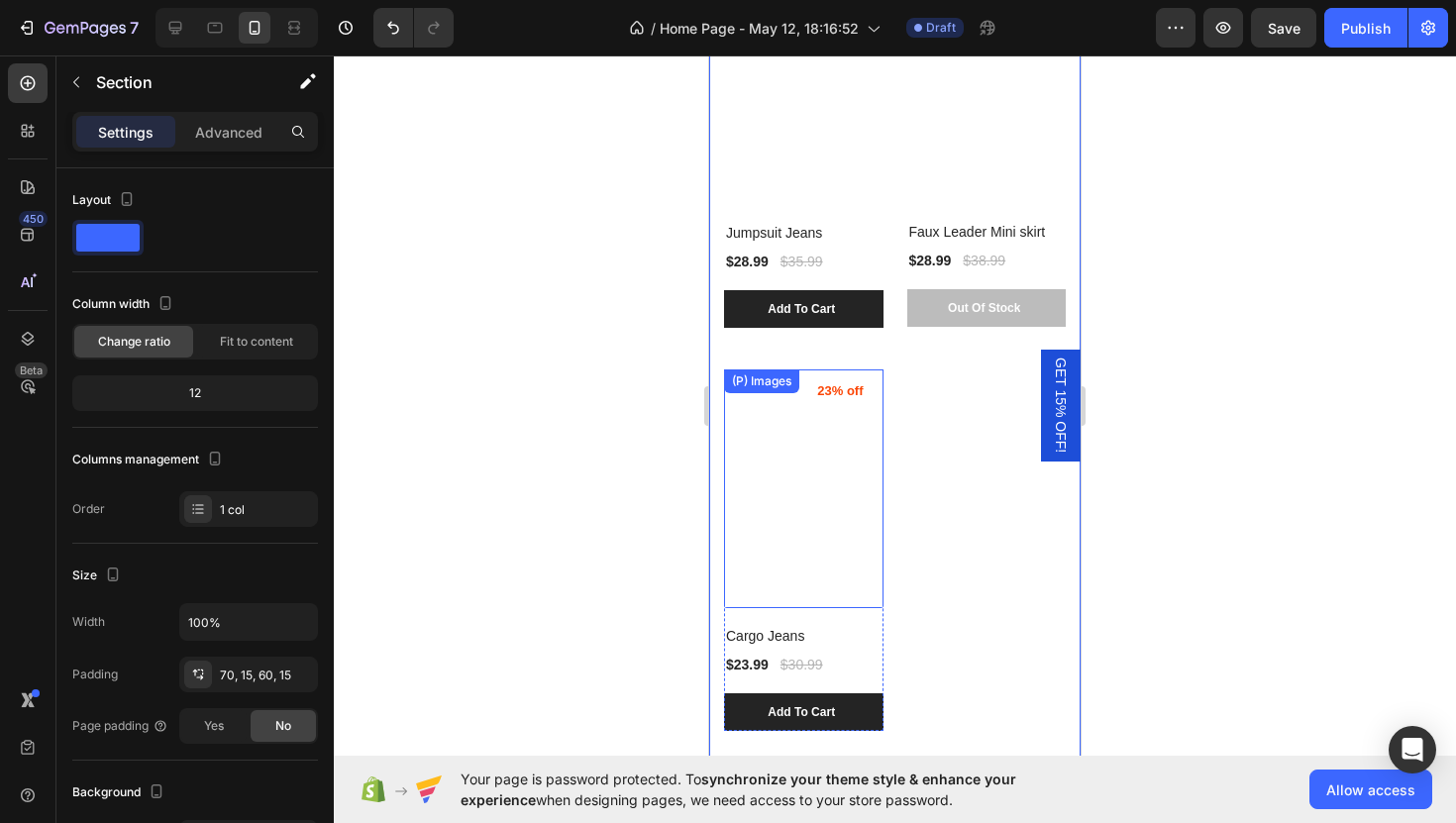scroll, scrollTop: 3067, scrollLeft: 0, axis: vertical 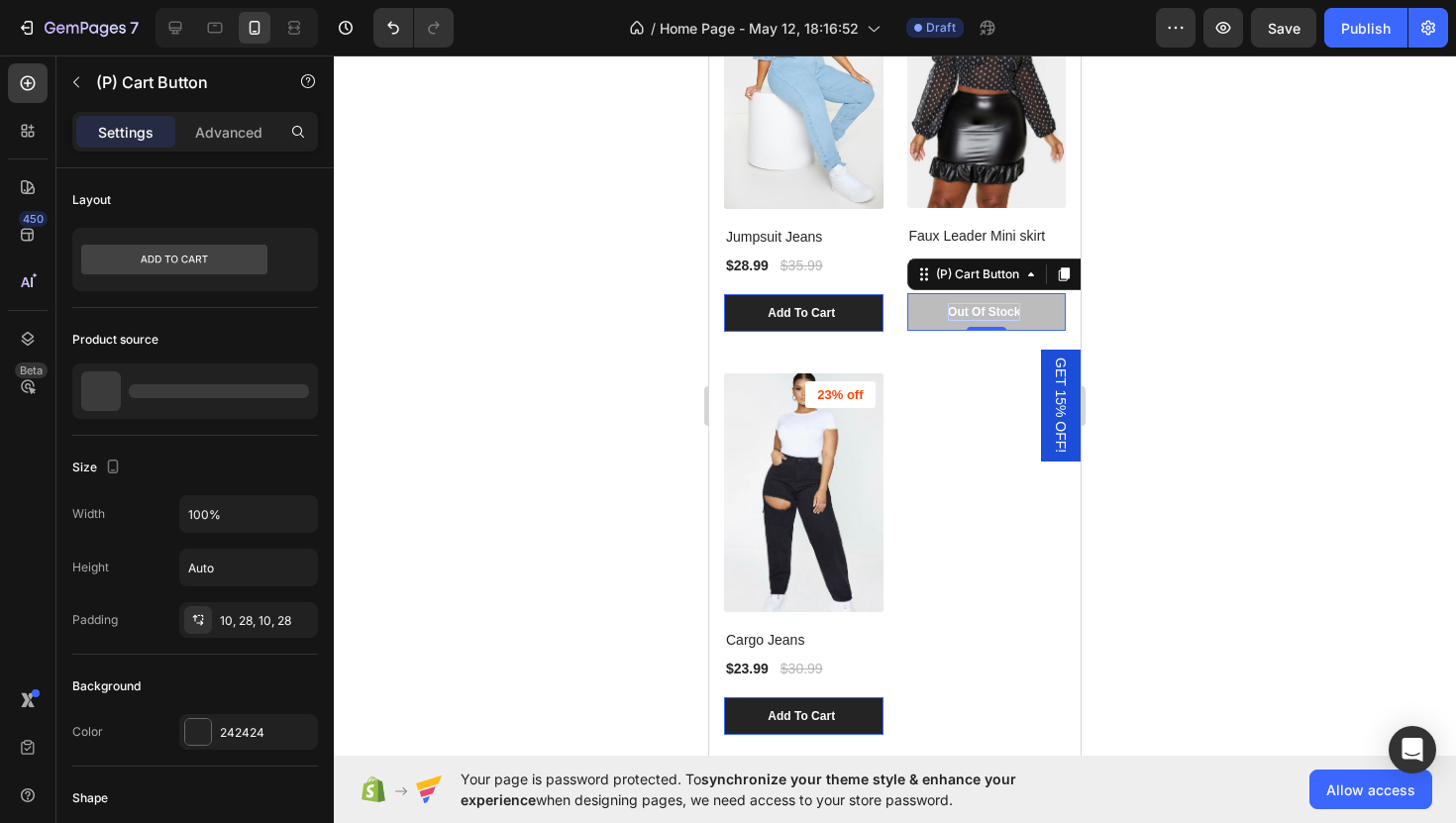click on "Out Of Stock" at bounding box center (984, 312) 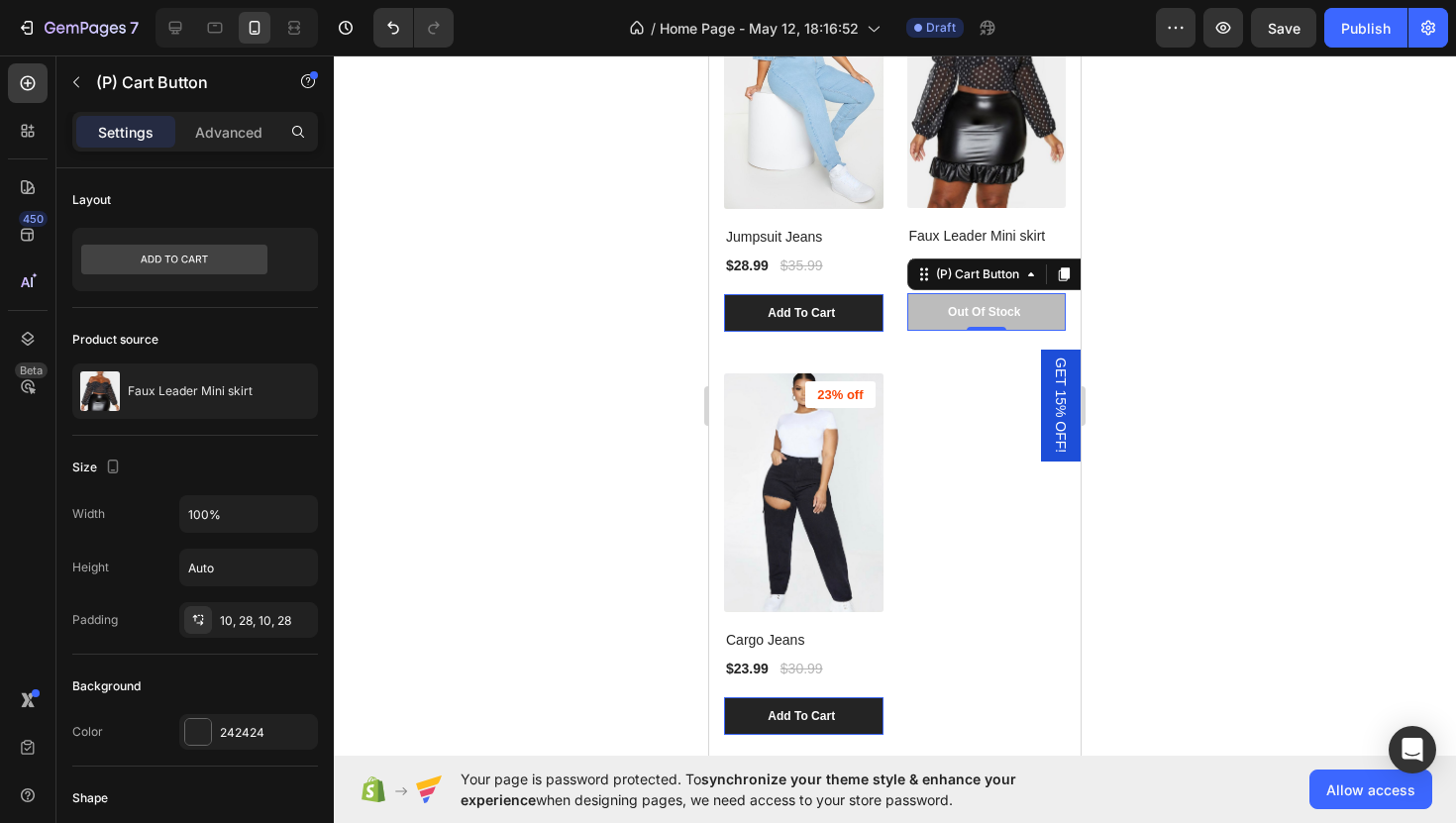 click on "Out Of Stock" at bounding box center [987, 312] 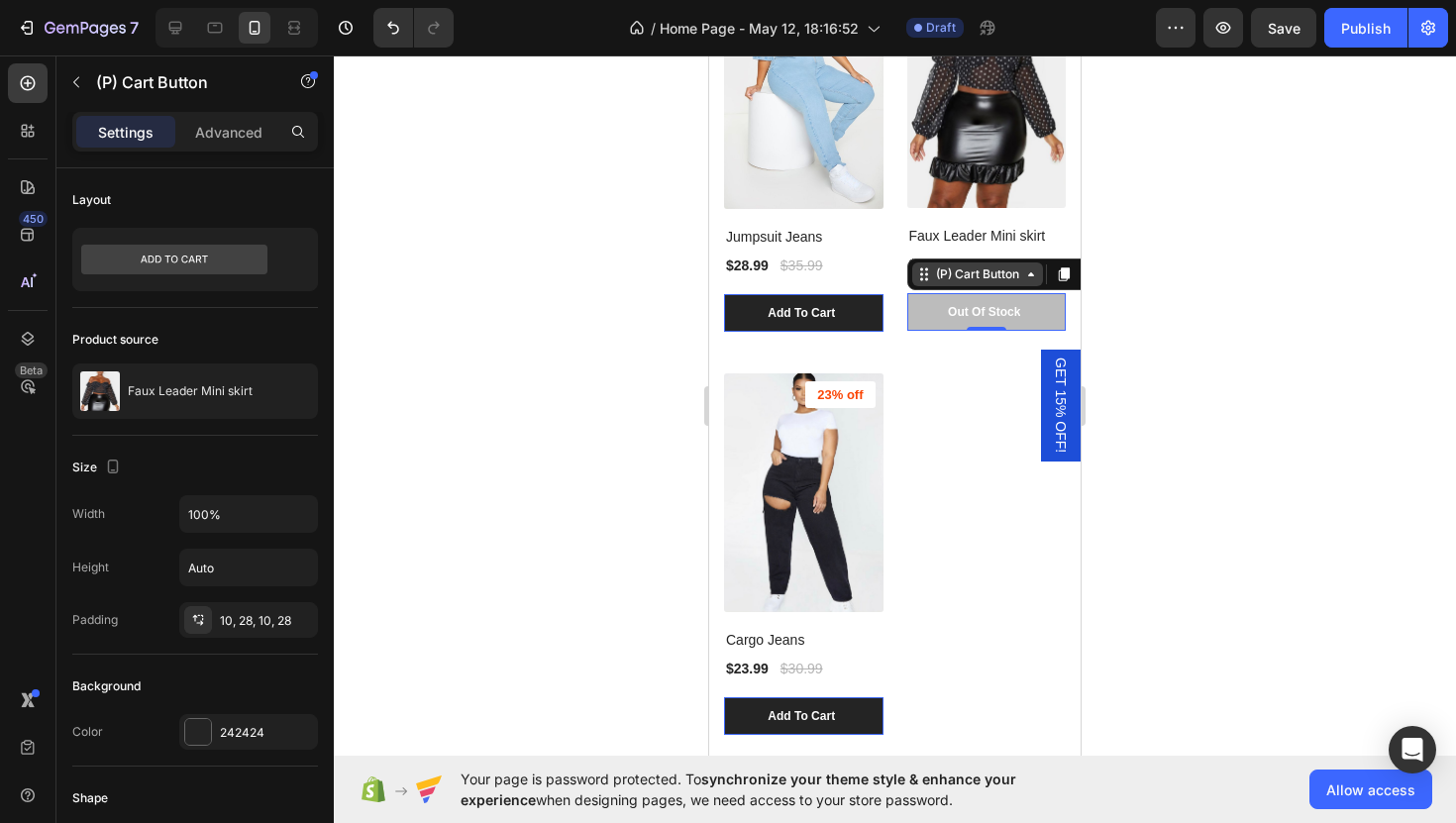click 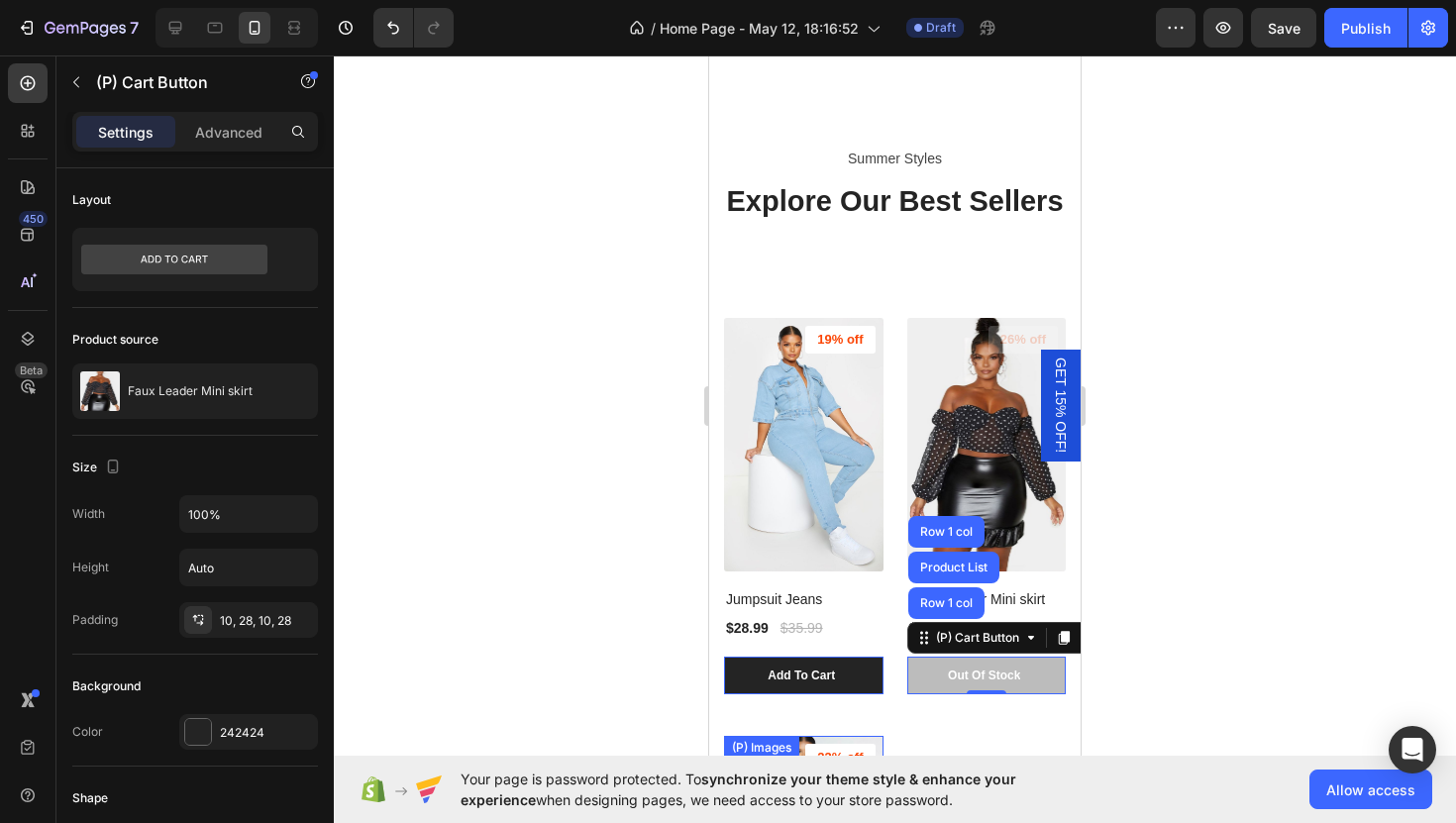 scroll, scrollTop: 2742, scrollLeft: 0, axis: vertical 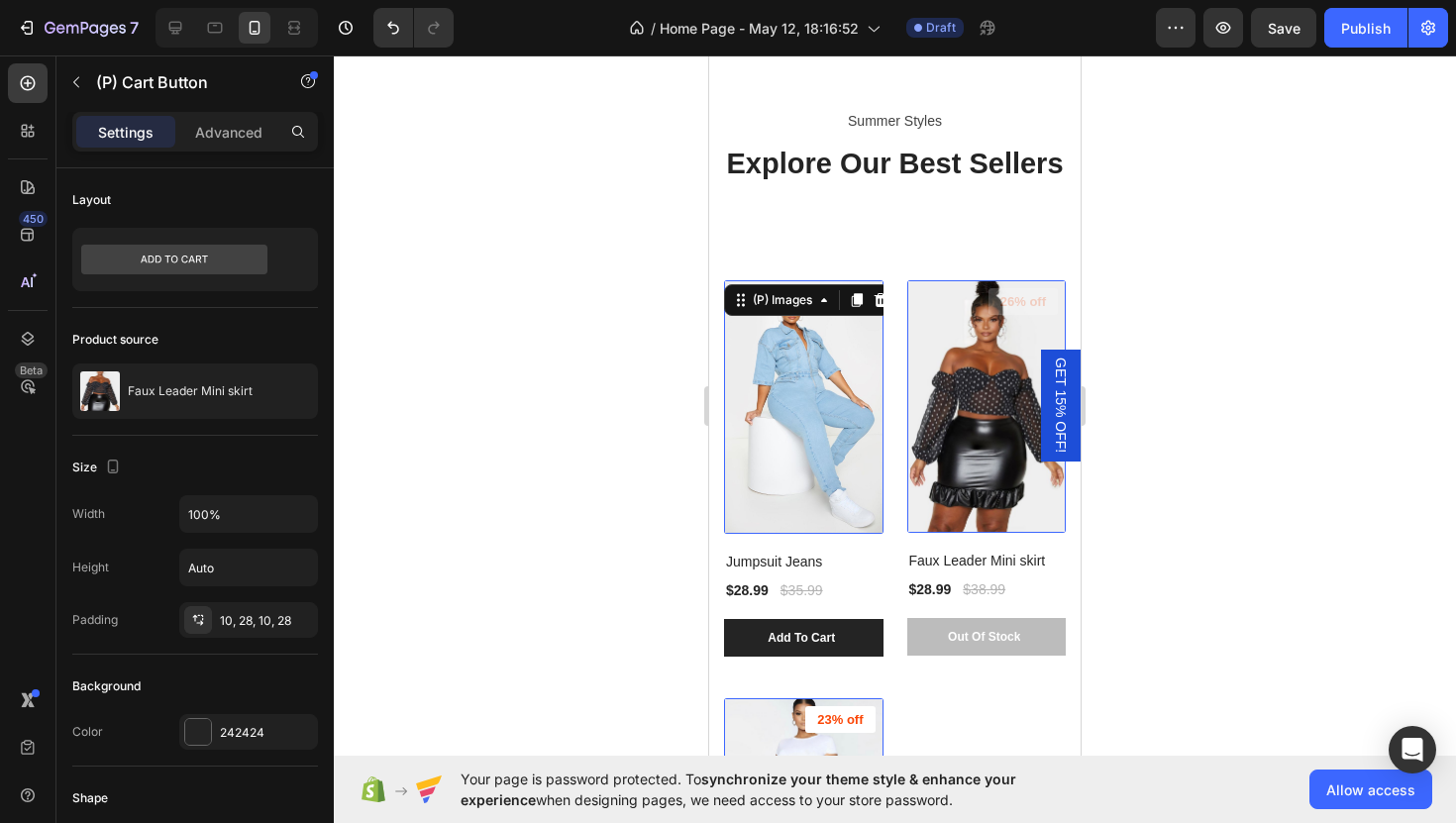 click at bounding box center [803, 407] 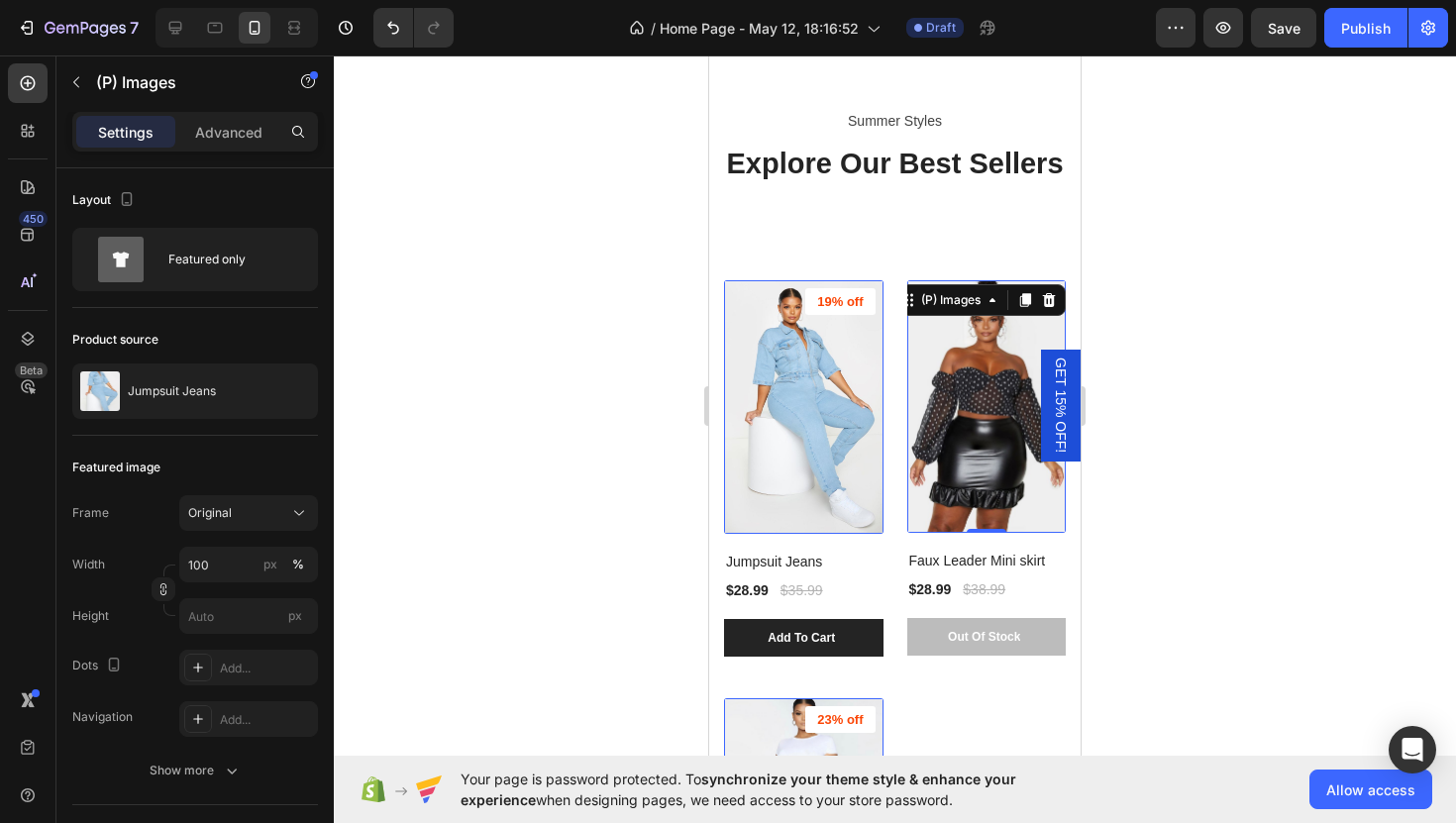 click at bounding box center (987, 407) 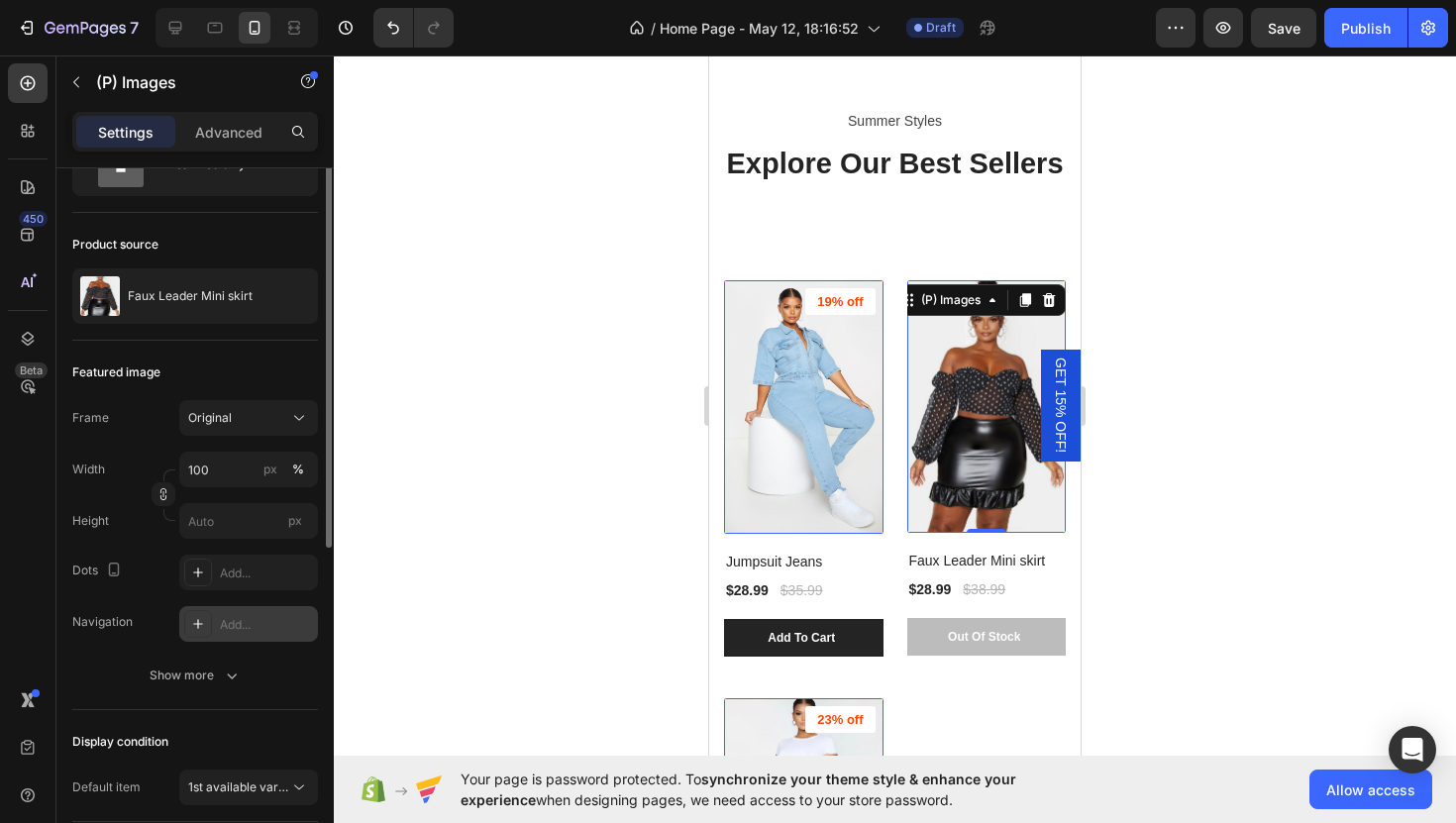 scroll, scrollTop: 0, scrollLeft: 0, axis: both 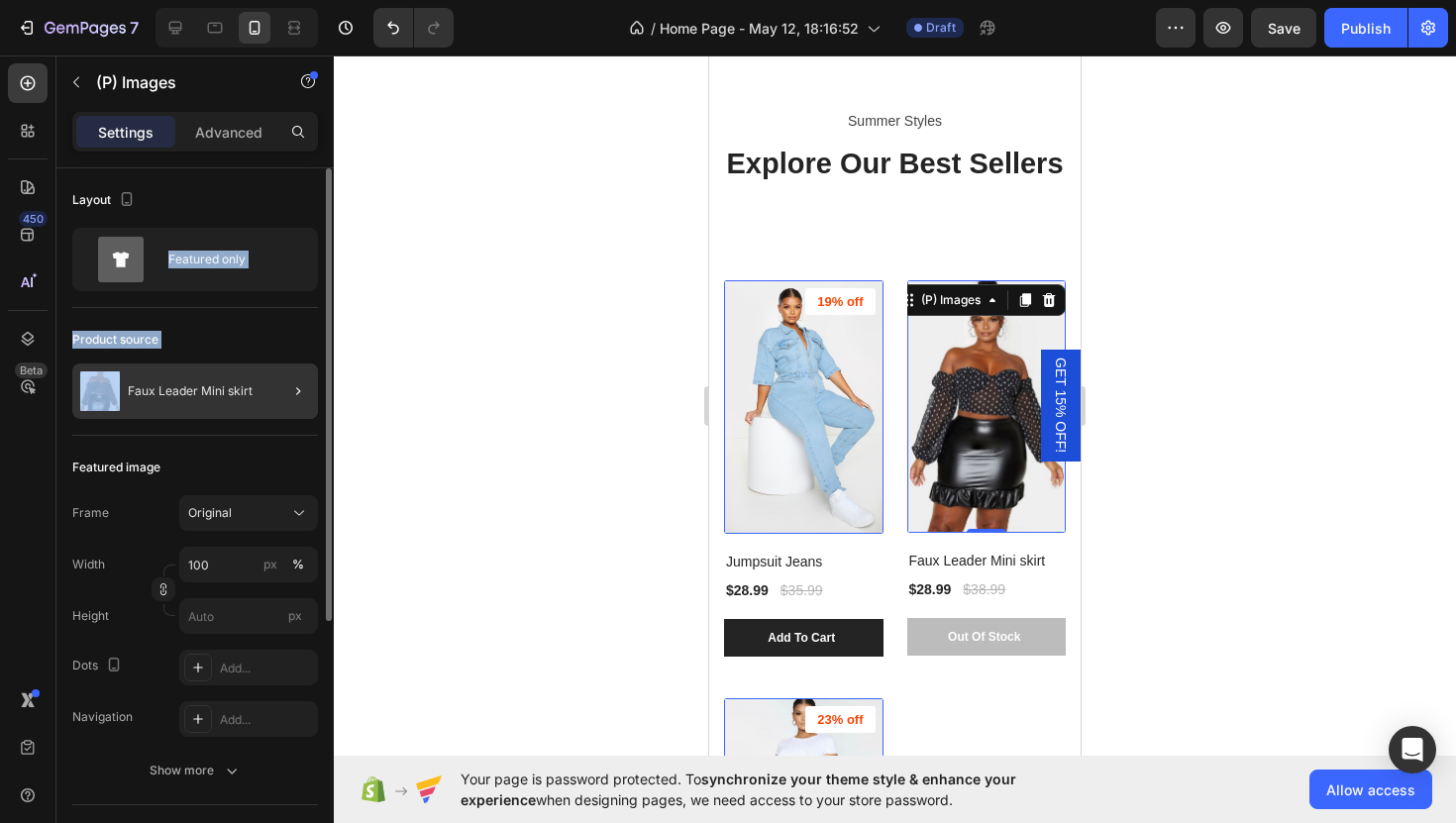drag, startPoint x: 152, startPoint y: 256, endPoint x: 171, endPoint y: 384, distance: 129.40247 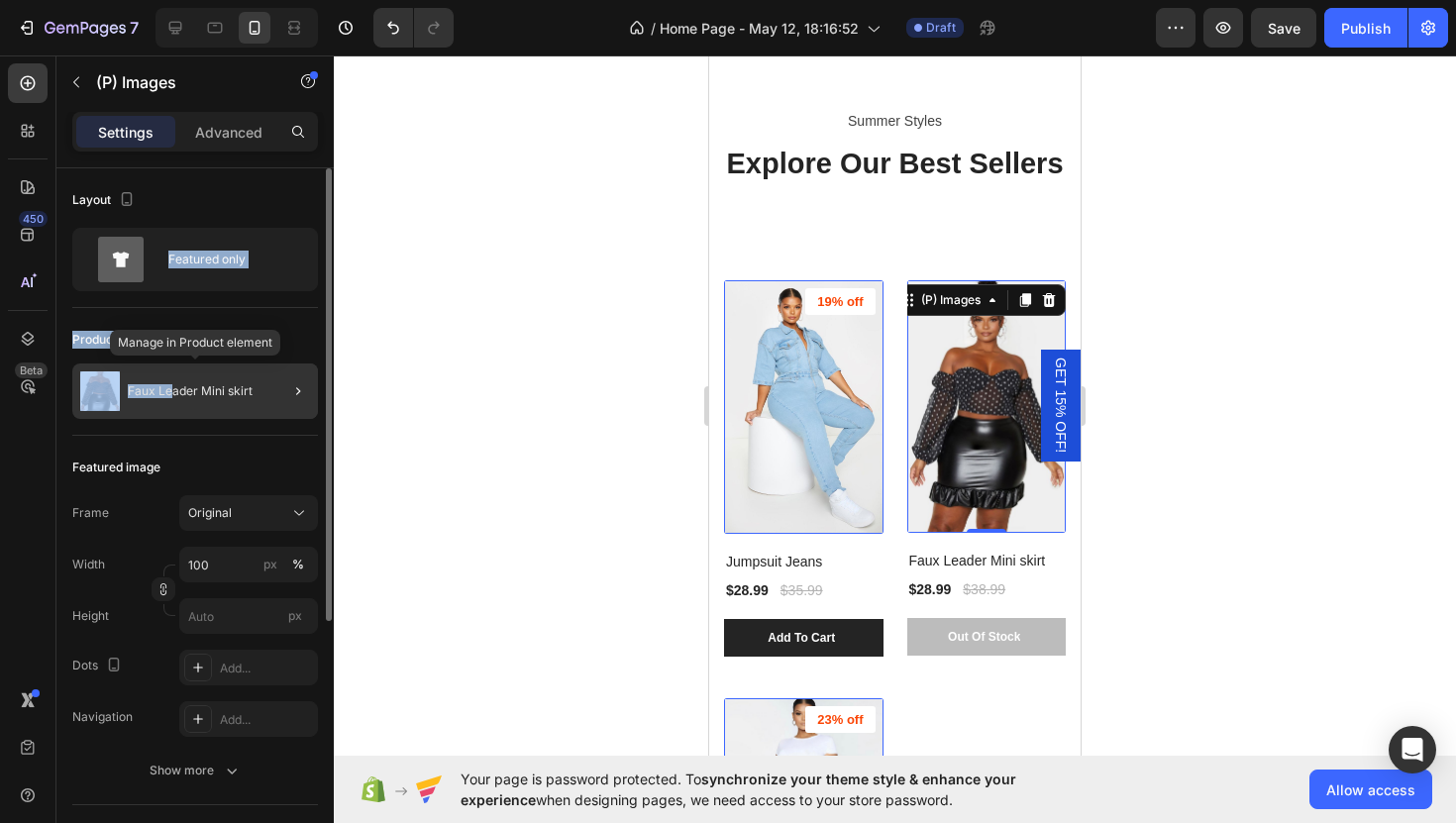 click on "Faux Leader Mini skirt" at bounding box center (190, 391) 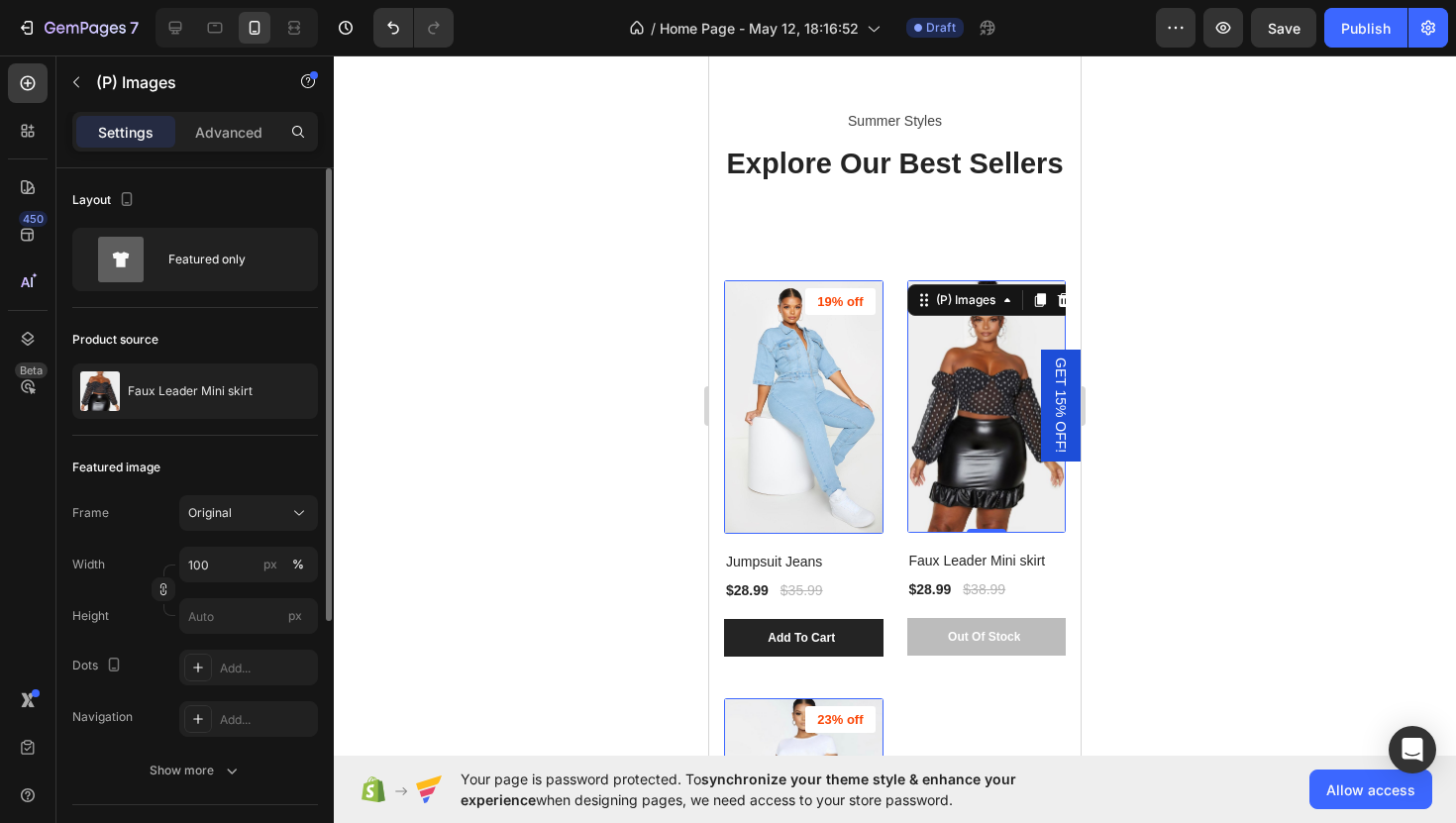 click at bounding box center (987, 407) 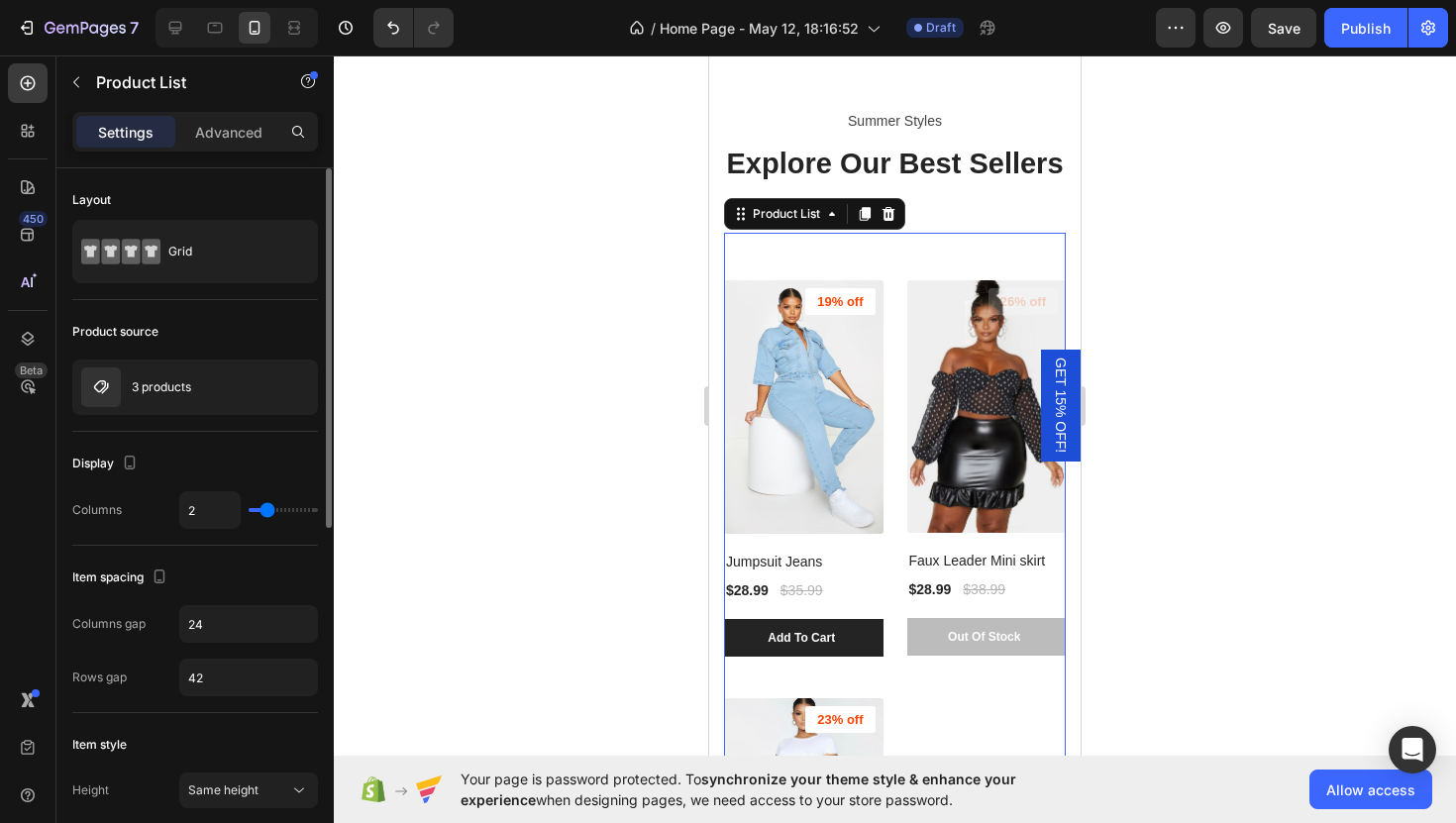 click on "(P) Images 19% off Product Badge Jumpsuit Jeans (P) Title $28.99 (P) Price (P) Price $35.99 (P) Price (P) Price Row Add To Cart (P) Cart Button Row Product List   0 (P) Images 26% off Product Badge Faux Leader Mini skirt (P) Title $28.99 (P) Price (P) Price $38.99 (P) Price (P) Price Row Out Of Stock (P) Cart Button Row Product List   0 (P) Images 23% off Product Badge Cargo Jeans (P) Title $23.99 (P) Price (P) Price $30.99 (P) Price (P) Price Row Add To Cart (P) Cart Button Row Product List   0" at bounding box center [894, 670] 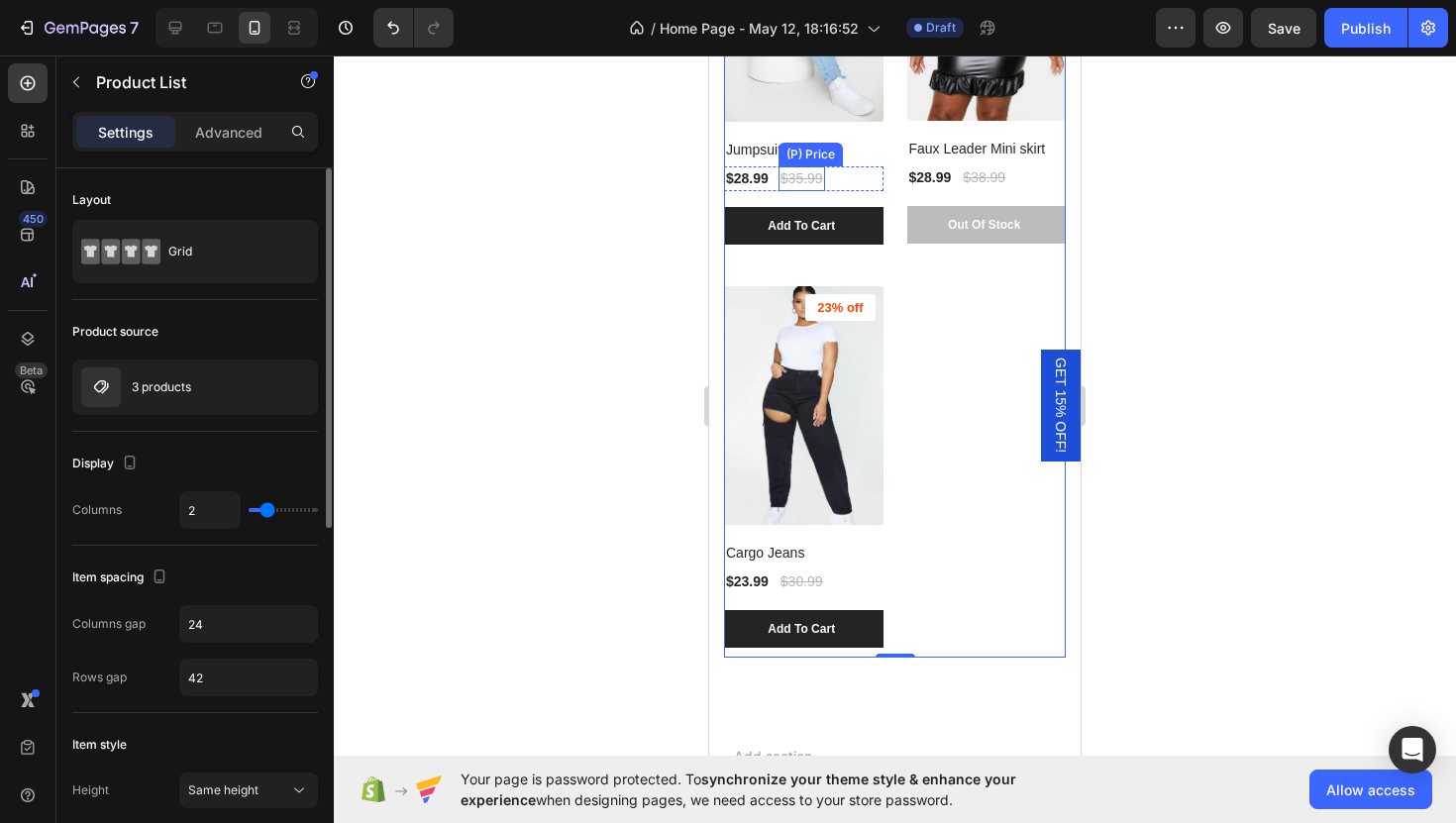 scroll, scrollTop: 3178, scrollLeft: 0, axis: vertical 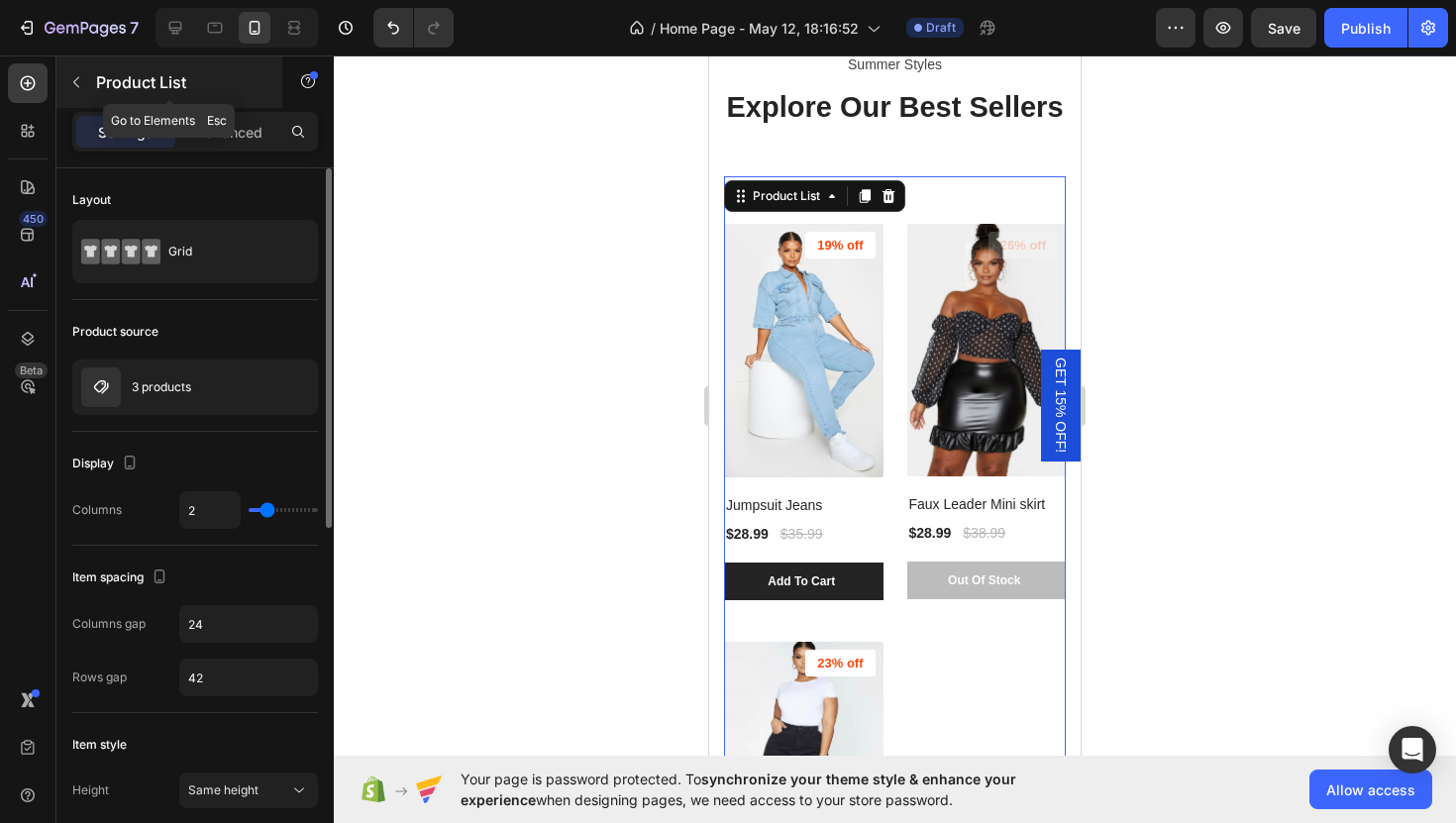 click 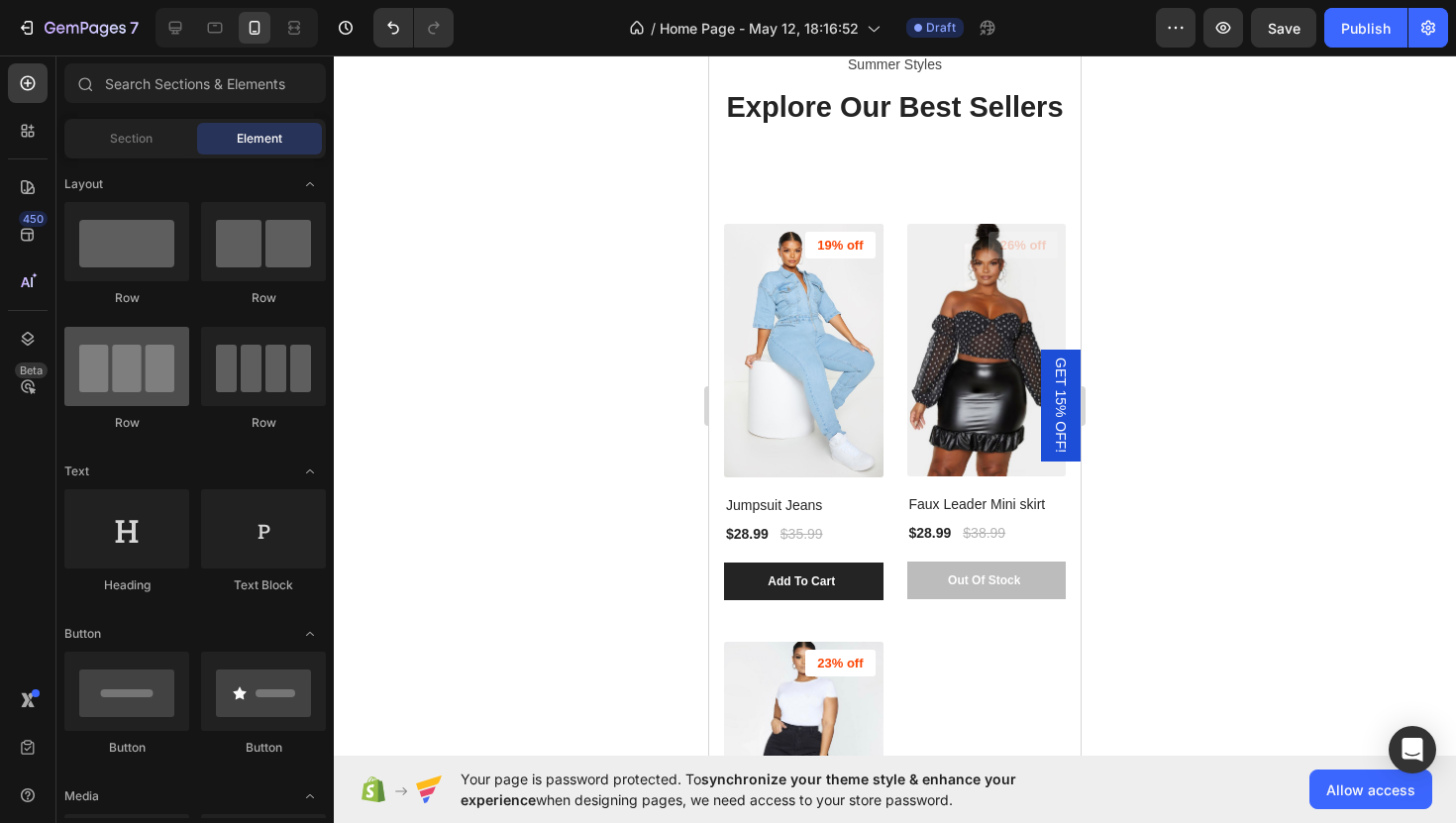 click at bounding box center [127, 366] 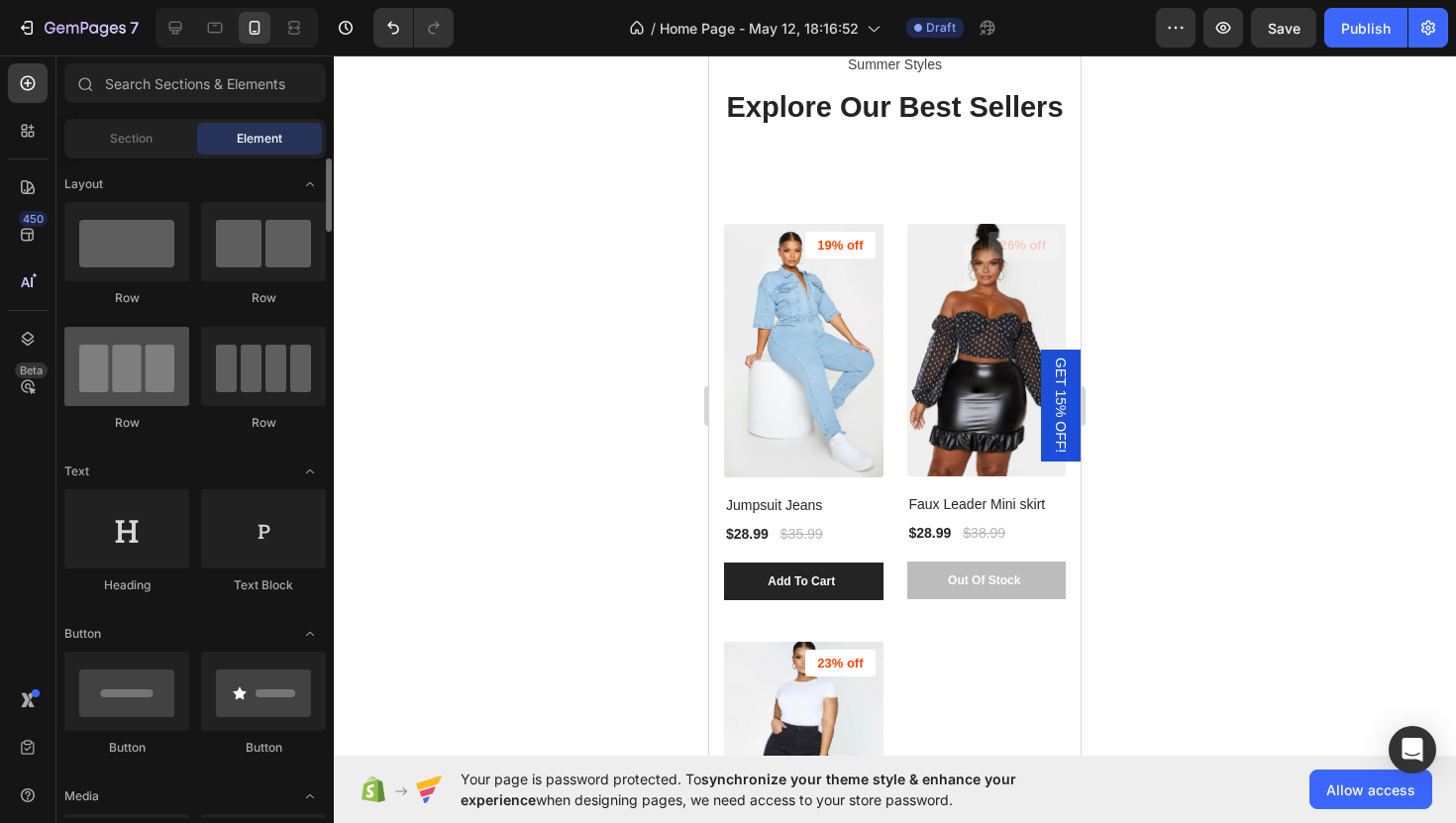 click at bounding box center (127, 366) 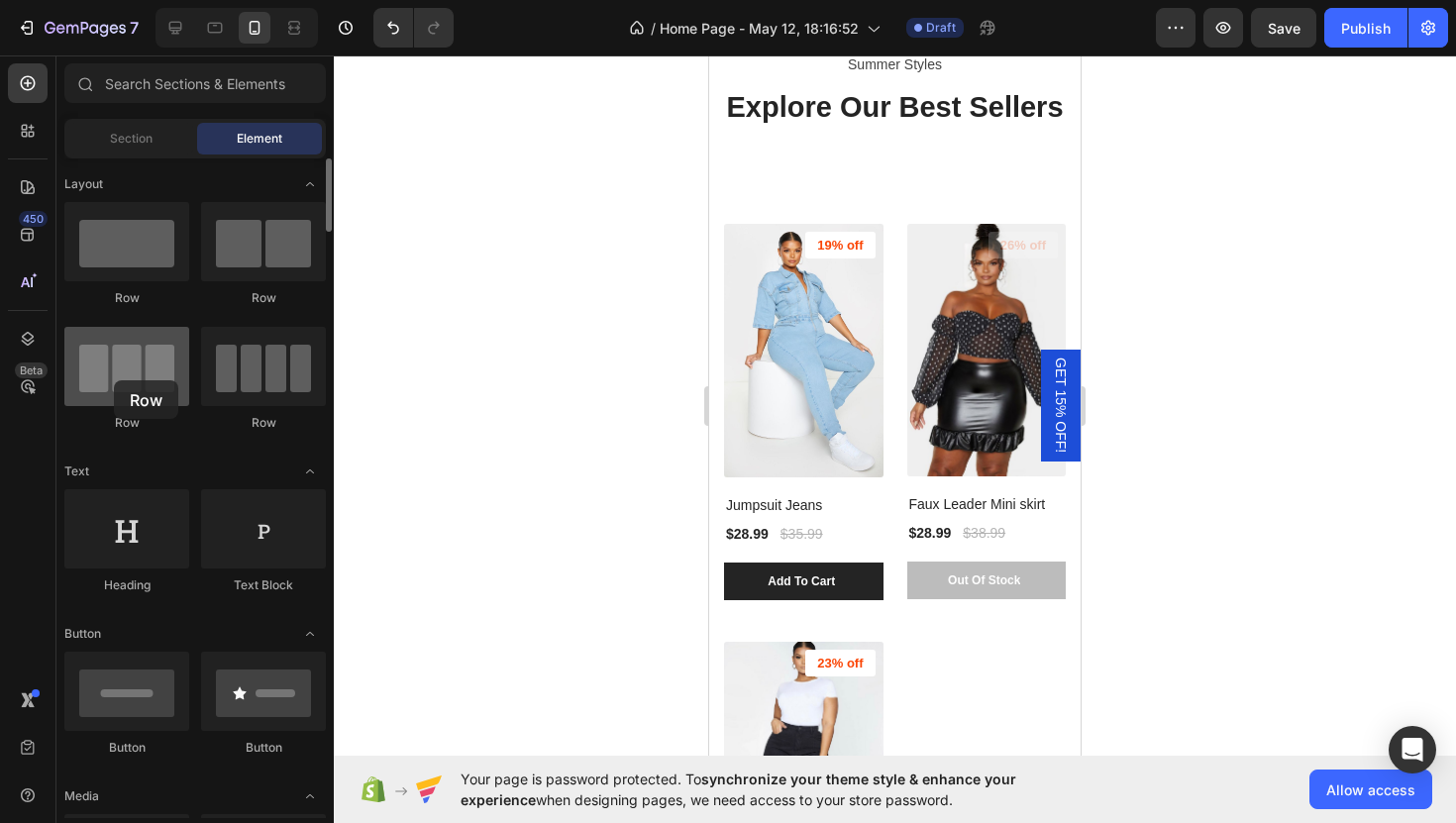 click at bounding box center [127, 366] 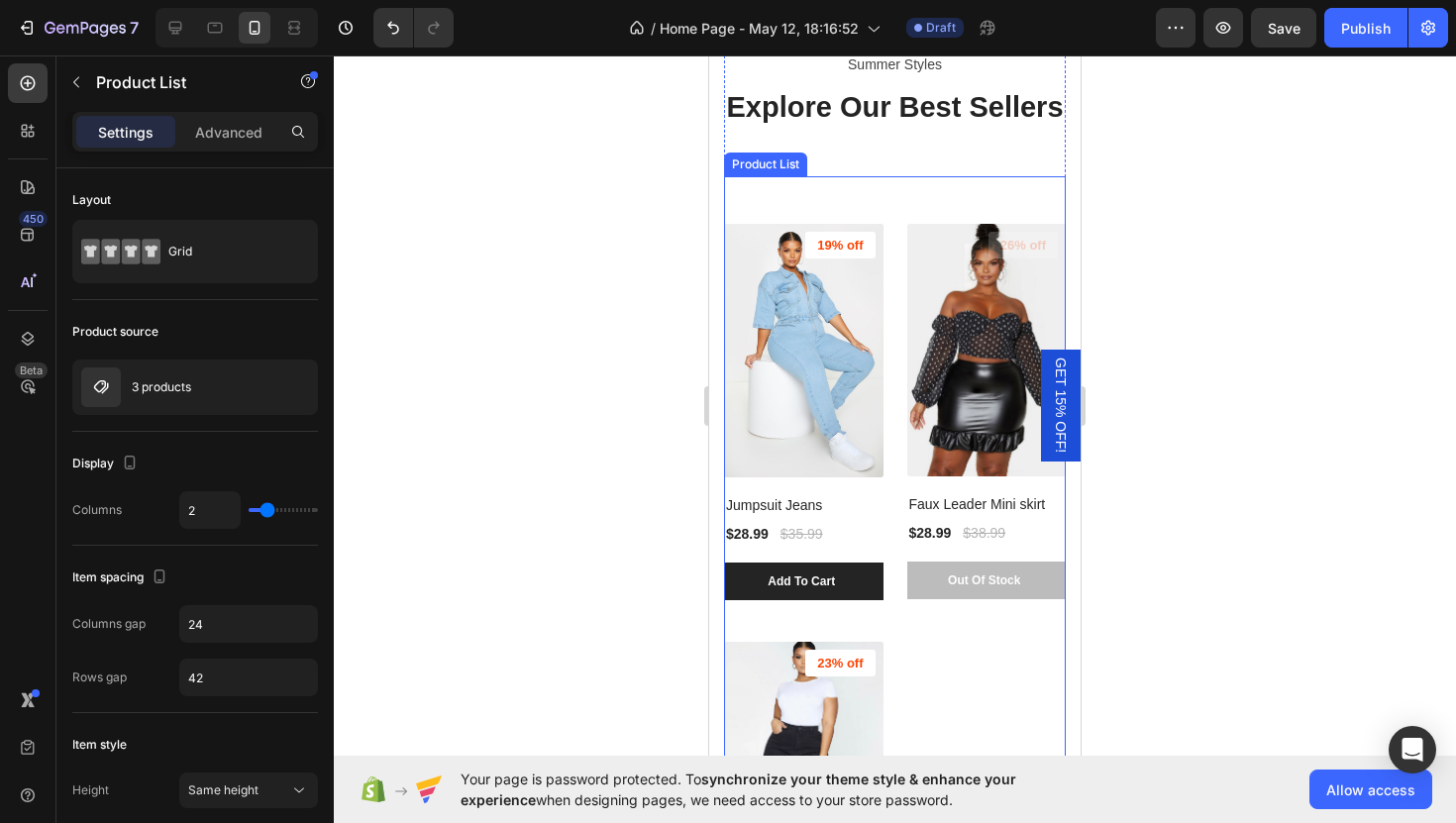 click on "(P) Images 19% off Product Badge Jumpsuit Jeans (P) Title $28.99 (P) Price (P) Price $35.99 (P) Price (P) Price Row Add To Cart (P) Cart Button Row Product List (P) Images 26% off Product Badge Faux Leader Mini skirt (P) Title $28.99 (P) Price (P) Price $38.99 (P) Price (P) Price Row Out Of Stock (P) Cart Button Row Product List (P) Images 23% off Product Badge Cargo Jeans (P) Title $23.99 (P) Price (P) Price $30.99 (P) Price (P) Price Row Add To Cart (P) Cart Button Row Product List" at bounding box center (894, 595) 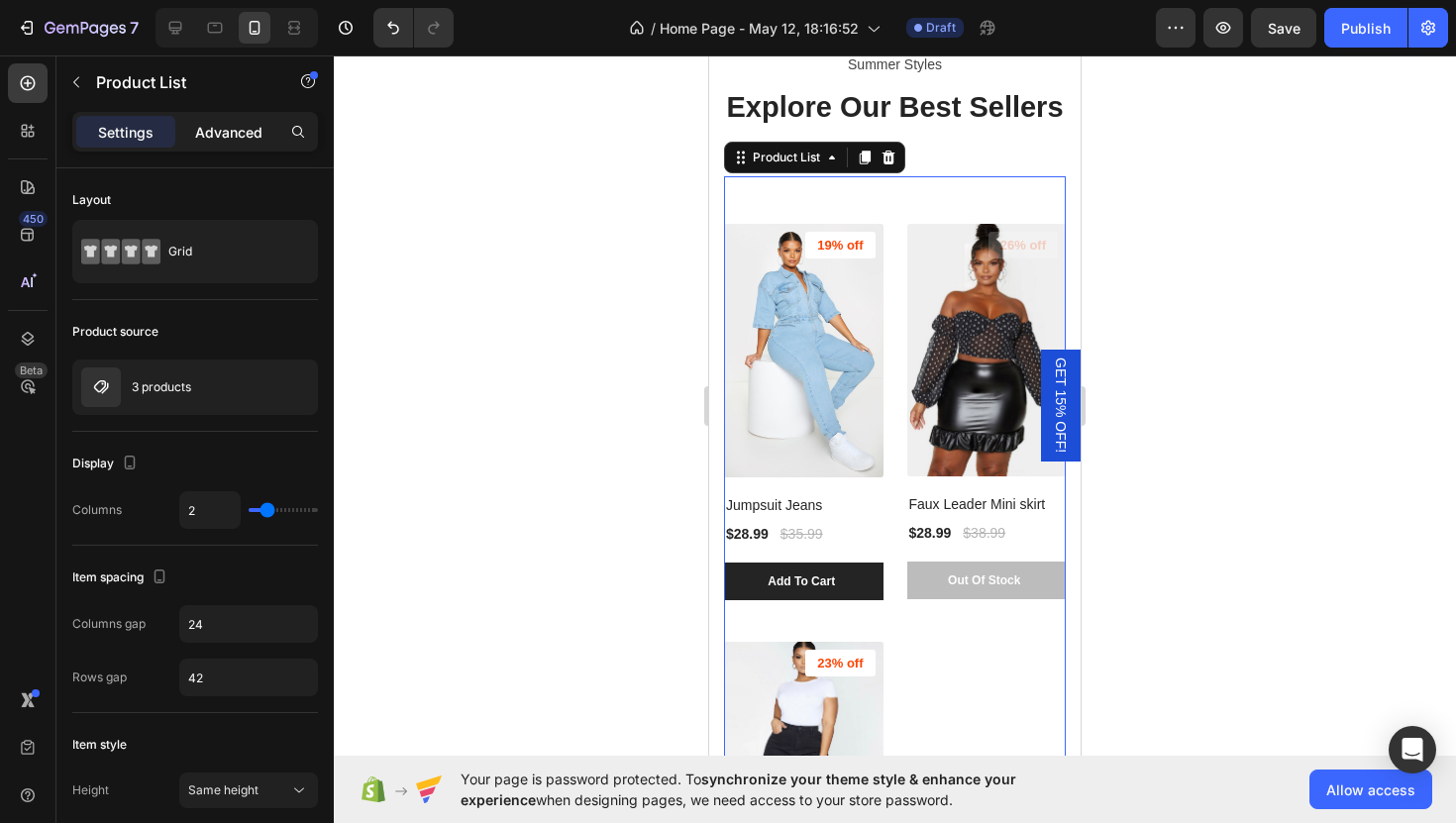 click on "Advanced" at bounding box center (229, 132) 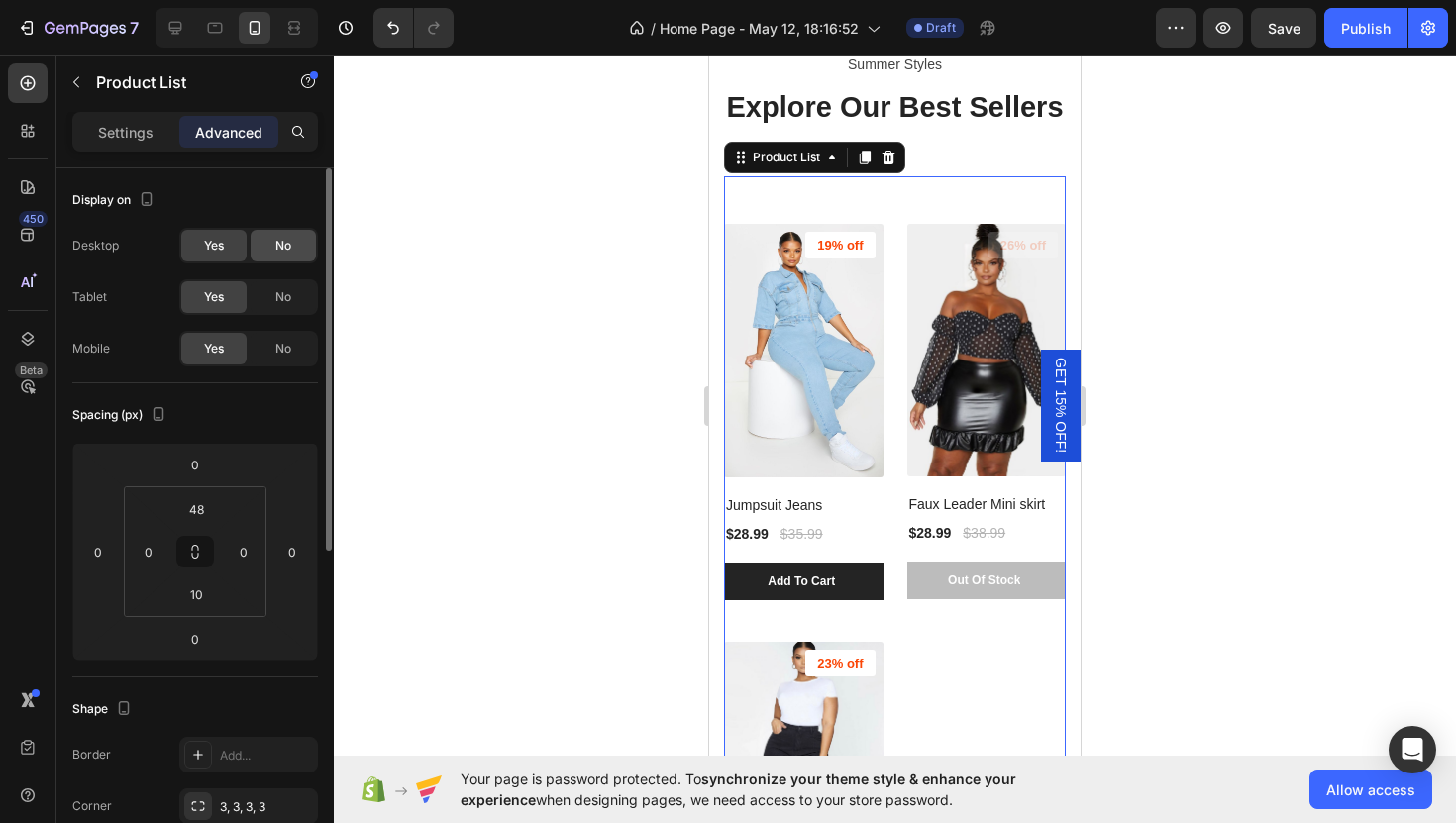 click on "No" 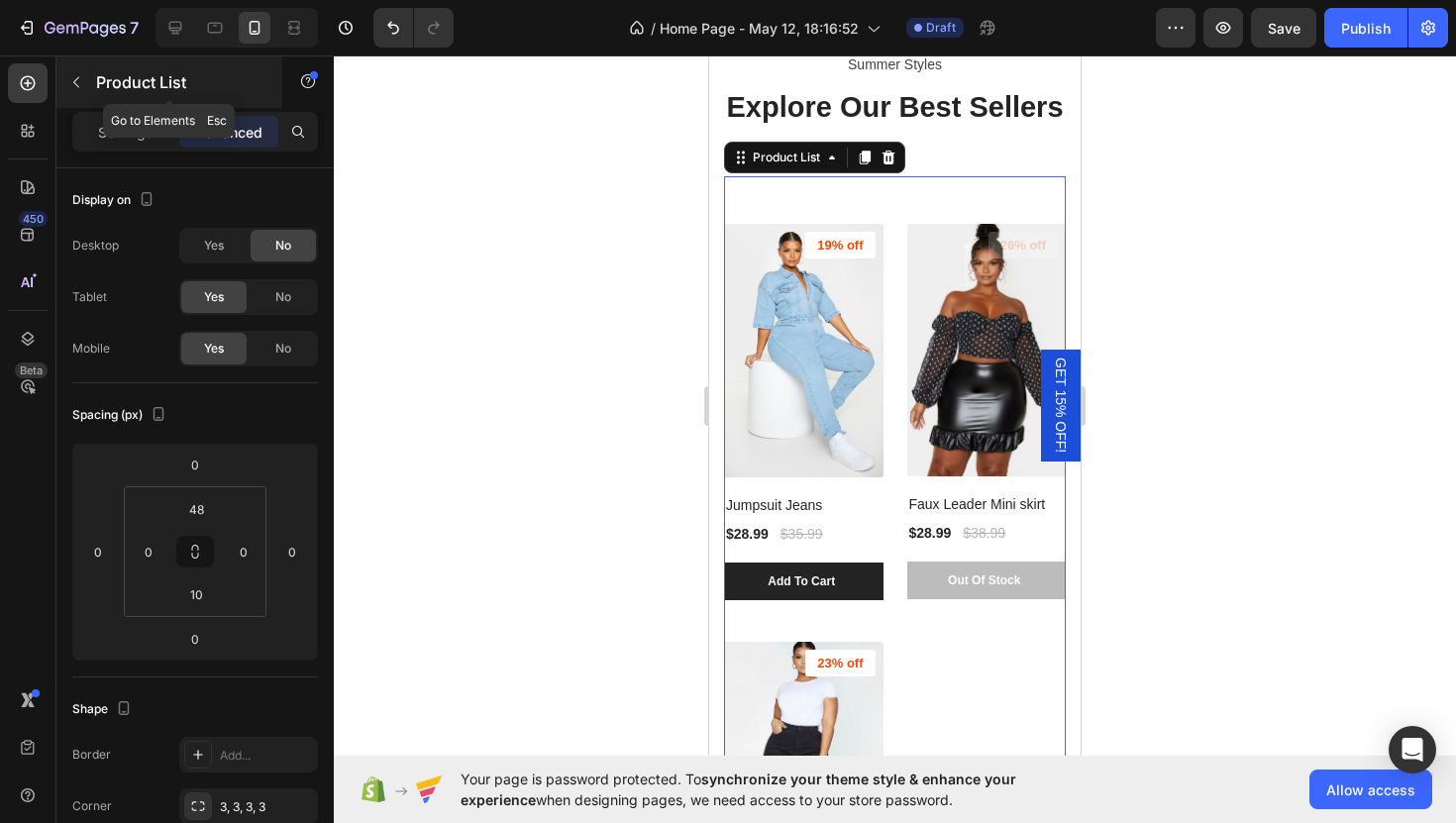 click 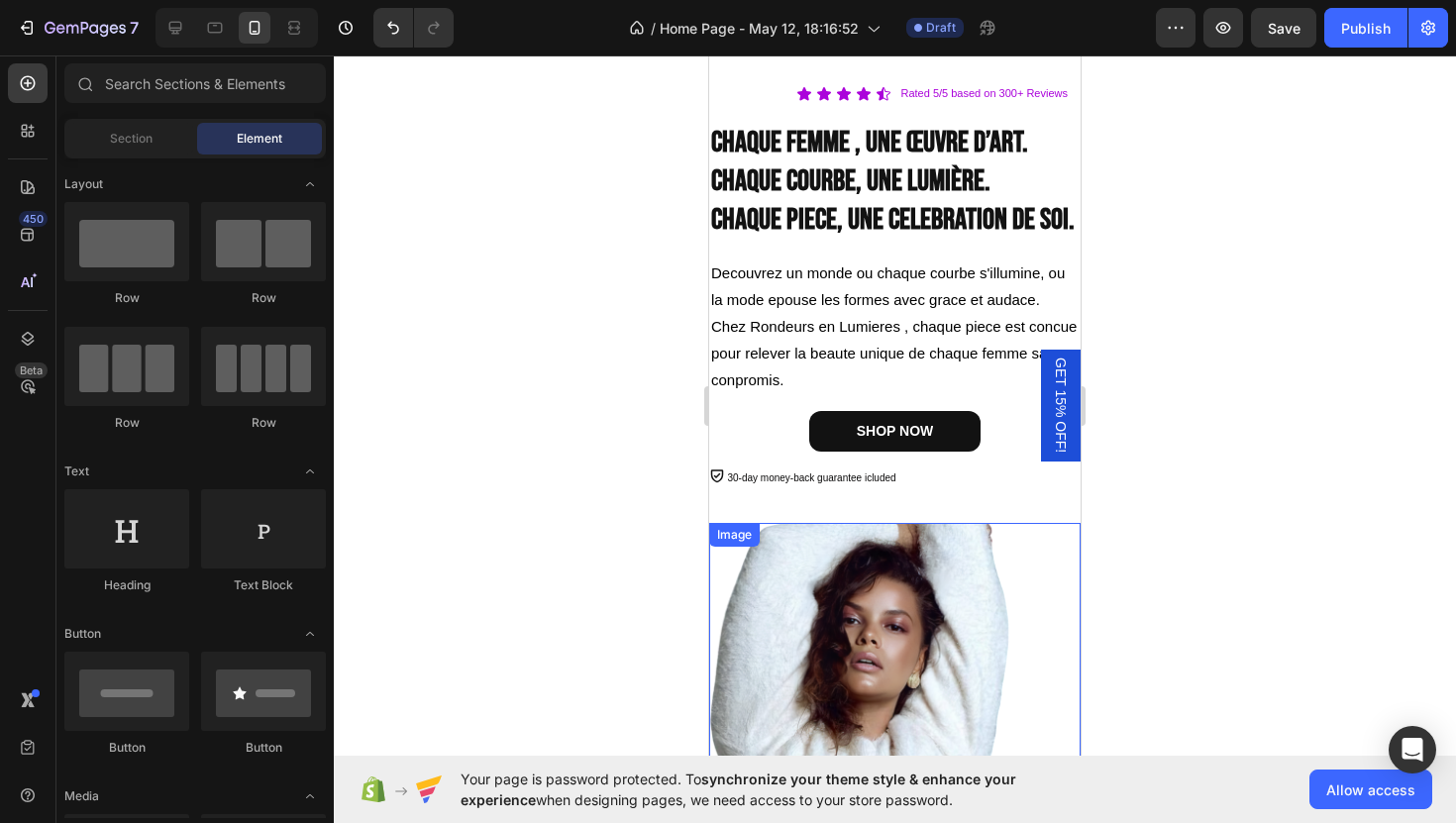 scroll, scrollTop: 0, scrollLeft: 0, axis: both 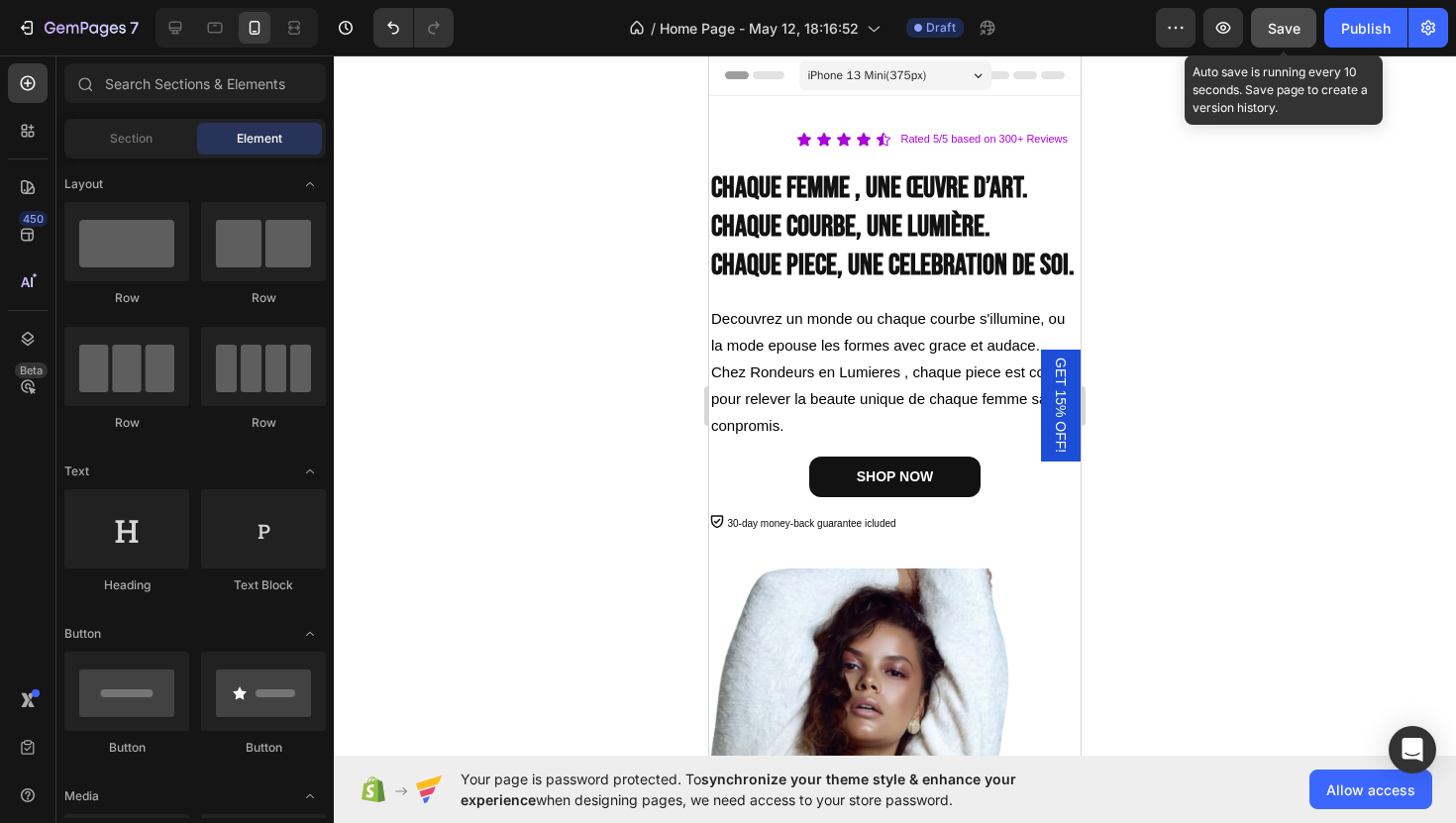 click on "Save" at bounding box center (1284, 28) 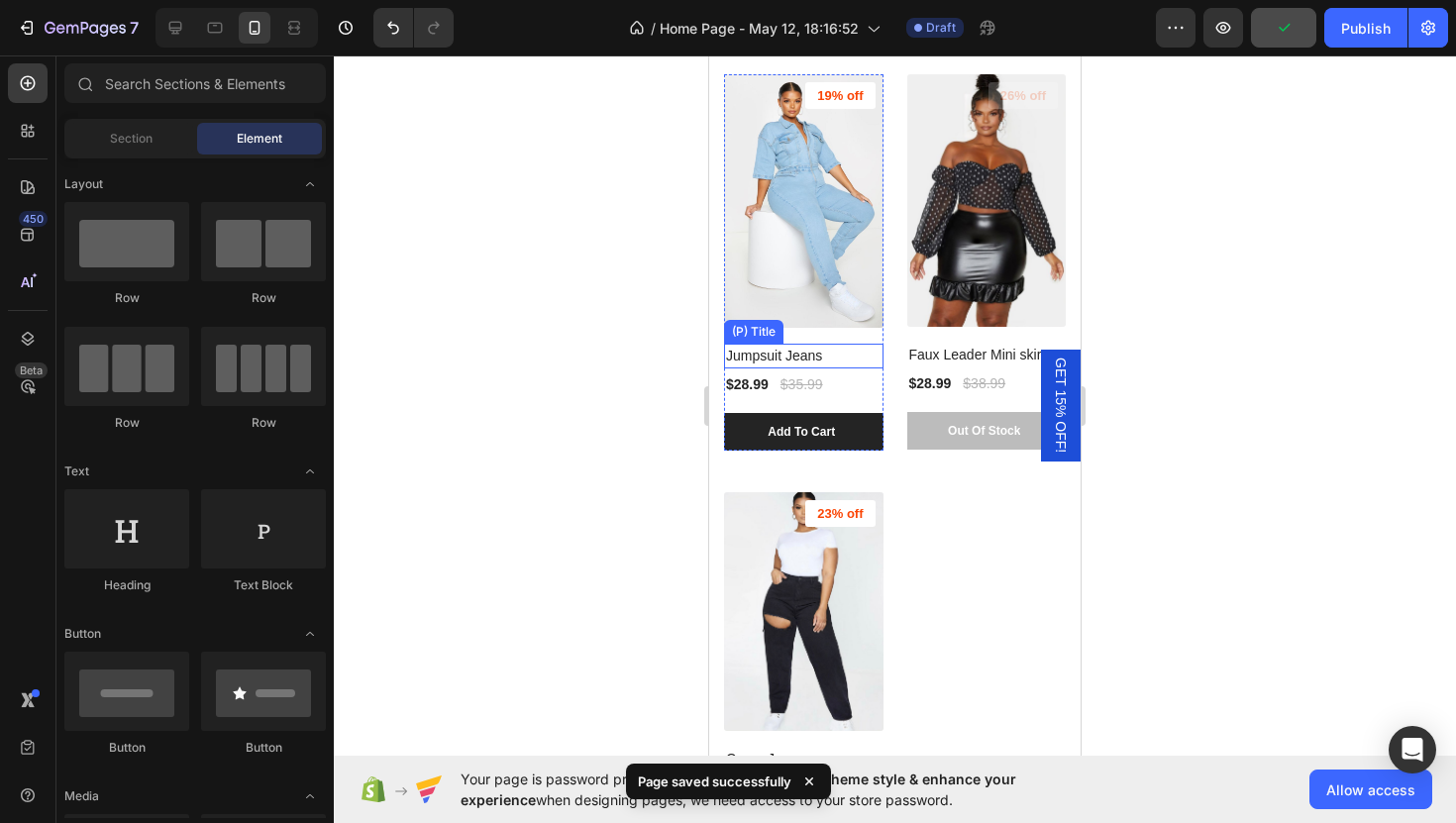 scroll, scrollTop: 2894, scrollLeft: 0, axis: vertical 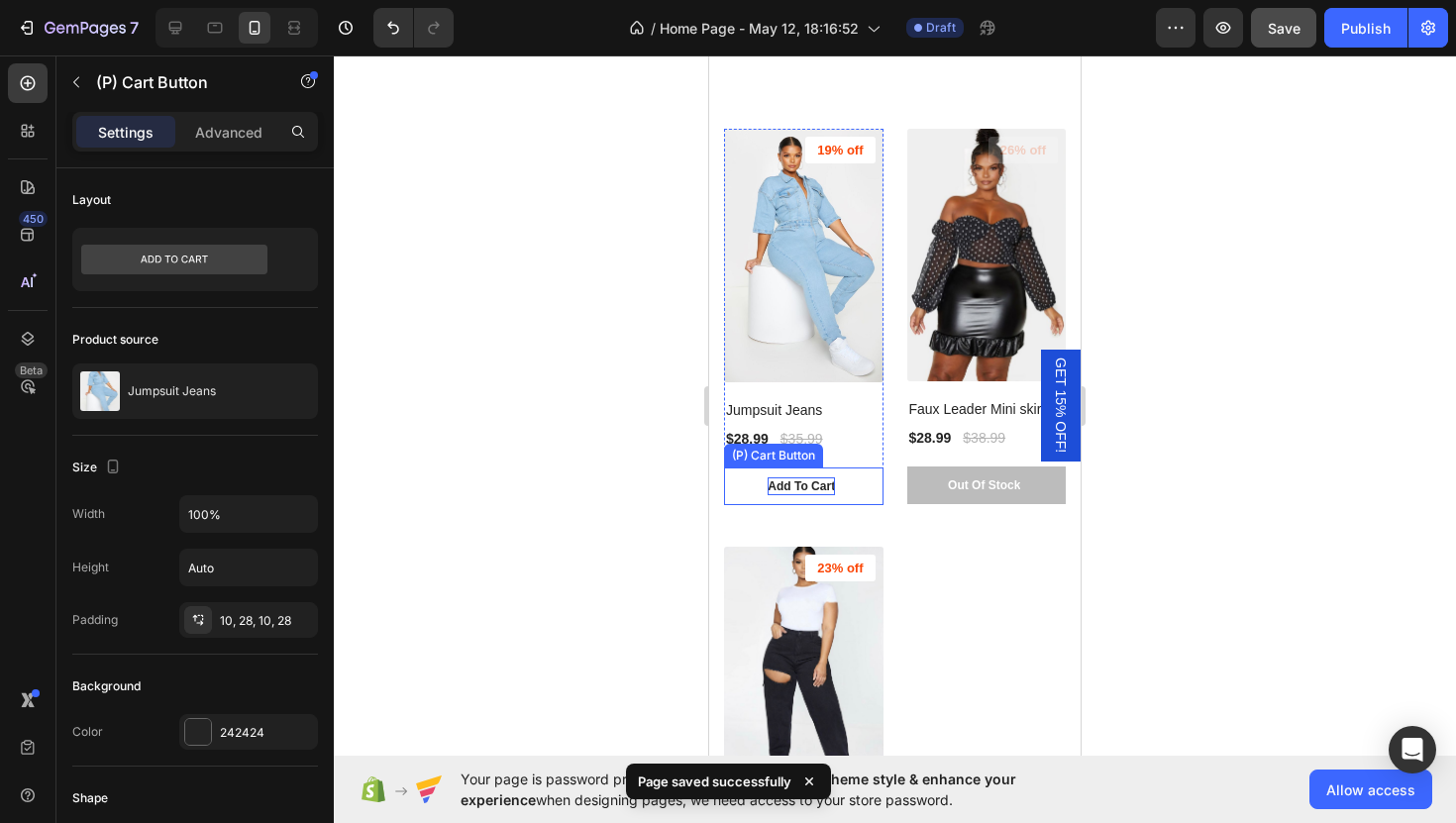 click on "Add To Cart" at bounding box center (801, 486) 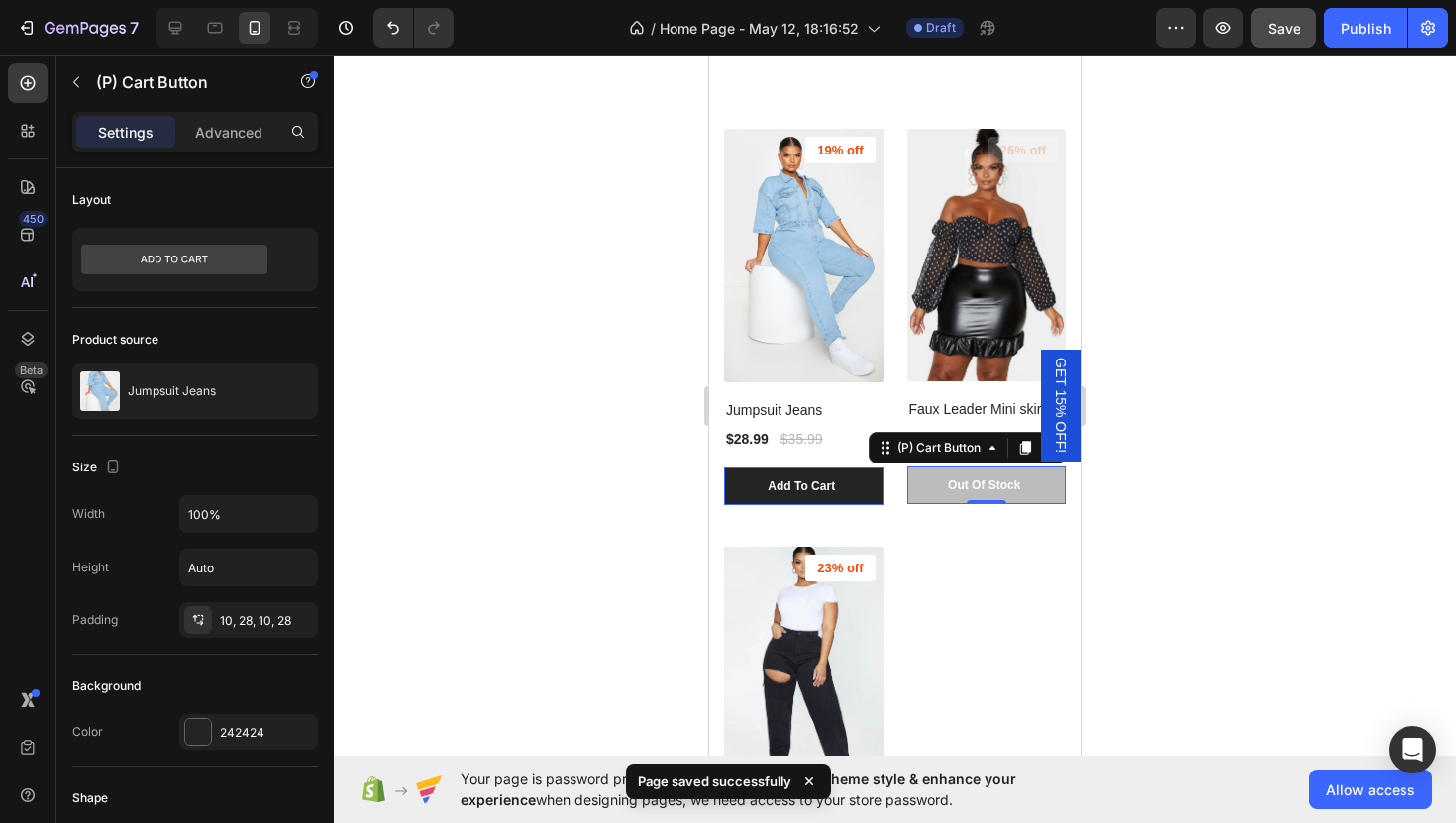 click on "Out Of Stock" at bounding box center (987, 485) 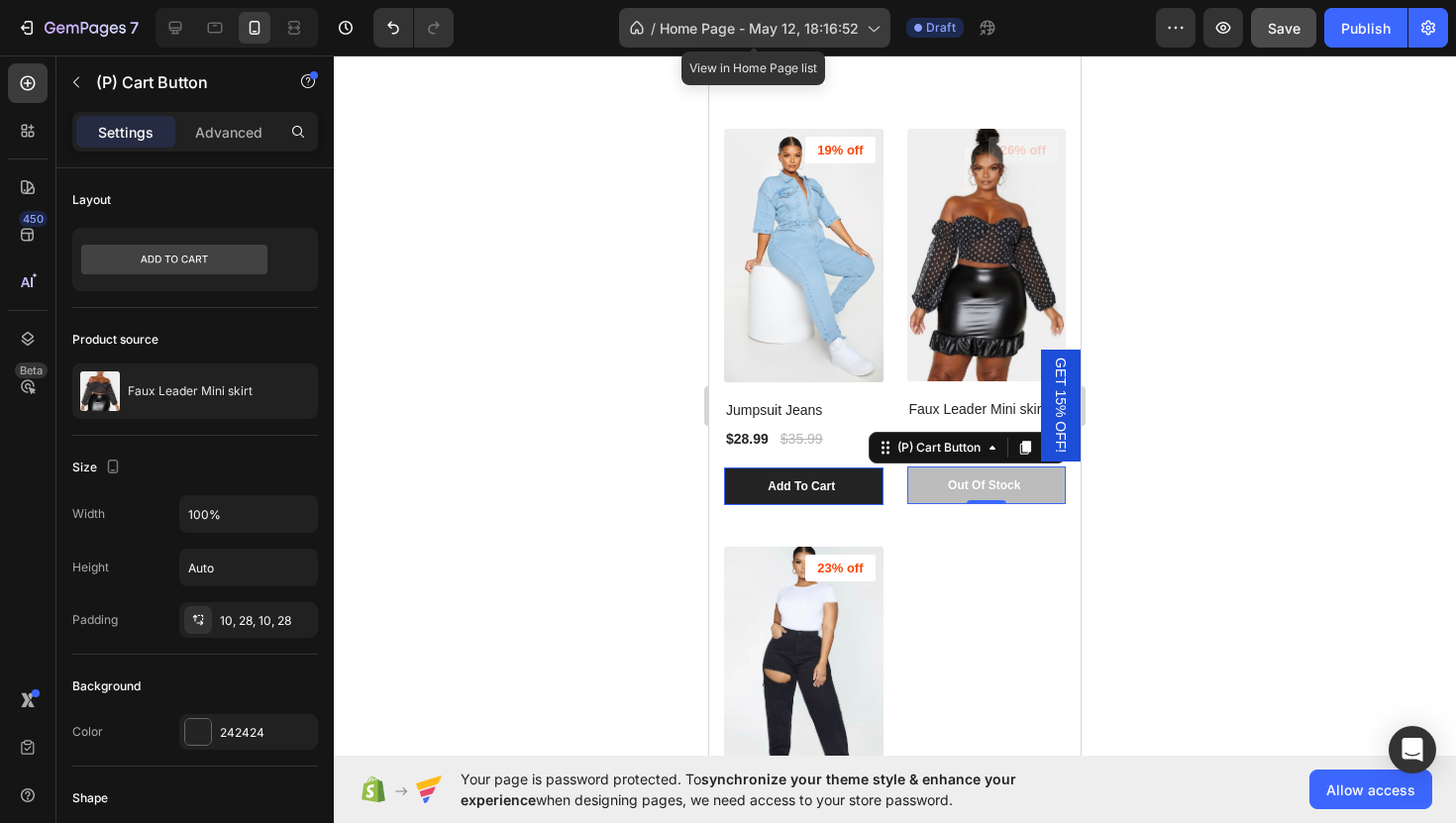 click 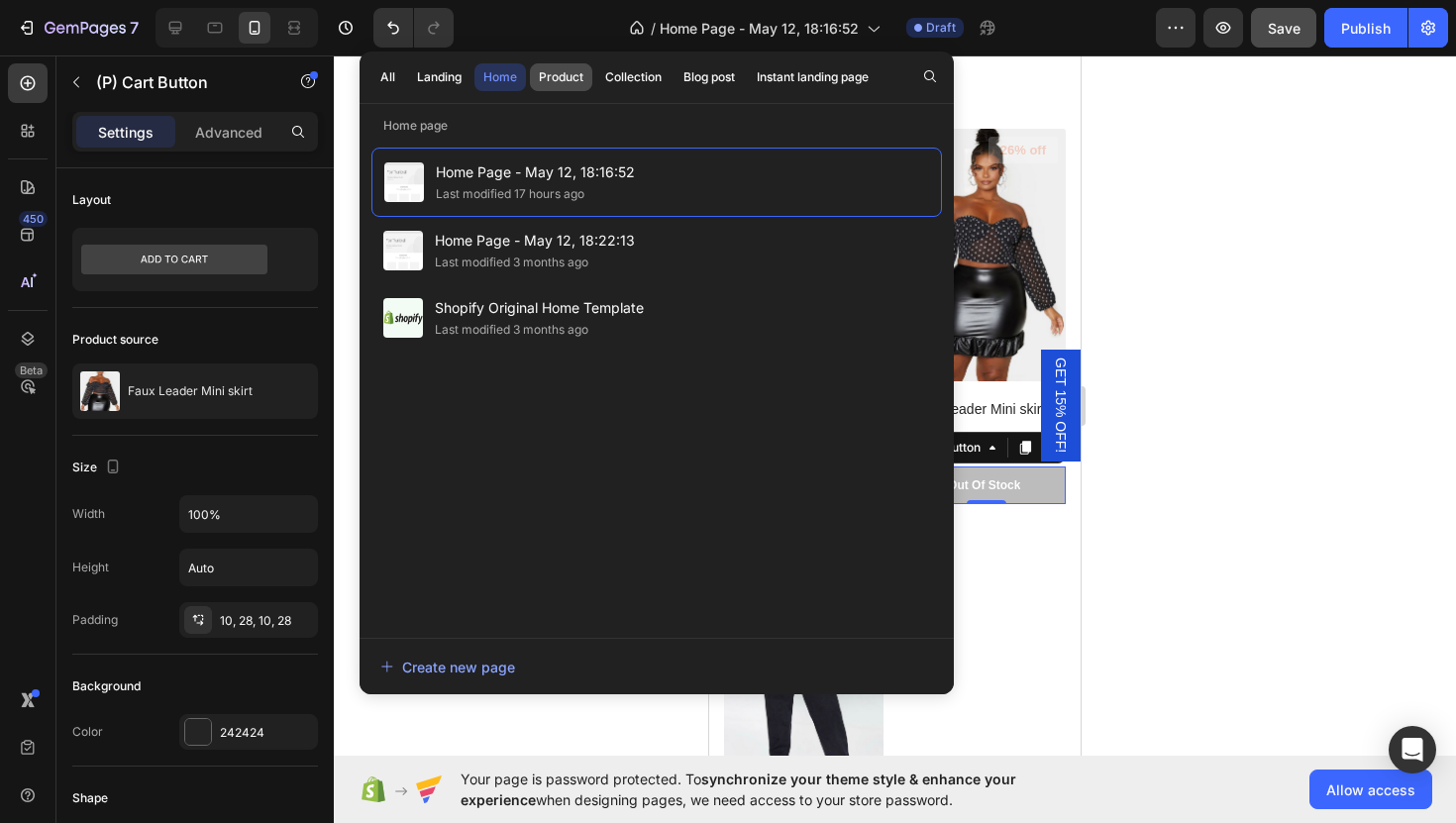 click on "Product" at bounding box center (561, 77) 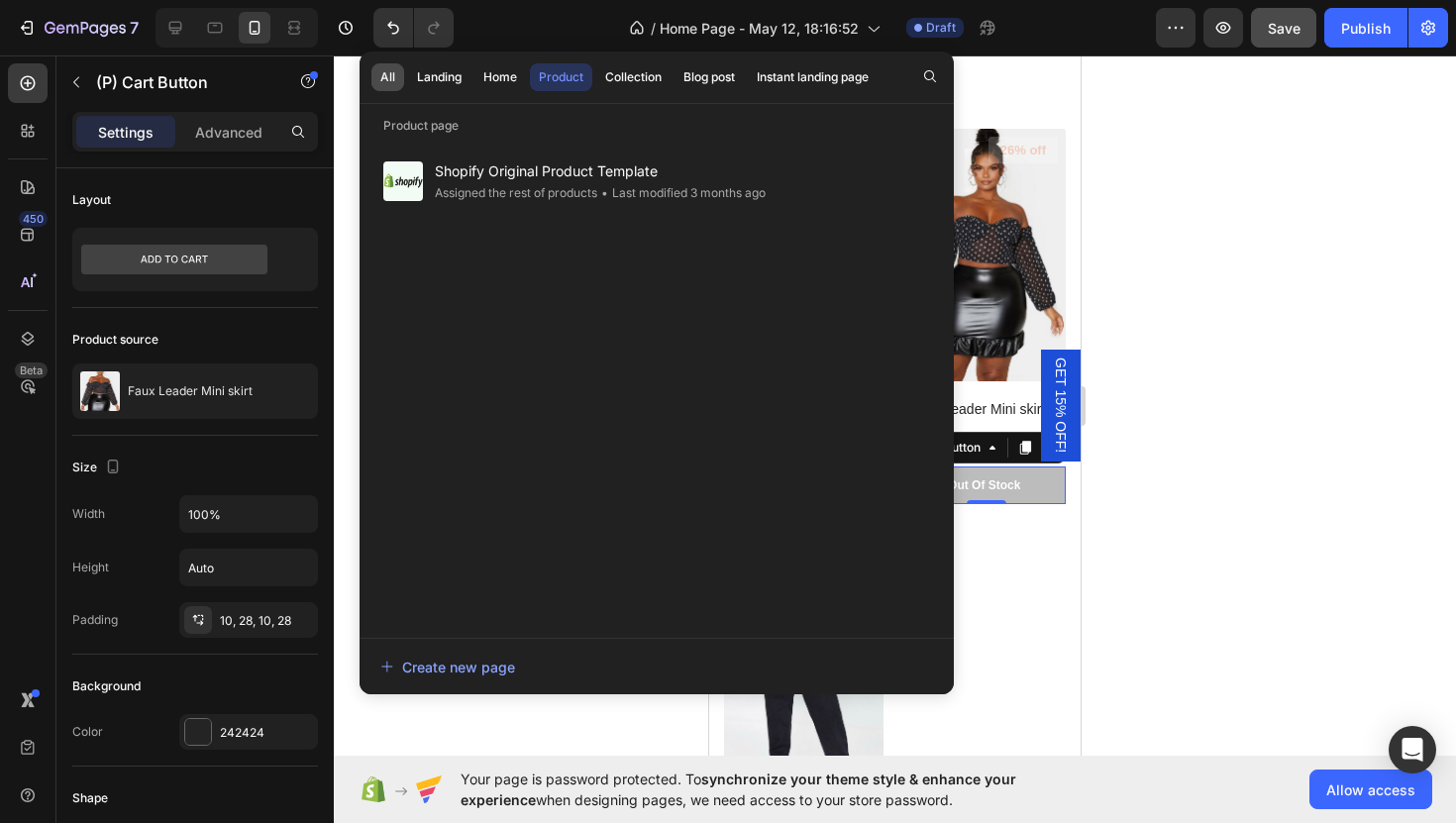 click on "All" 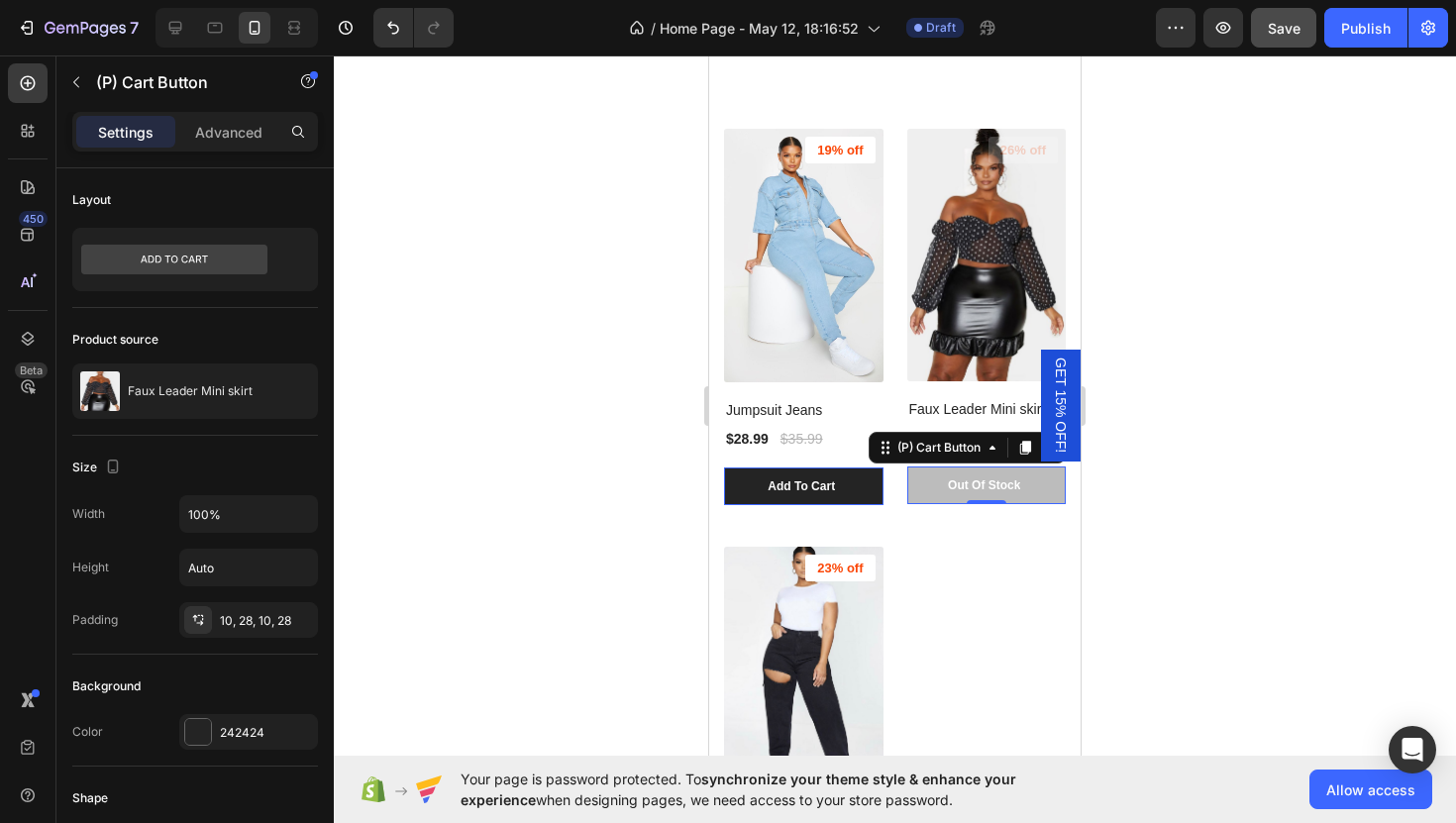 click 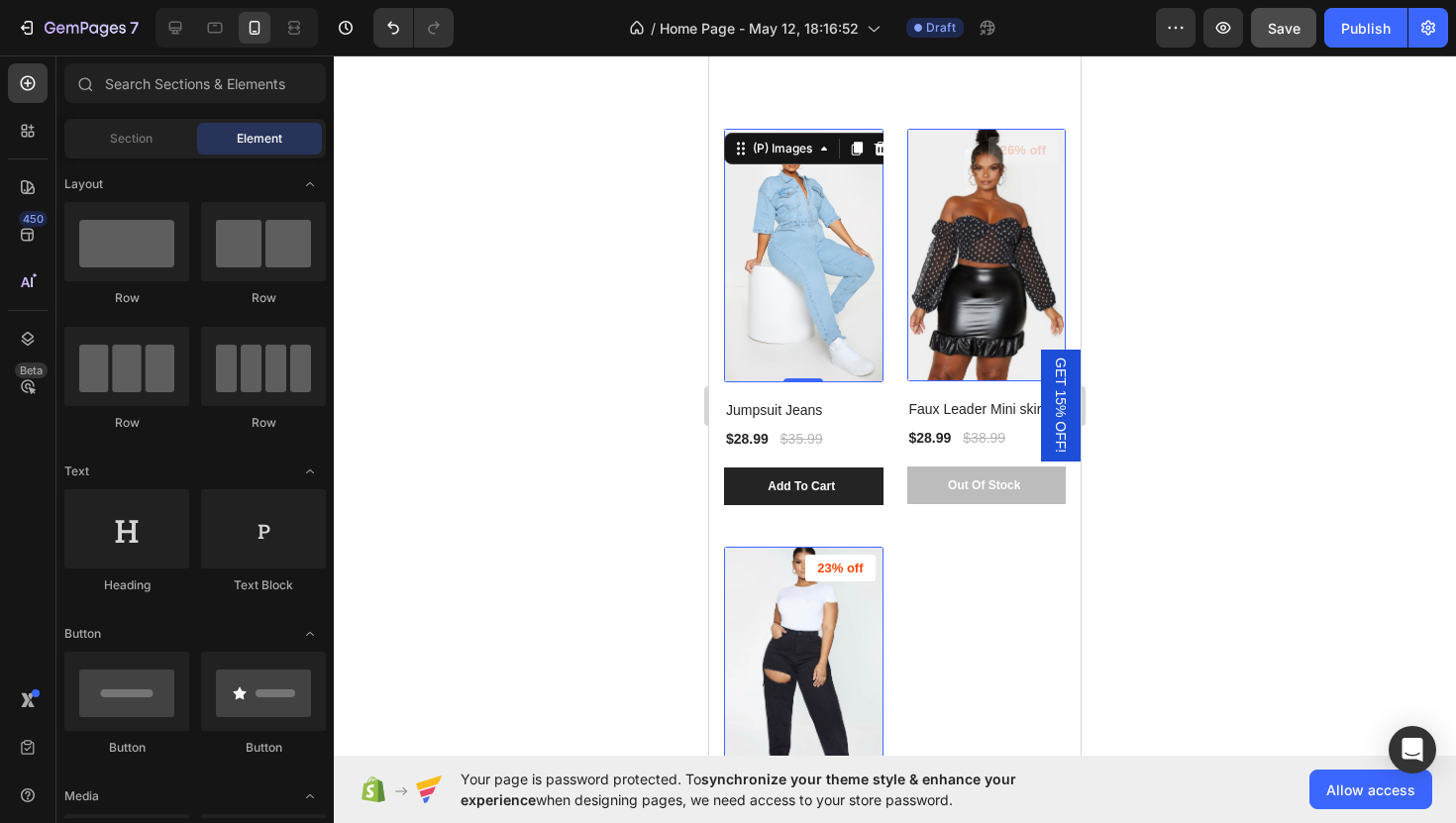 click at bounding box center [803, 256] 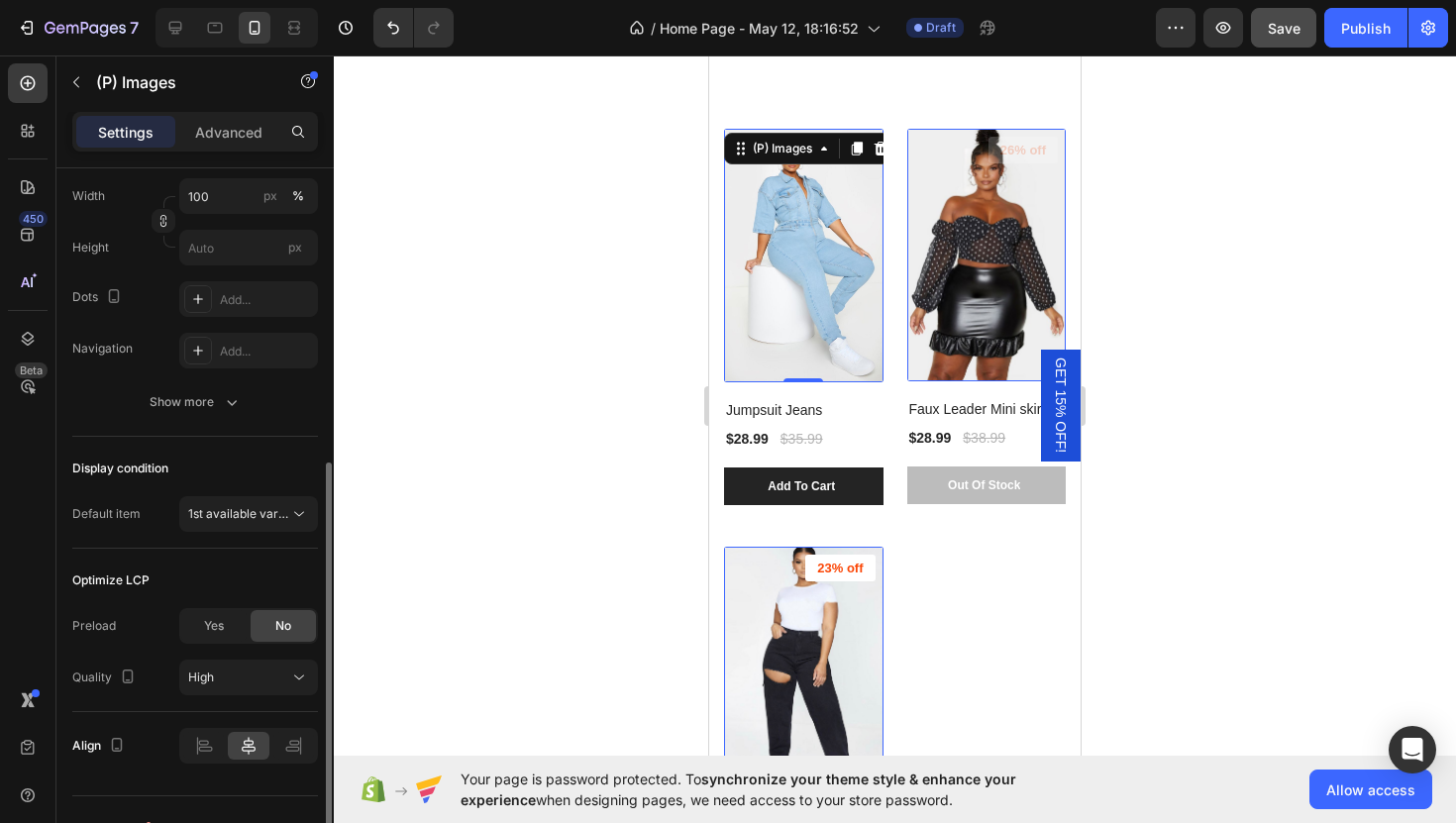 scroll, scrollTop: 404, scrollLeft: 0, axis: vertical 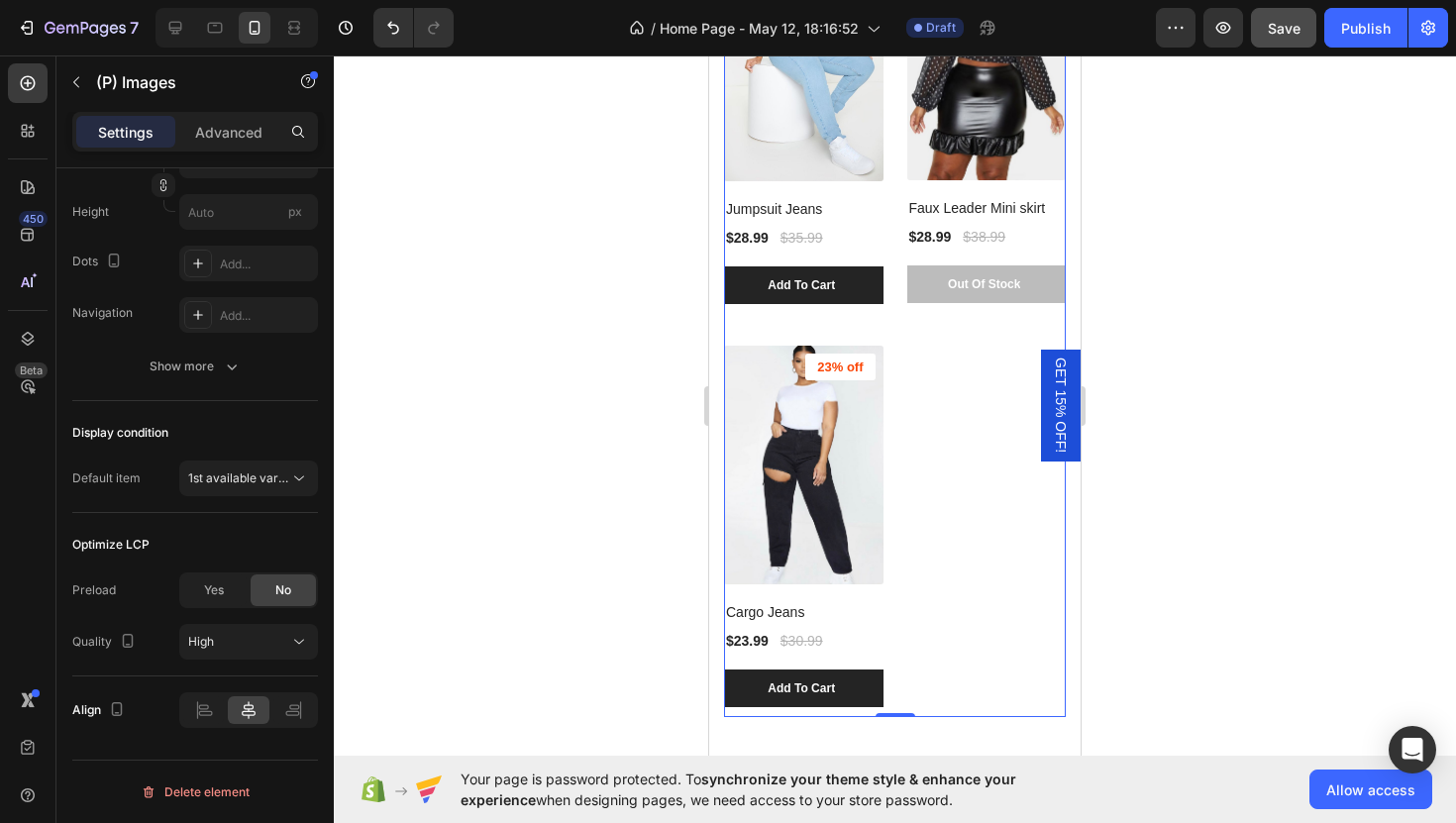 click on "(P) Images 19% off Product Badge Jumpsuit Jeans (P) Title $28.99 (P) Price (P) Price $35.99 (P) Price (P) Price Row Add To Cart (P) Cart Button Row Product List   0 (P) Images 26% off Product Badge Faux Leader Mini skirt (P) Title $28.99 (P) Price (P) Price $38.99 (P) Price (P) Price Row Out Of Stock (P) Cart Button Row Product List   0 (P) Images 23% off Product Badge Cargo Jeans (P) Title $23.99 (P) Price (P) Price $30.99 (P) Price (P) Price Row Add To Cart (P) Cart Button Row Product List   0" at bounding box center (894, 318) 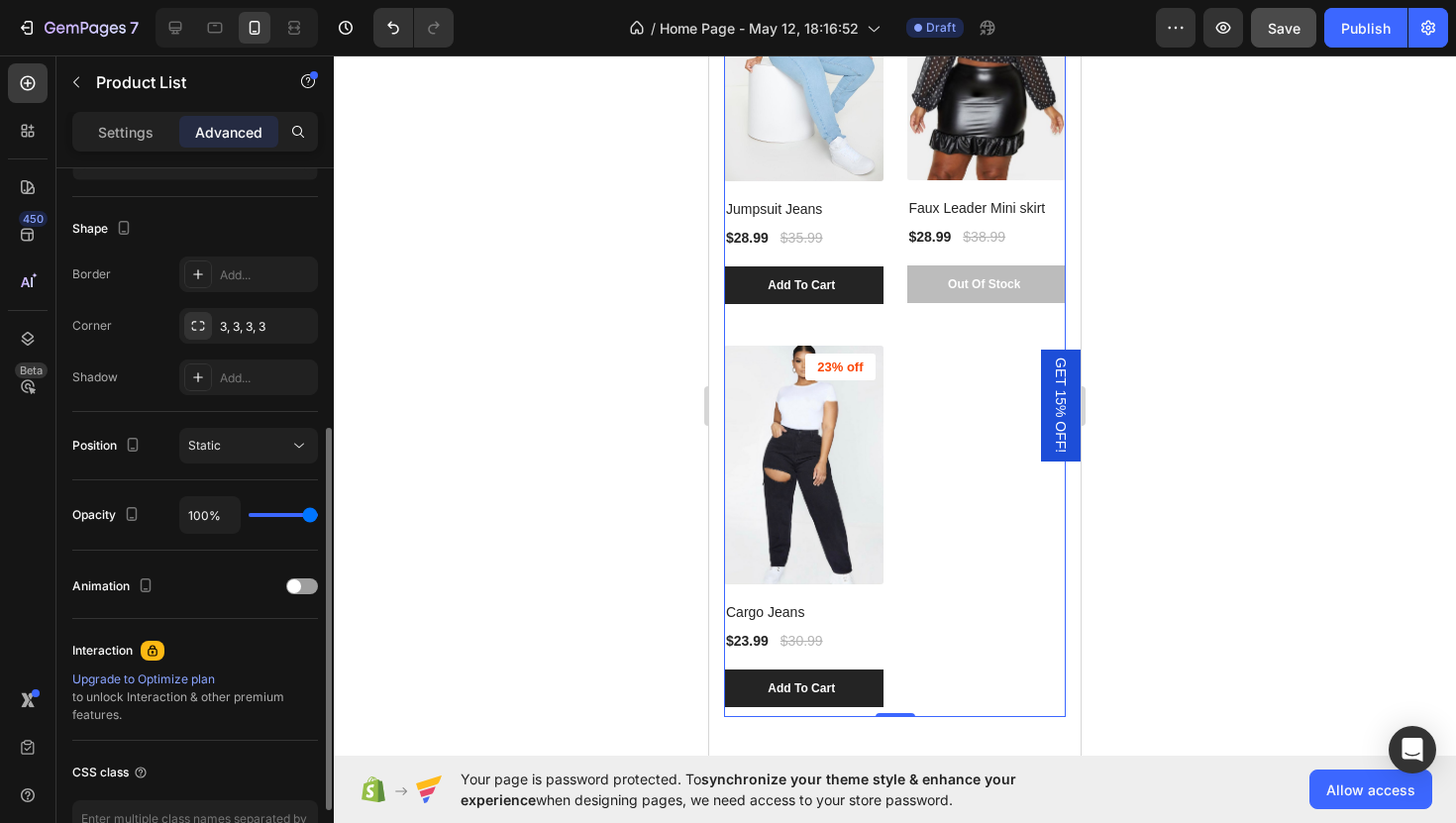 scroll, scrollTop: 481, scrollLeft: 0, axis: vertical 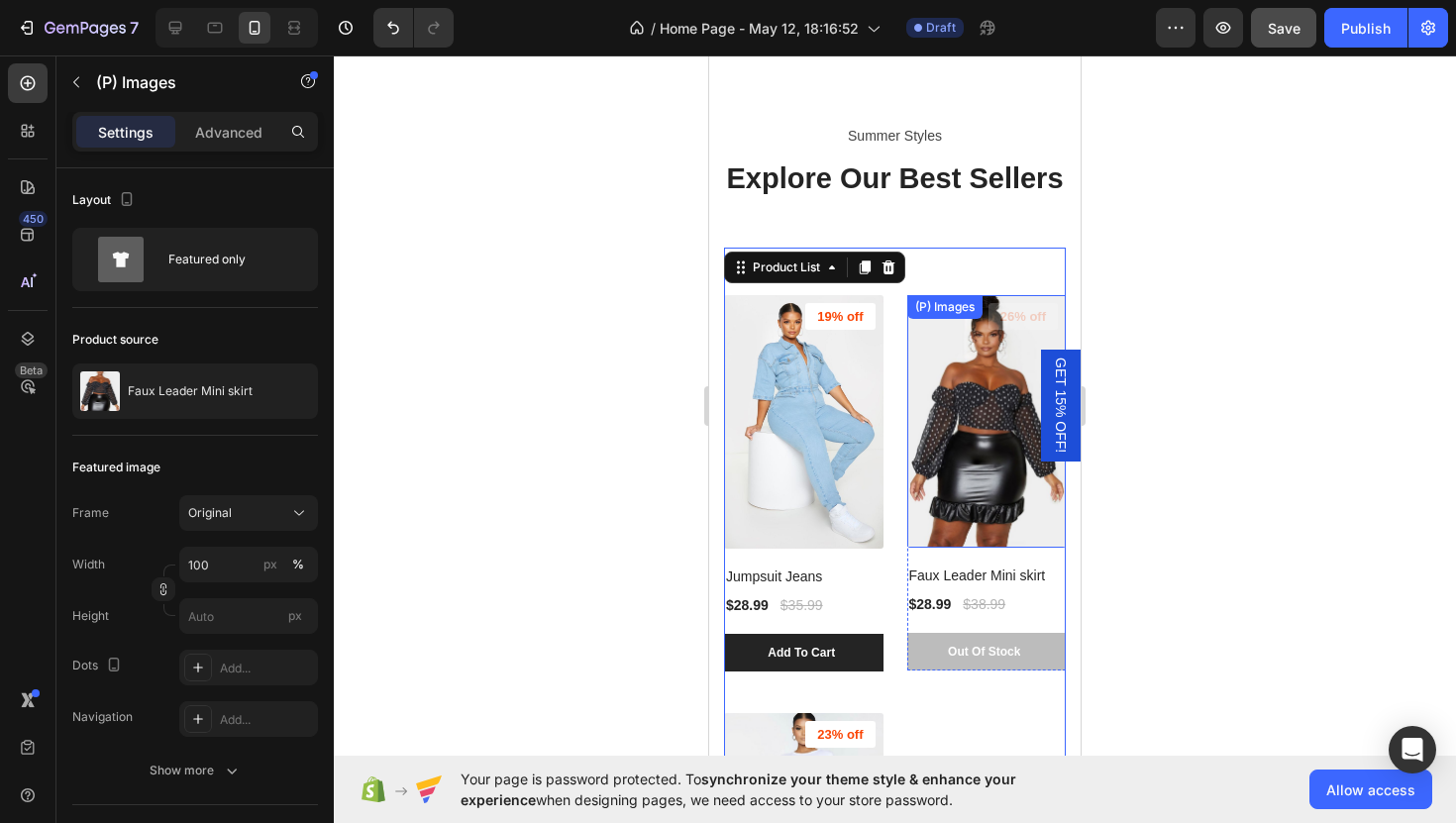 click at bounding box center (987, 422) 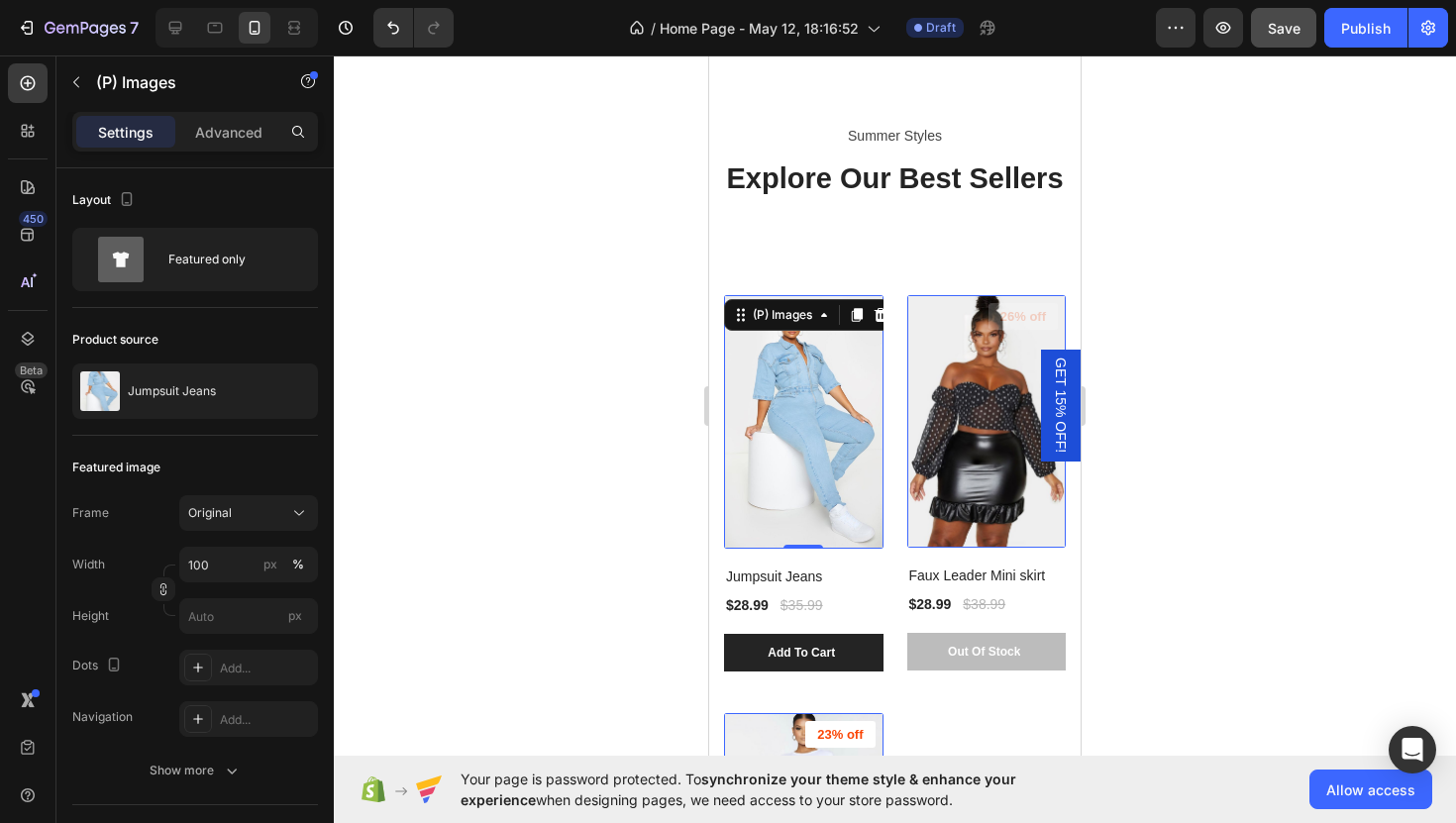 click at bounding box center (803, 422) 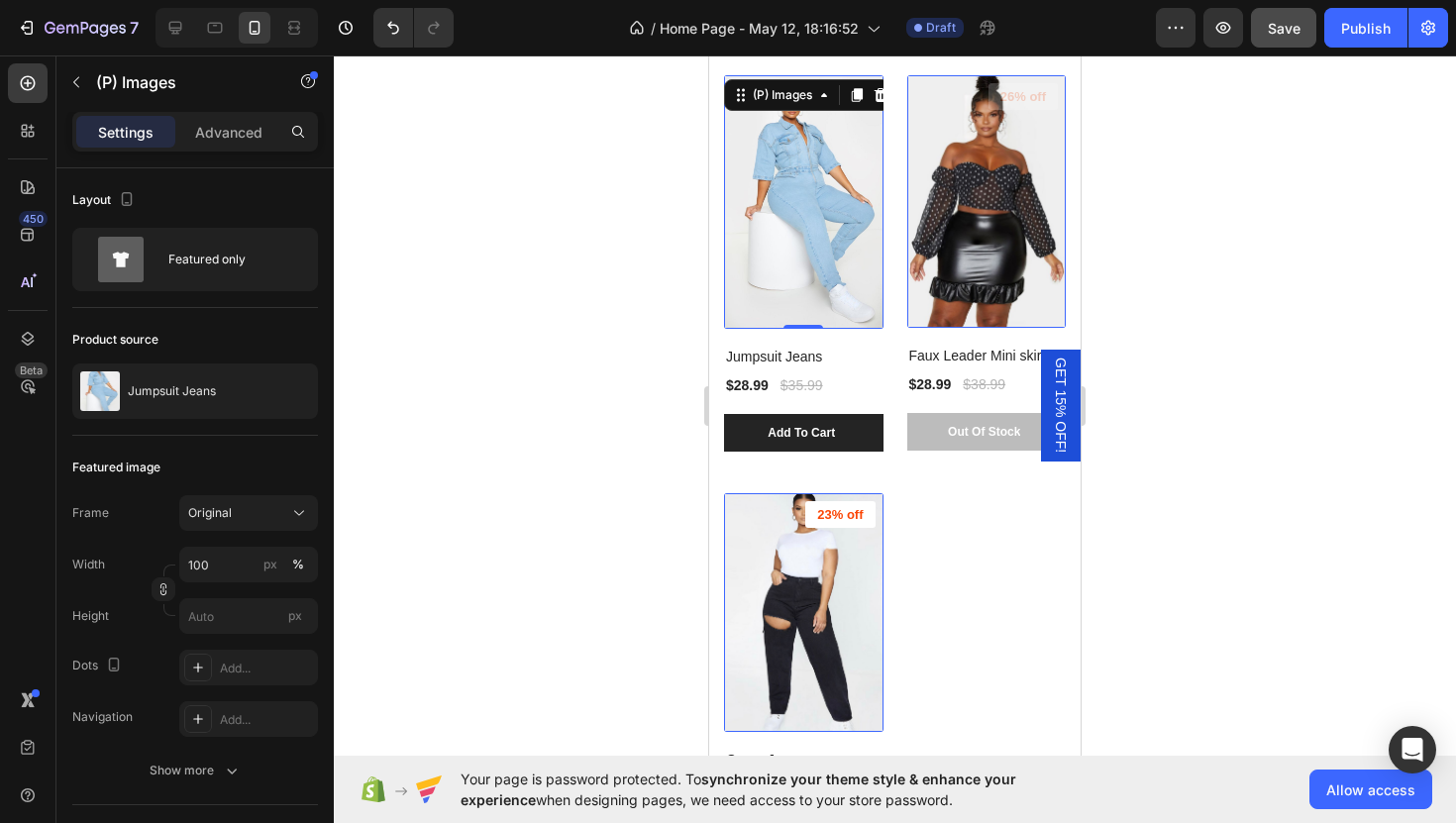 scroll, scrollTop: 3036, scrollLeft: 0, axis: vertical 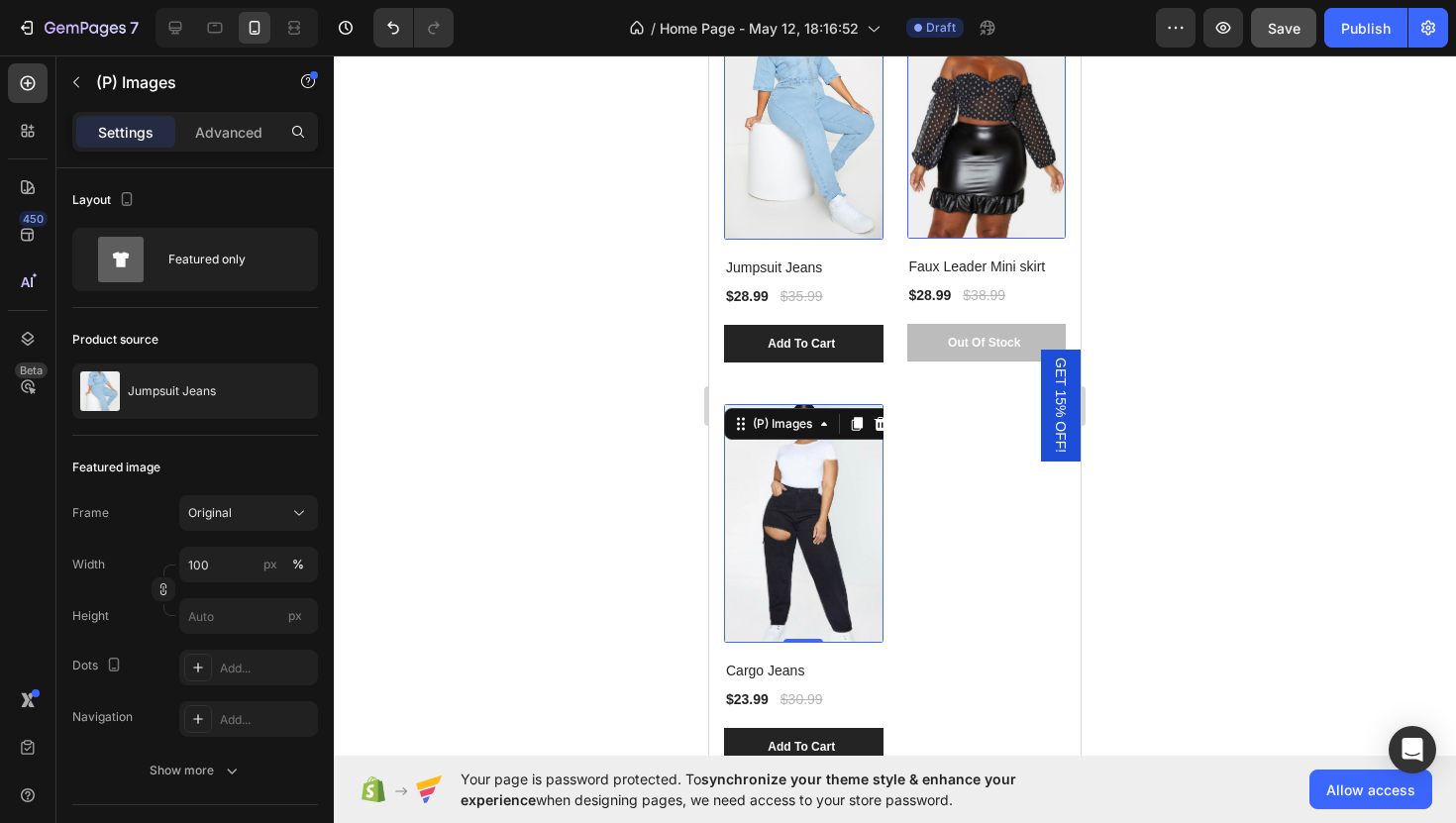 click at bounding box center [803, 524] 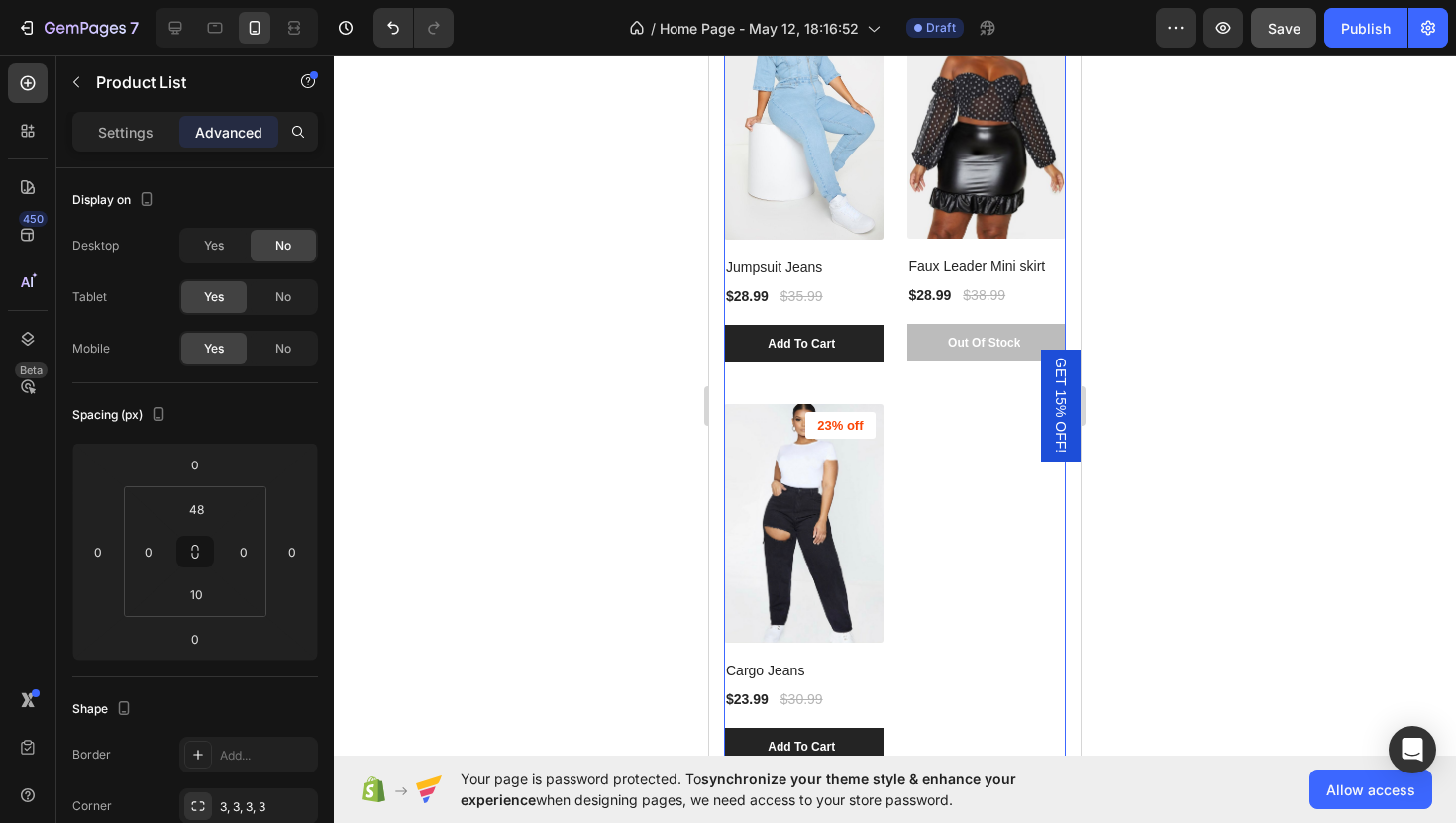 click on "(P) Images 19% off Product Badge Jumpsuit Jeans (P) Title $28.99 (P) Price (P) Price $35.99 (P) Price (P) Price Row Add To Cart (P) Cart Button Row Product List   0 (P) Images 26% off Product Badge Faux Leader Mini skirt (P) Title $28.99 (P) Price (P) Price $38.99 (P) Price (P) Price Row Out Of Stock (P) Cart Button Row Product List   0 (P) Images 23% off Product Badge Cargo Jeans (P) Title $23.99 (P) Price (P) Price $30.99 (P) Price (P) Price Row Add To Cart (P) Cart Button Row Product List   0" at bounding box center [894, 376] 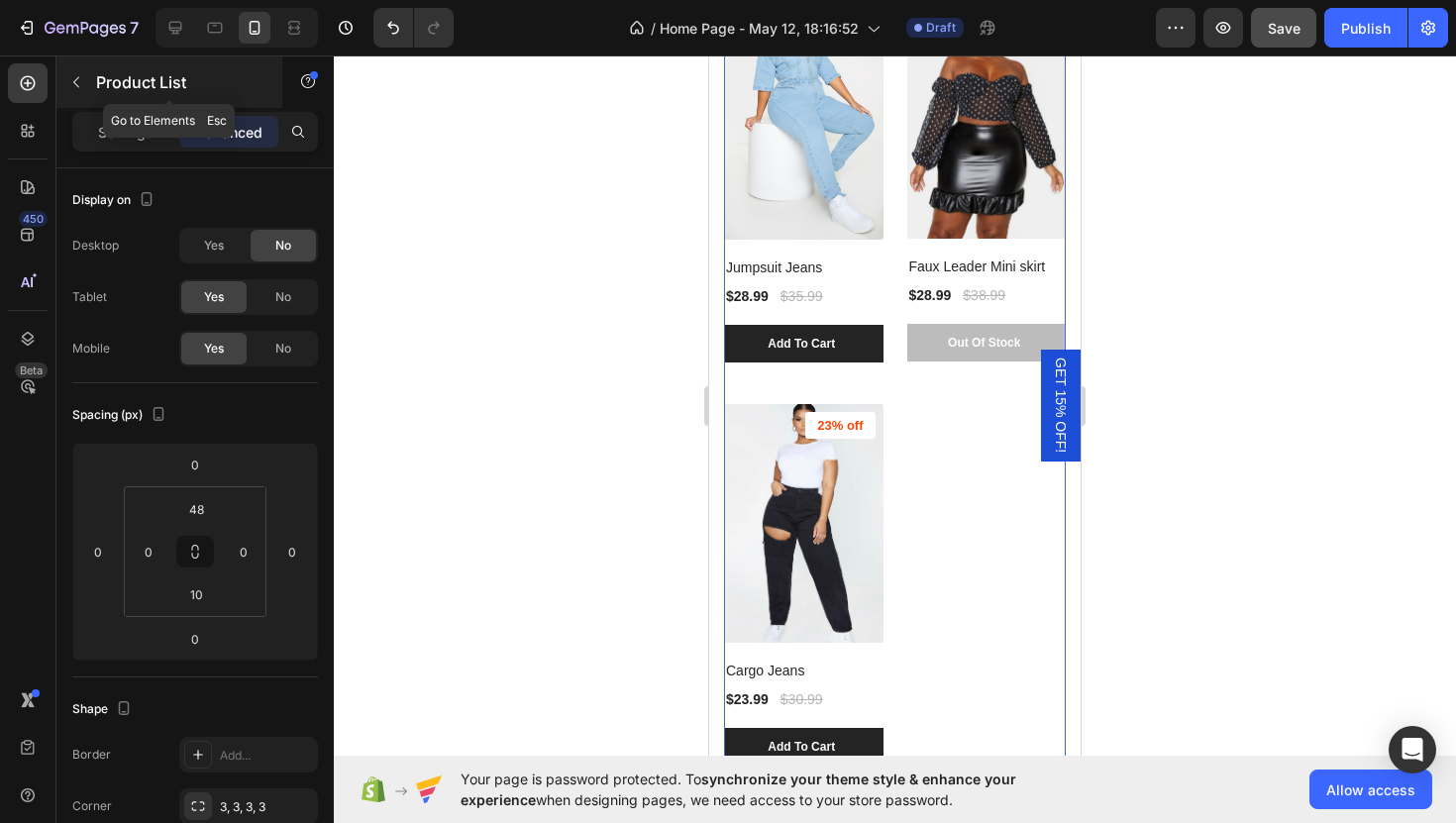 click 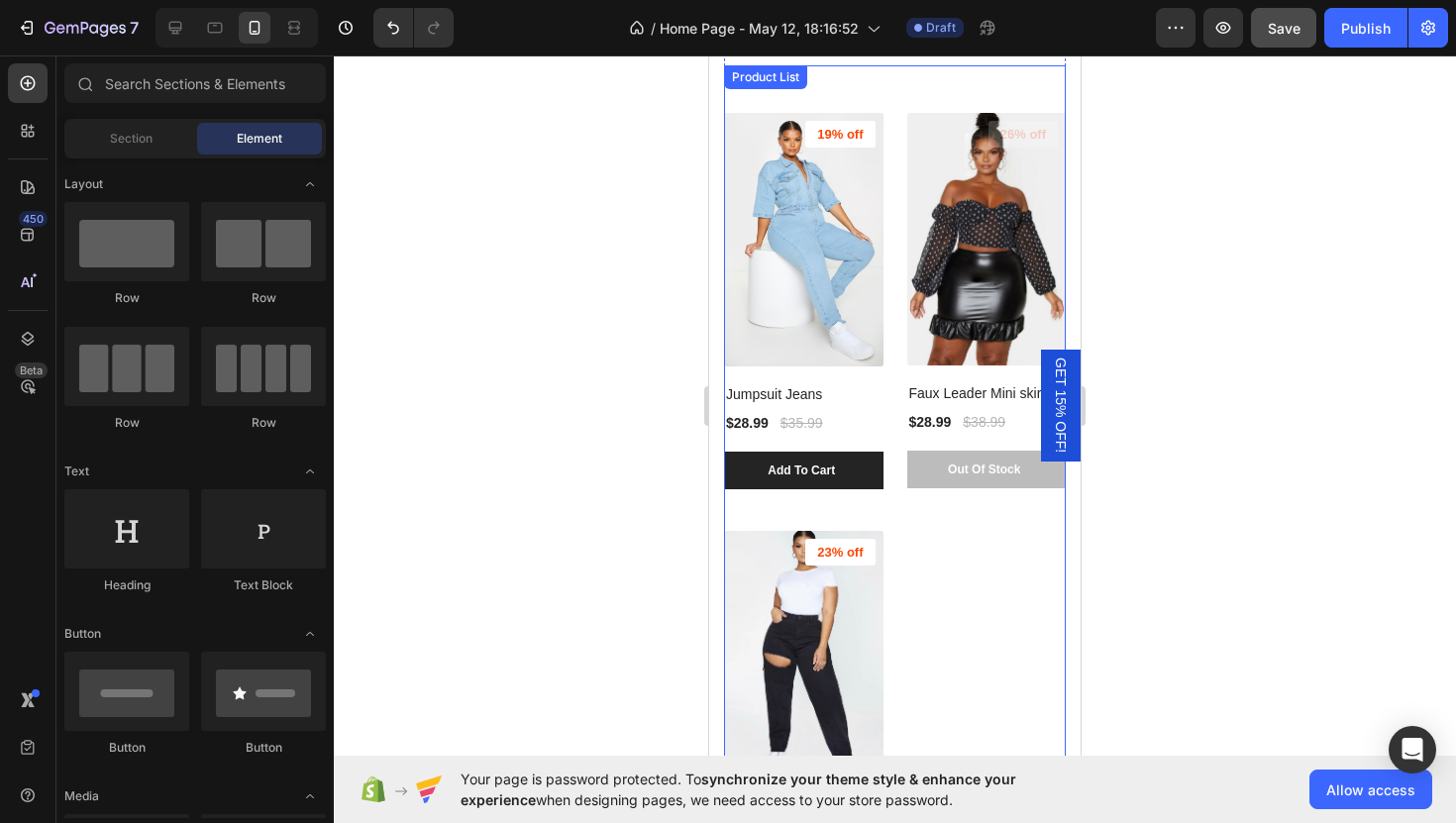 scroll, scrollTop: 2630, scrollLeft: 0, axis: vertical 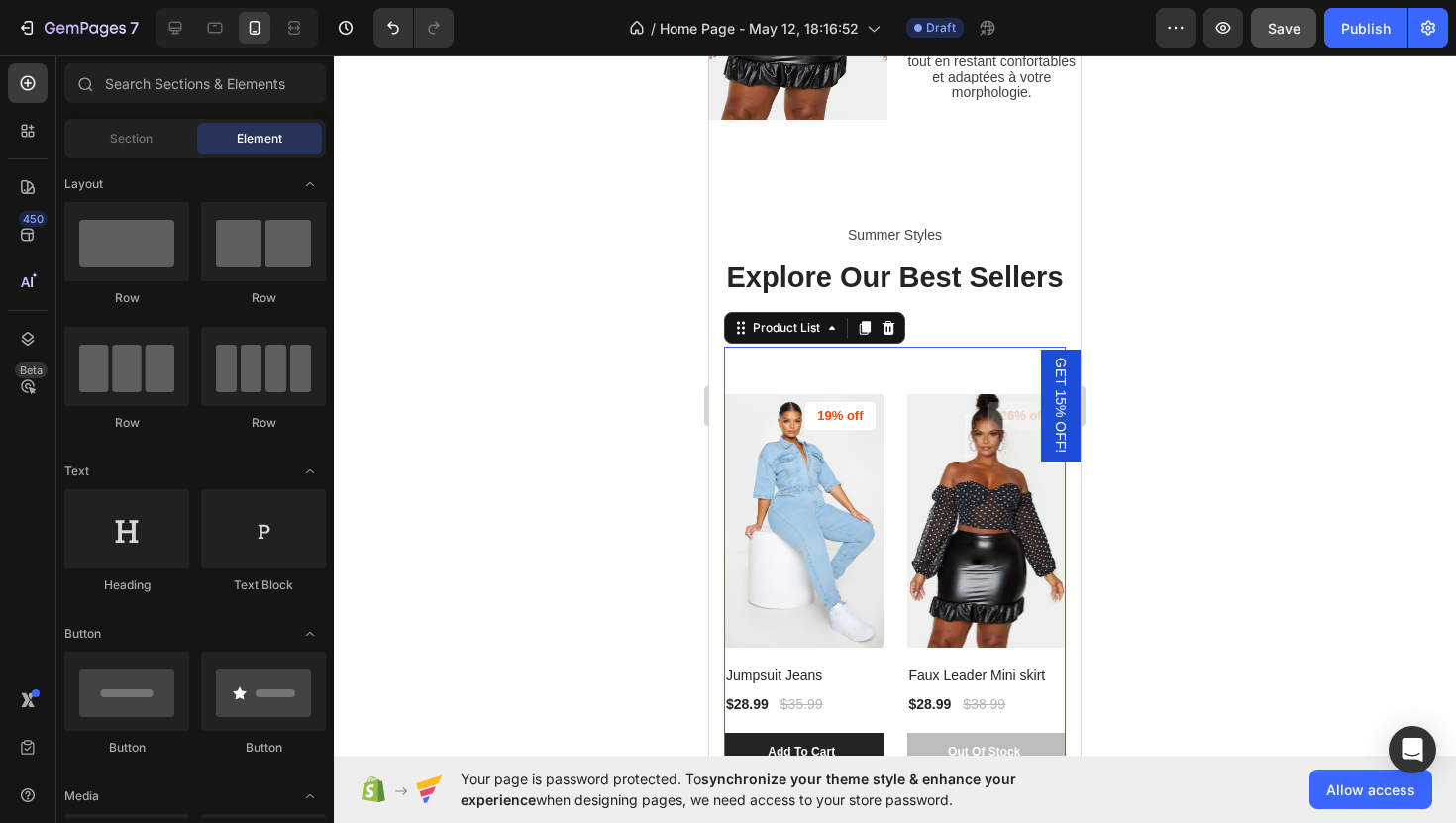 click on "(P) Images 19% off Product Badge Jumpsuit Jeans (P) Title $28.99 (P) Price (P) Price $35.99 (P) Price (P) Price Row Add To Cart (P) Cart Button Row Product List   0 (P) Images 26% off Product Badge Faux Leader Mini skirt (P) Title $28.99 (P) Price (P) Price $38.99 (P) Price (P) Price Row Out Of Stock (P) Cart Button Row Product List   0 (P) Images 23% off Product Badge Cargo Jeans (P) Title $23.99 (P) Price (P) Price $30.99 (P) Price (P) Price Row Add To Cart (P) Cart Button Row Product List   0" at bounding box center (894, 766) 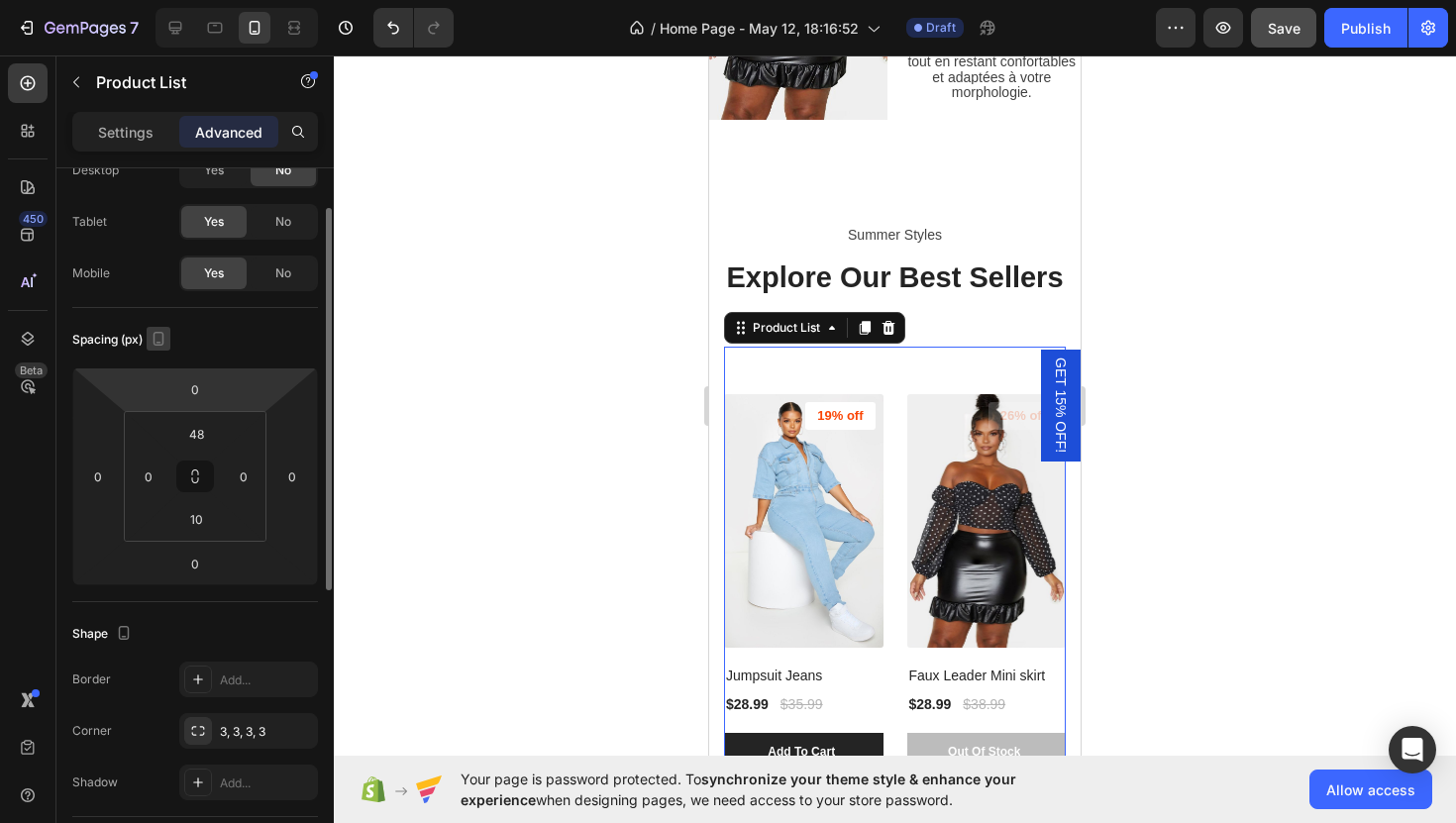 scroll, scrollTop: 71, scrollLeft: 0, axis: vertical 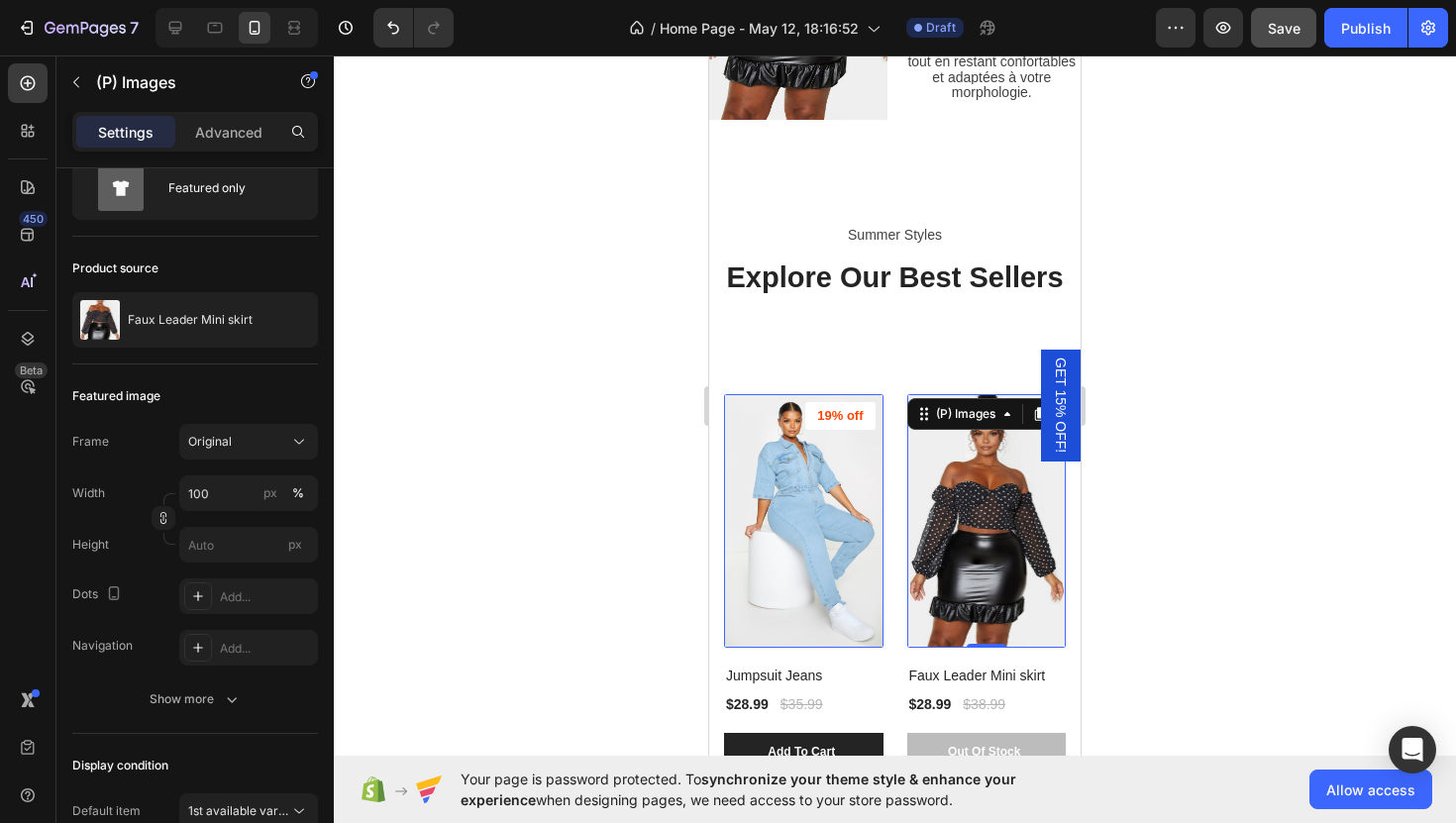 click at bounding box center (987, 521) 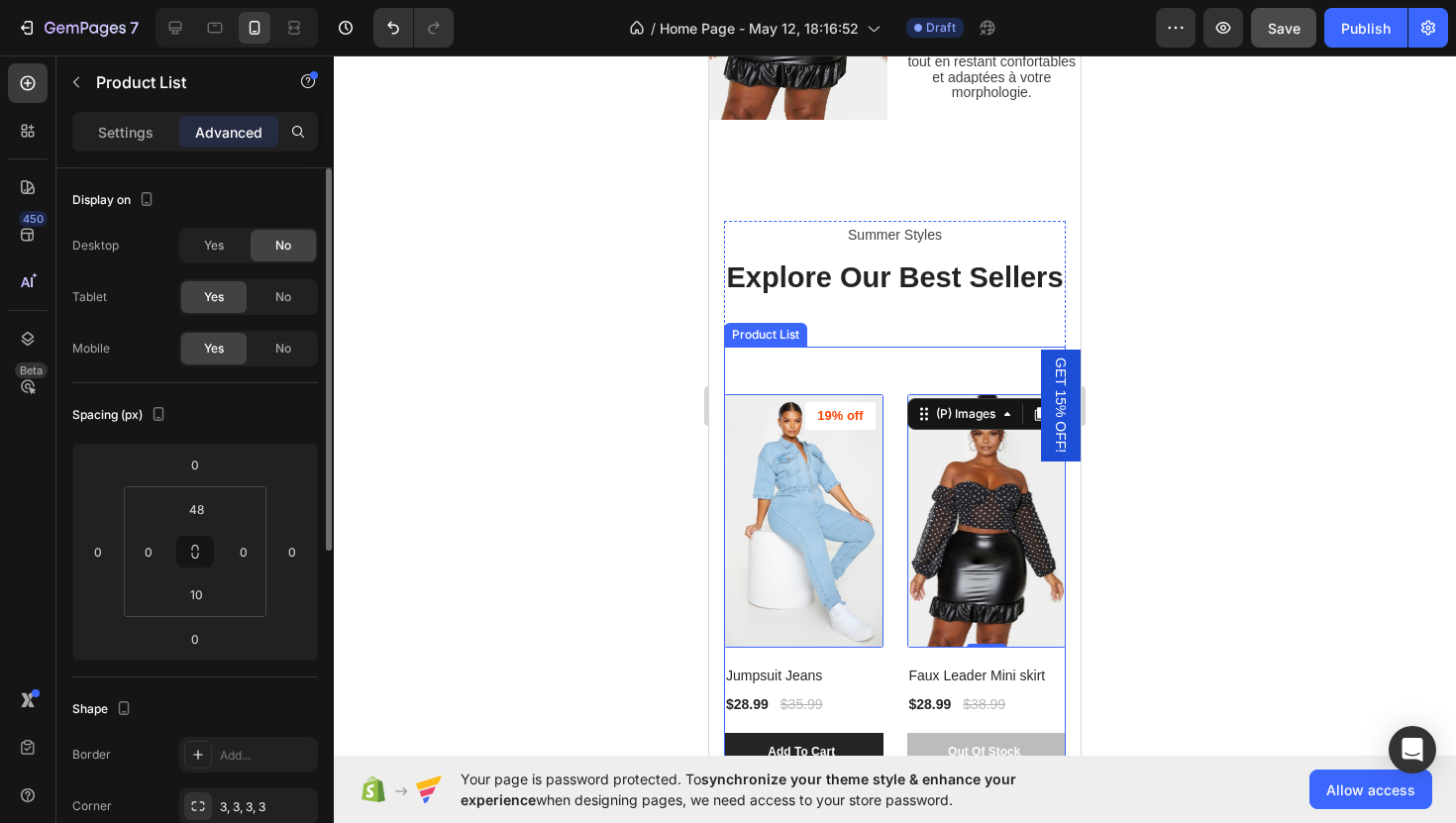 click on "(P) Images   0 19% off Product Badge Jumpsuit Jeans (P) Title $28.99 (P) Price (P) Price $35.99 (P) Price (P) Price Row Add To Cart (P) Cart Button Row Product List (P) Images   0 26% off Product Badge Faux Leader Mini skirt (P) Title $28.99 (P) Price (P) Price $38.99 (P) Price (P) Price Row Out Of Stock (P) Cart Button Row Product List (P) Images   0 23% off Product Badge Cargo Jeans (P) Title $23.99 (P) Price (P) Price $30.99 (P) Price (P) Price Row Add To Cart (P) Cart Button Row Product List" at bounding box center [894, 766] 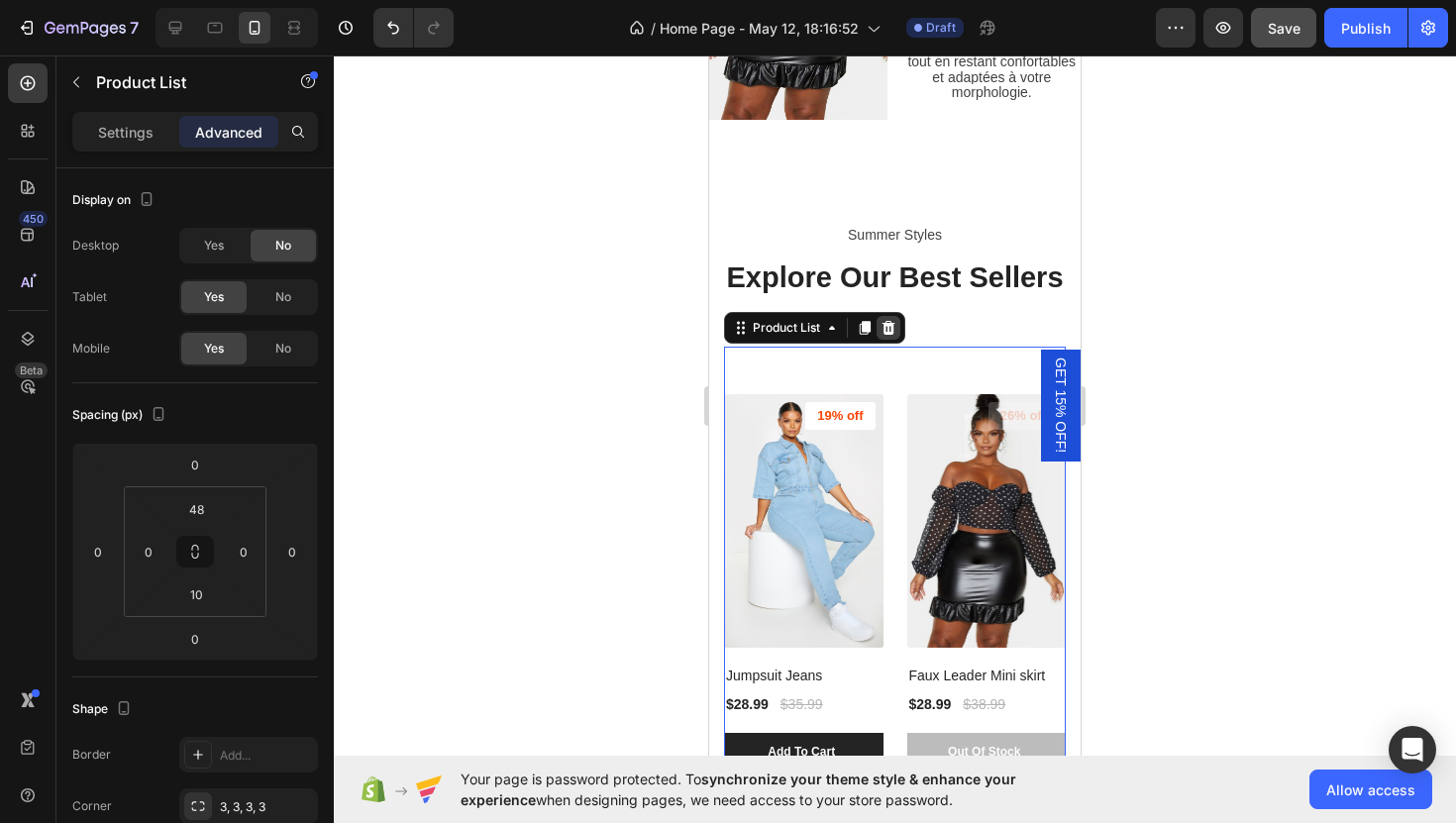 click 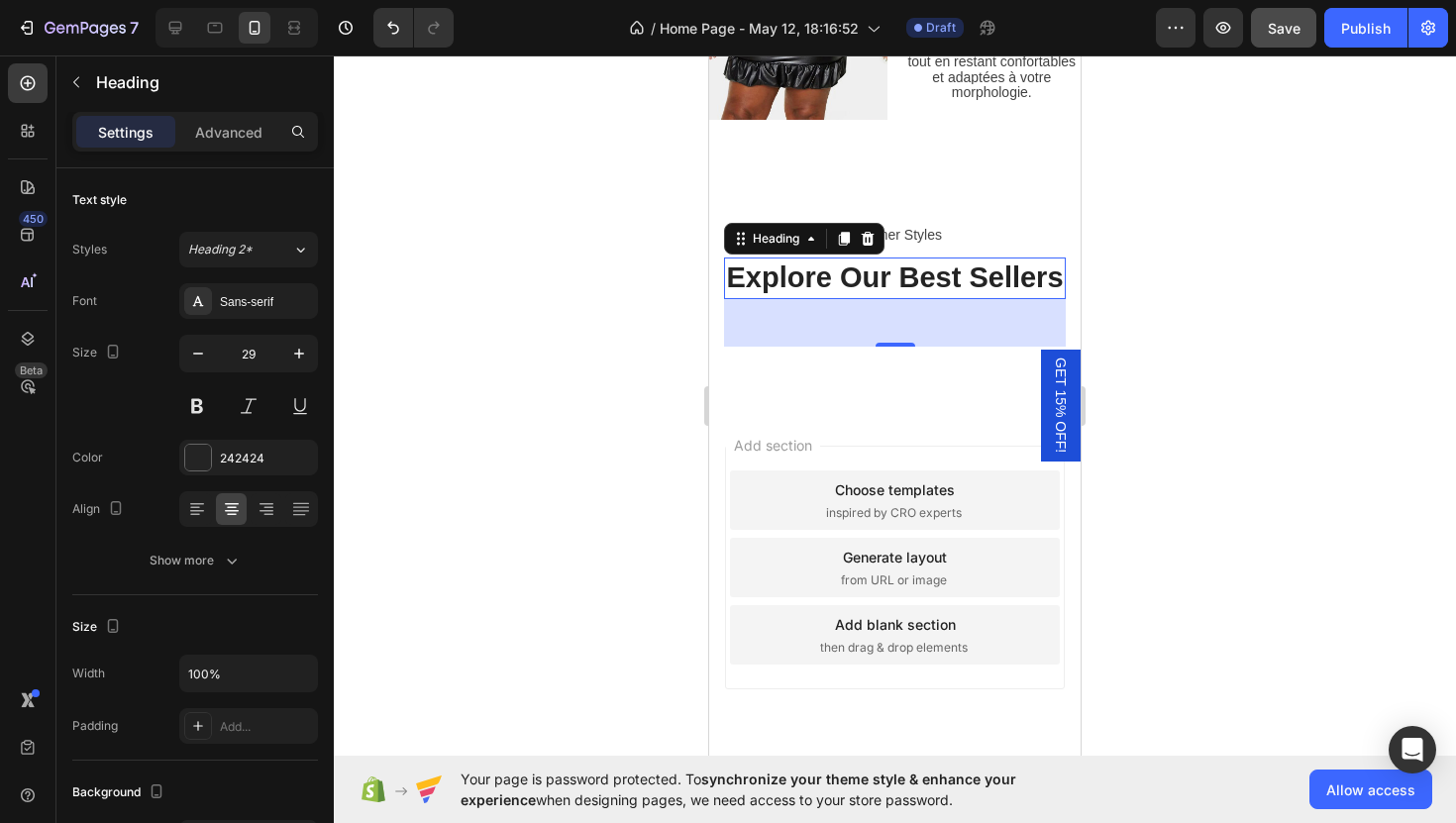 click on "Explore Our Best Sellers" at bounding box center [894, 278] 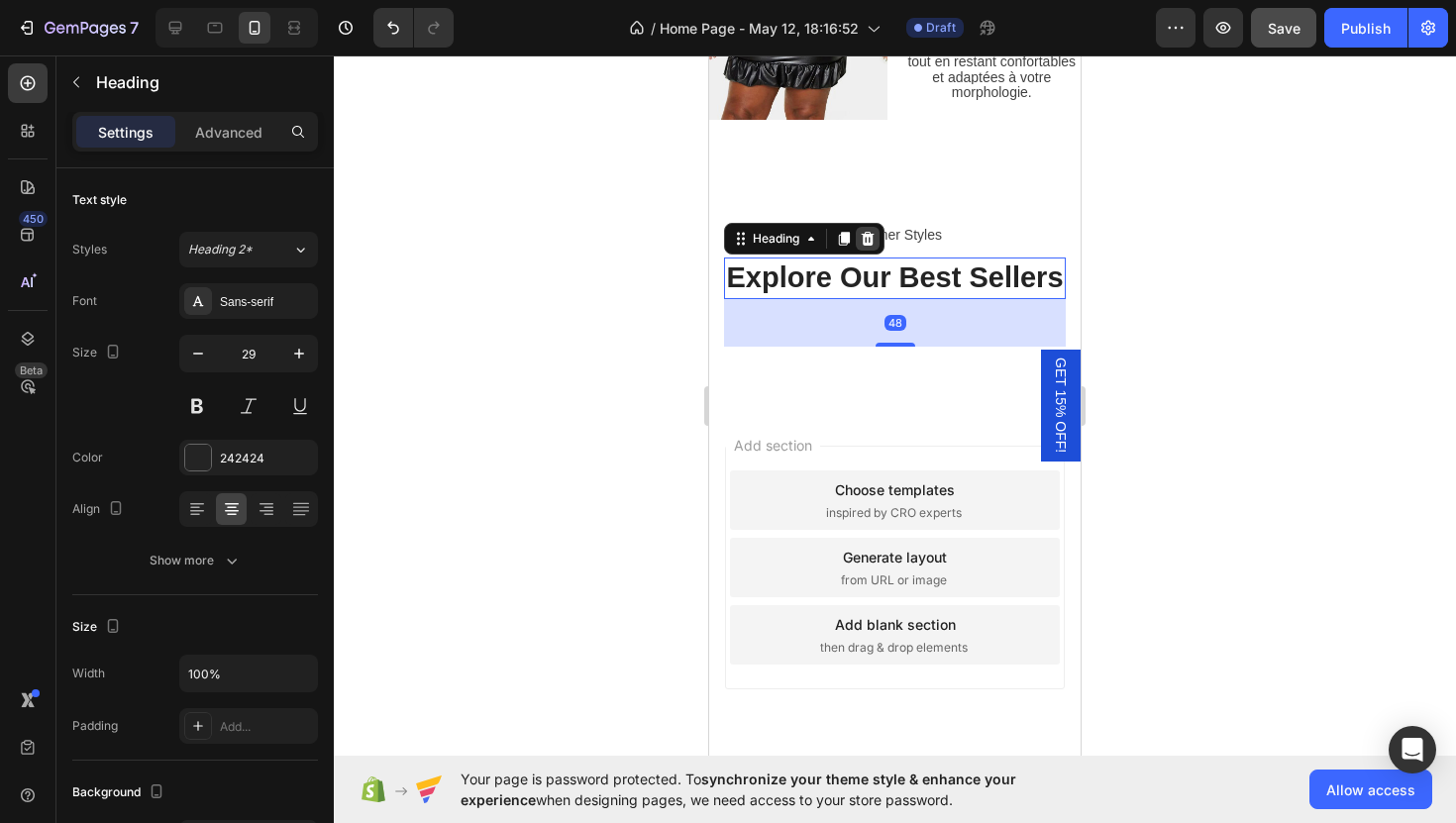 click 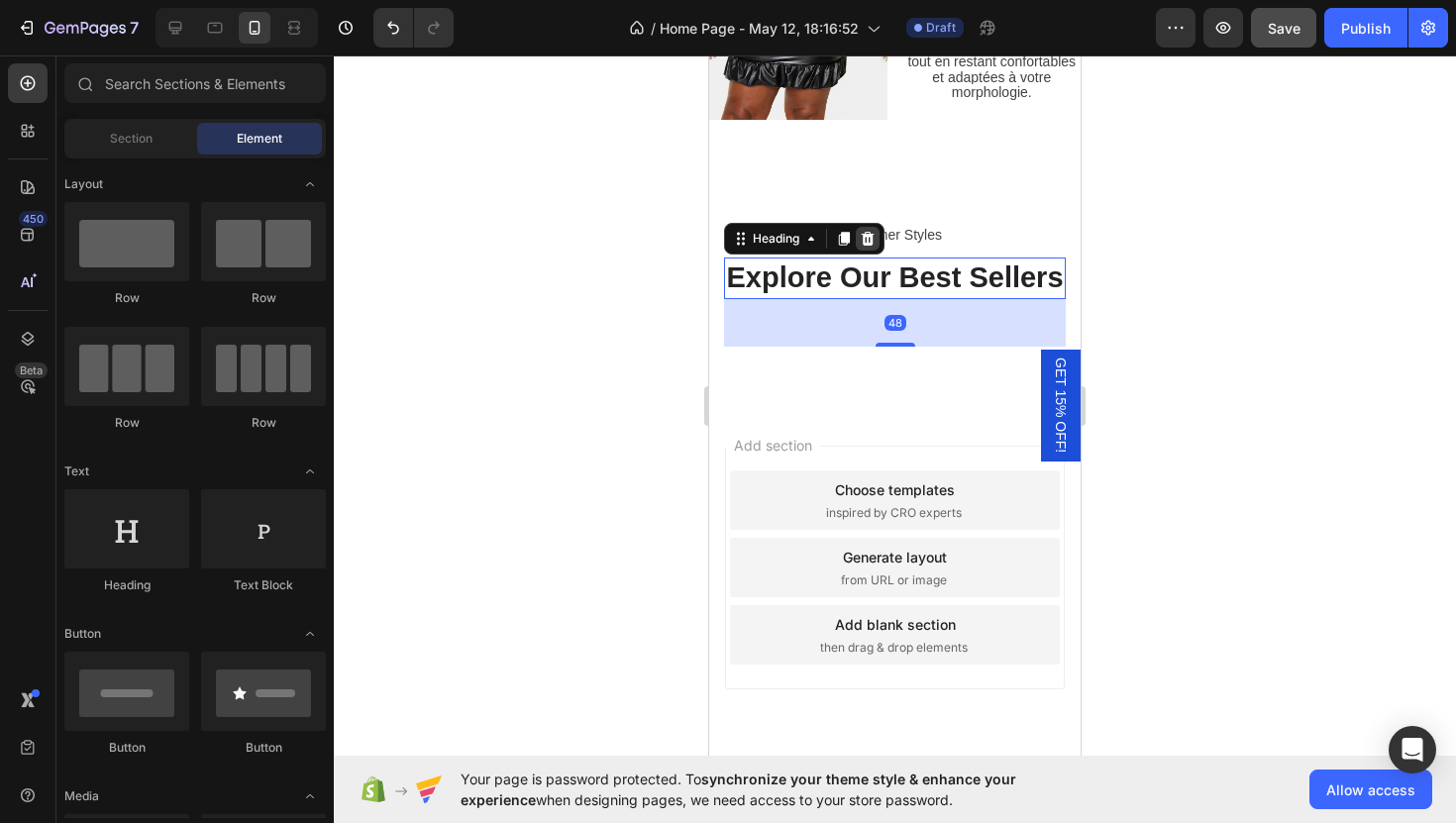 scroll, scrollTop: 2610, scrollLeft: 0, axis: vertical 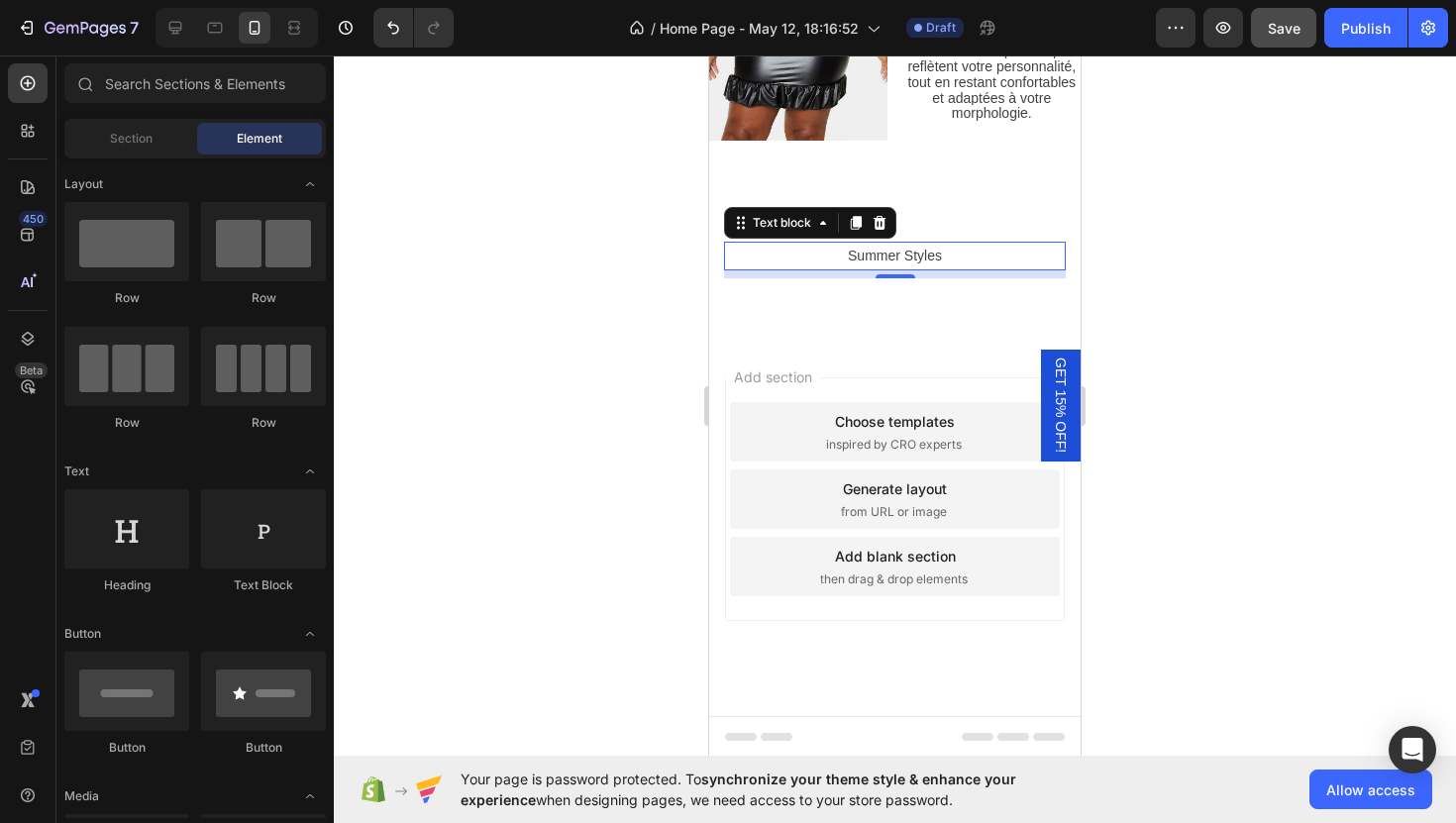 click on "Summer Styles" at bounding box center (894, 256) 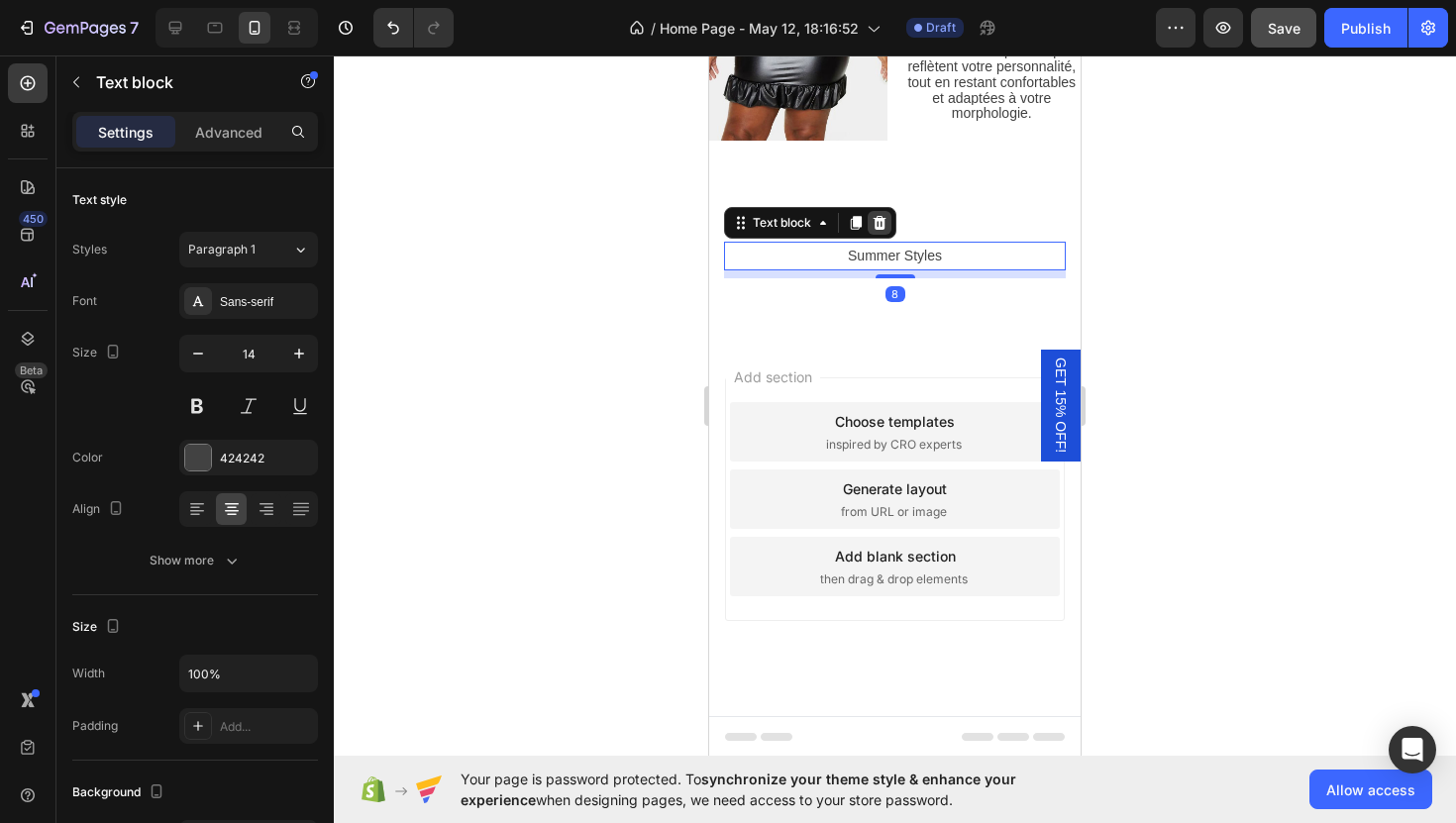 click 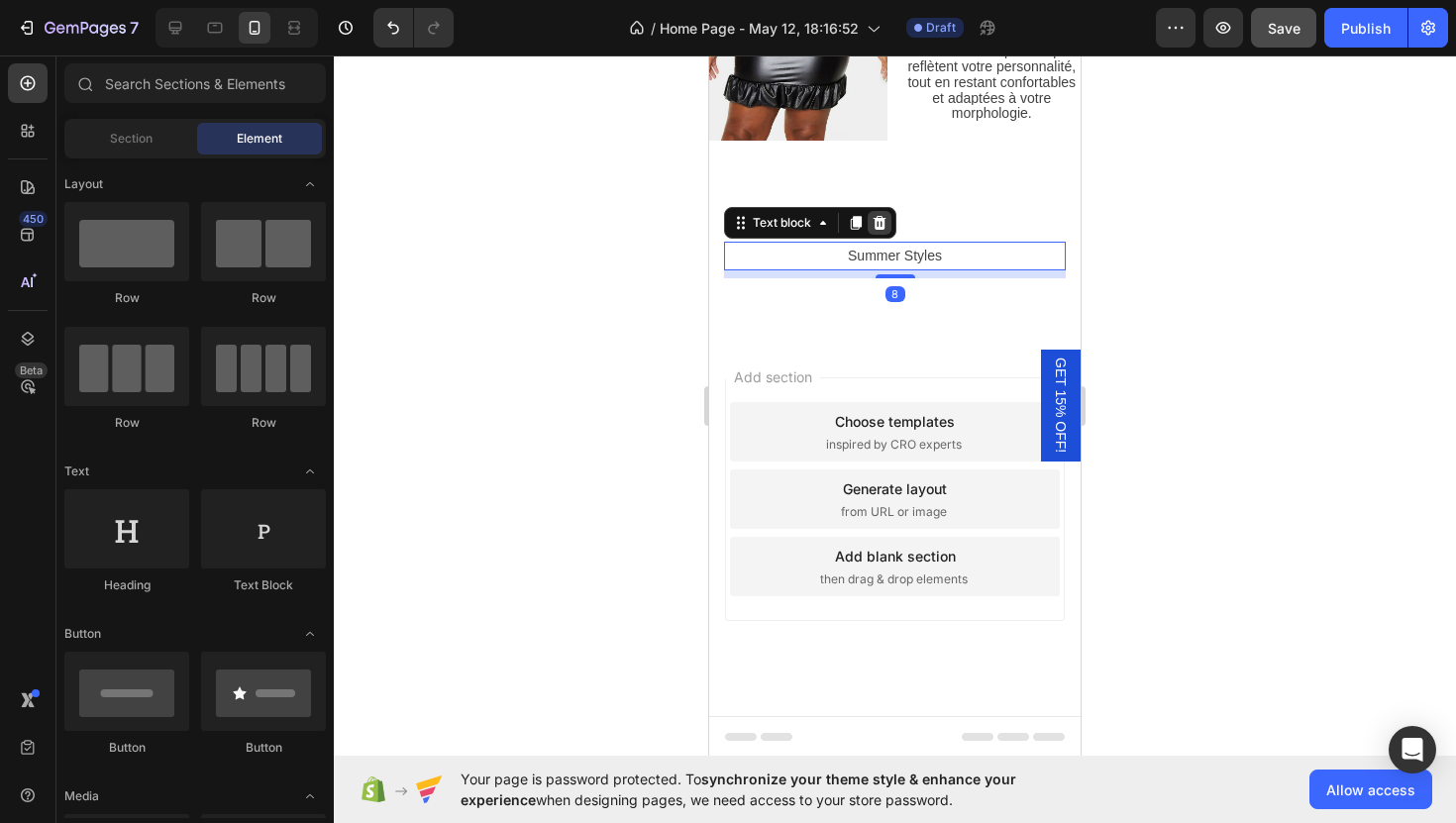 scroll, scrollTop: 2630, scrollLeft: 0, axis: vertical 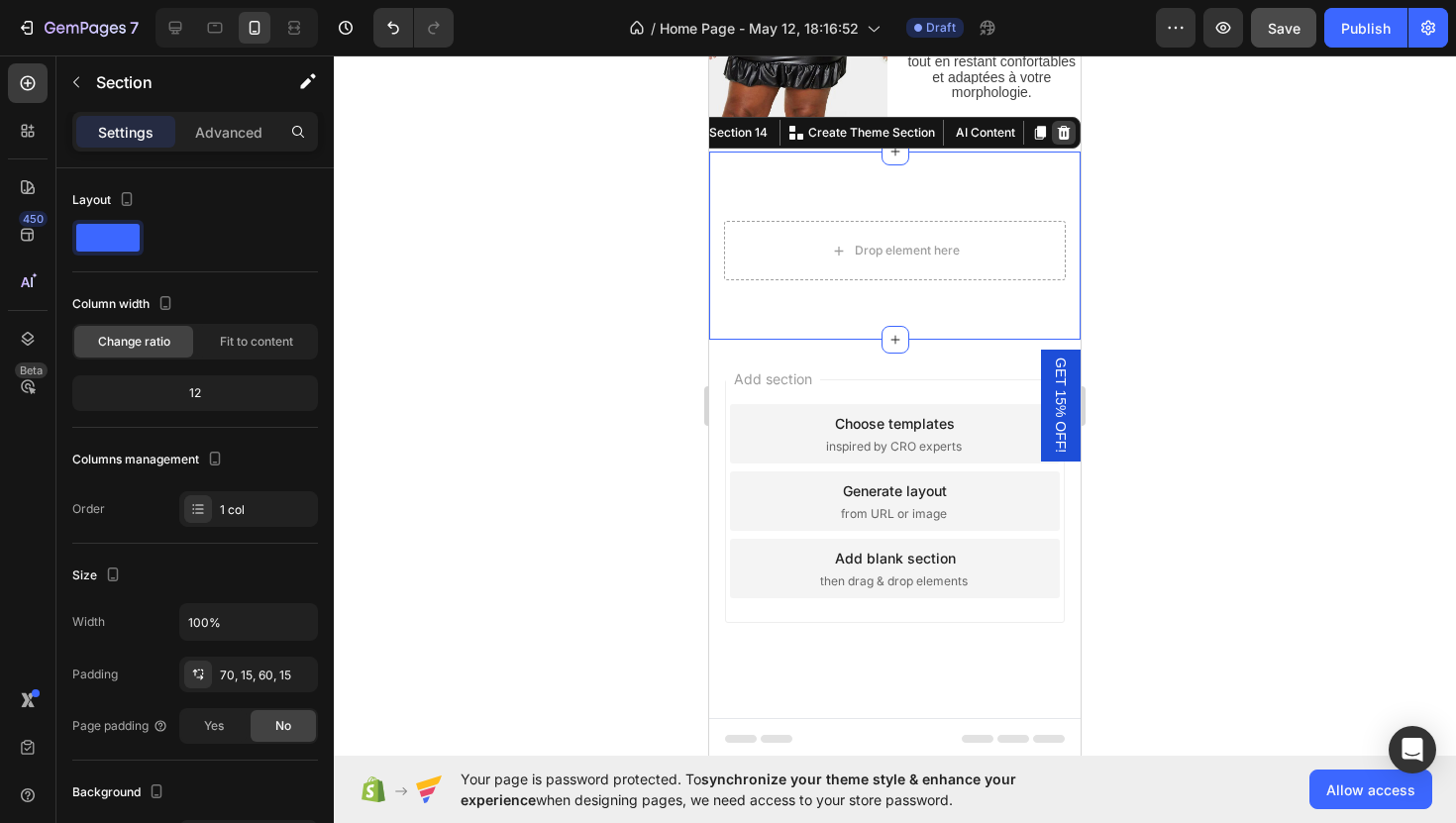 click 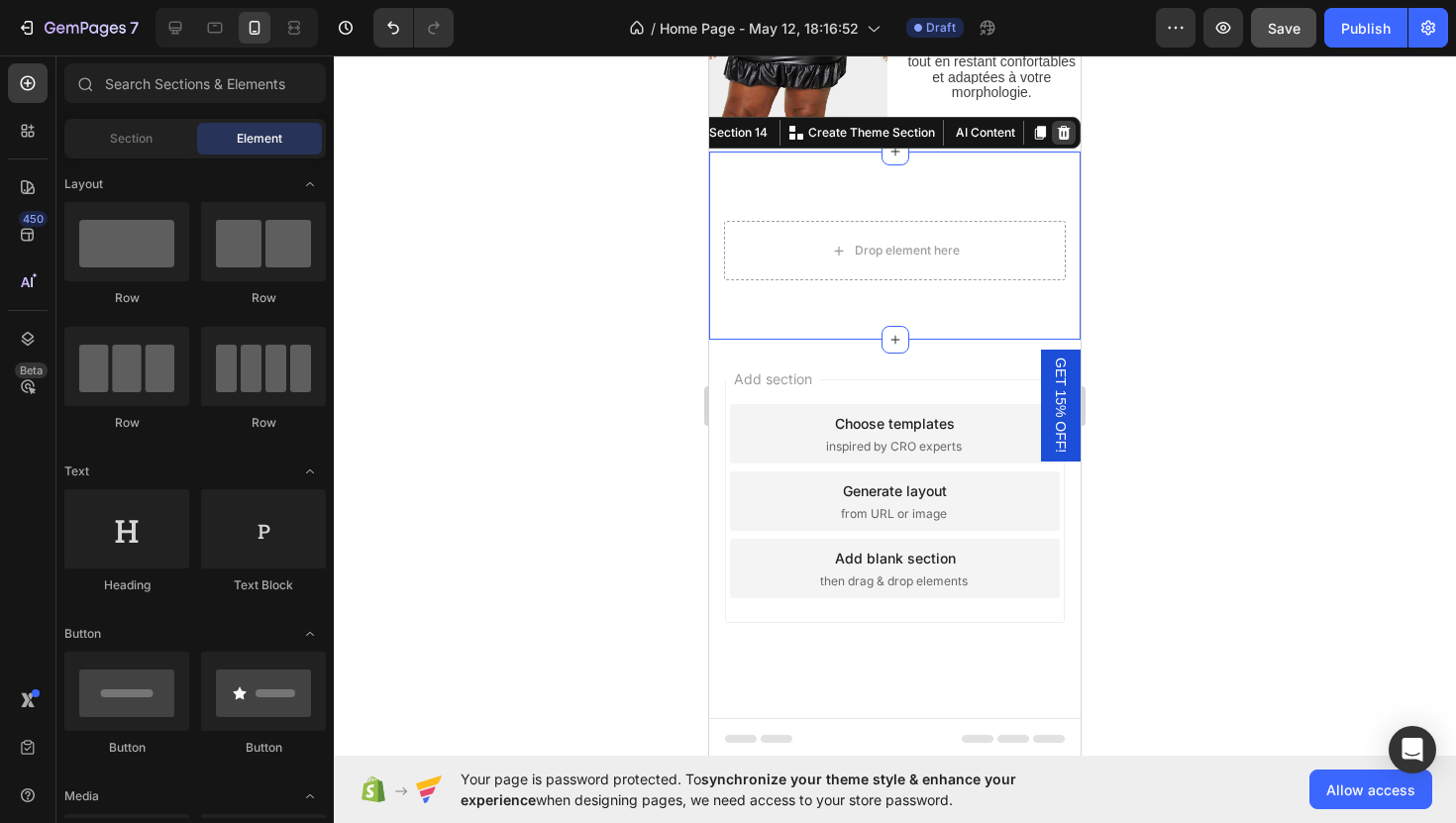 scroll, scrollTop: 2444, scrollLeft: 0, axis: vertical 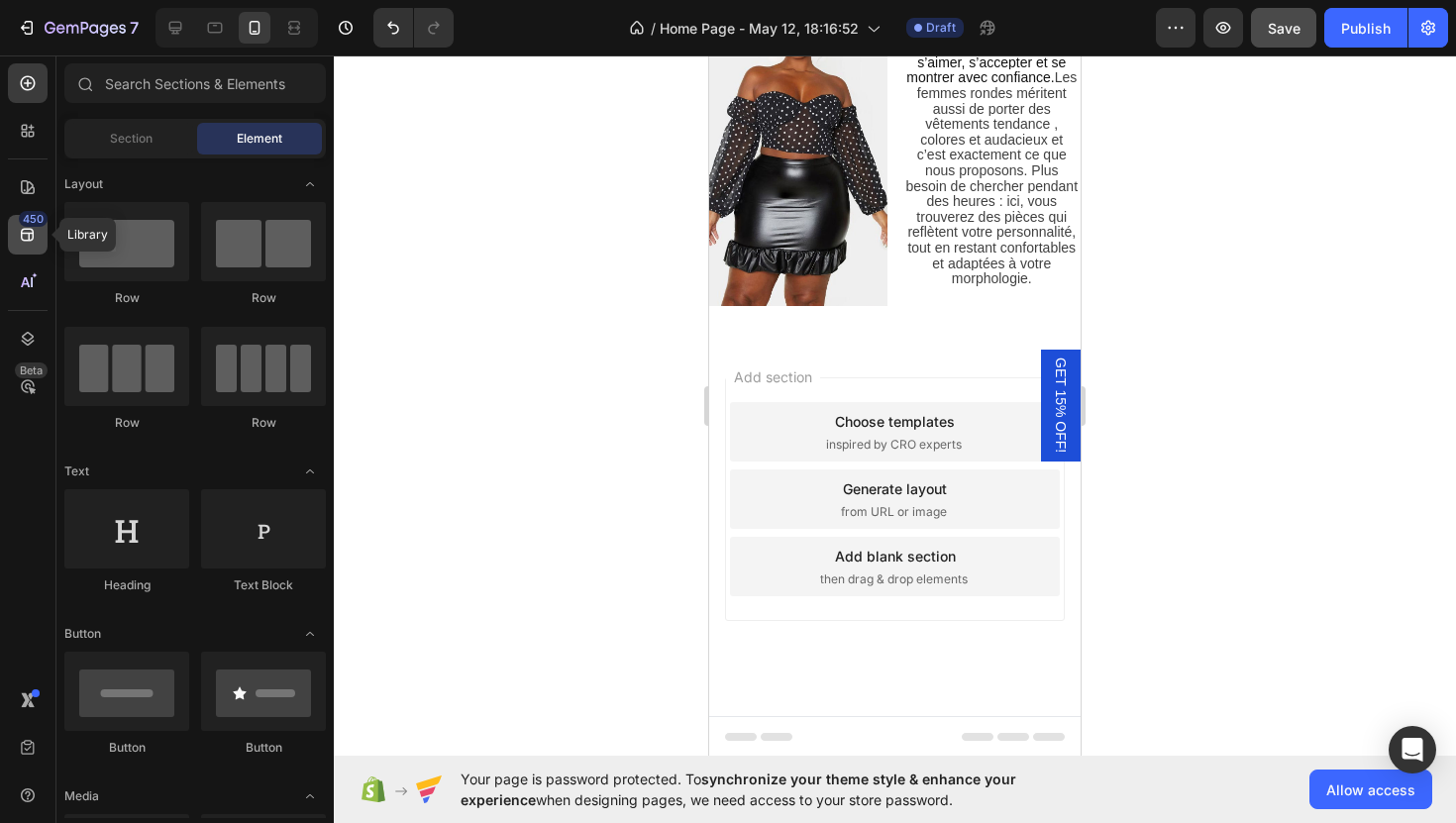 click 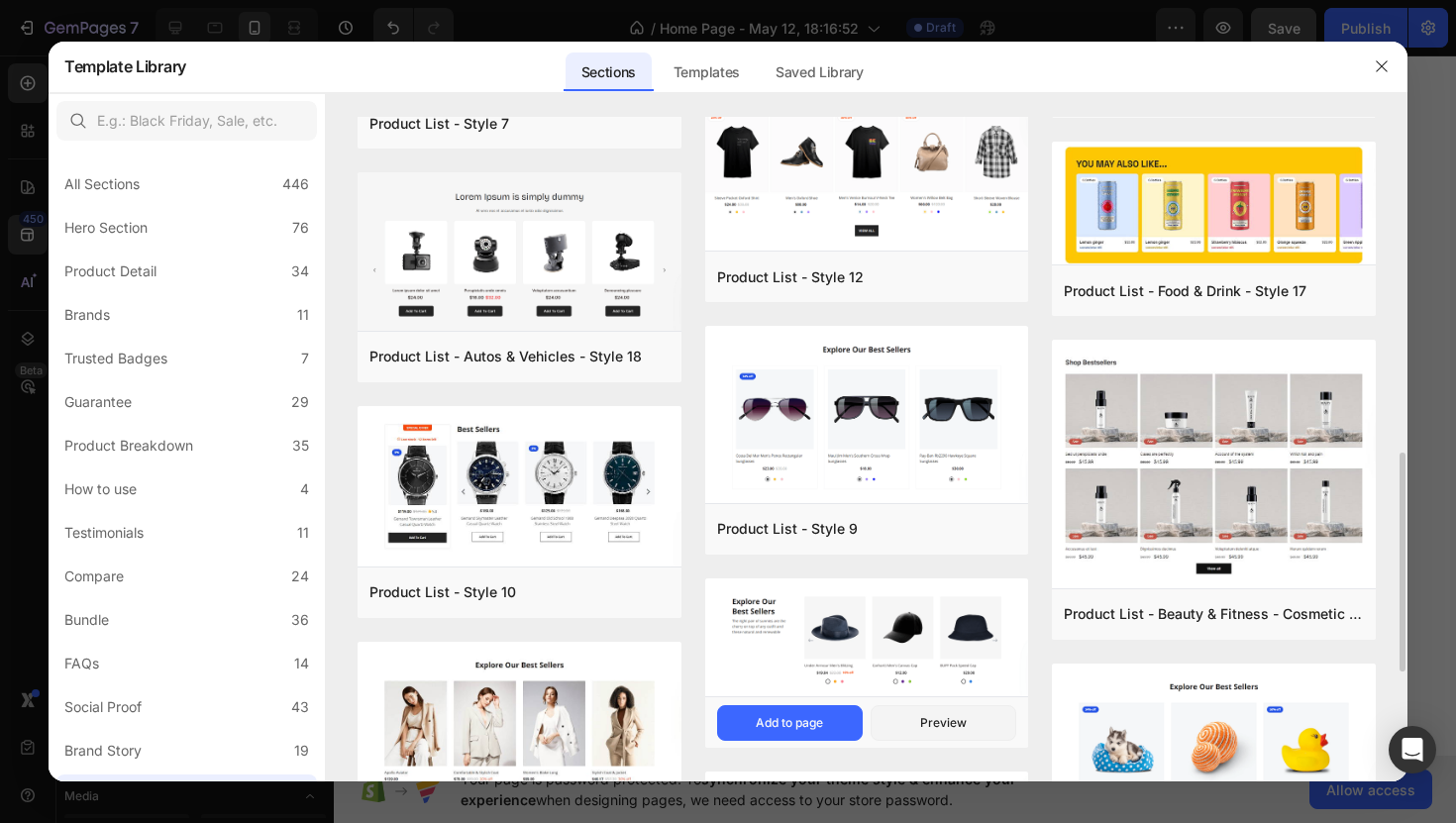 scroll, scrollTop: 1045, scrollLeft: 0, axis: vertical 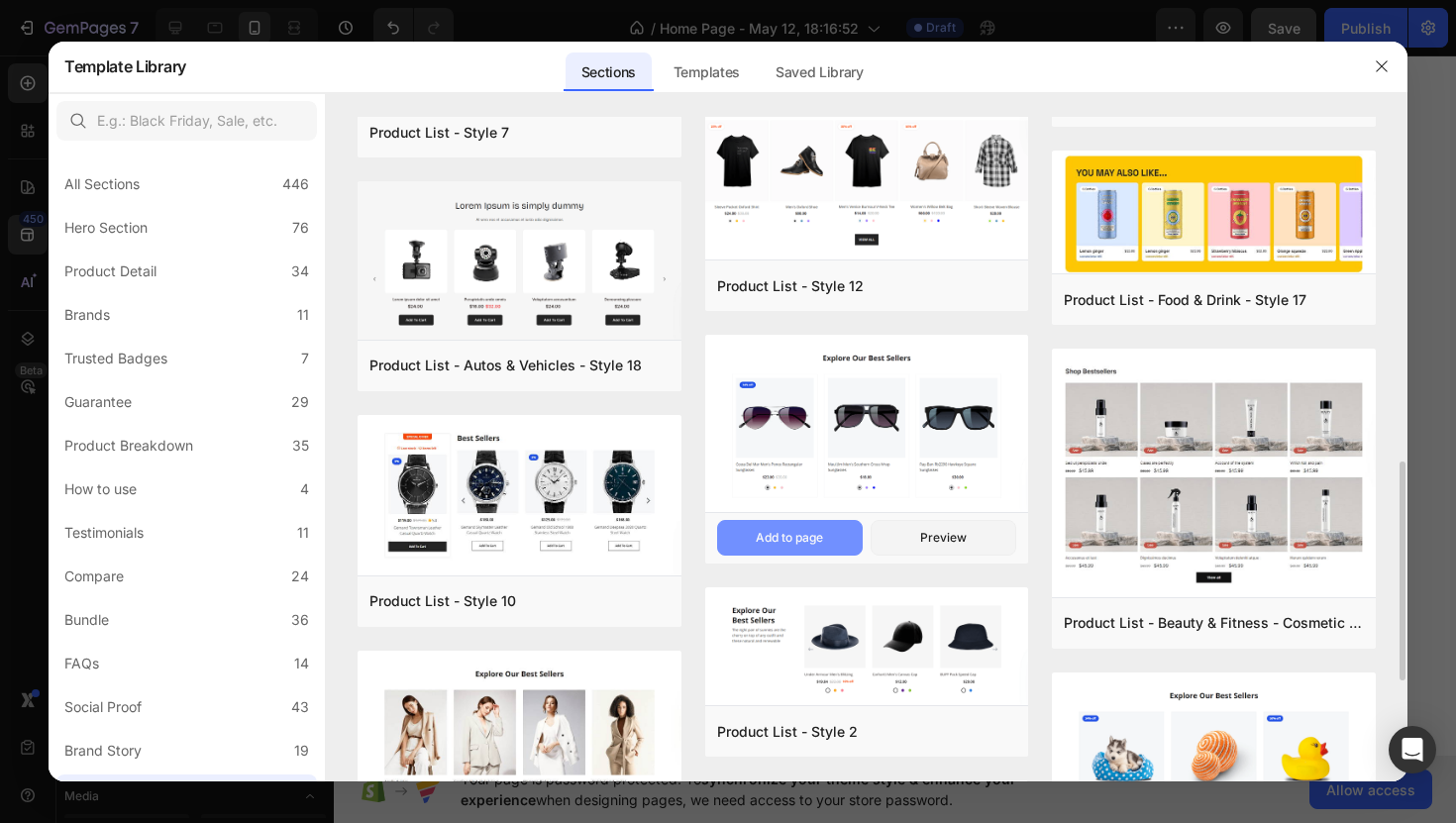 click on "Add to page" at bounding box center [789, 538] 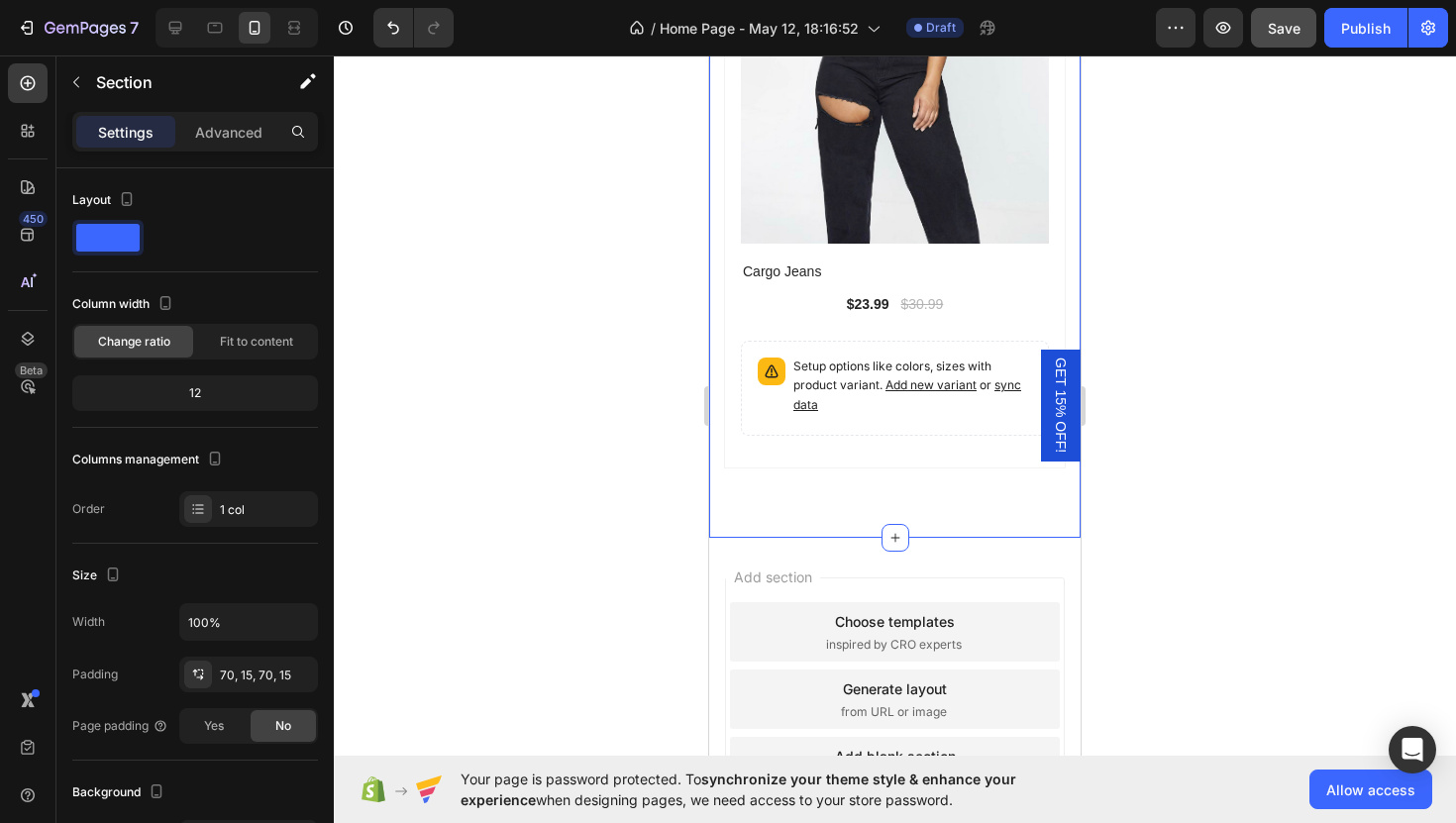 scroll, scrollTop: 4181, scrollLeft: 0, axis: vertical 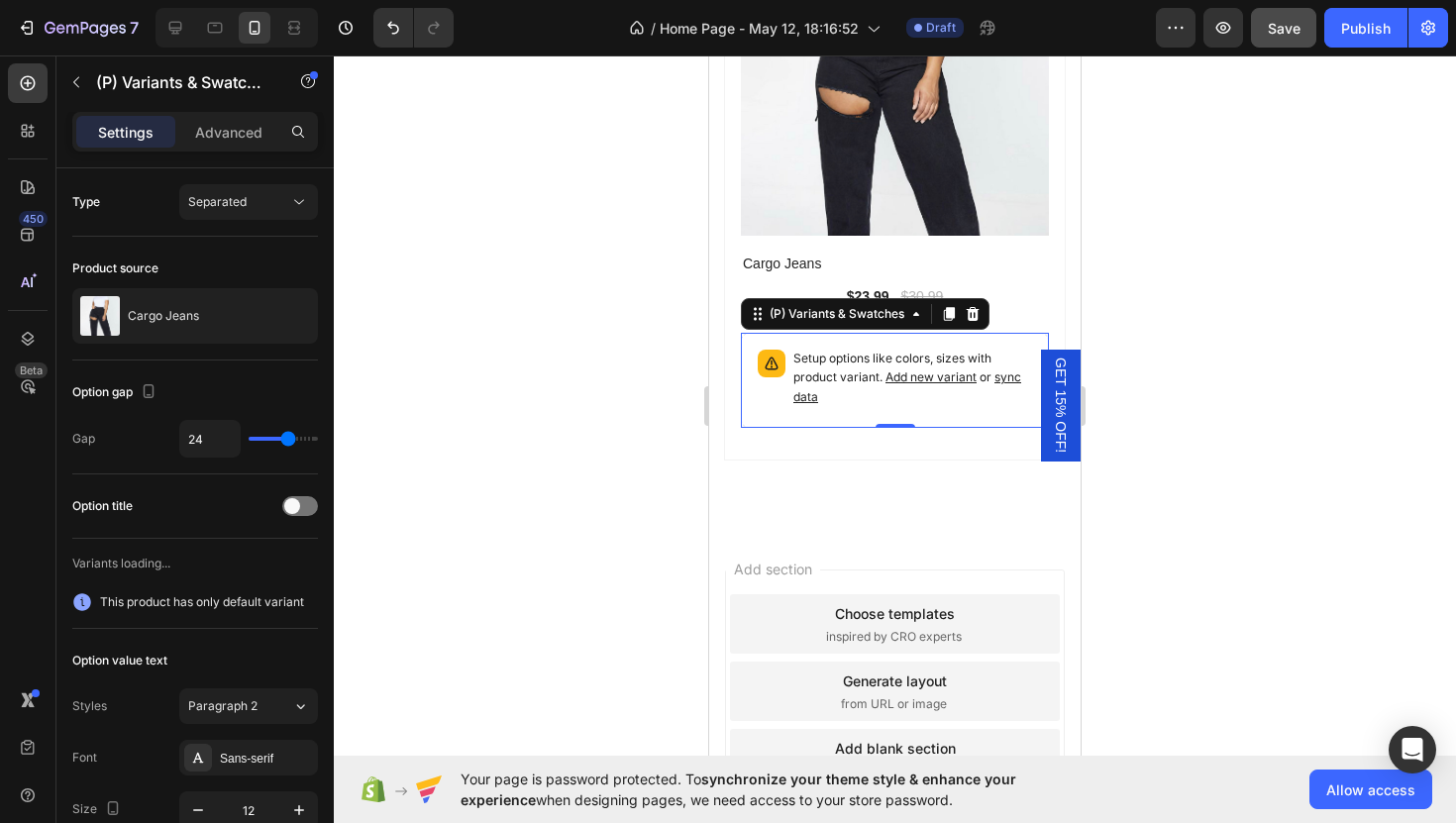 click on "Setup options like colors, sizes with product variant.       Add new variant   or   sync data" at bounding box center (912, -776) 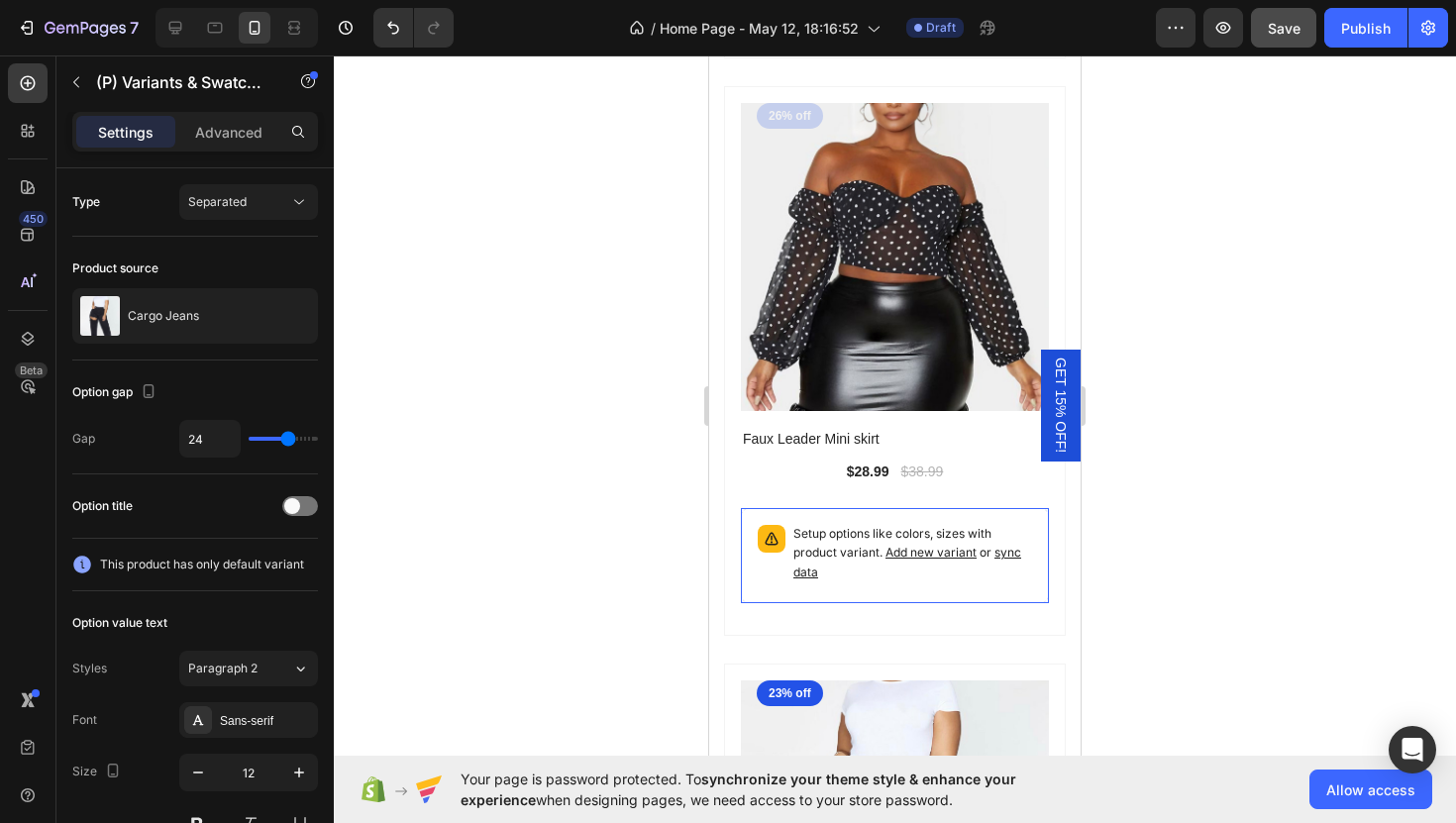scroll, scrollTop: 3404, scrollLeft: 0, axis: vertical 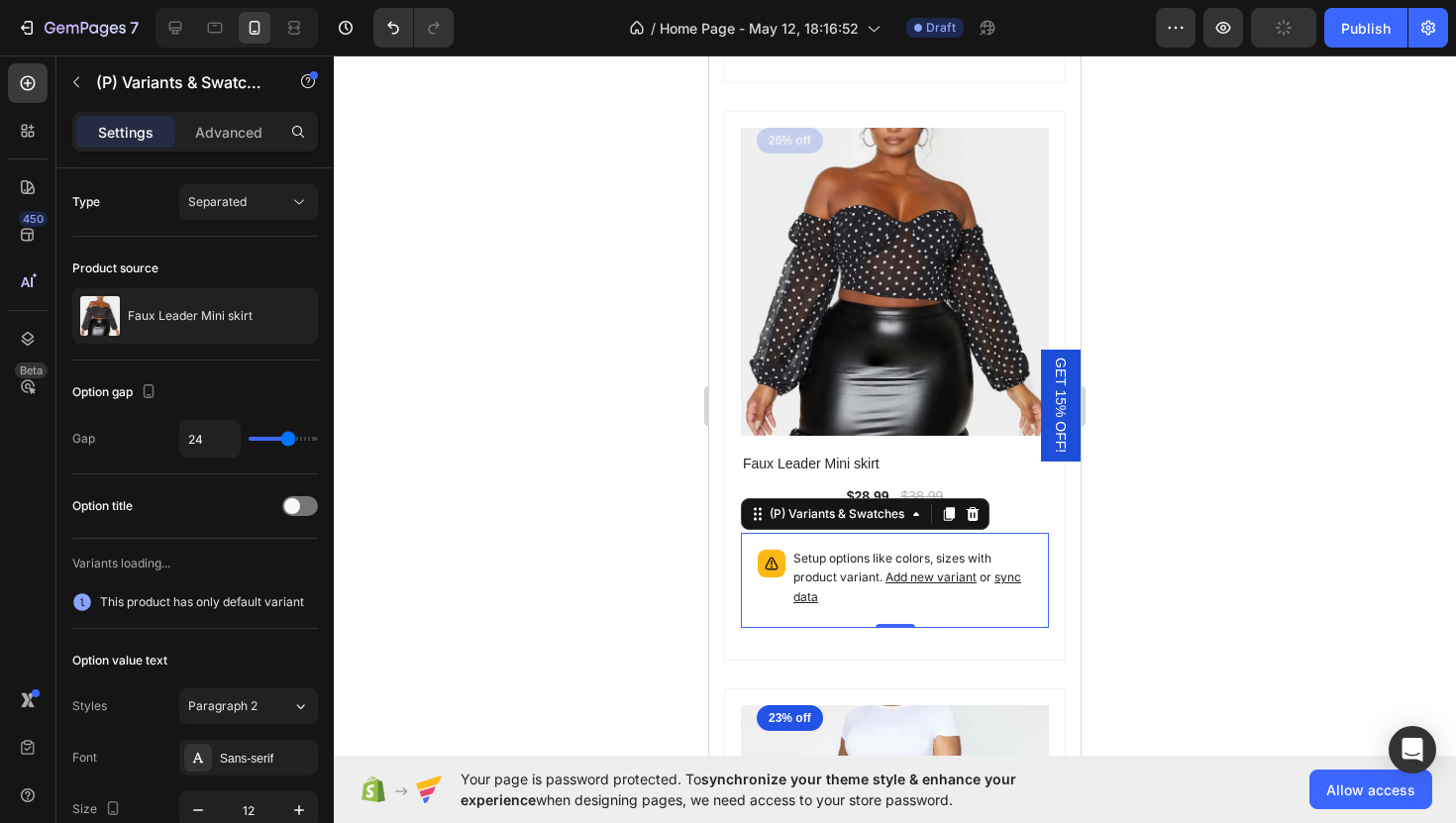 click 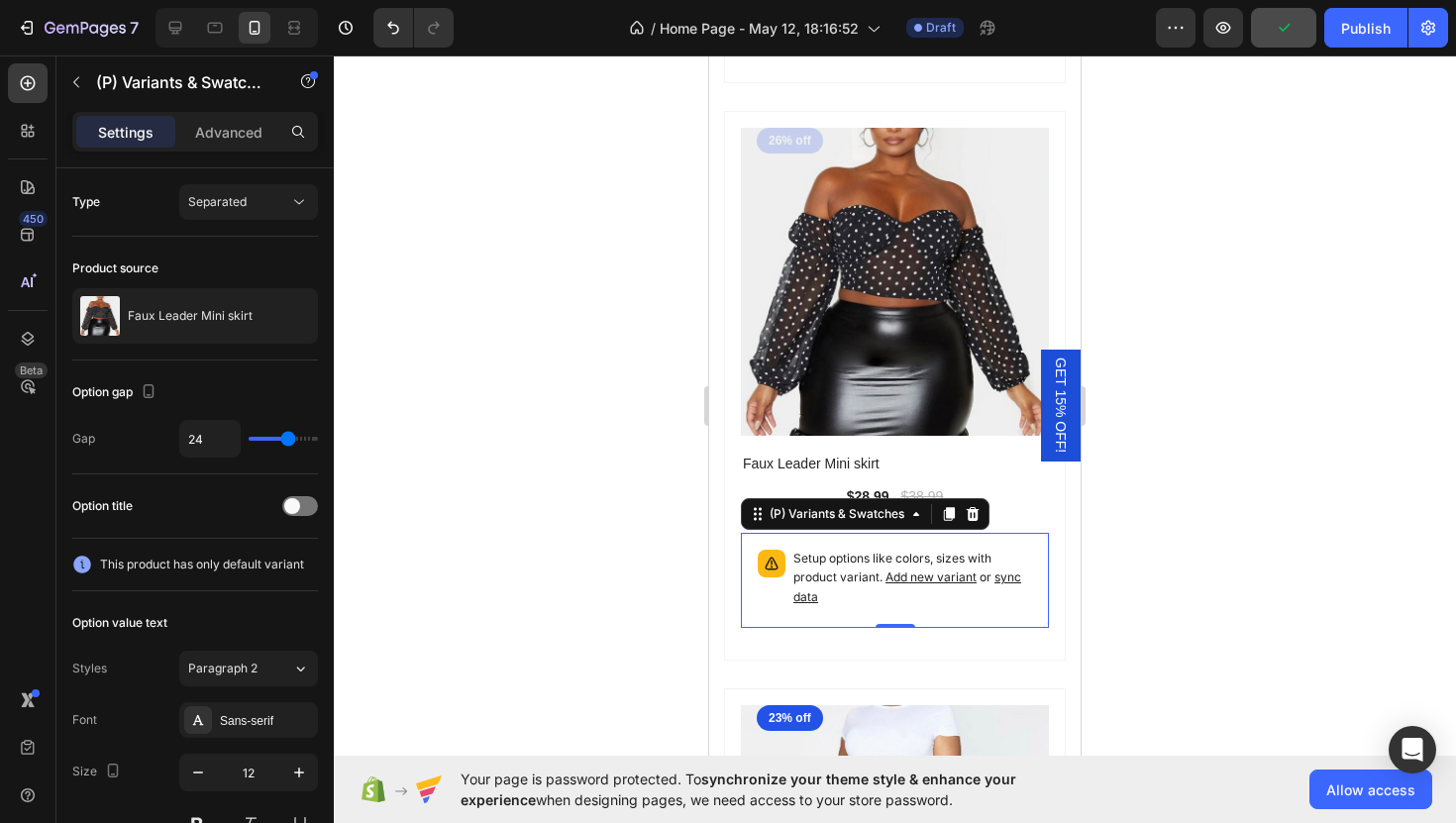click on "Setup options like colors, sizes with product variant.       Add new variant   or   sync data" at bounding box center [912, 1] 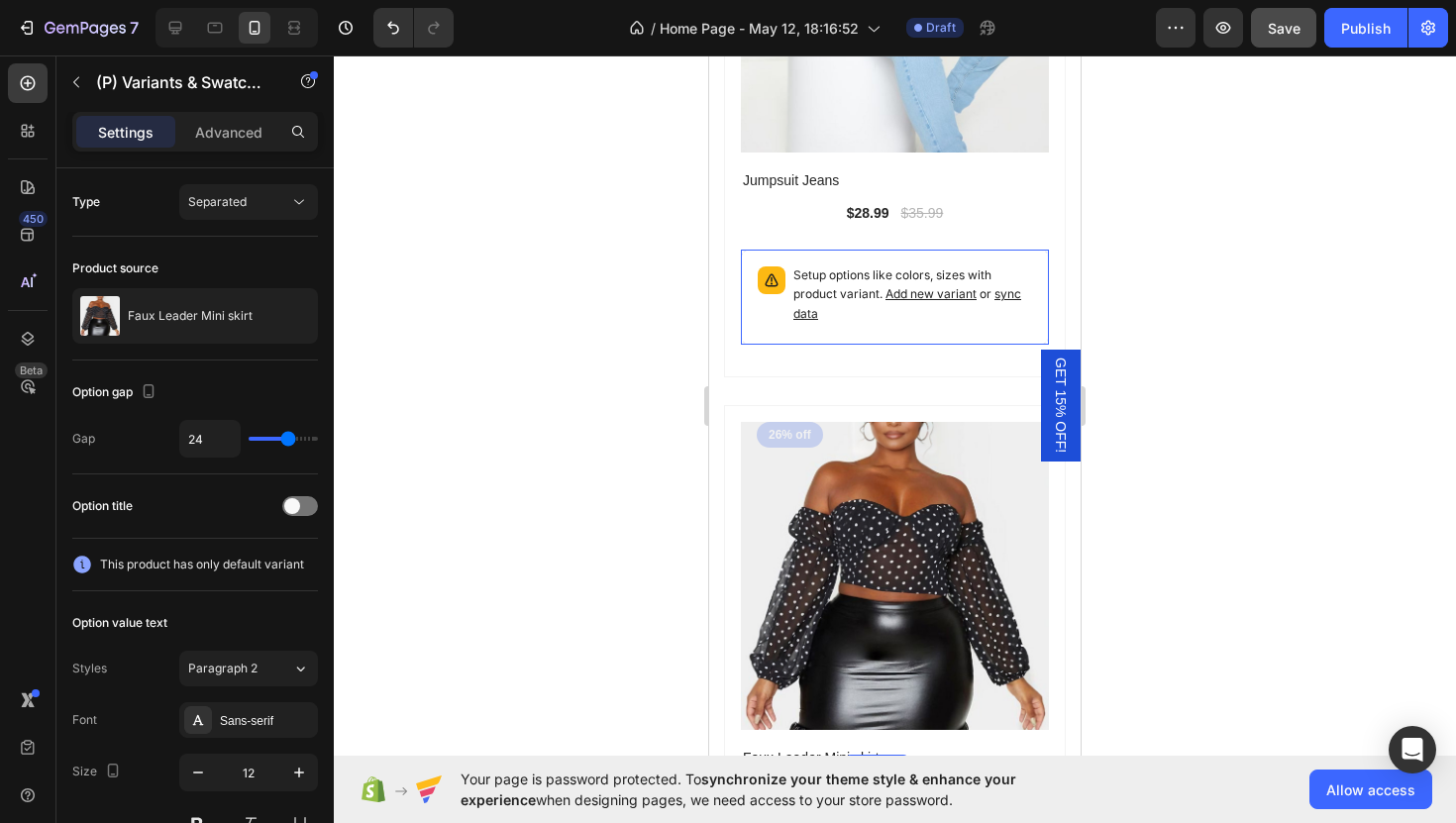 scroll, scrollTop: 3112, scrollLeft: 0, axis: vertical 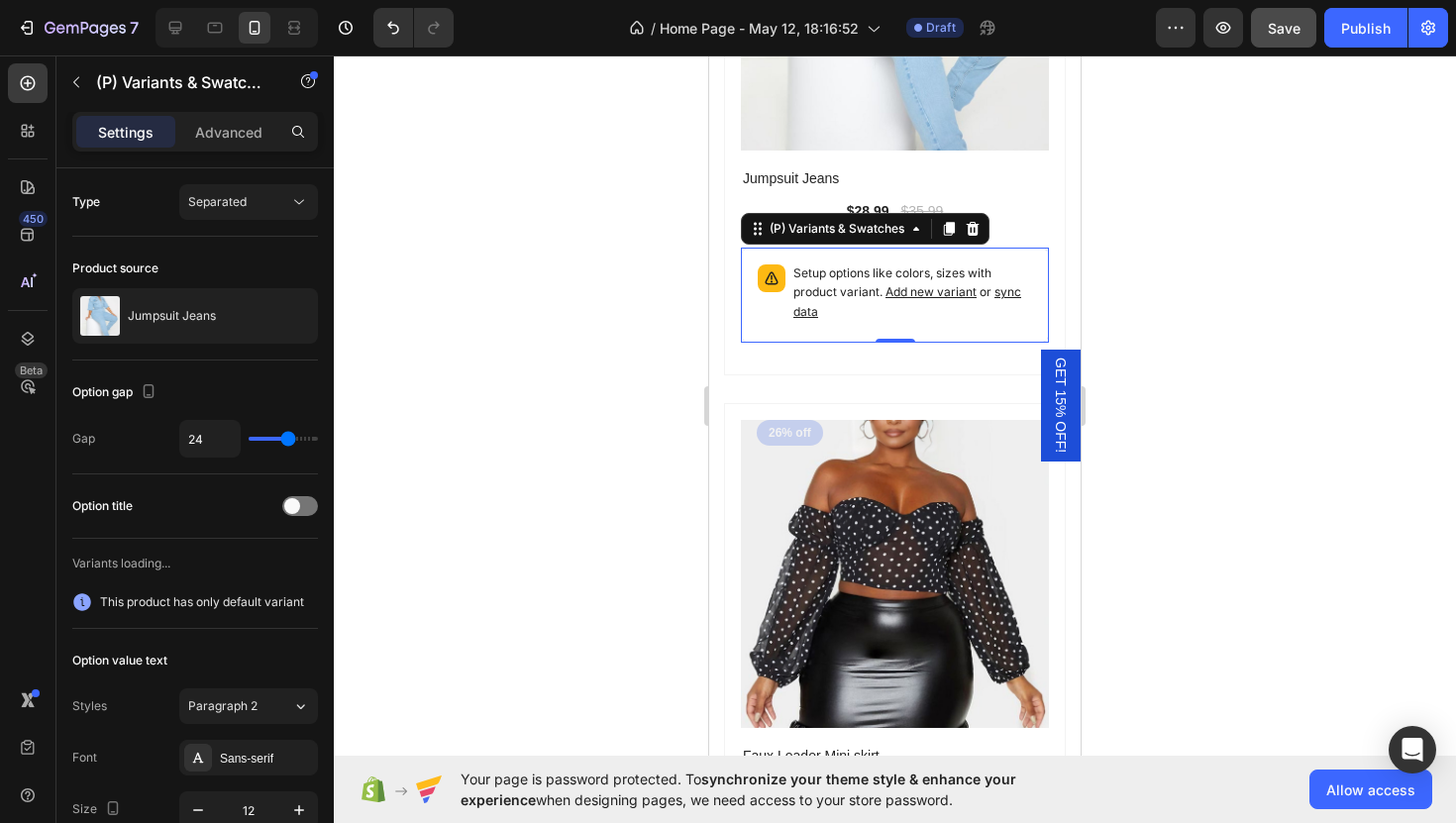 click 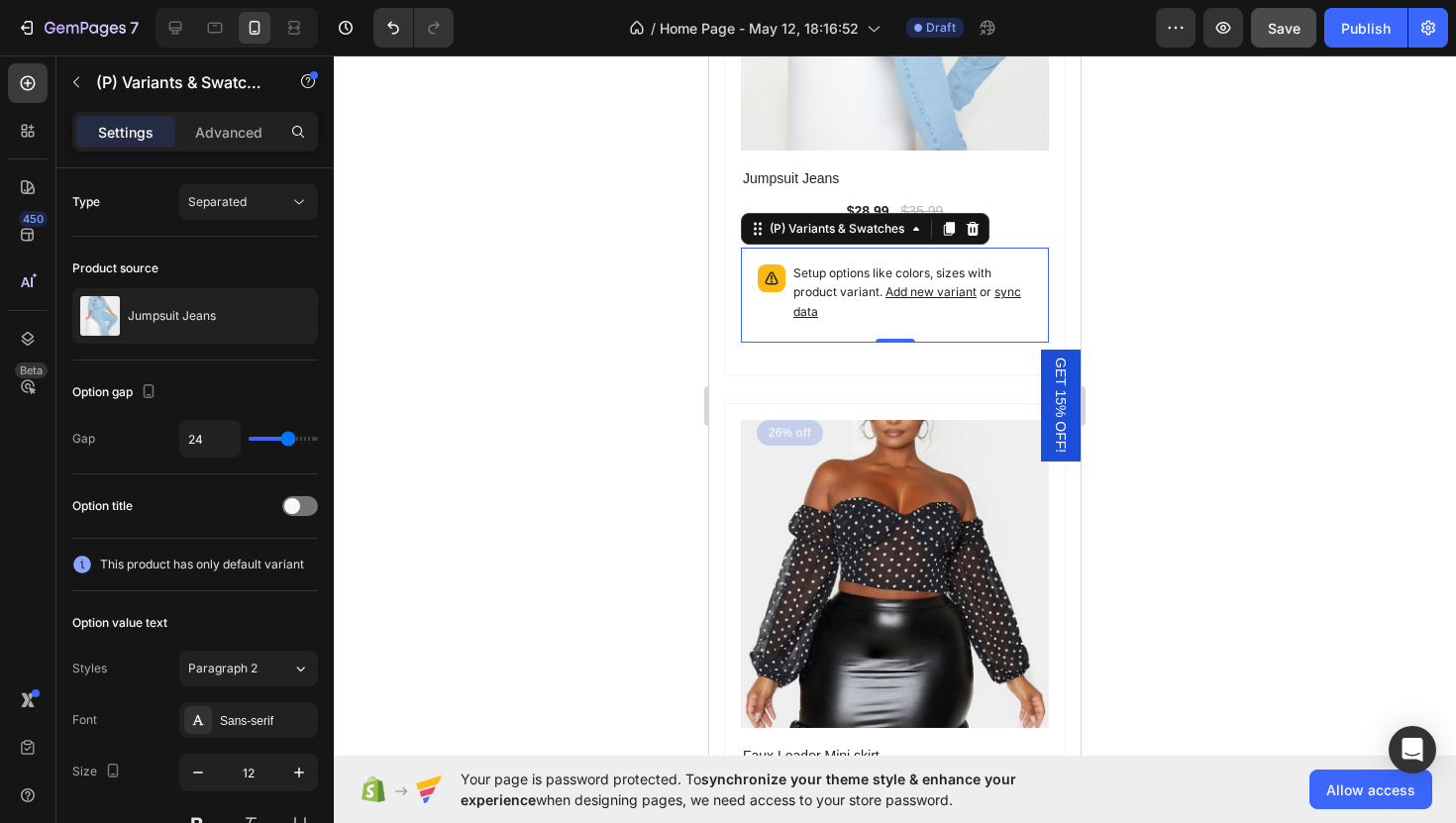 click on "Add new variant" at bounding box center [931, 291] 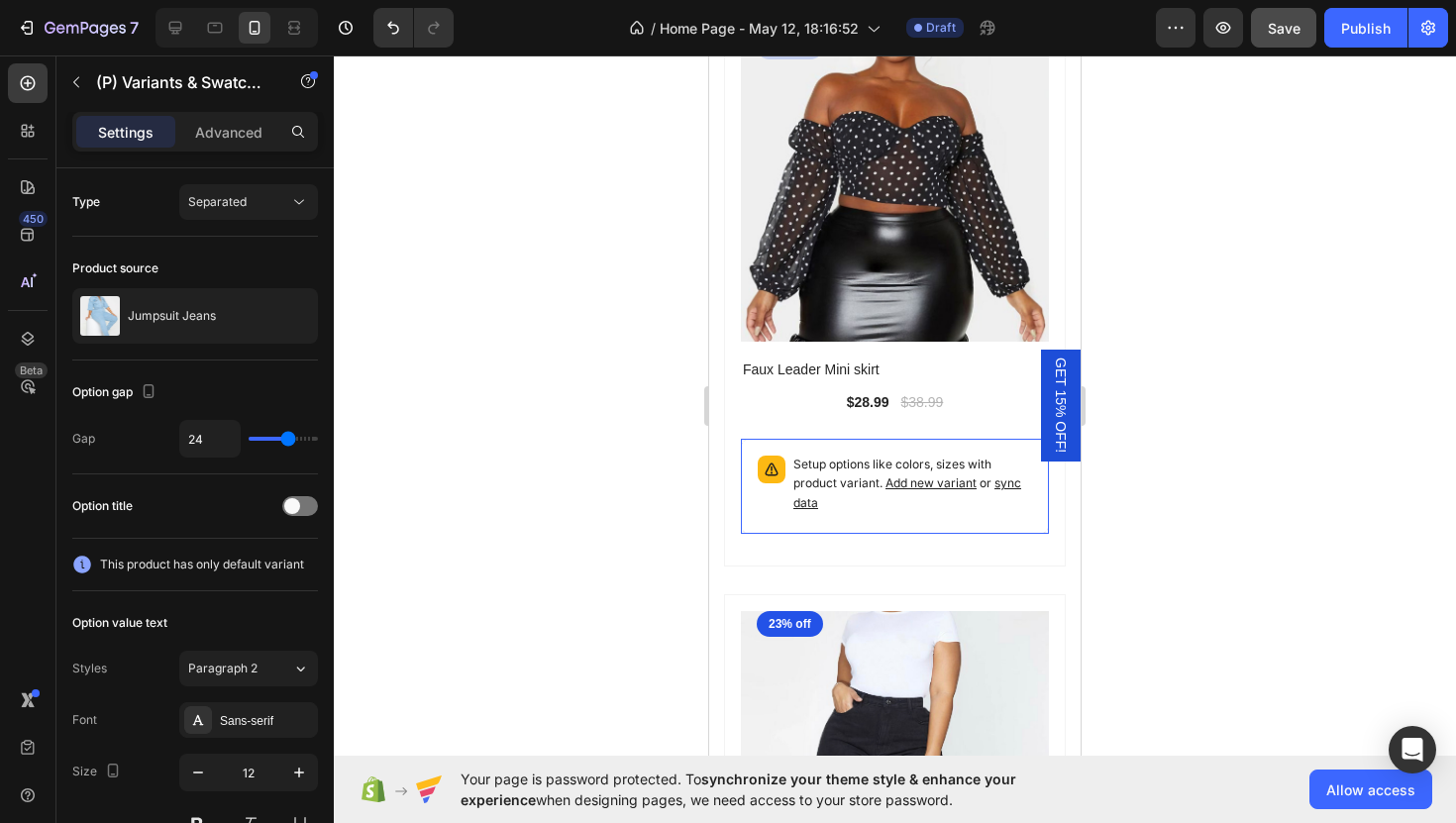 scroll, scrollTop: 3505, scrollLeft: 0, axis: vertical 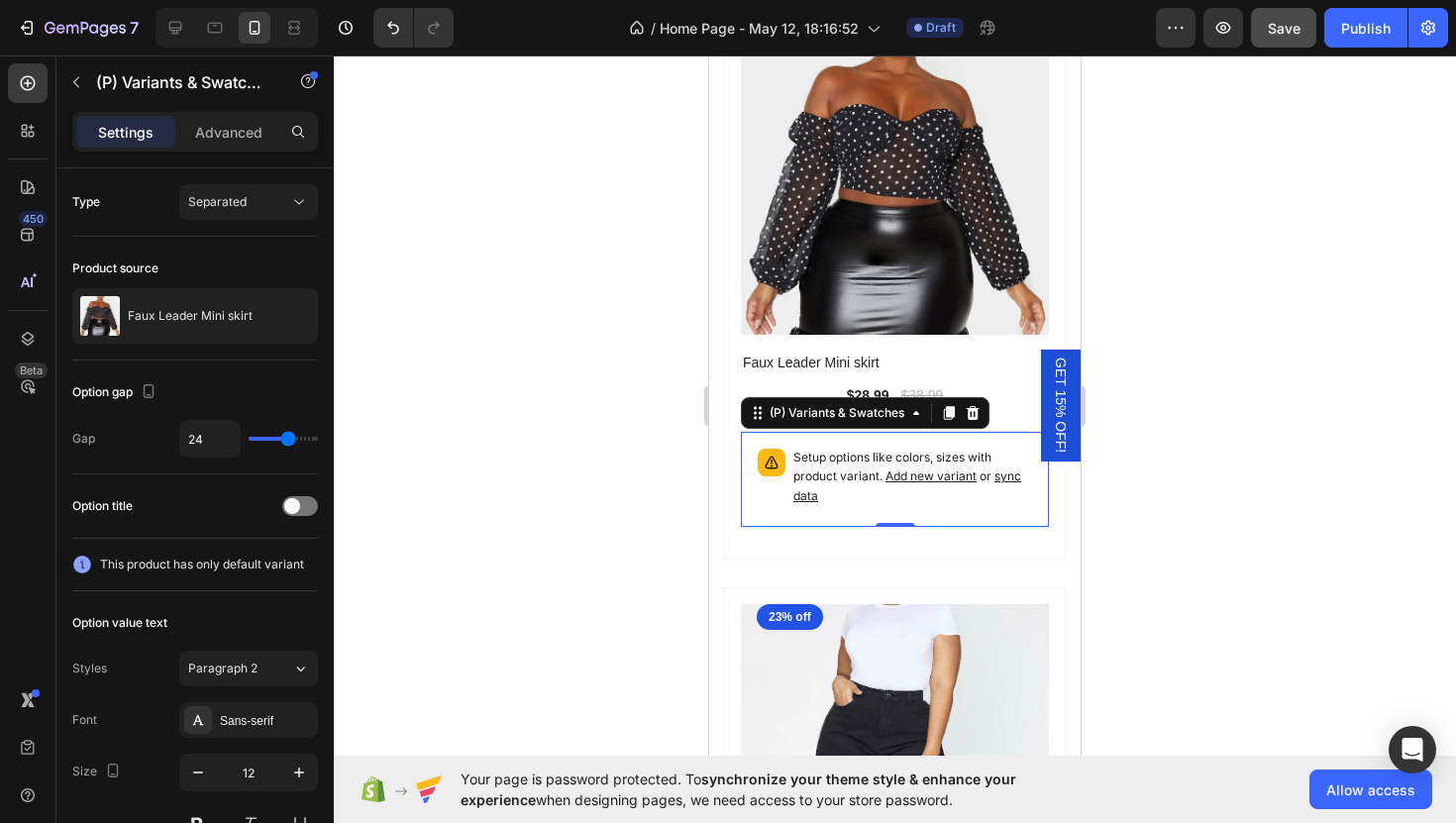 click on "Add new variant" at bounding box center [931, -102] 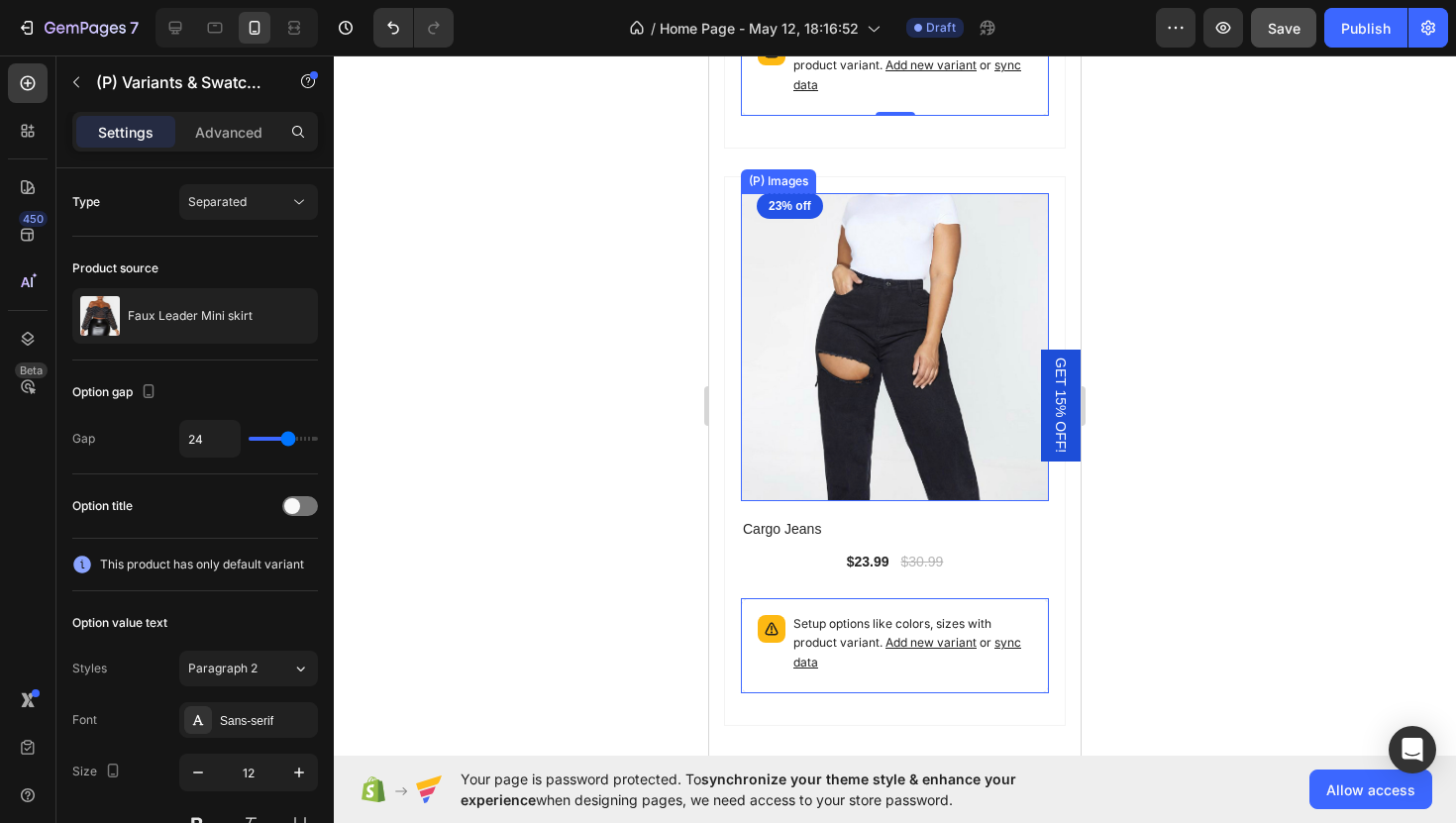scroll, scrollTop: 3917, scrollLeft: 0, axis: vertical 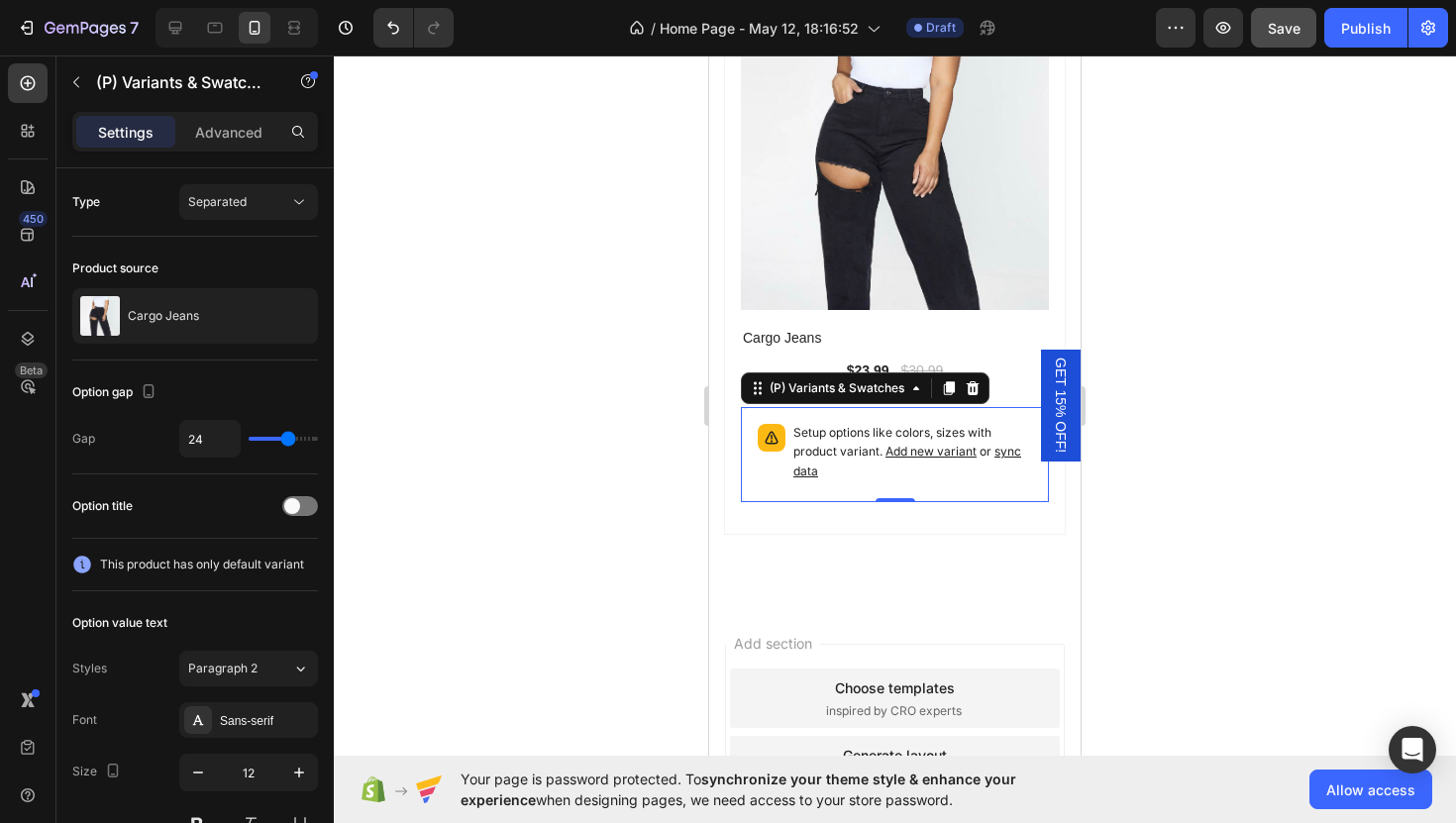 click on "Setup options like colors, sizes with product variant.       Add new variant   or   sync data" at bounding box center (912, -702) 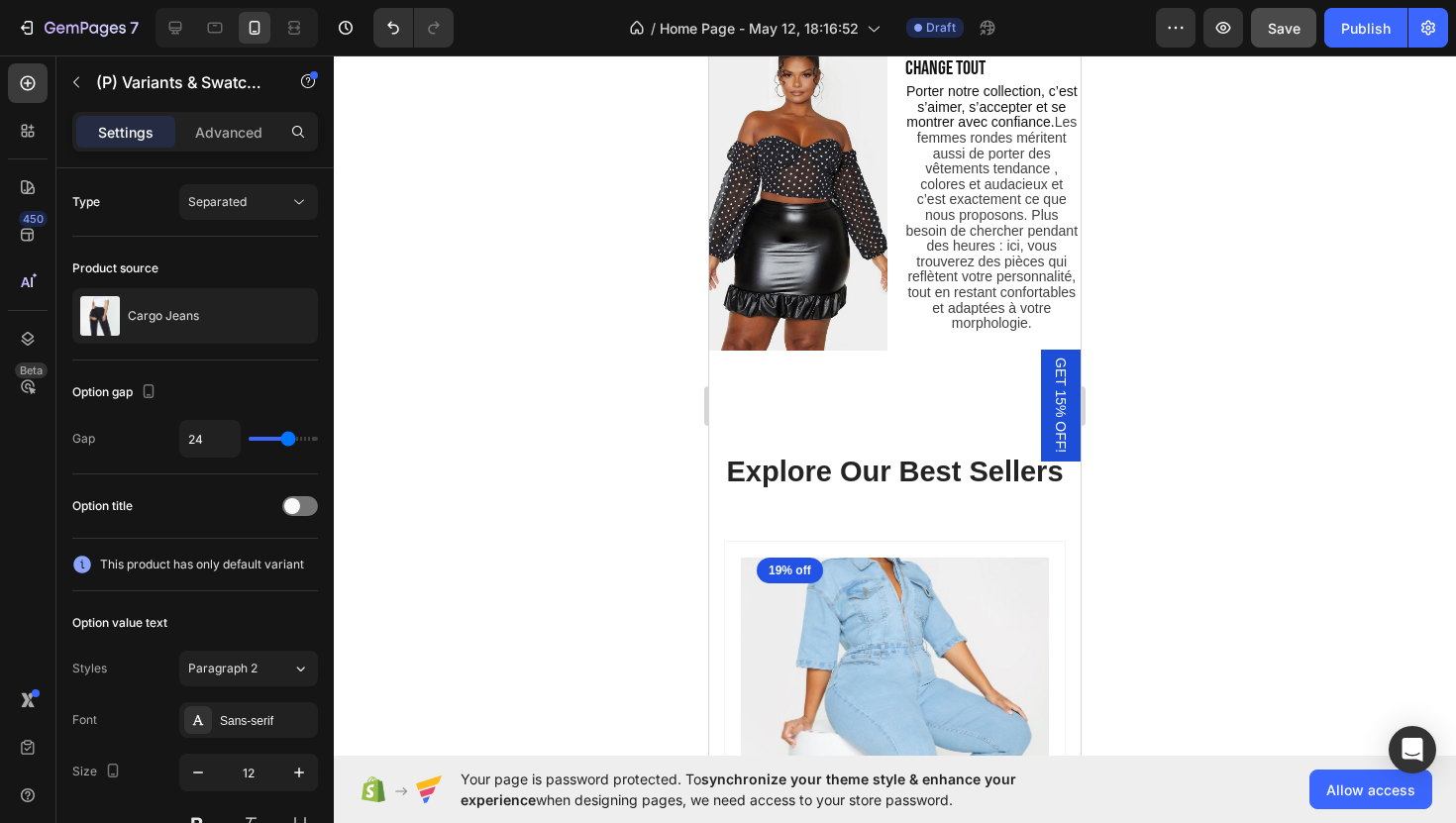 scroll, scrollTop: 2402, scrollLeft: 0, axis: vertical 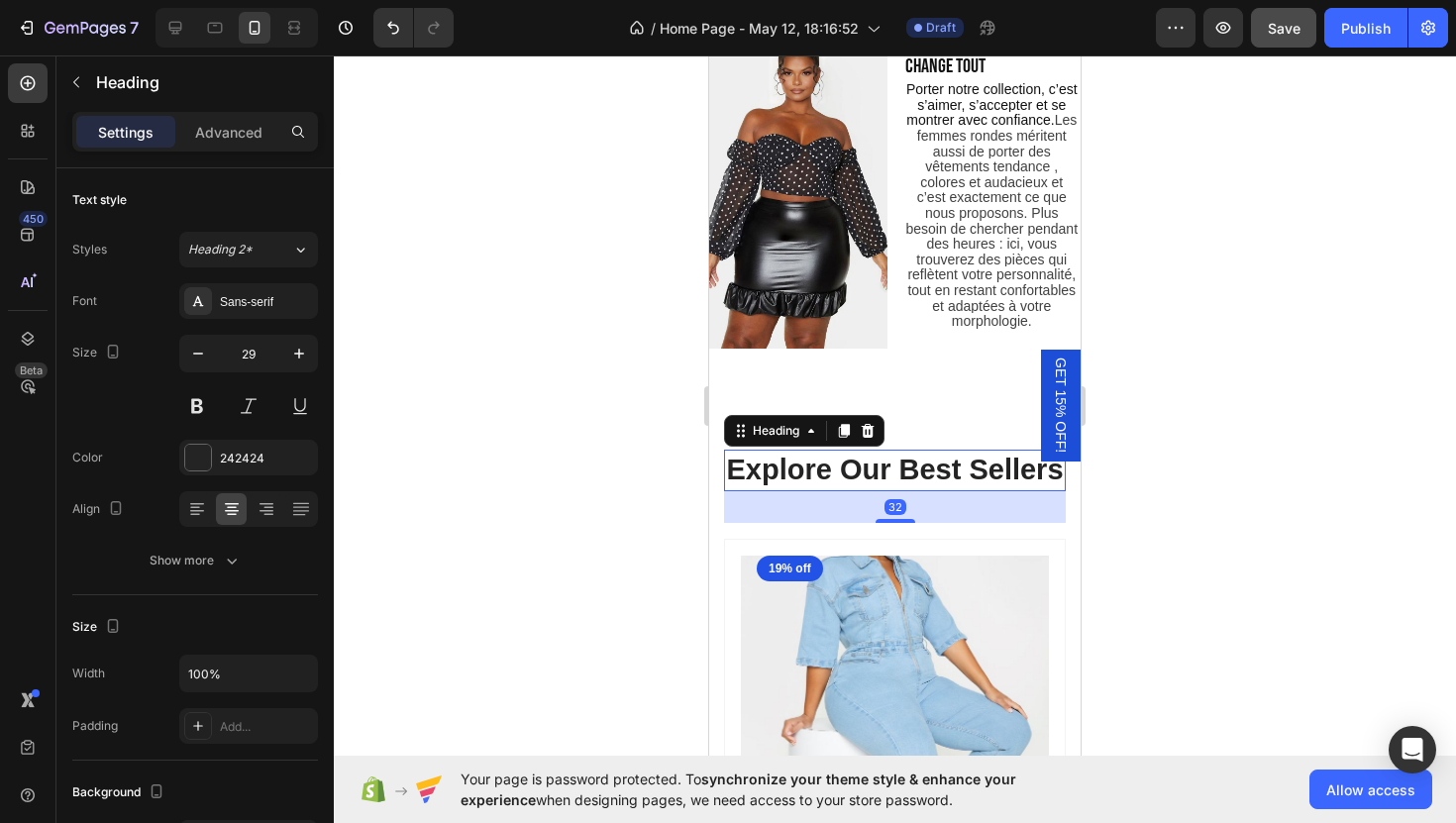 click on "Explore Our Best Sellers" at bounding box center [894, 470] 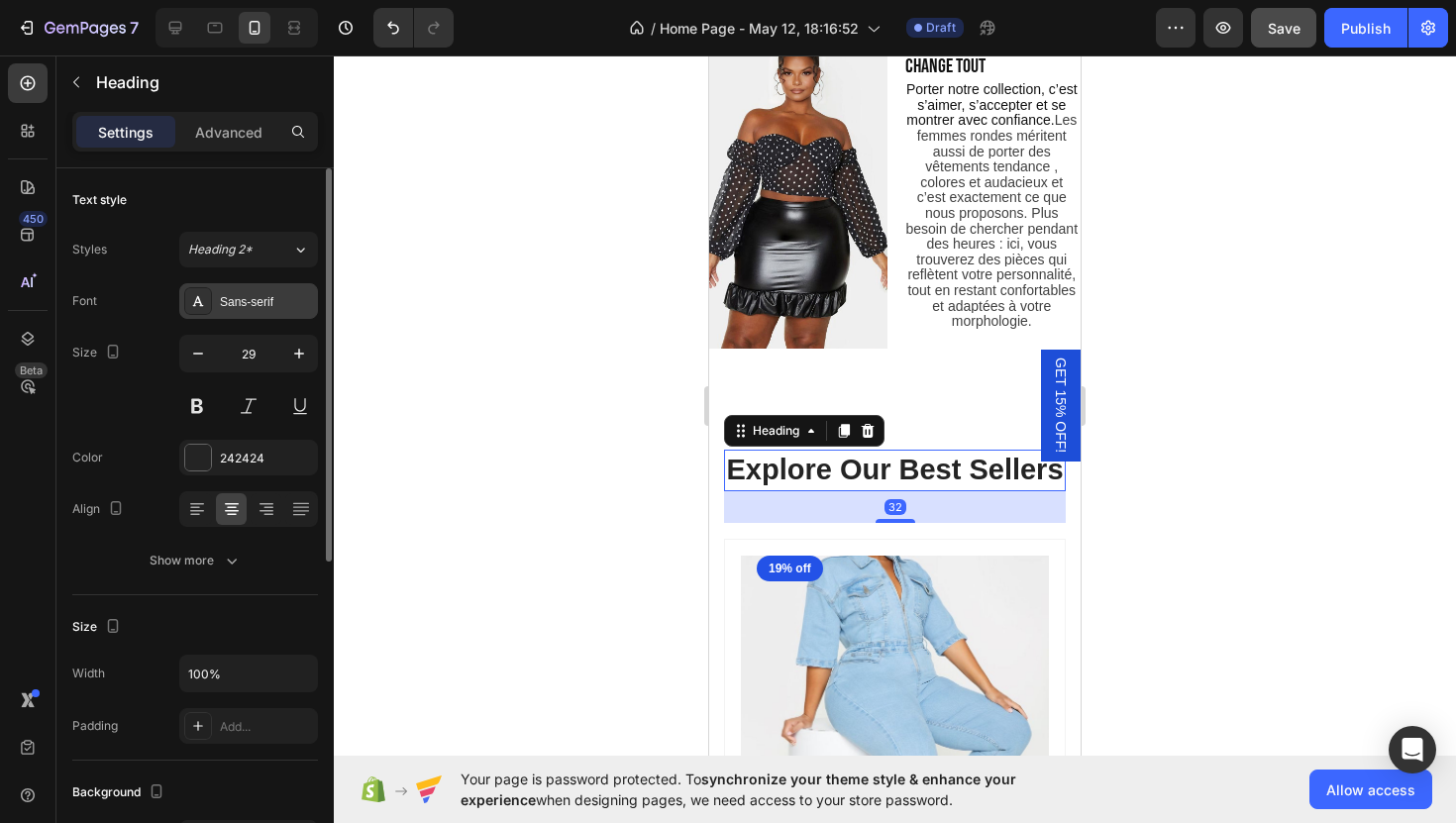 click on "Sans-serif" at bounding box center (266, 302) 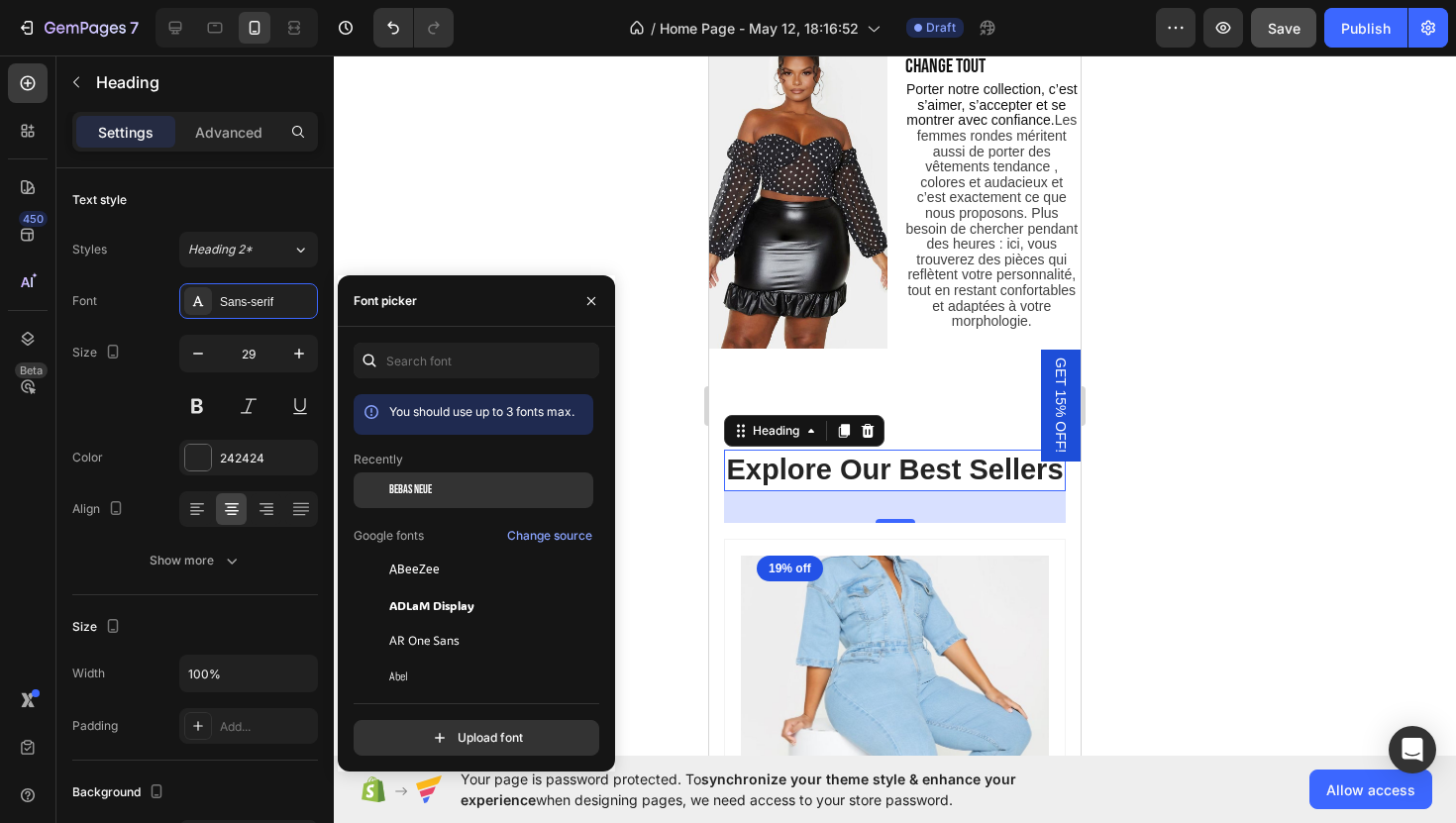 click on "Bebas Neue" at bounding box center (410, 490) 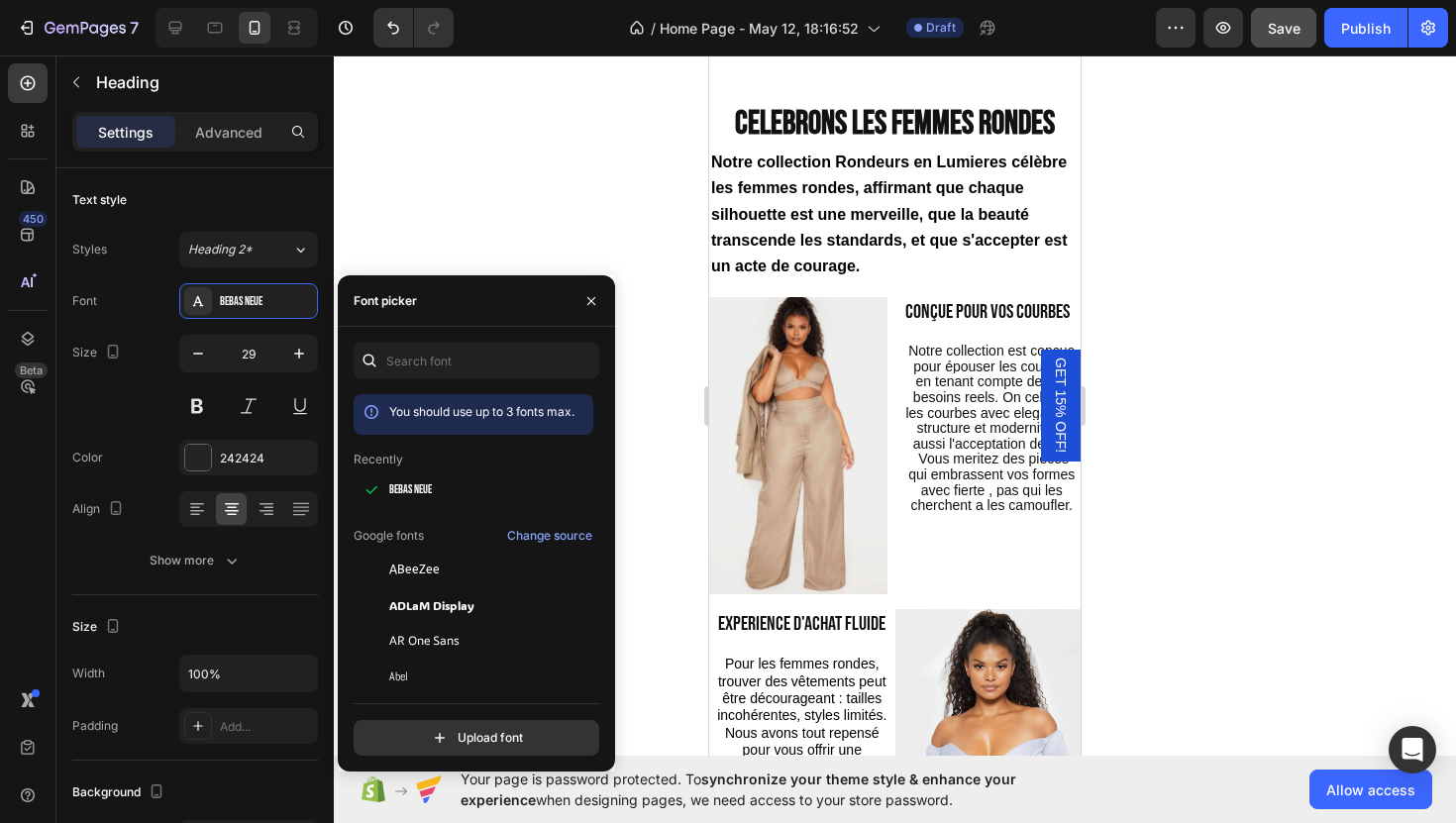 scroll, scrollTop: 1417, scrollLeft: 0, axis: vertical 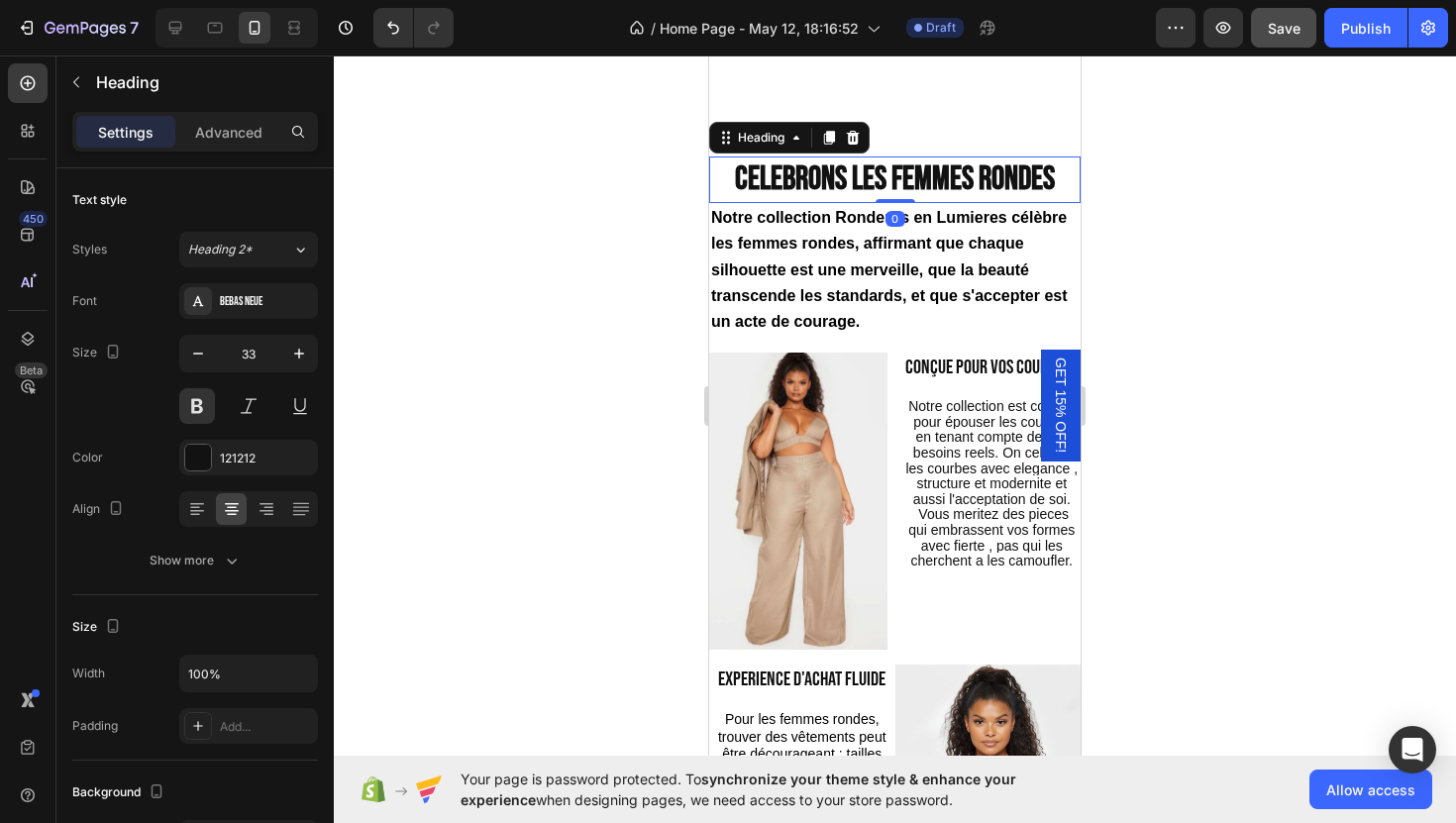 click on "CELEBRONS LES FEMMES RONDES" at bounding box center (894, 179) 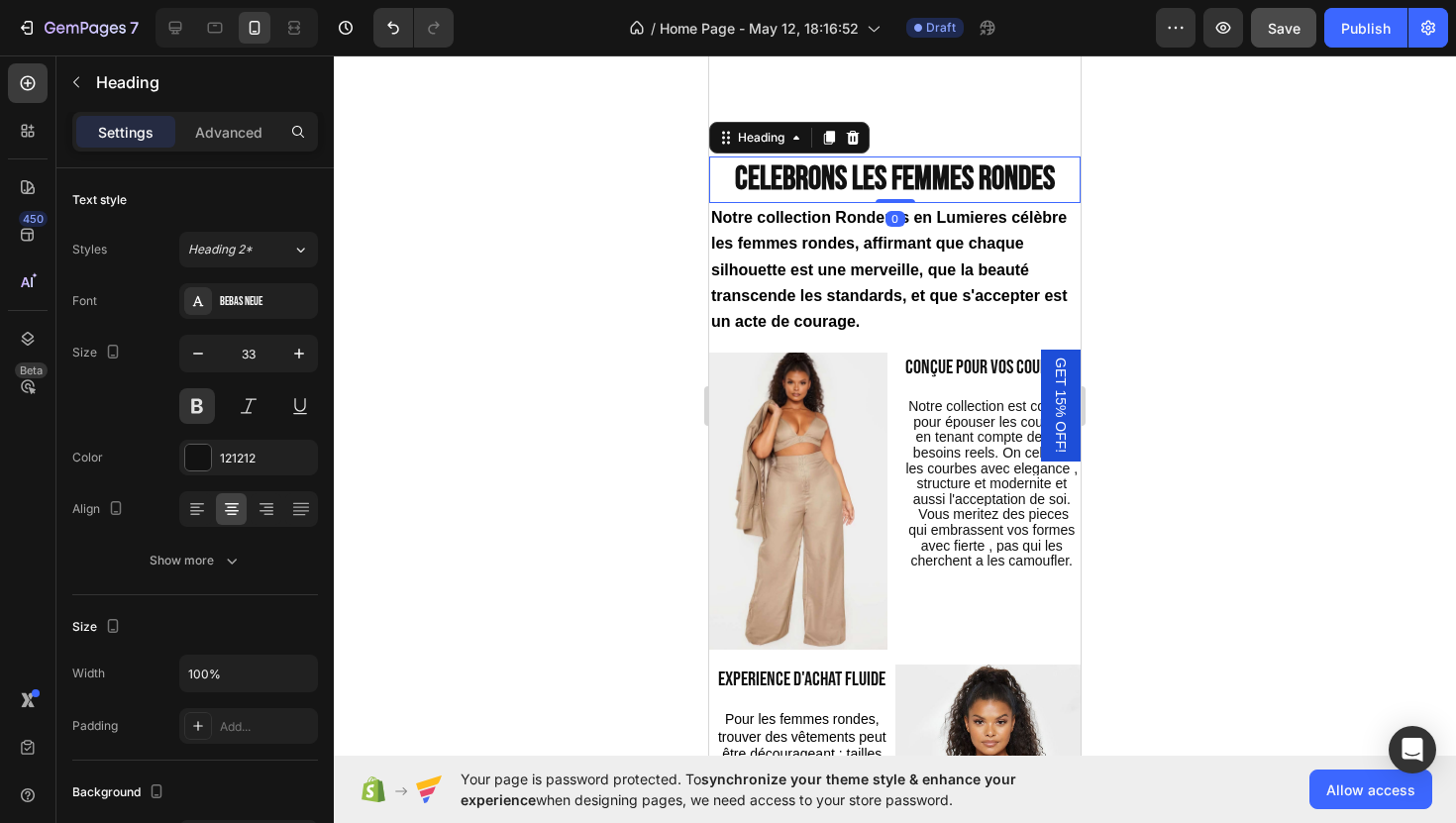 click on "CELEBRONS LES FEMMES RONDES" at bounding box center [894, 179] 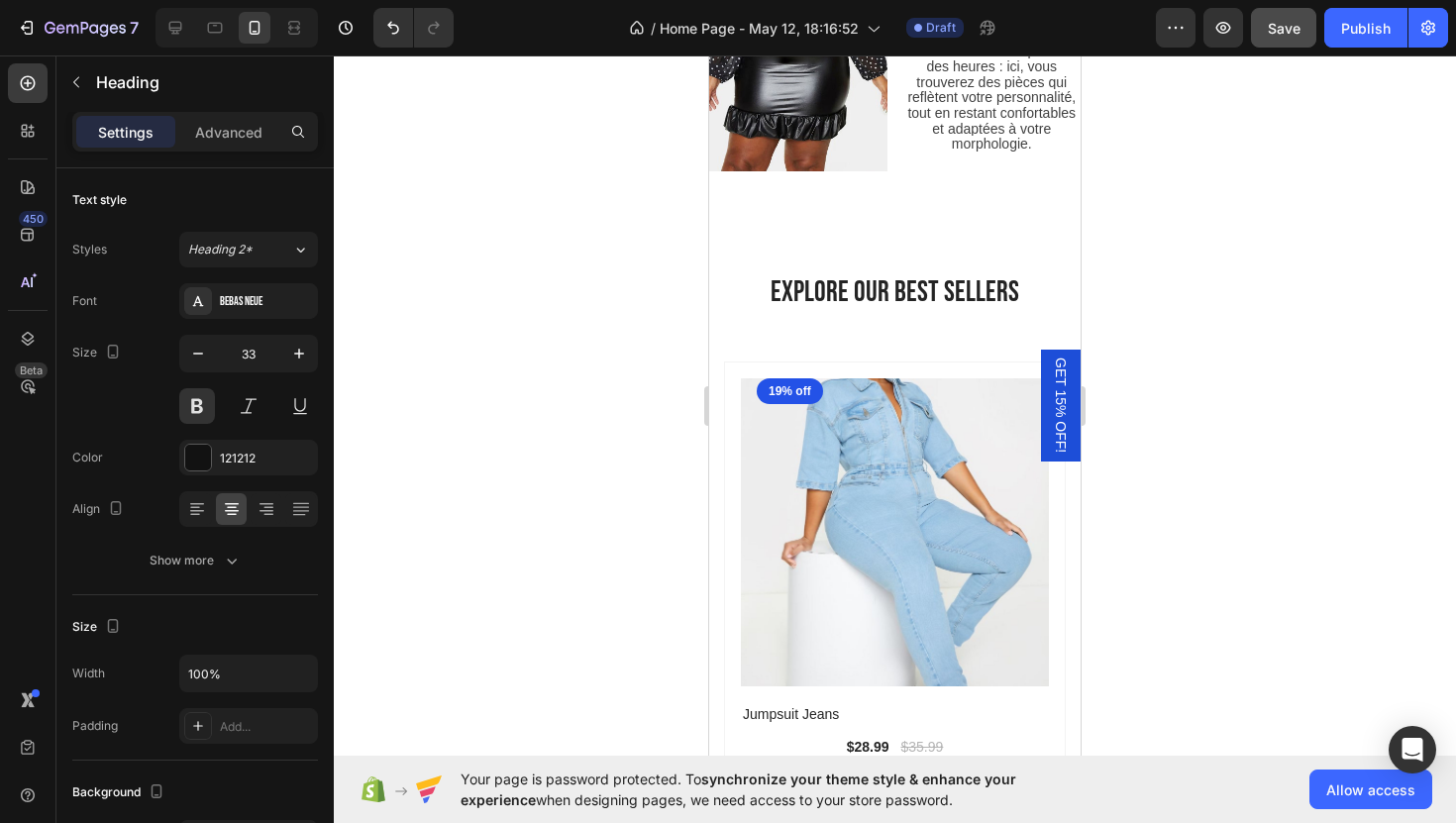 scroll, scrollTop: 2593, scrollLeft: 0, axis: vertical 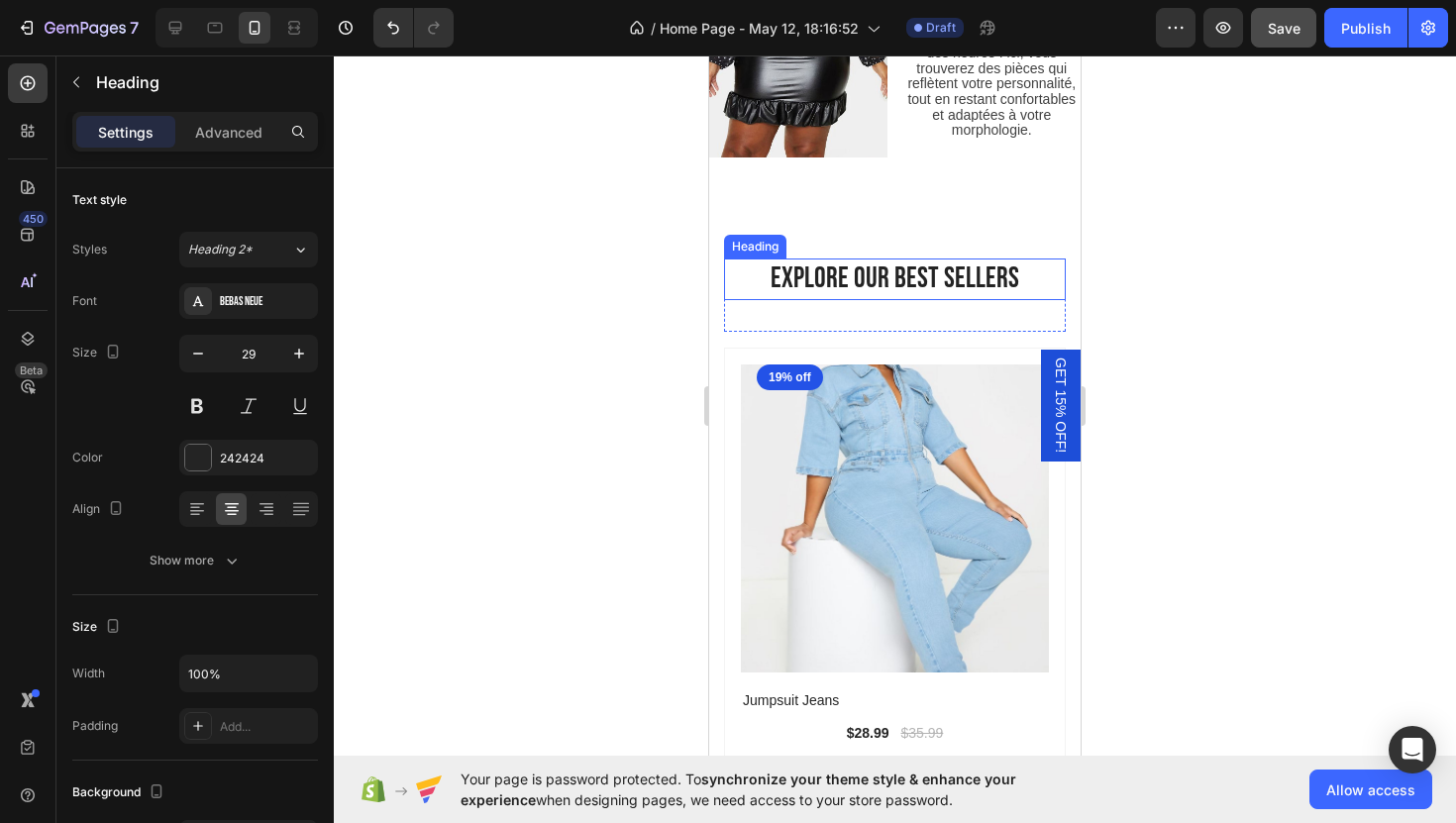 click on "Explore Our Best Sellers" at bounding box center (894, 279) 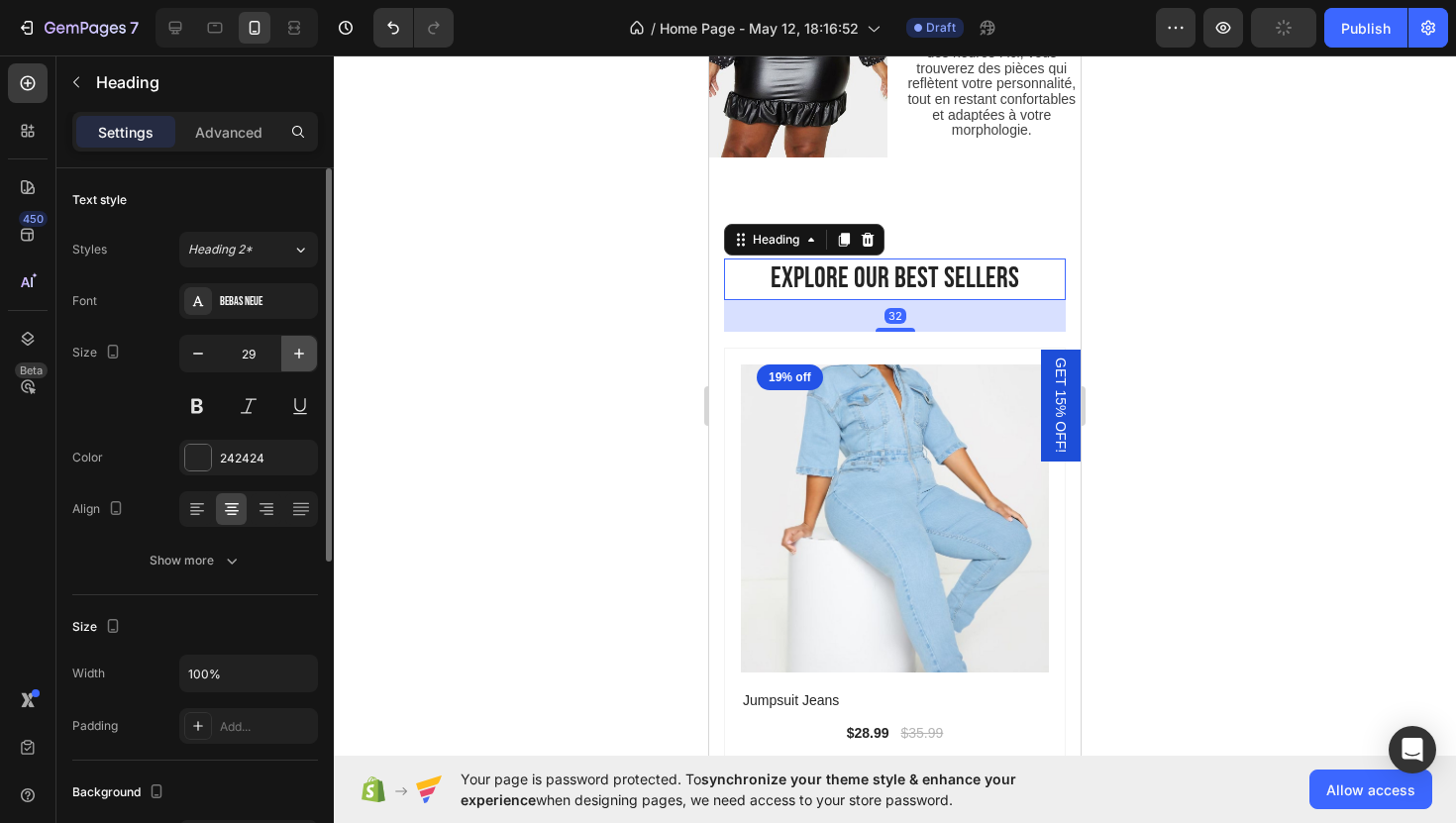 click at bounding box center [299, 354] 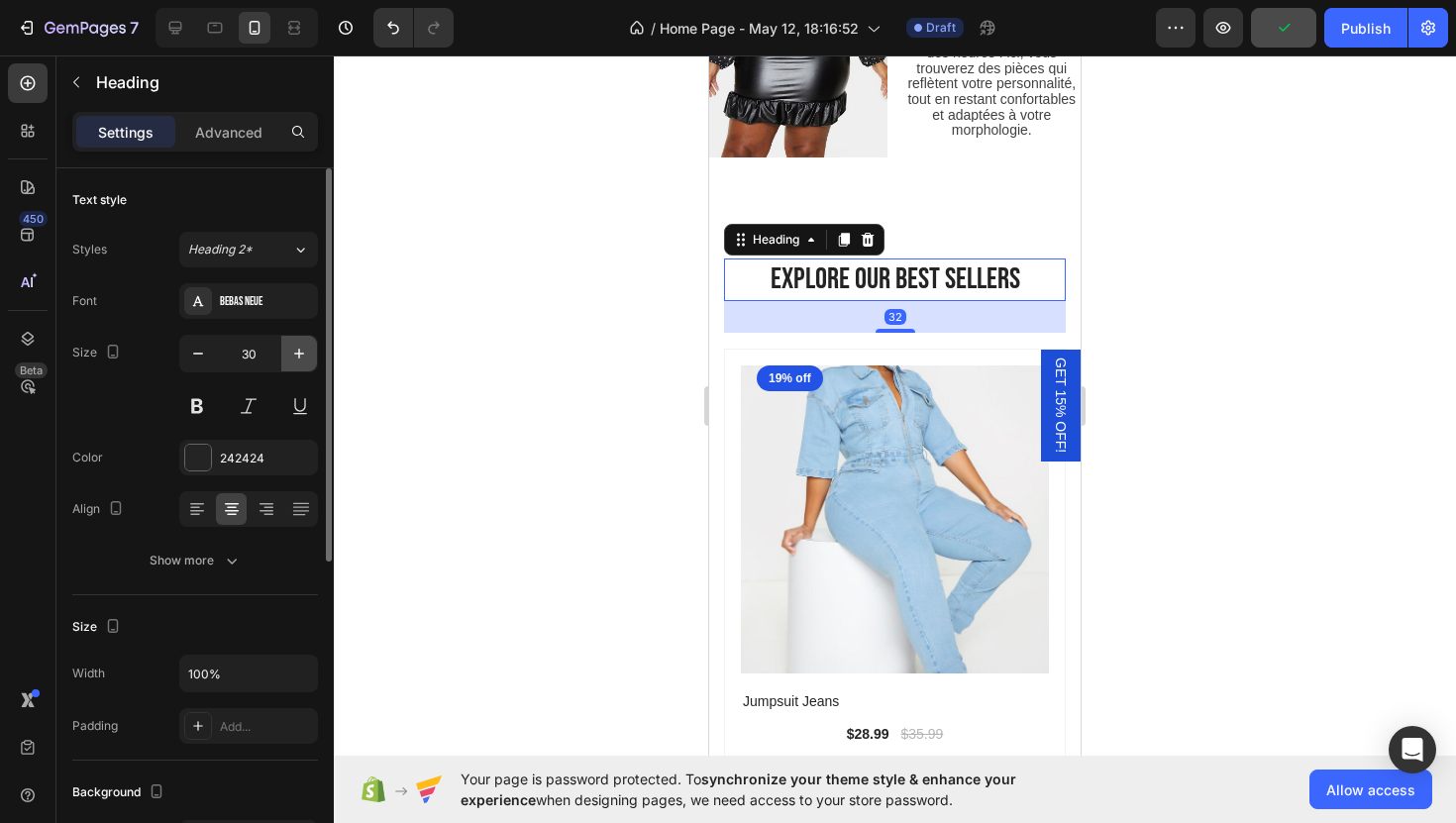 click at bounding box center [299, 354] 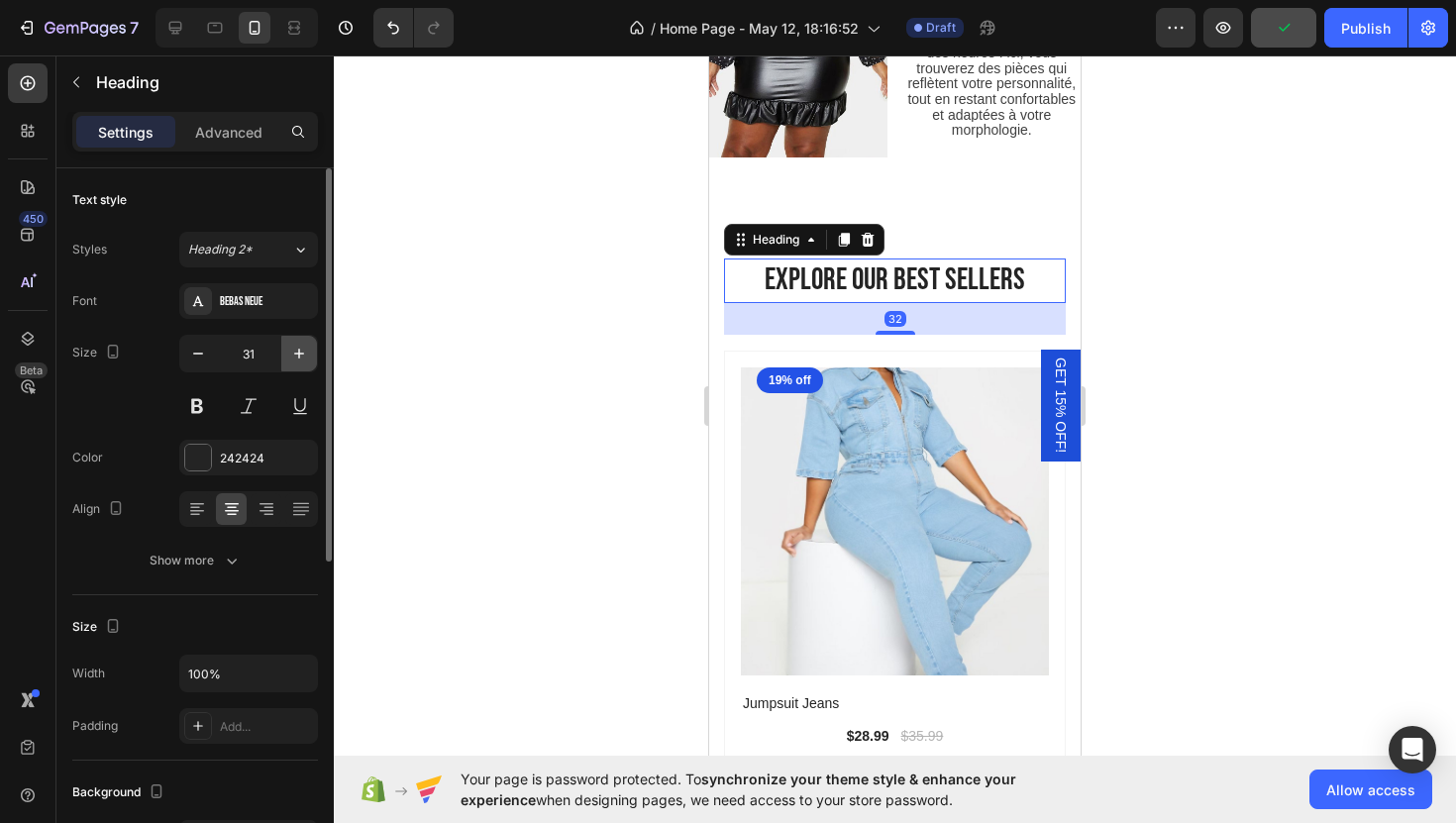 click at bounding box center (299, 354) 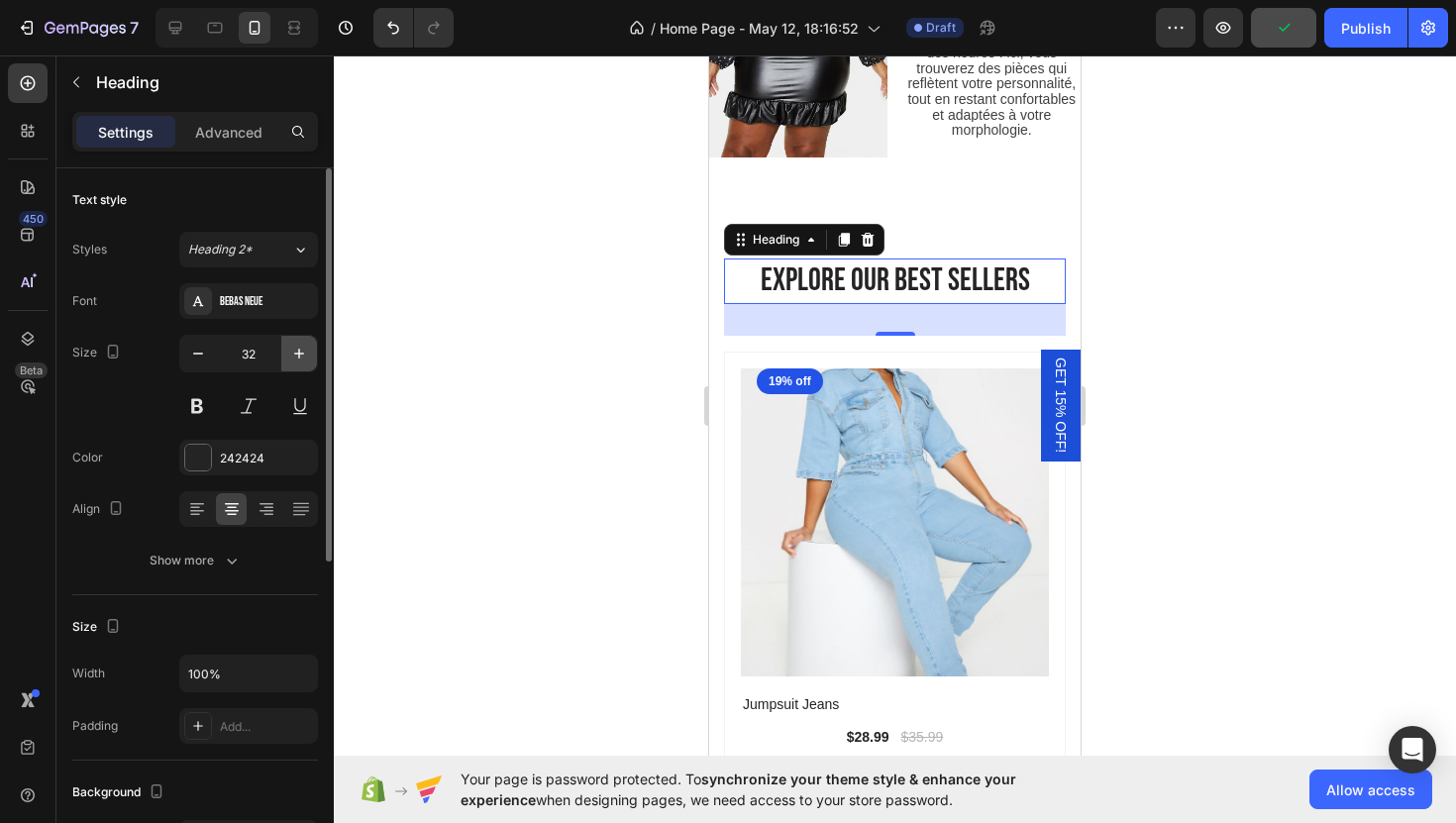 click at bounding box center [299, 354] 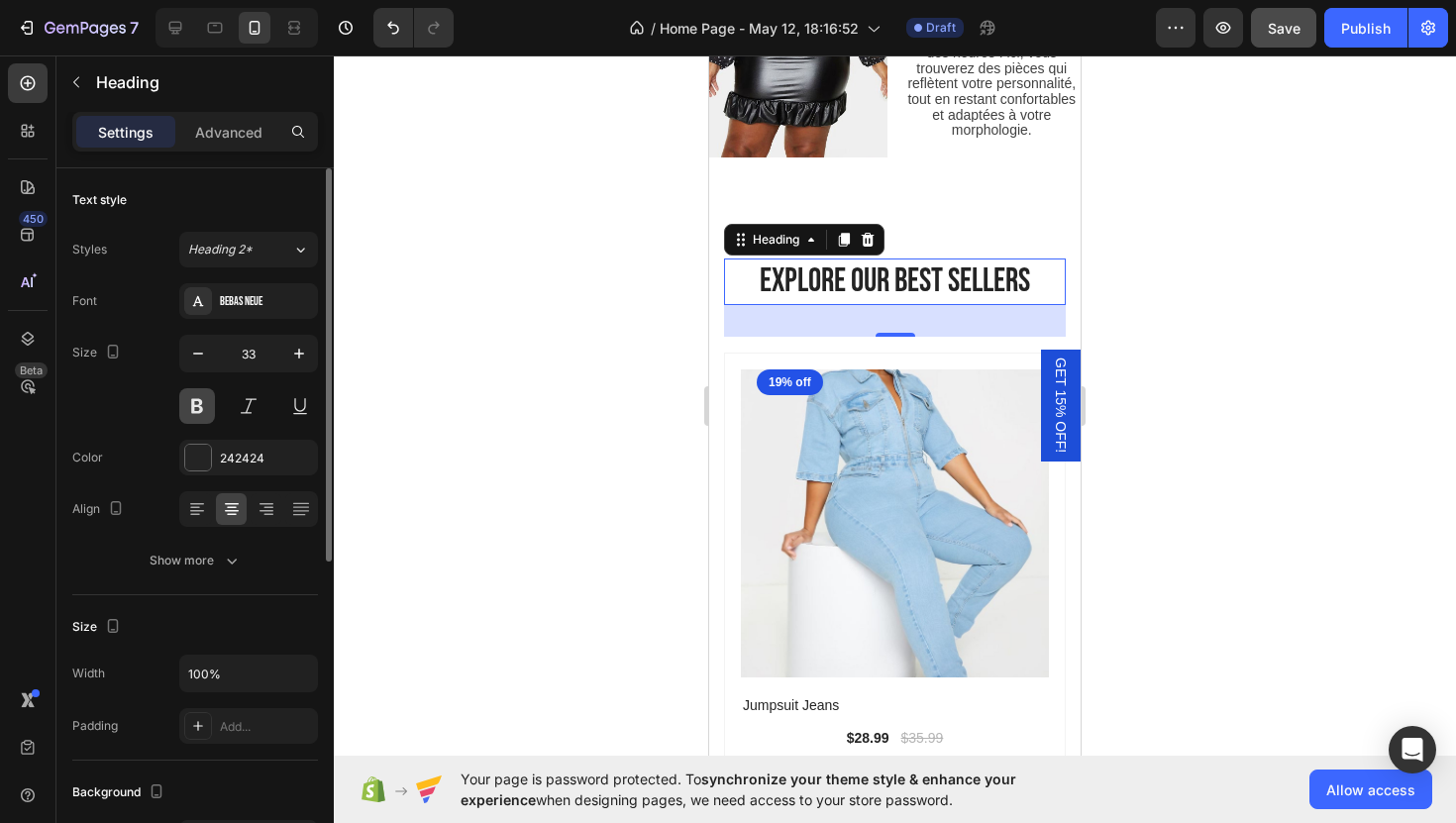 click at bounding box center [197, 406] 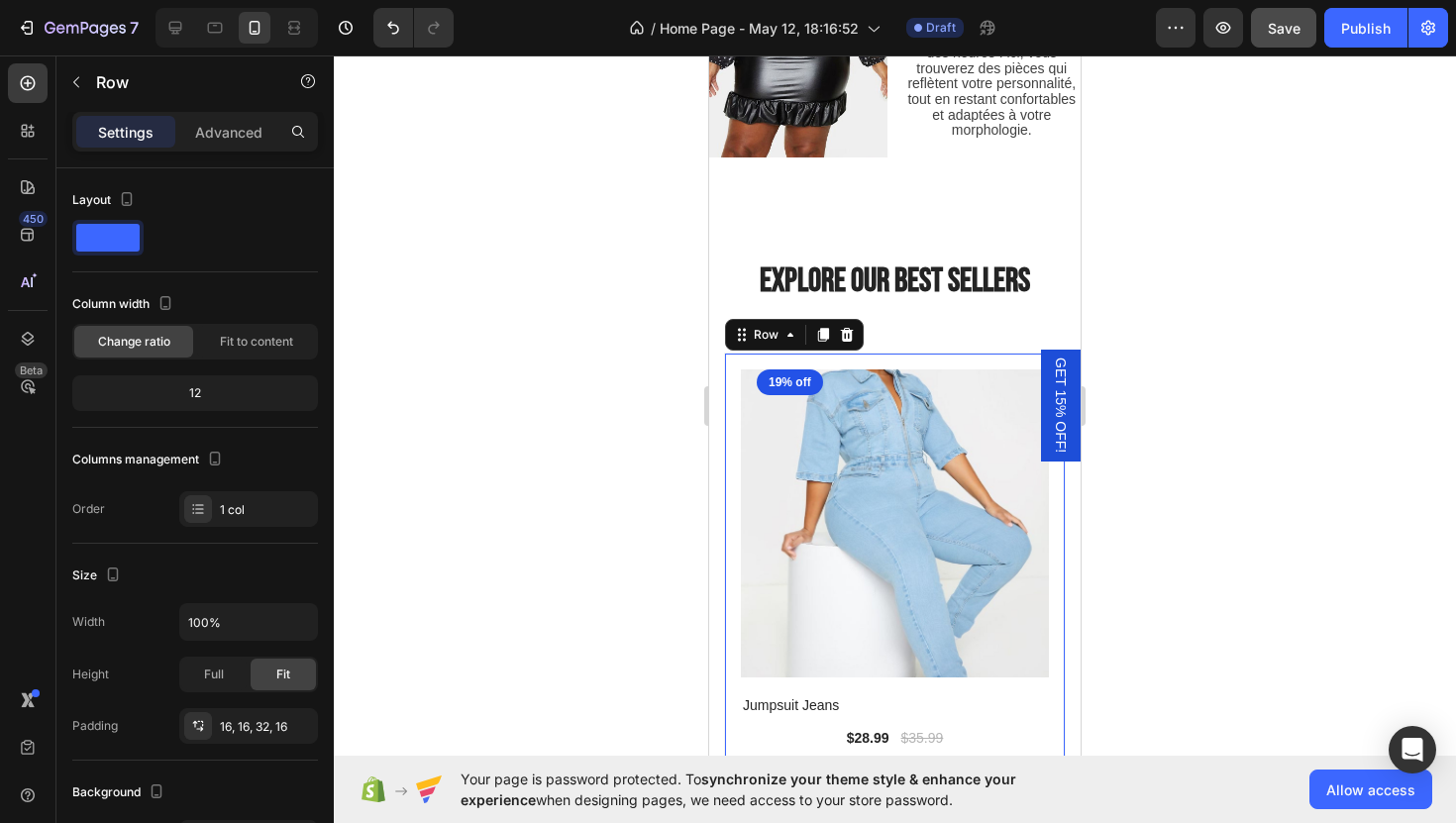 click on "(P) Images 19% off Product Badge Row Jumpsuit Jeans (P) Title $28.99 (P) Price (P) Price $35.99 (P) Price (P) Price Row Setup options like colors, sizes with product variant.       Add new variant   or   sync data (P) Variants & Swatches Row   0" at bounding box center (894, 627) 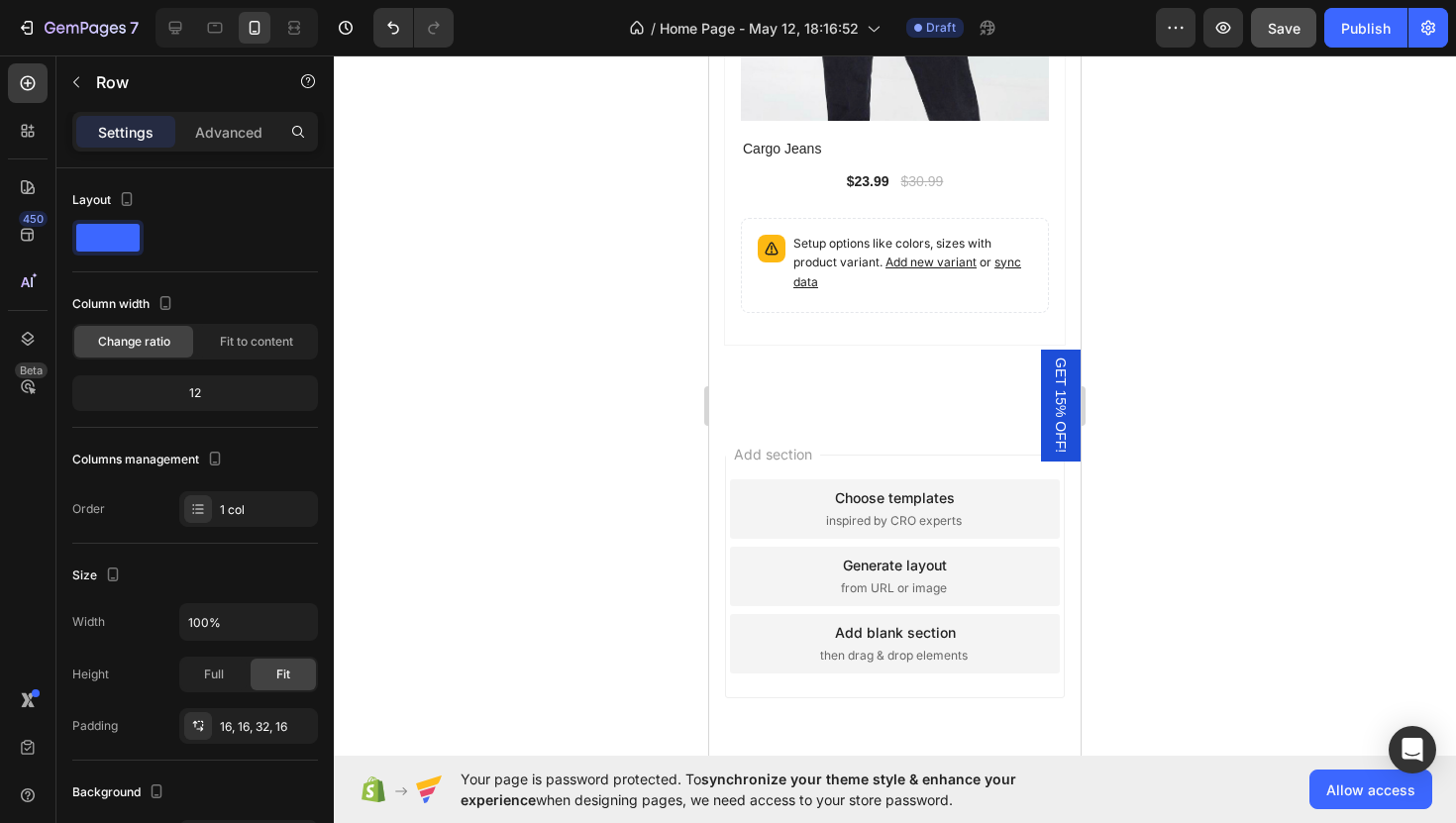 scroll, scrollTop: 4307, scrollLeft: 0, axis: vertical 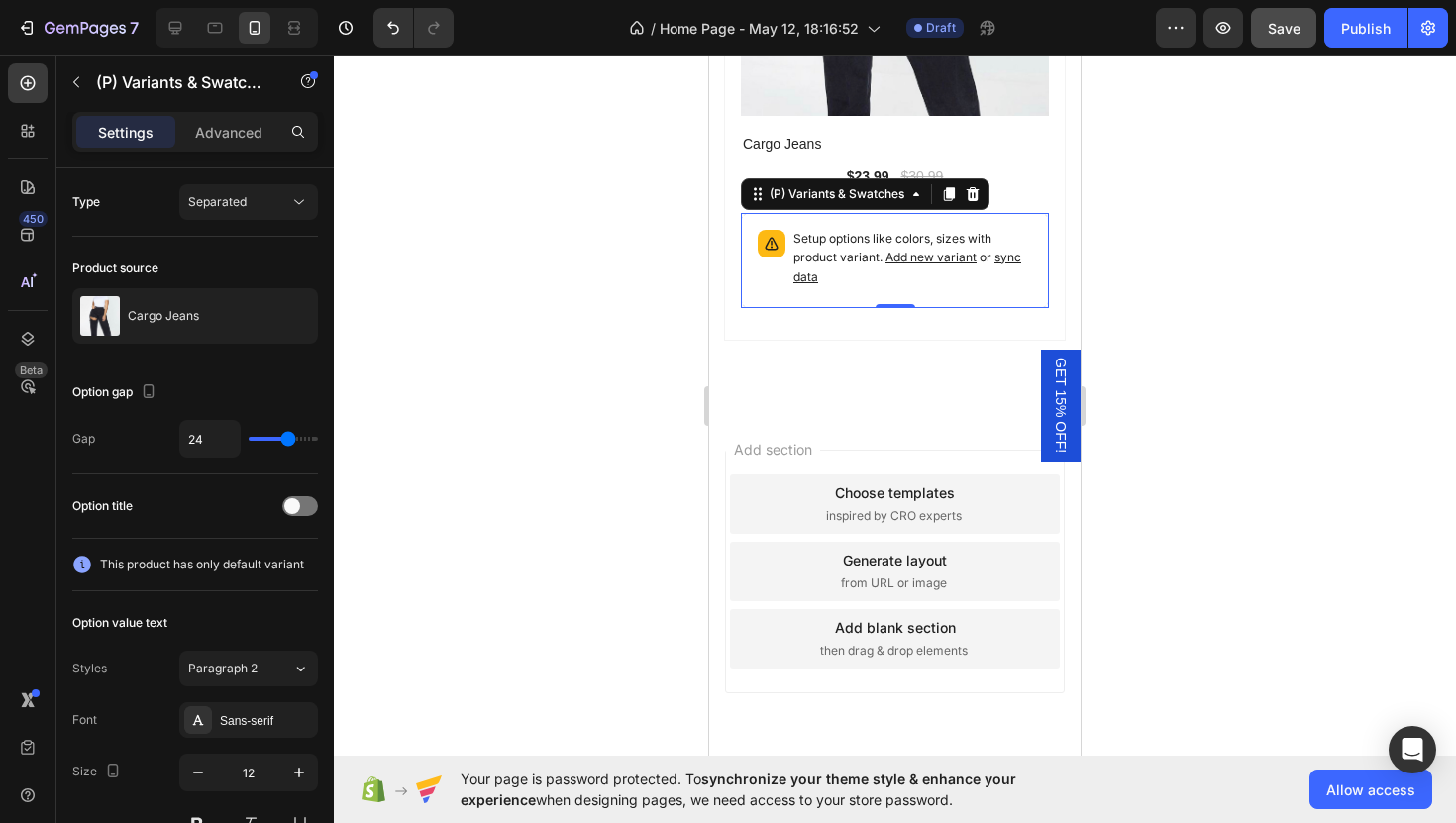 click on "Setup options like colors, sizes with product variant.       Add new variant   or   sync data" at bounding box center [912, -896] 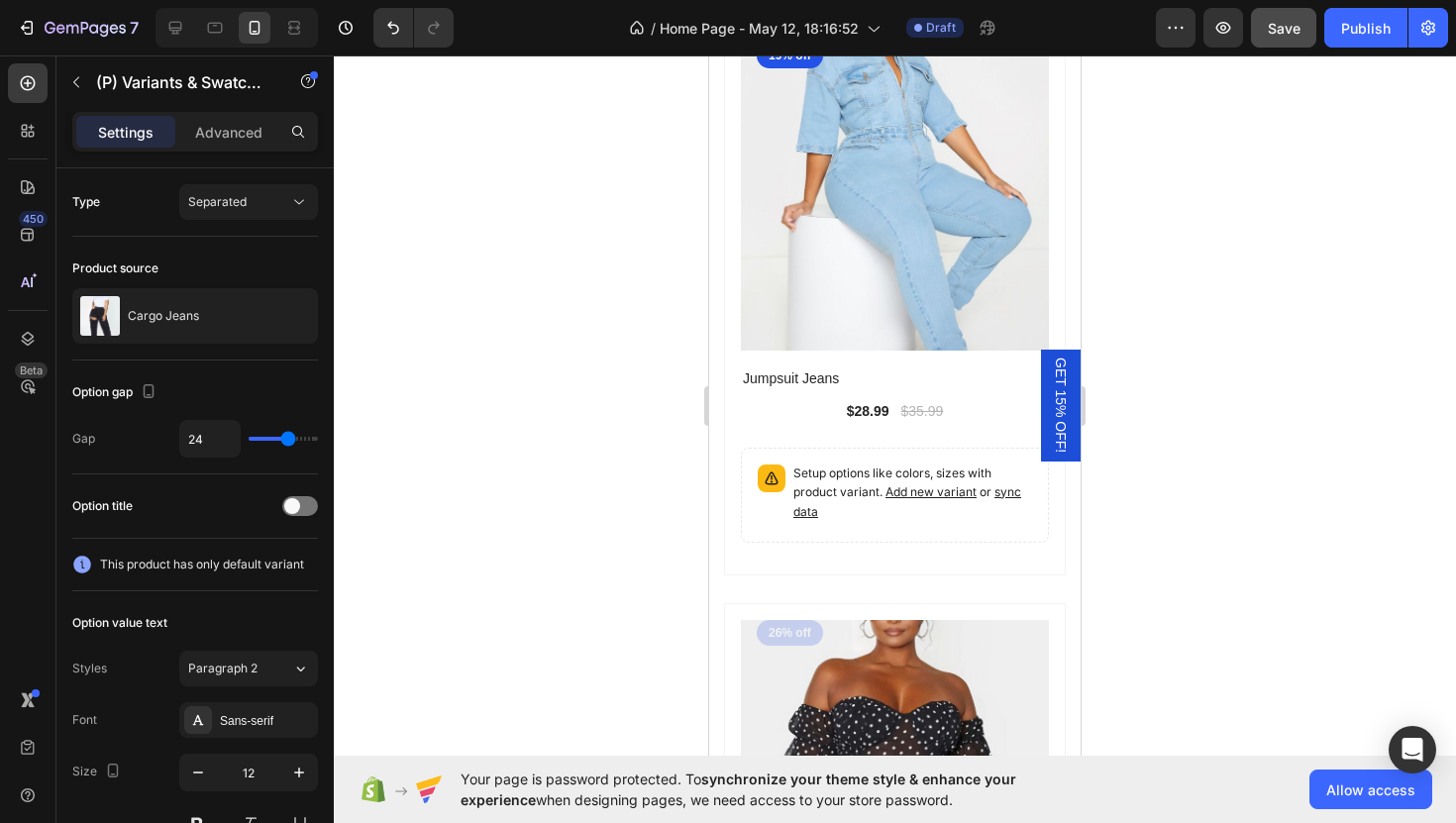 scroll, scrollTop: 2140, scrollLeft: 0, axis: vertical 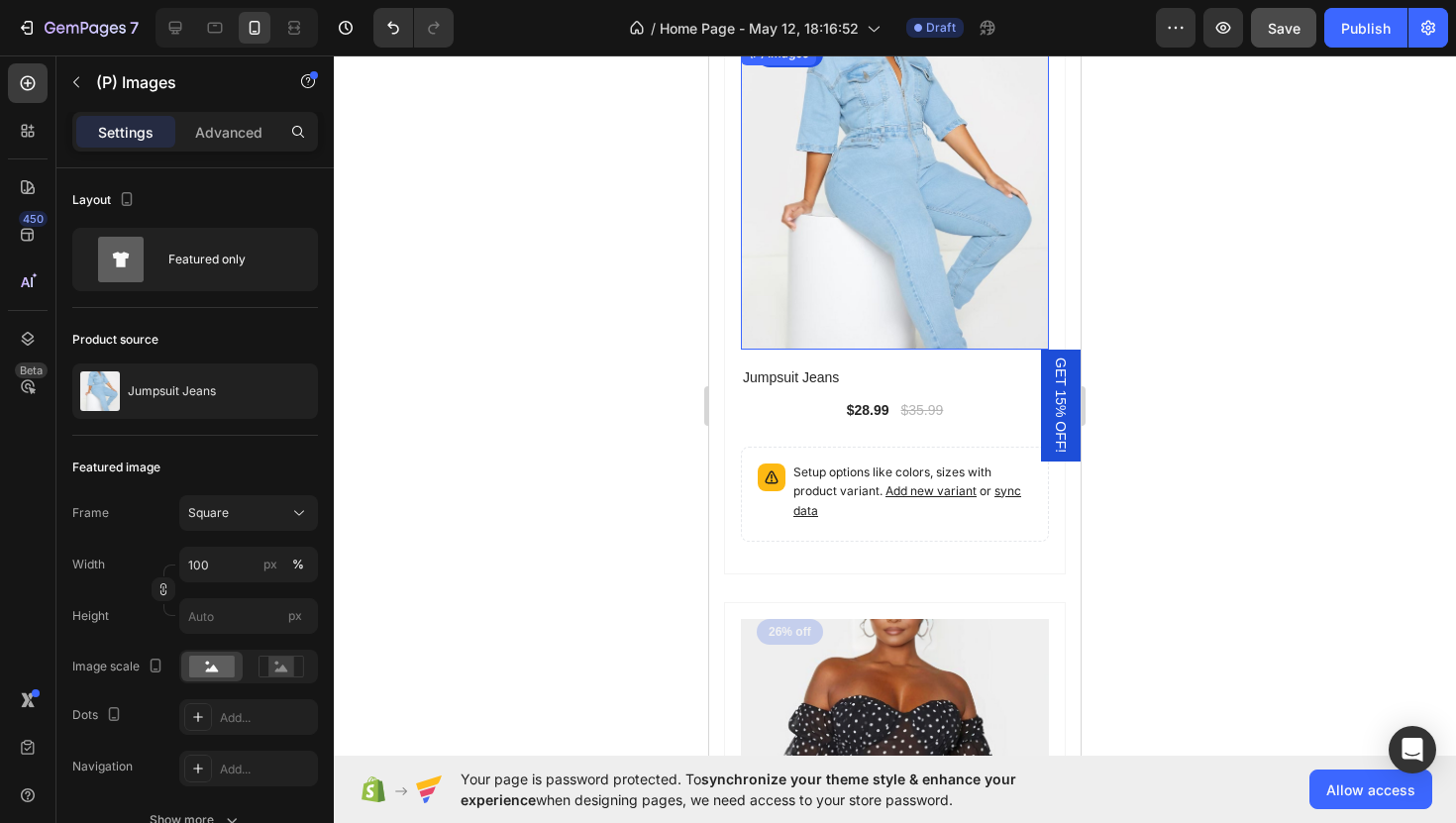 click at bounding box center [894, 195] 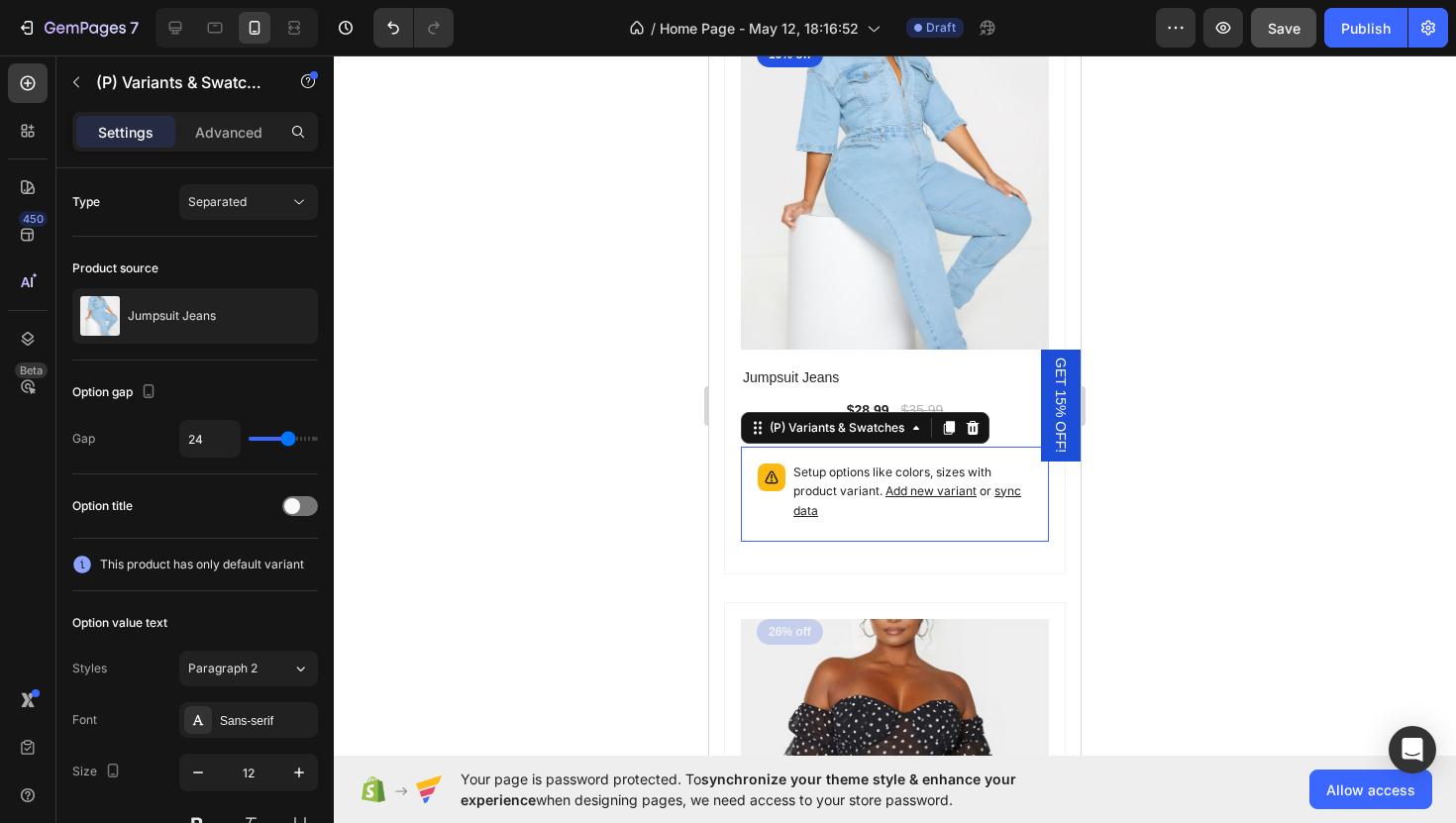 click on "Setup options like colors, sizes with product variant.       Add new variant   or   sync data" at bounding box center [912, 492] 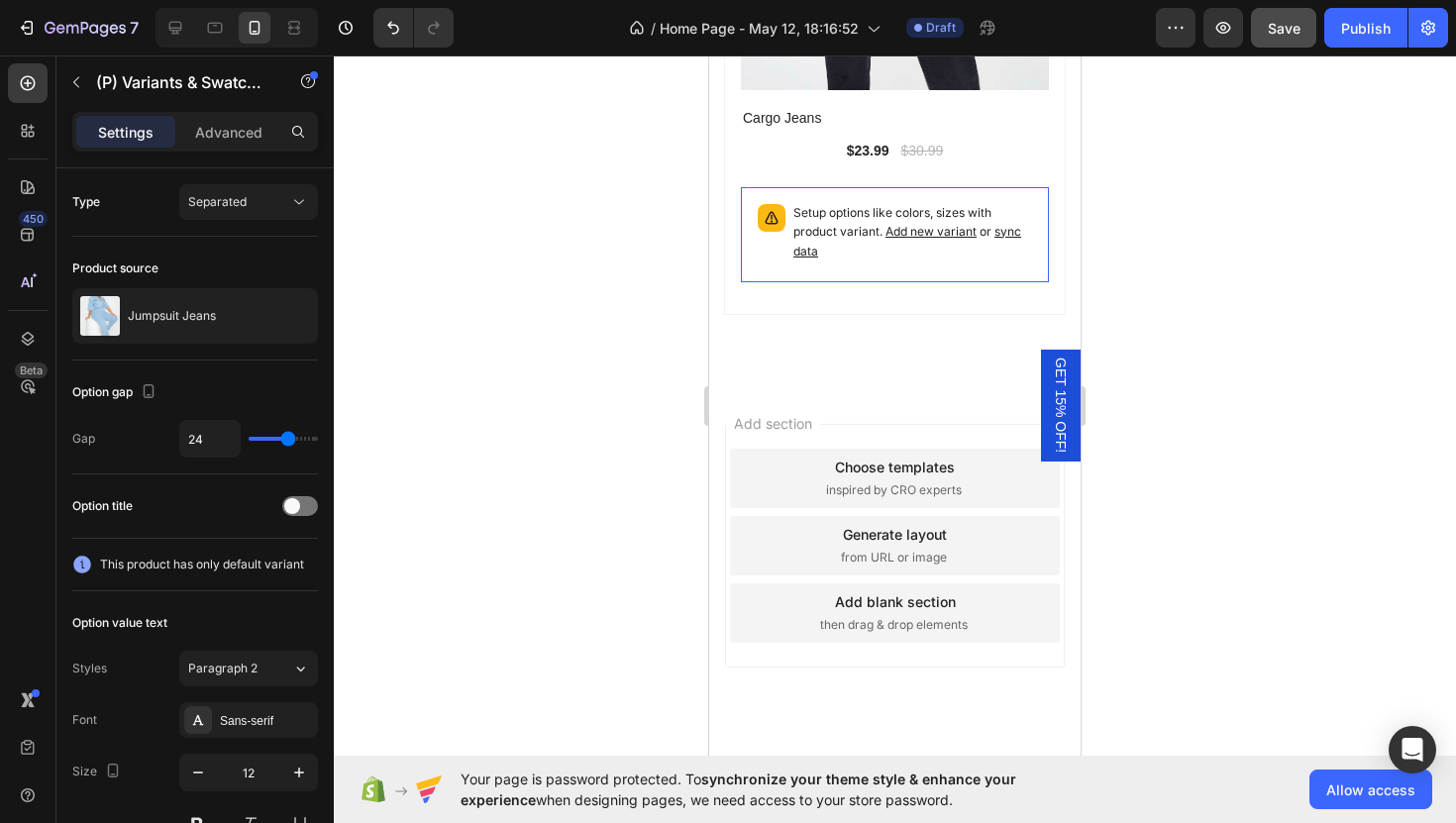 scroll, scrollTop: 3602, scrollLeft: 0, axis: vertical 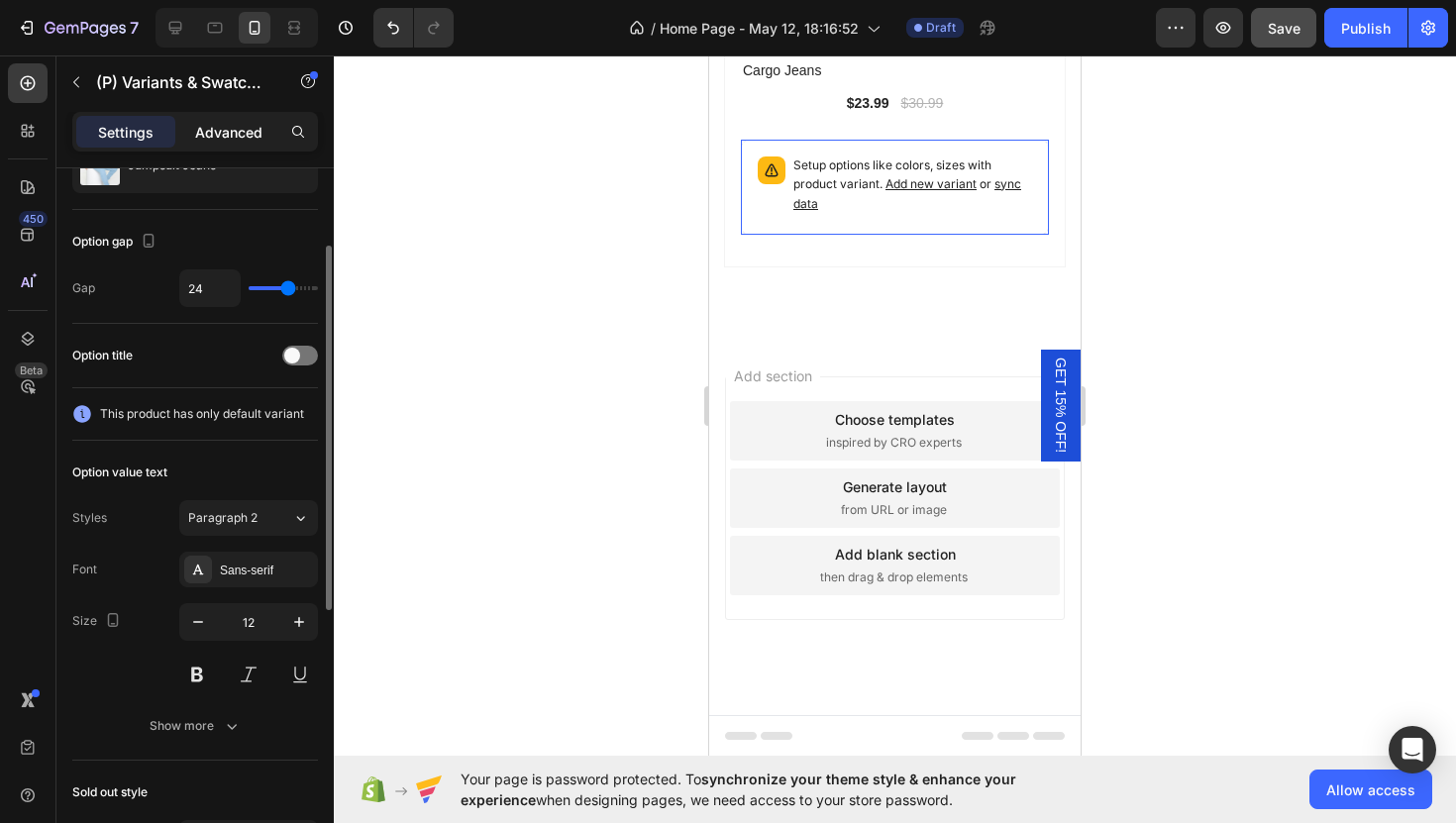 click on "Advanced" at bounding box center [229, 132] 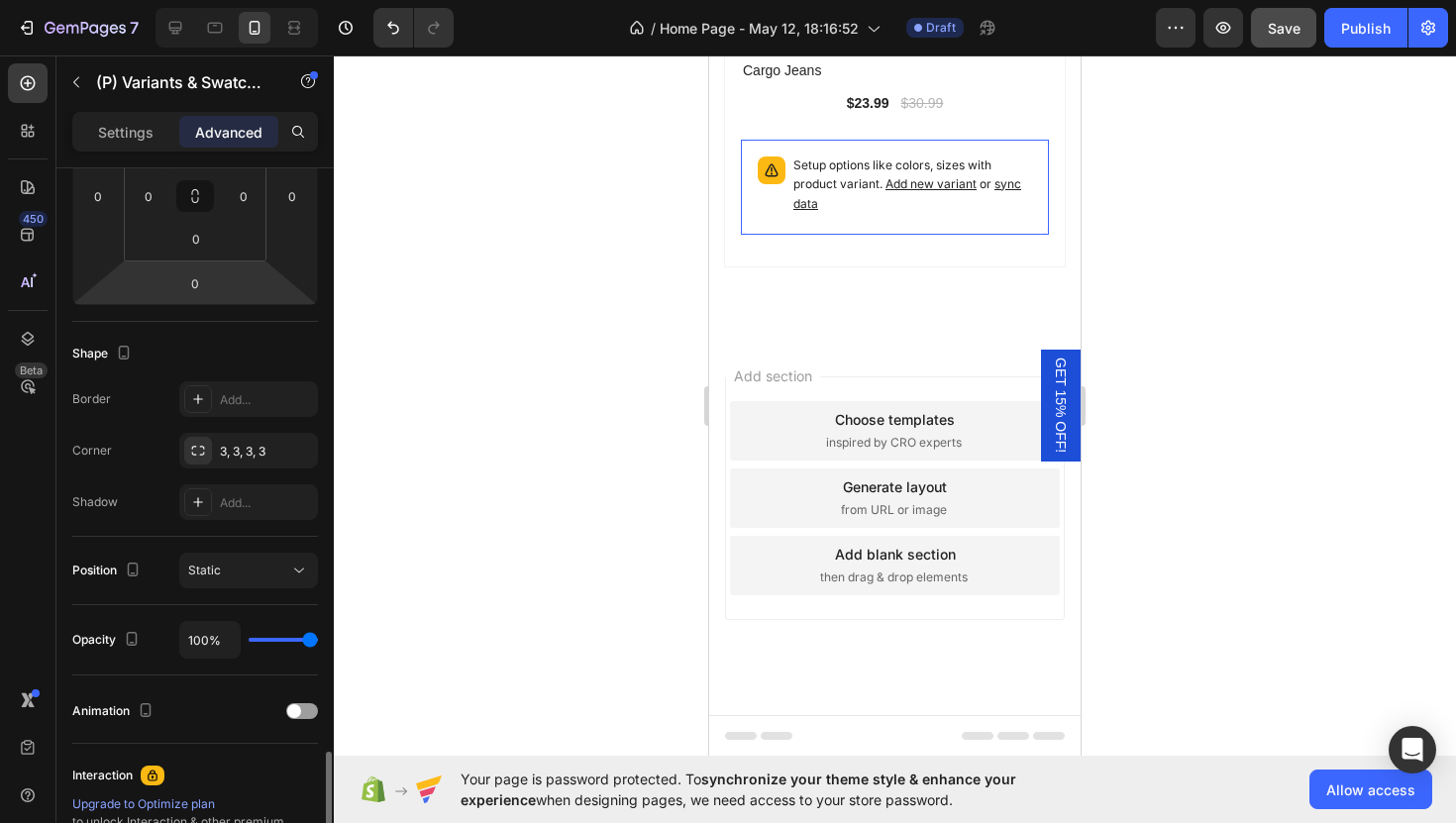 scroll, scrollTop: 610, scrollLeft: 0, axis: vertical 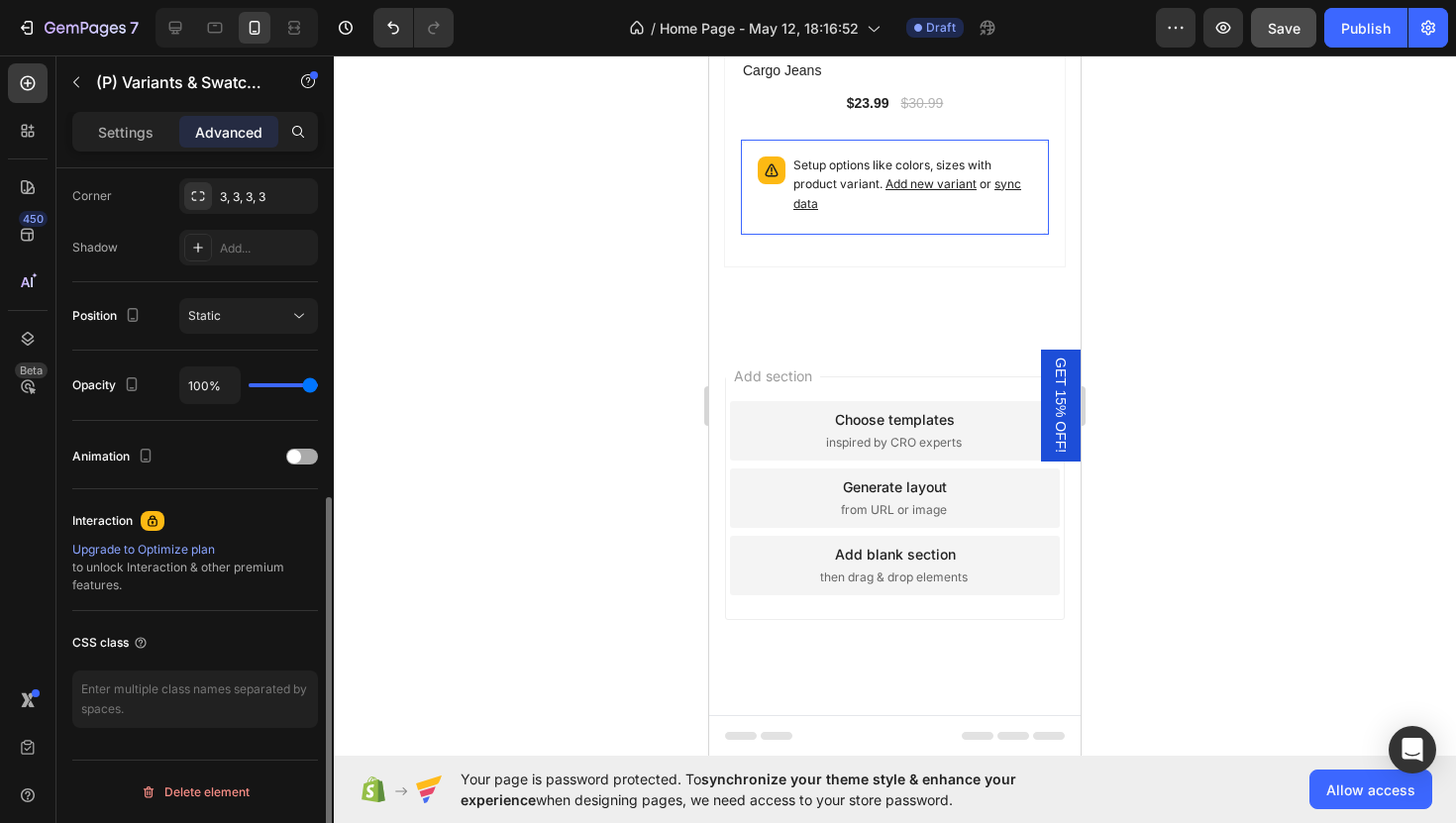 click at bounding box center (302, 457) 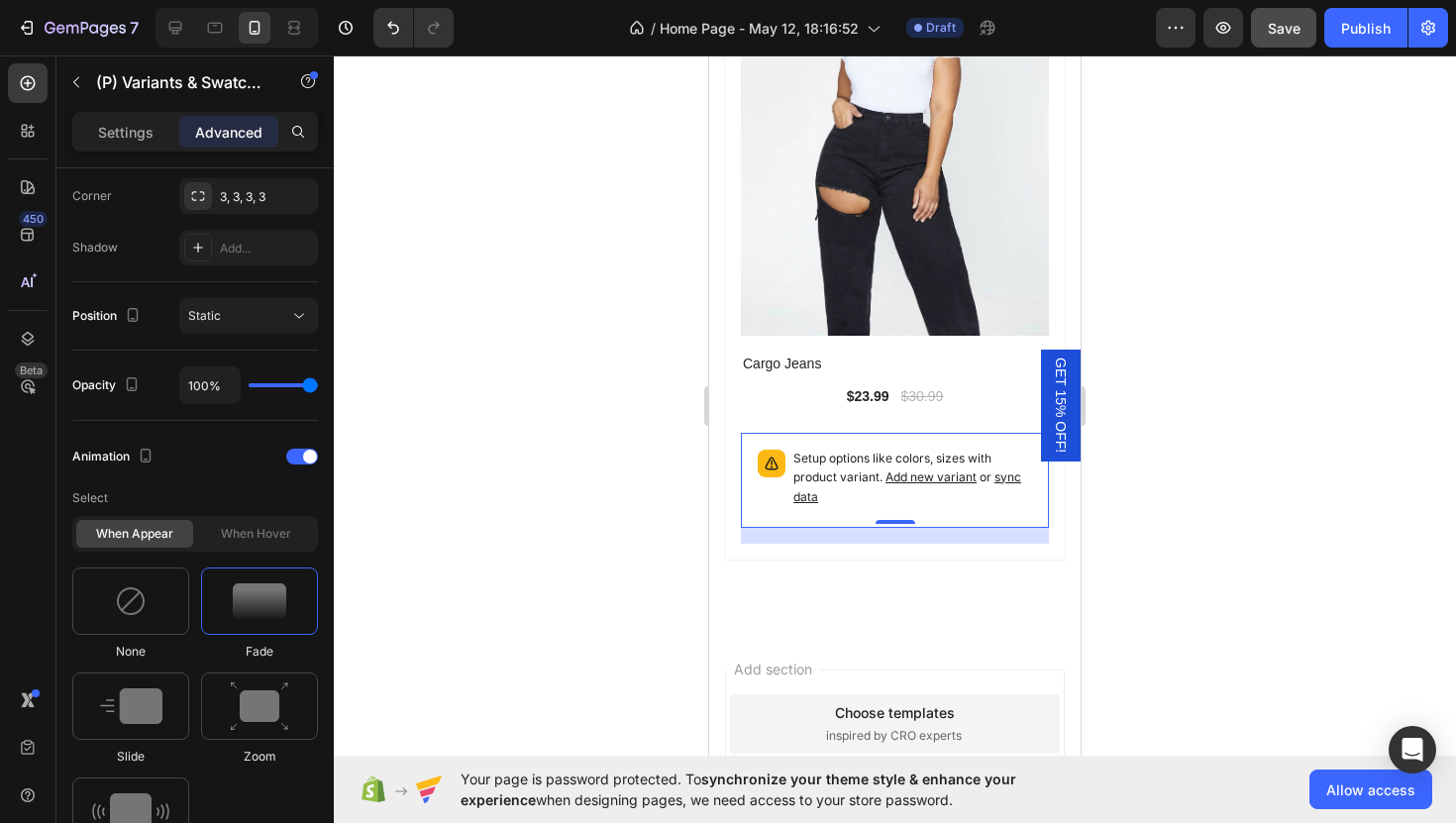 scroll, scrollTop: 3306, scrollLeft: 0, axis: vertical 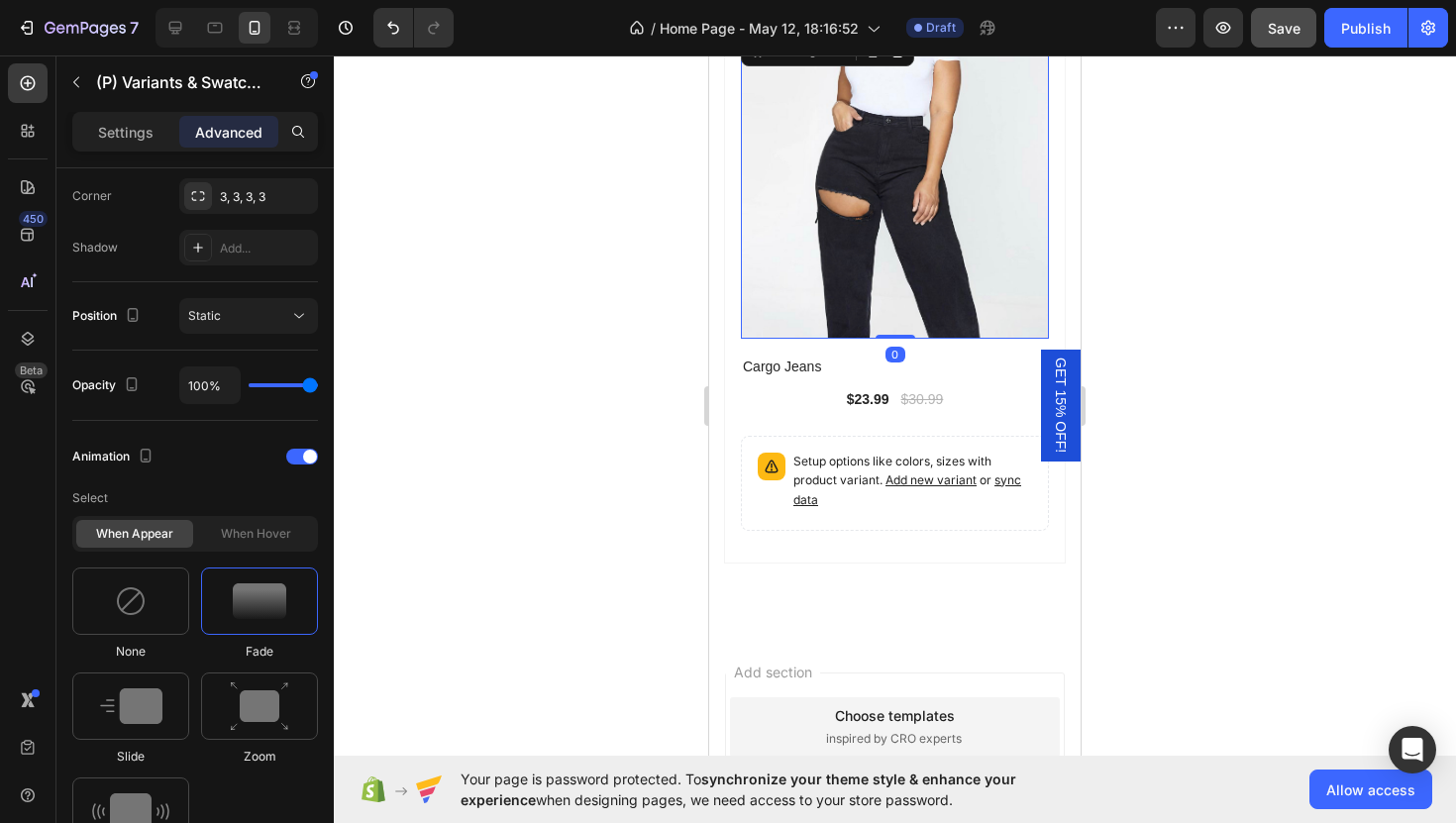 click at bounding box center [894, 184] 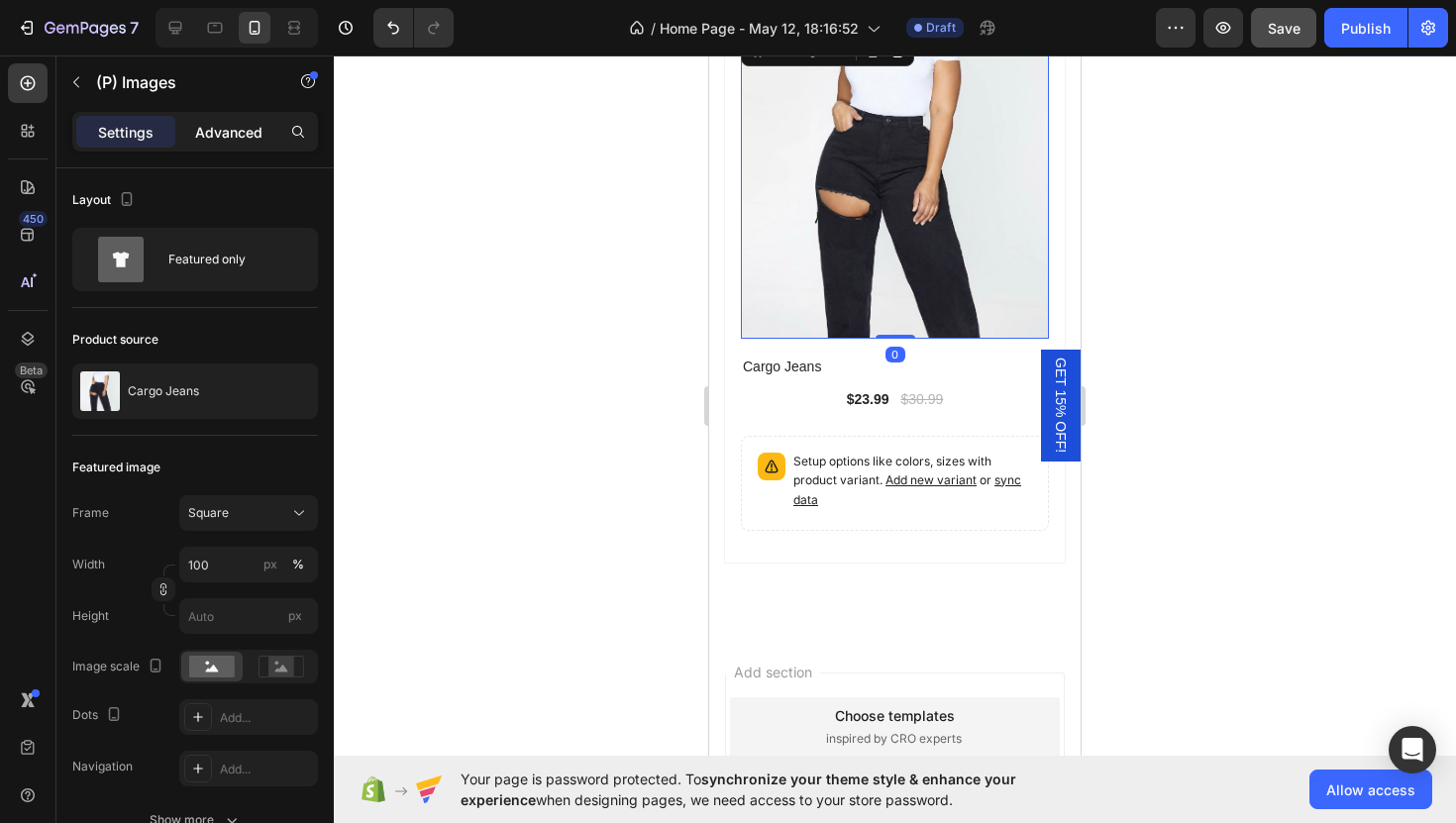 click on "Advanced" at bounding box center (229, 132) 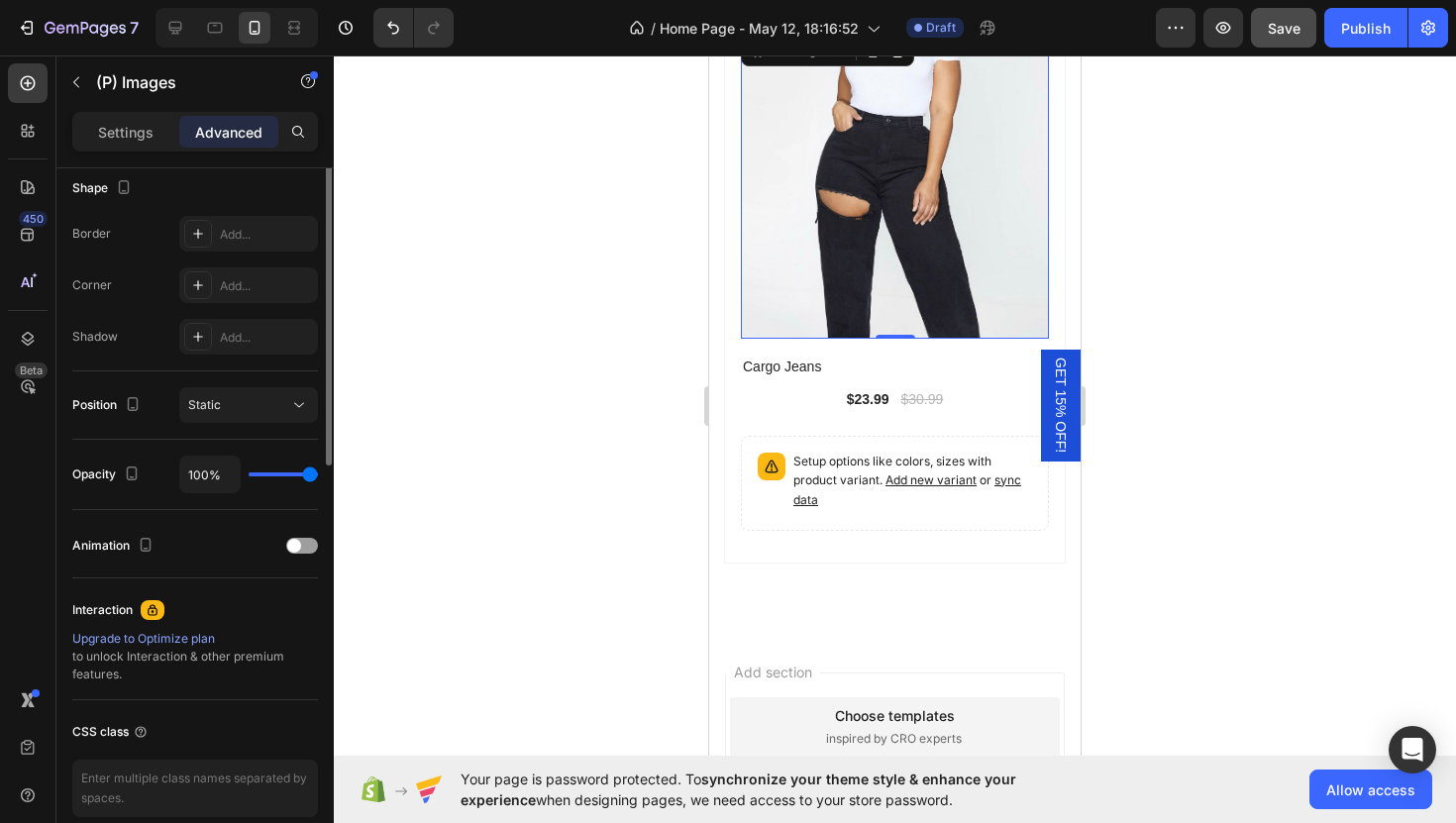 scroll, scrollTop: 610, scrollLeft: 0, axis: vertical 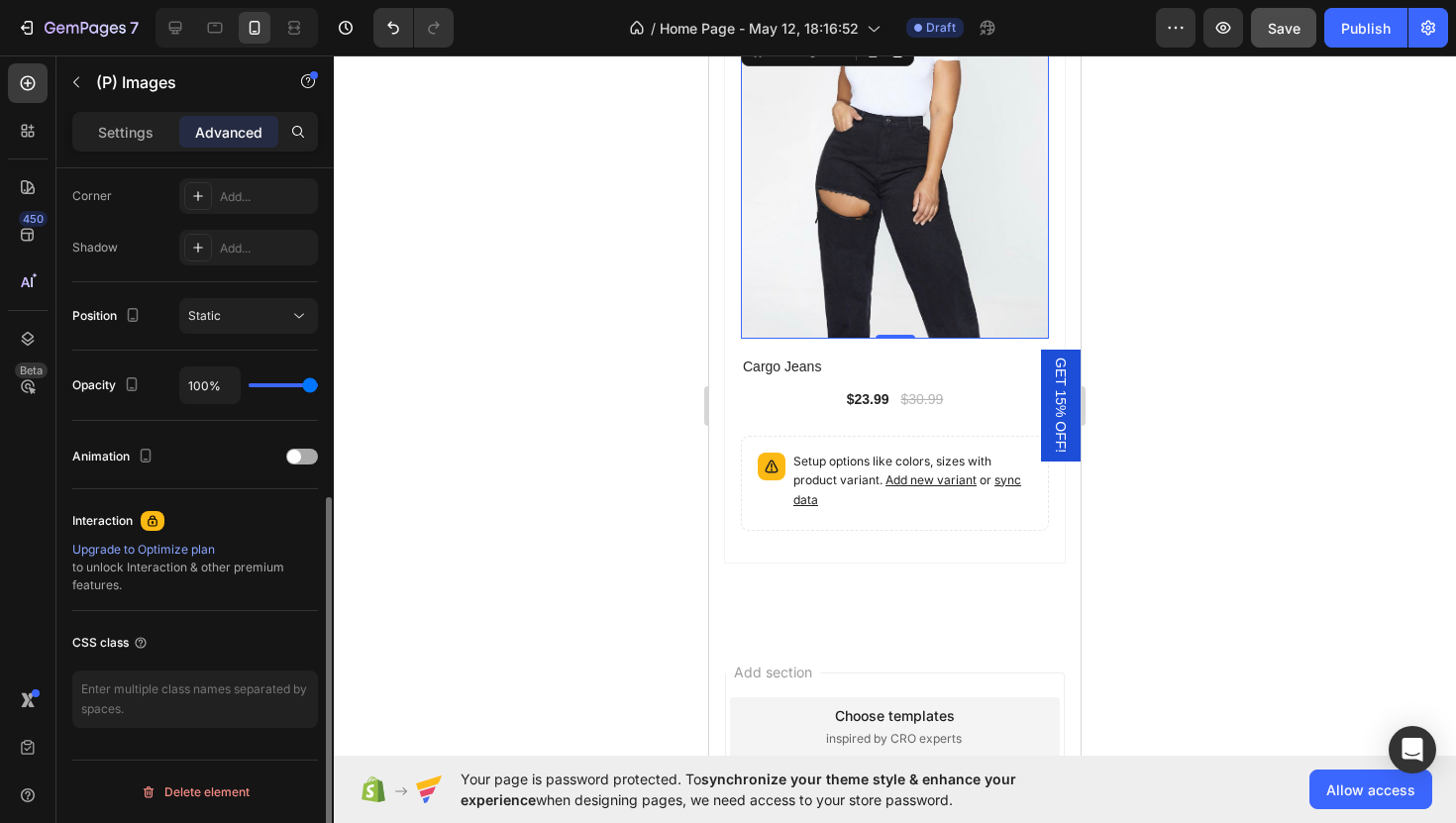 click at bounding box center (294, 457) 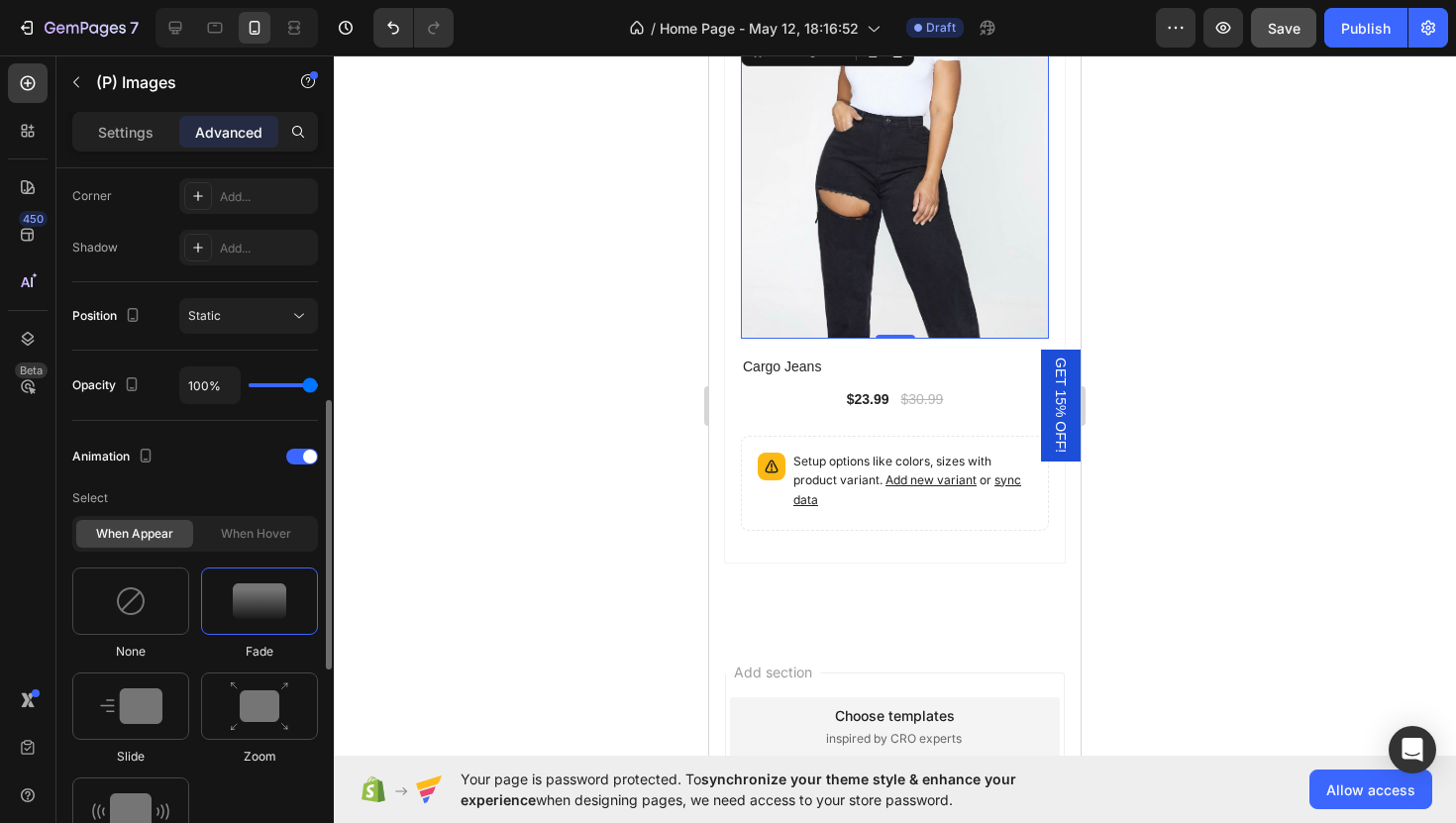scroll, scrollTop: 622, scrollLeft: 0, axis: vertical 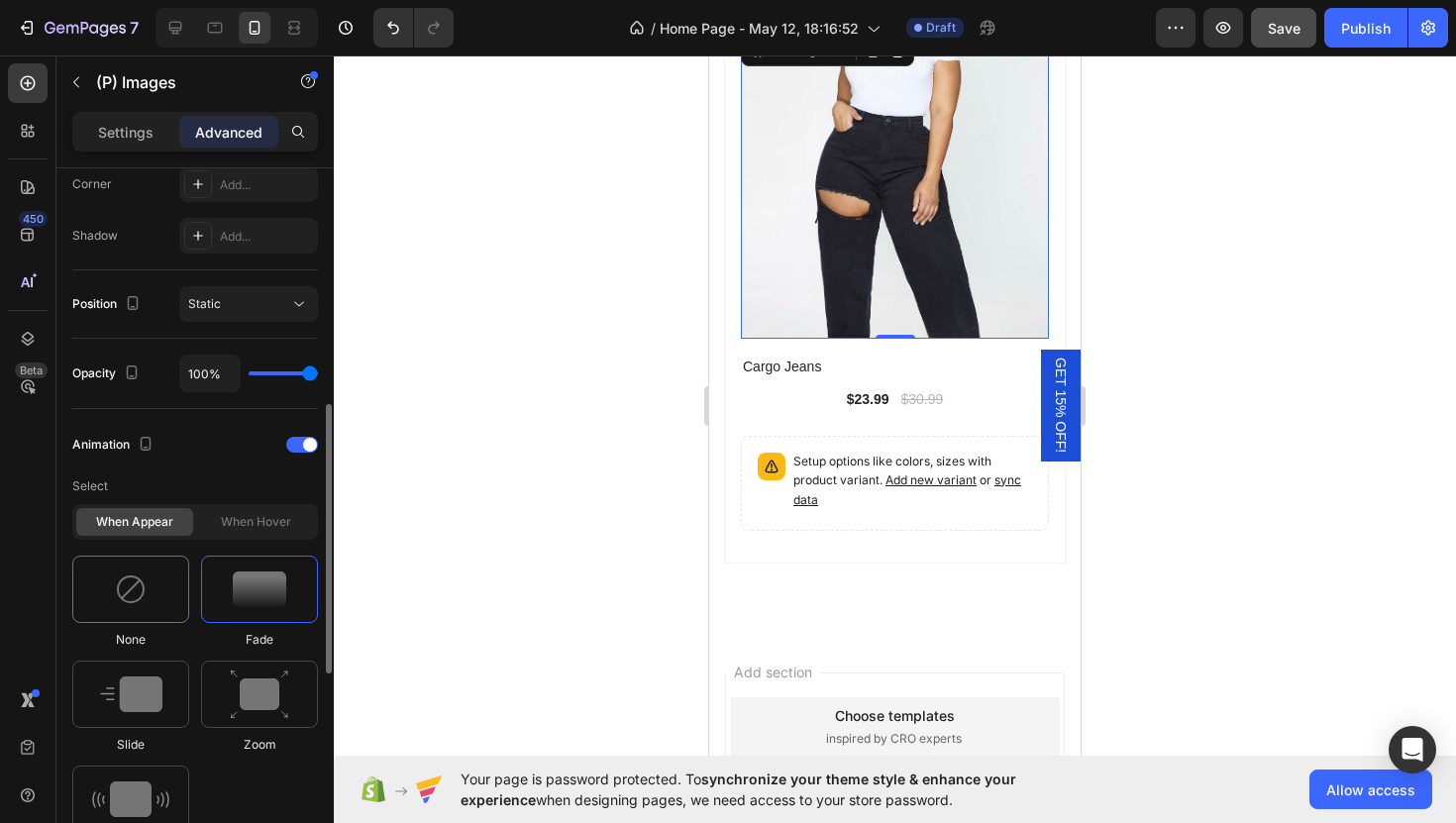 click at bounding box center (131, 589) 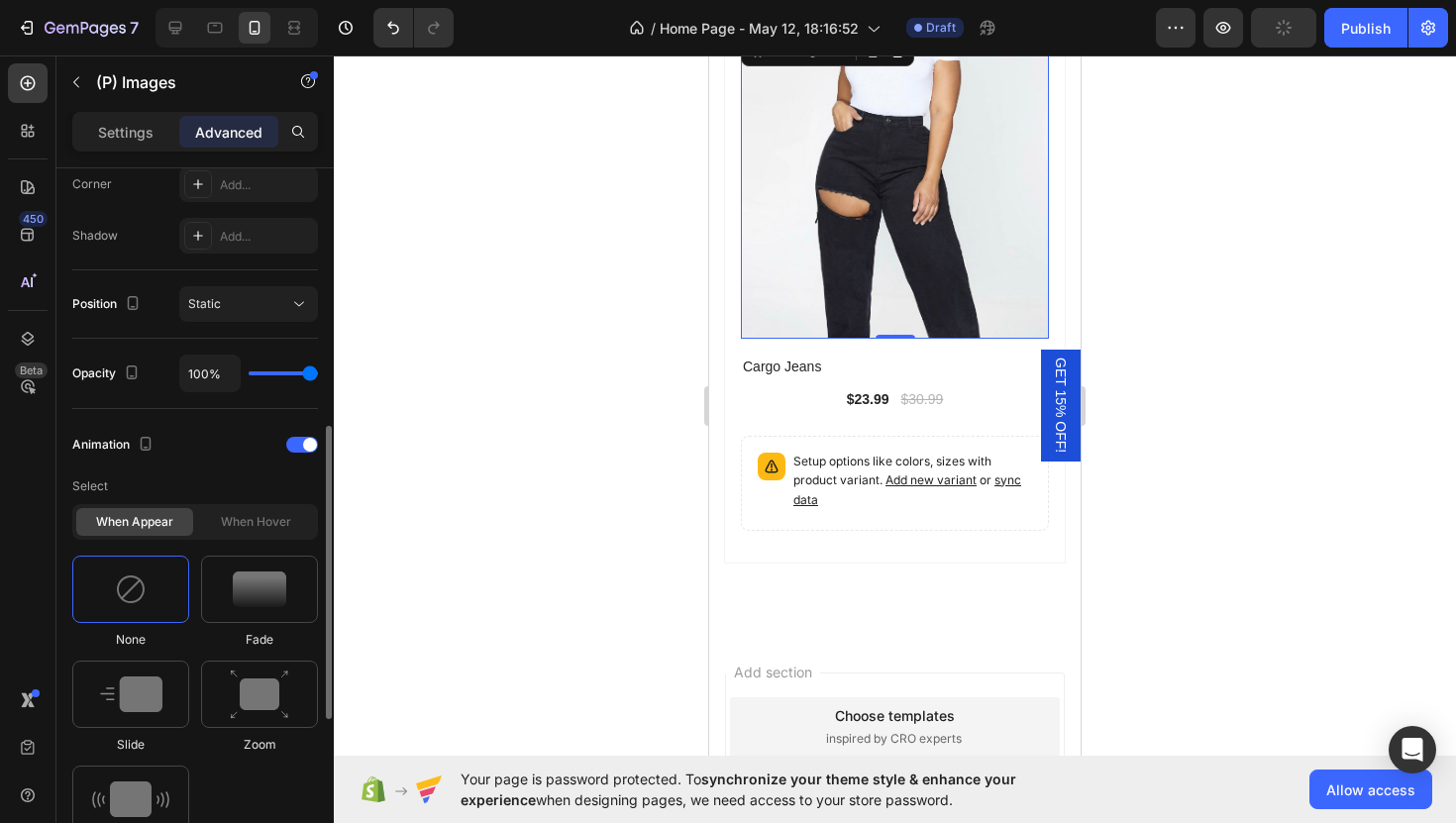 click on "When hover" 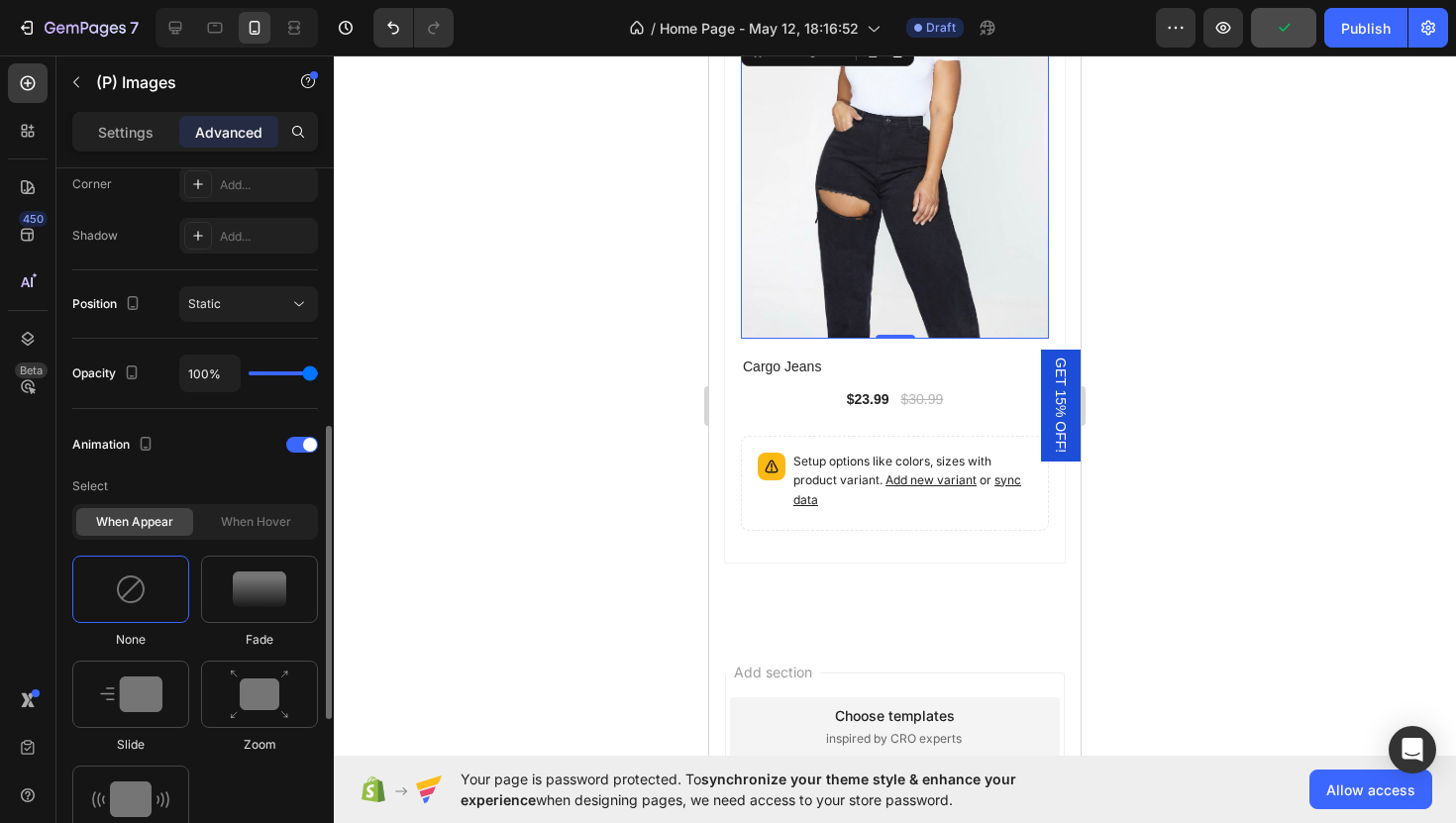click on "When hover" 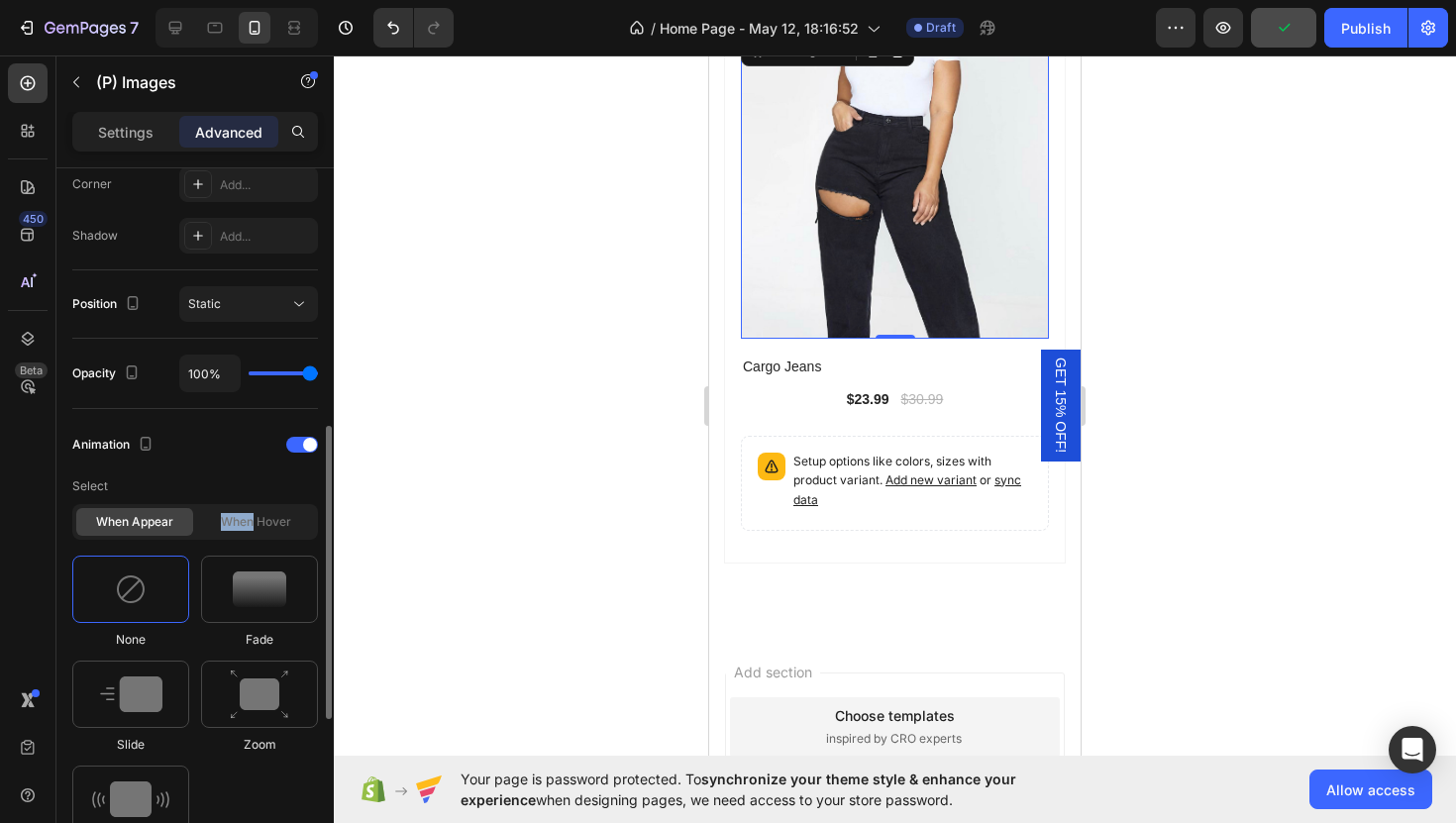 click on "When hover" 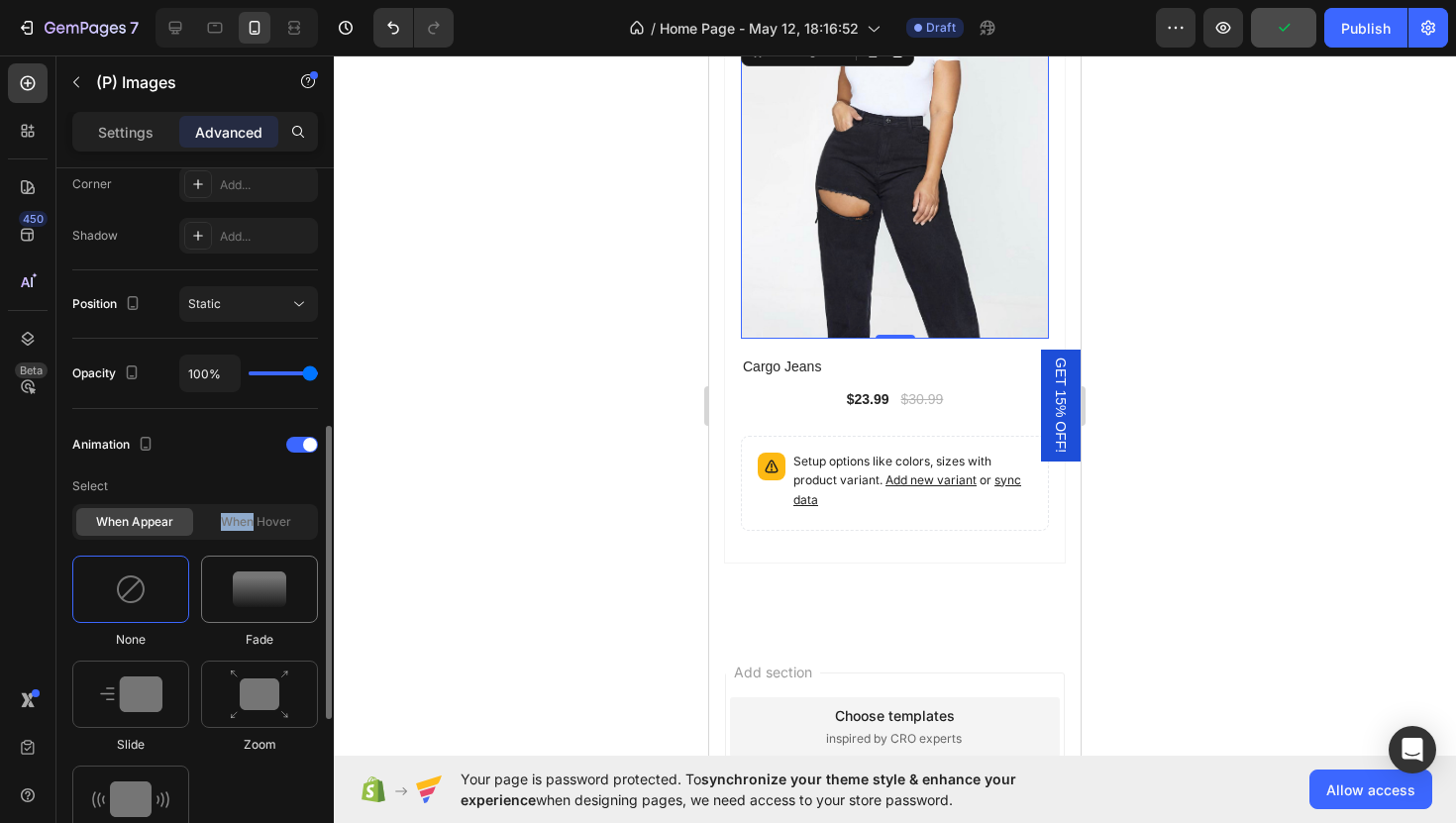 click at bounding box center [260, 589] 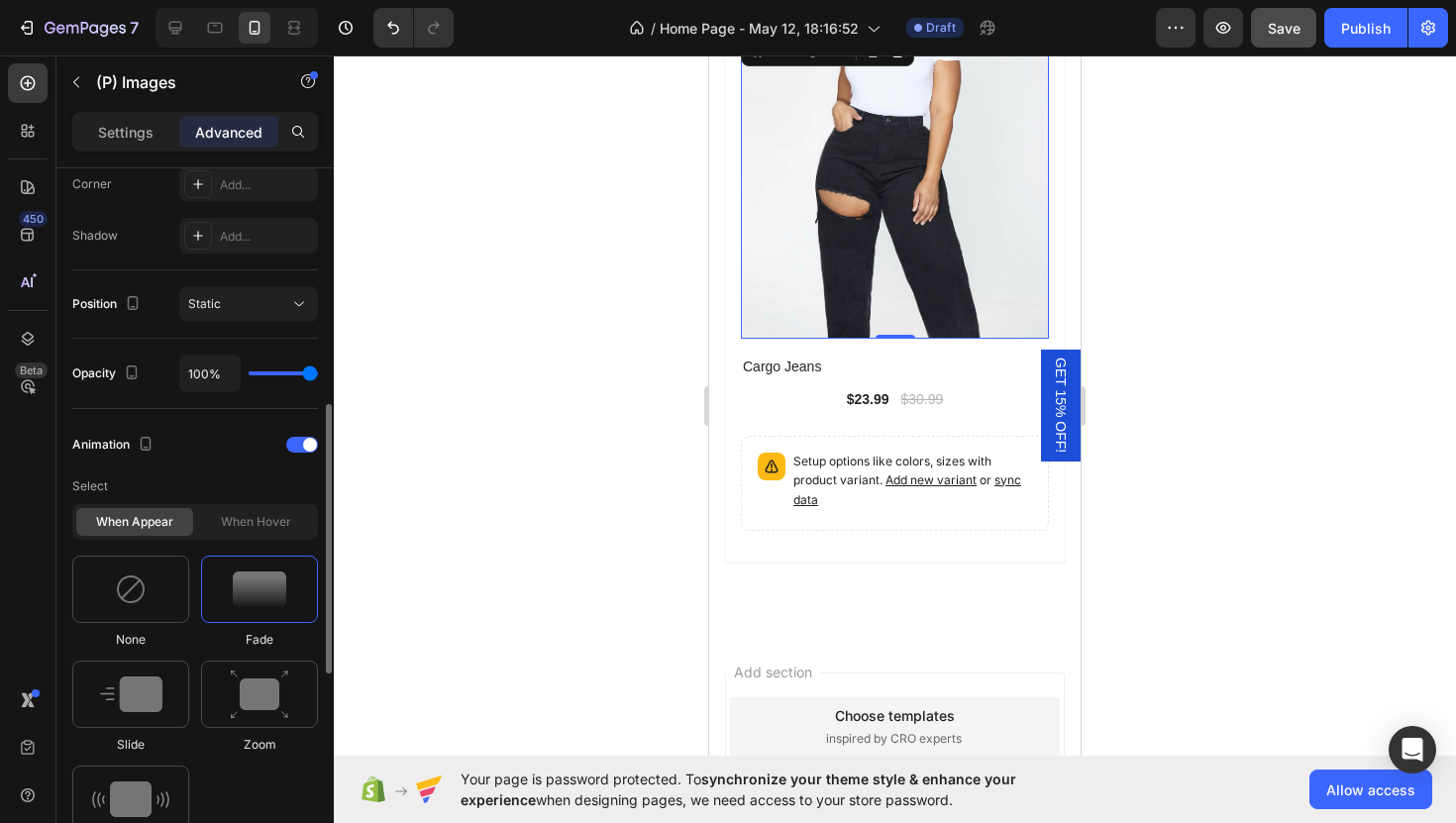 click on "When hover" 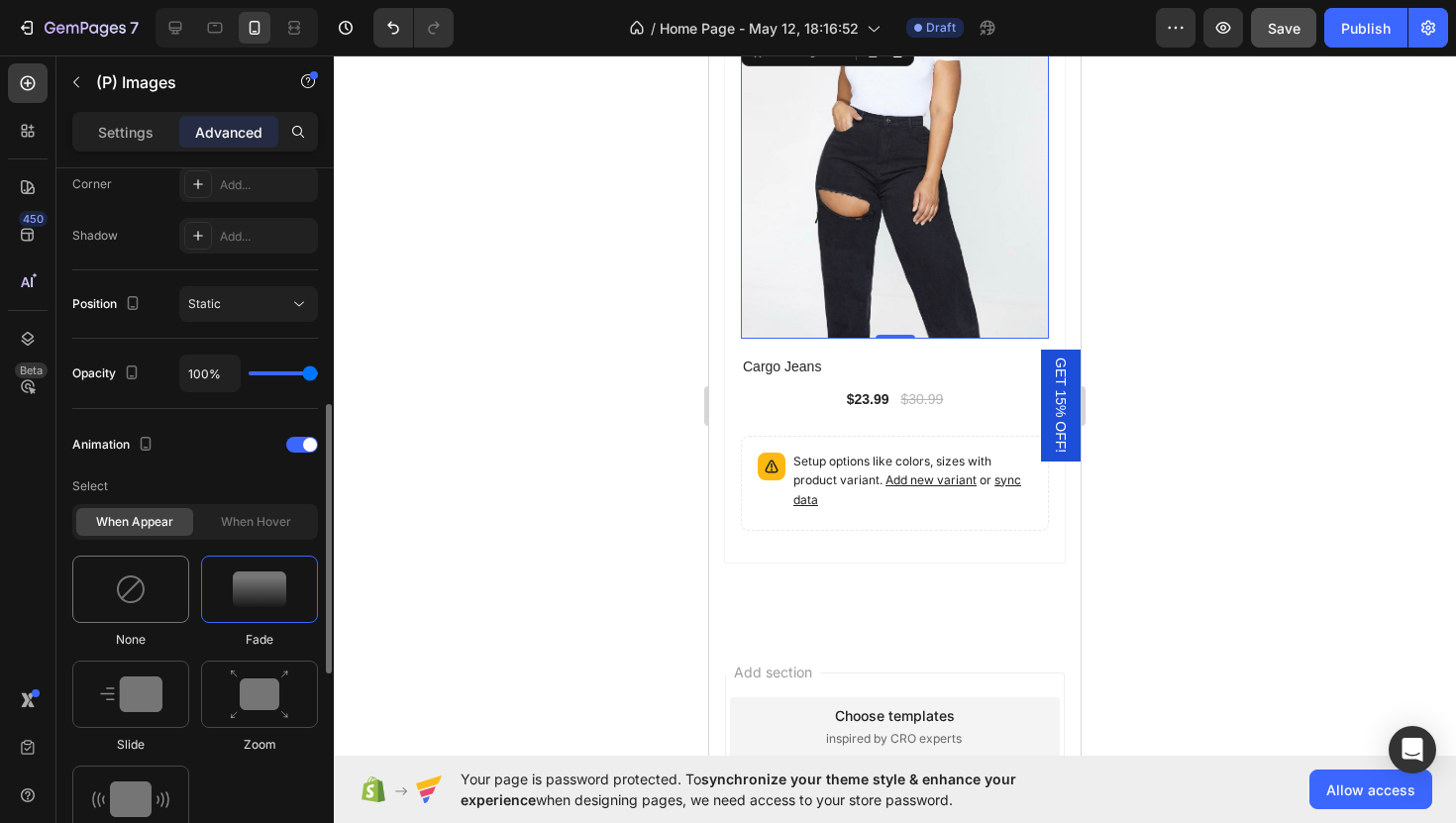 click at bounding box center (131, 589) 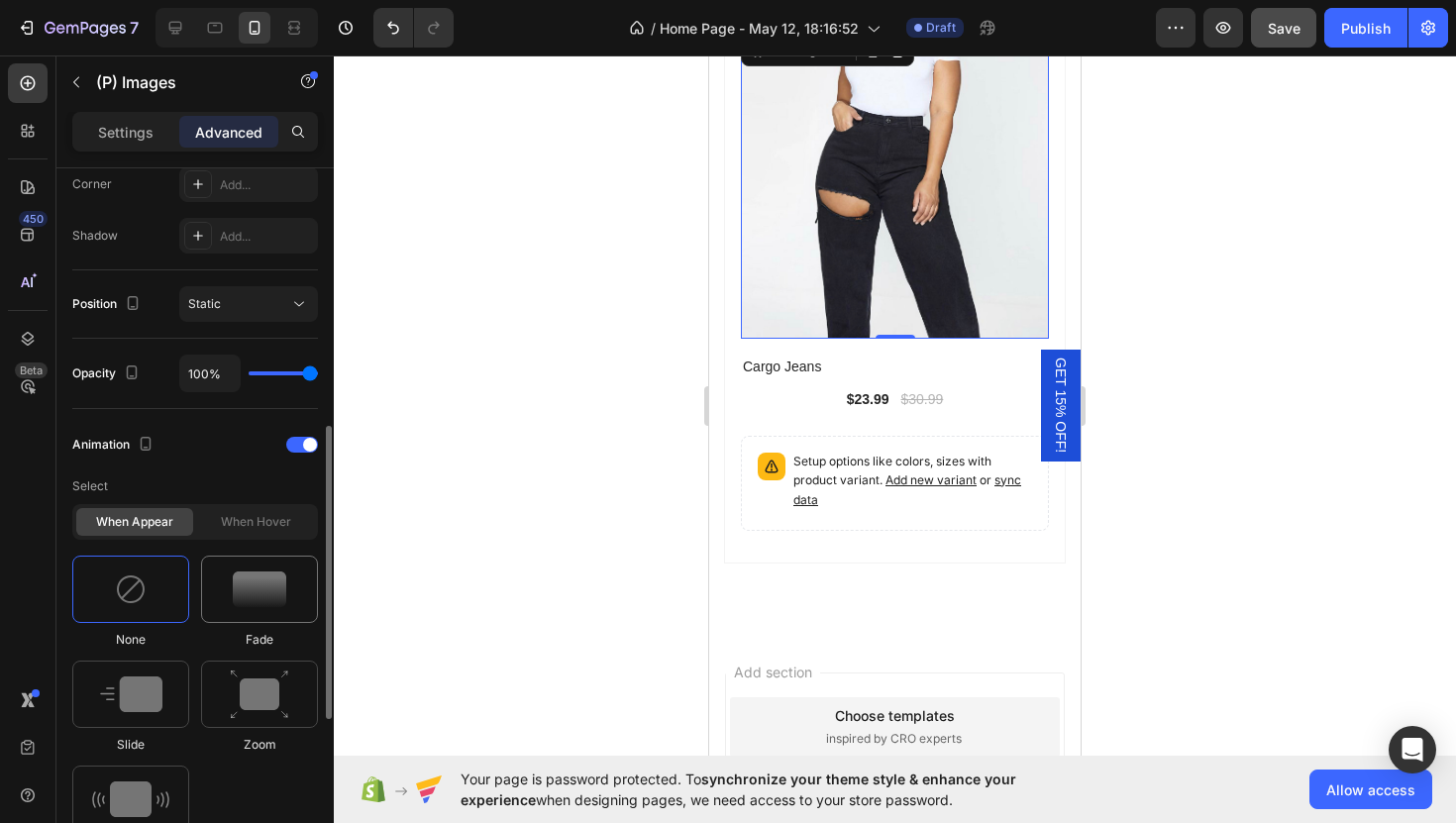 click at bounding box center [260, 589] 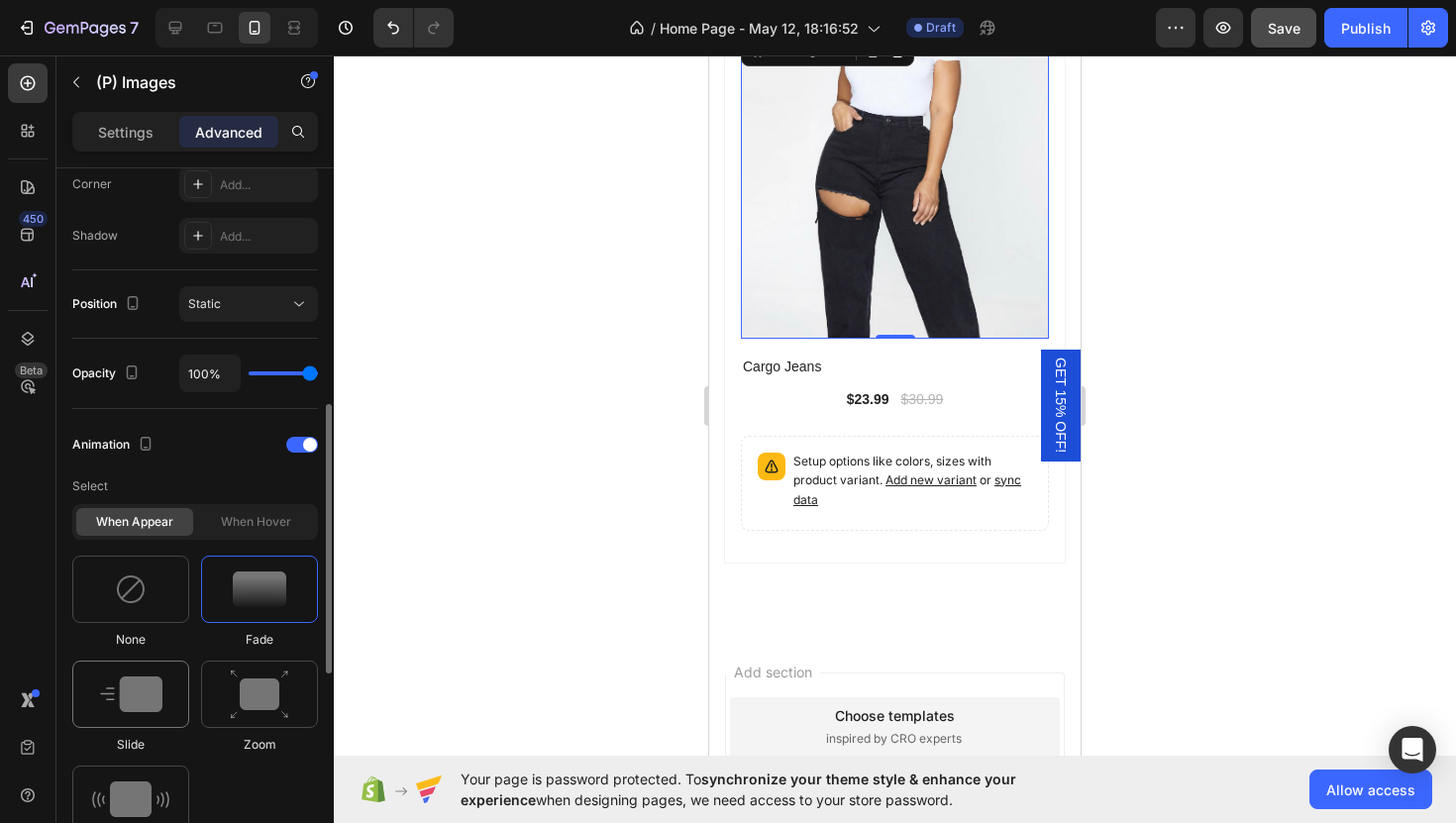 click at bounding box center [131, 694] 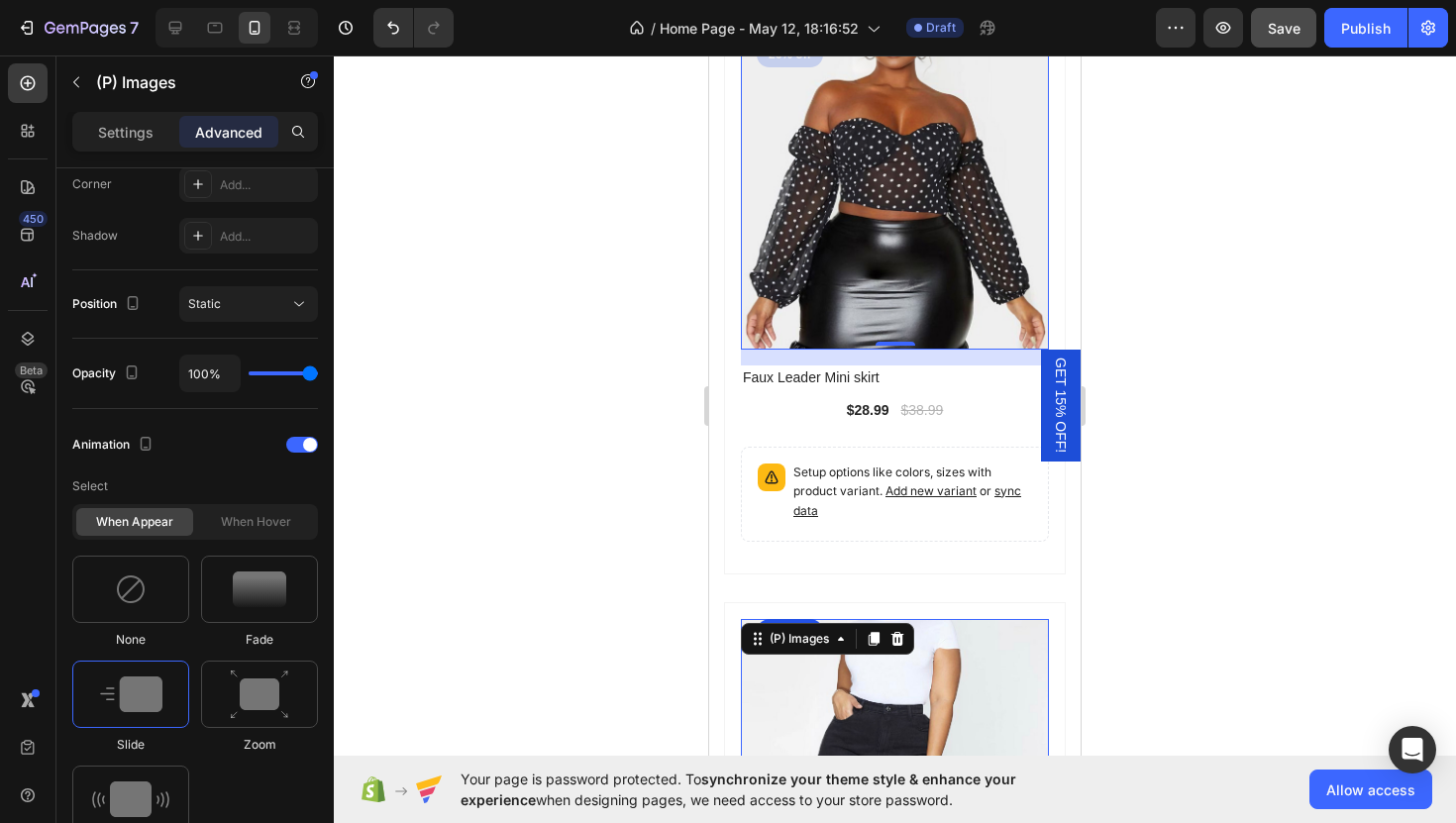 scroll, scrollTop: 2711, scrollLeft: 0, axis: vertical 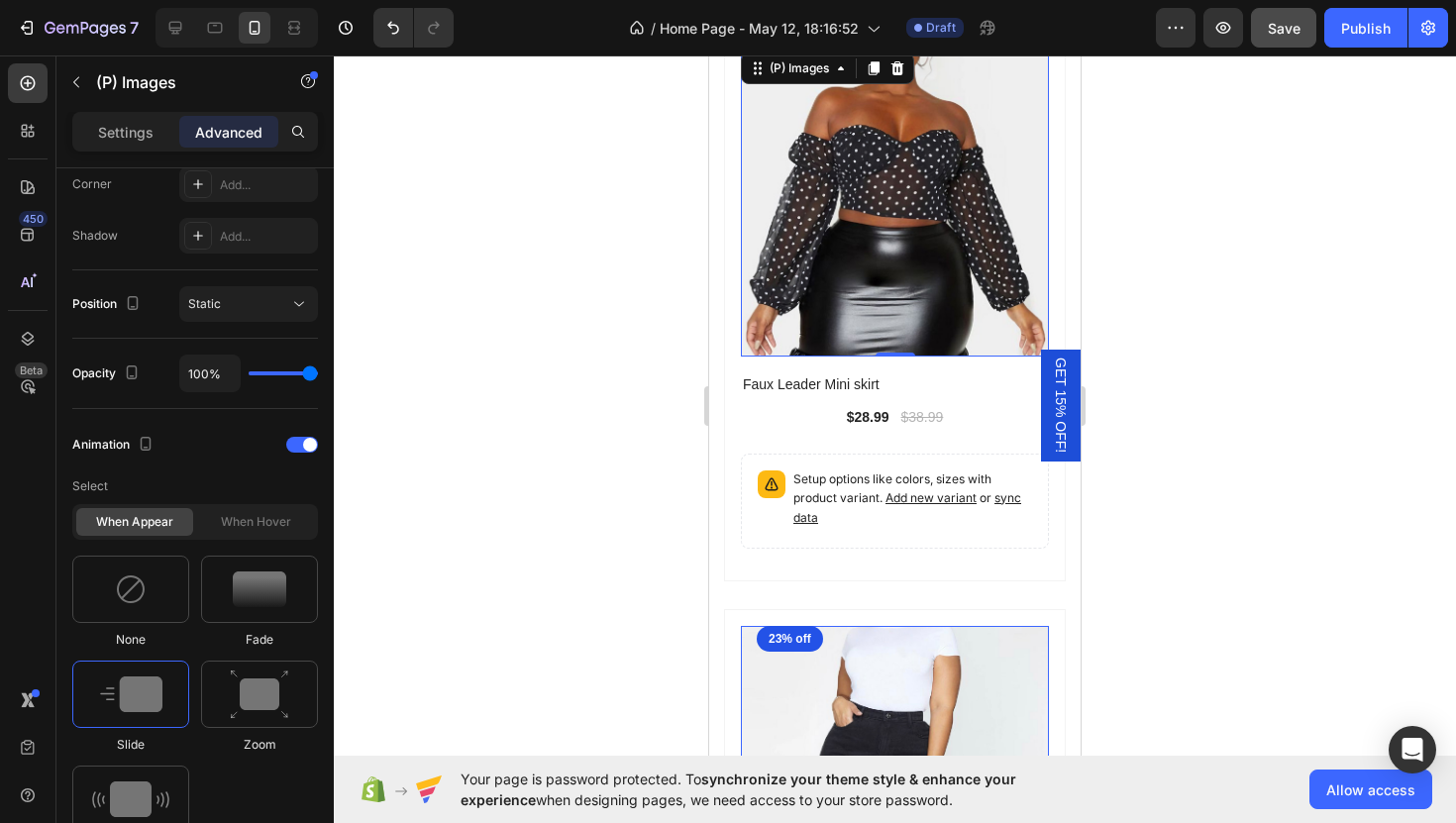 click at bounding box center [894, 202] 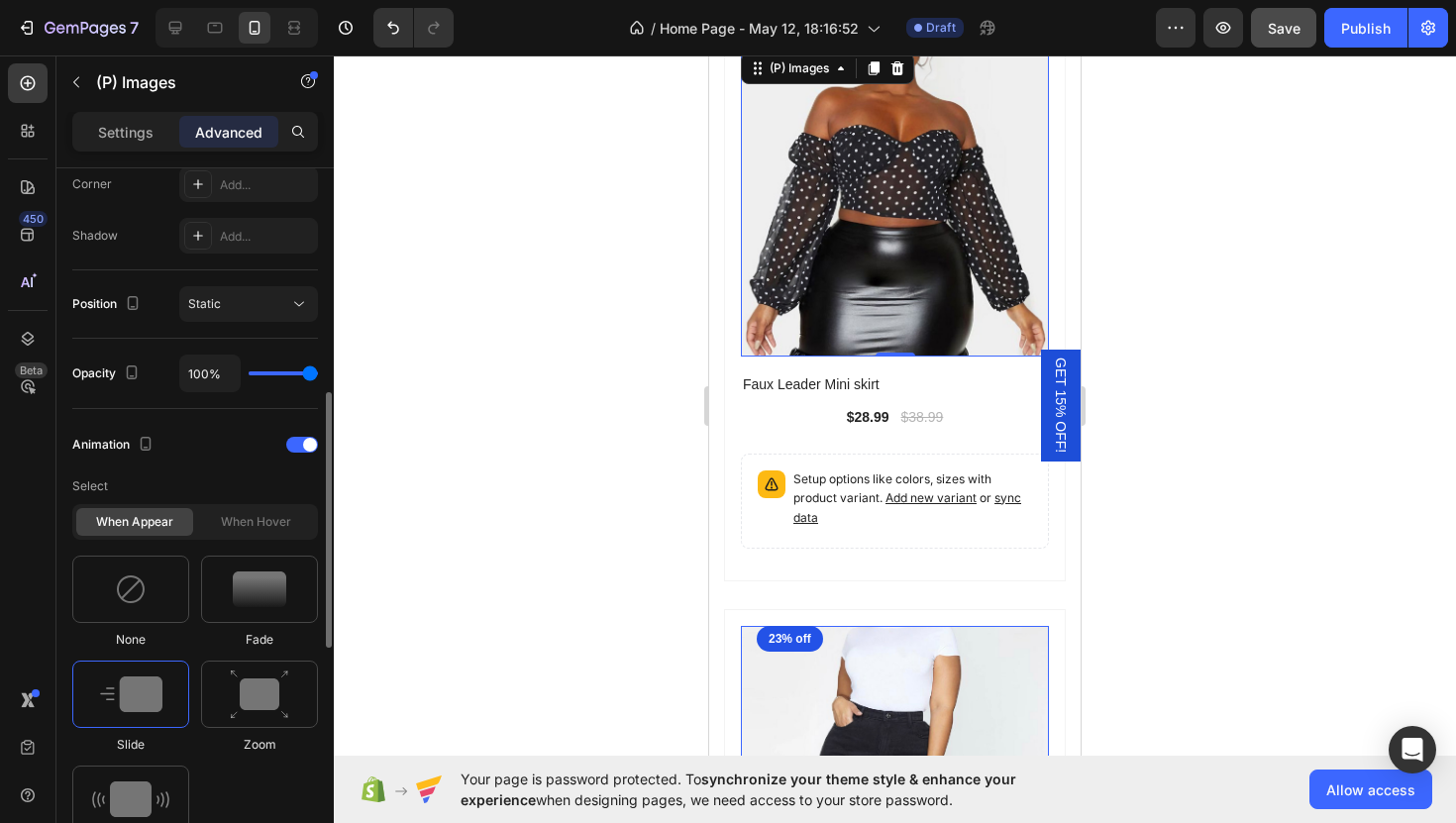 click at bounding box center (131, 694) 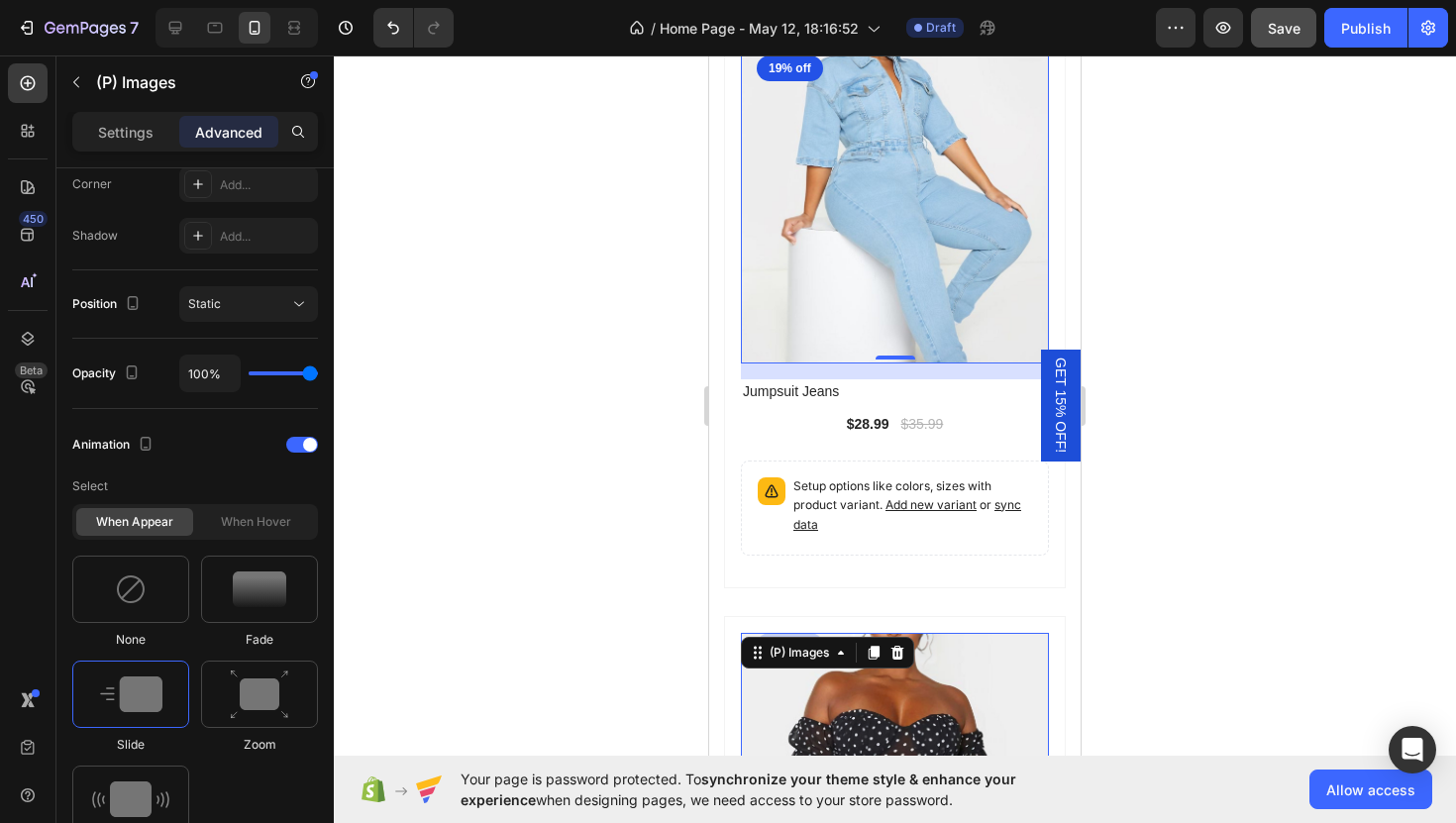 scroll, scrollTop: 2112, scrollLeft: 0, axis: vertical 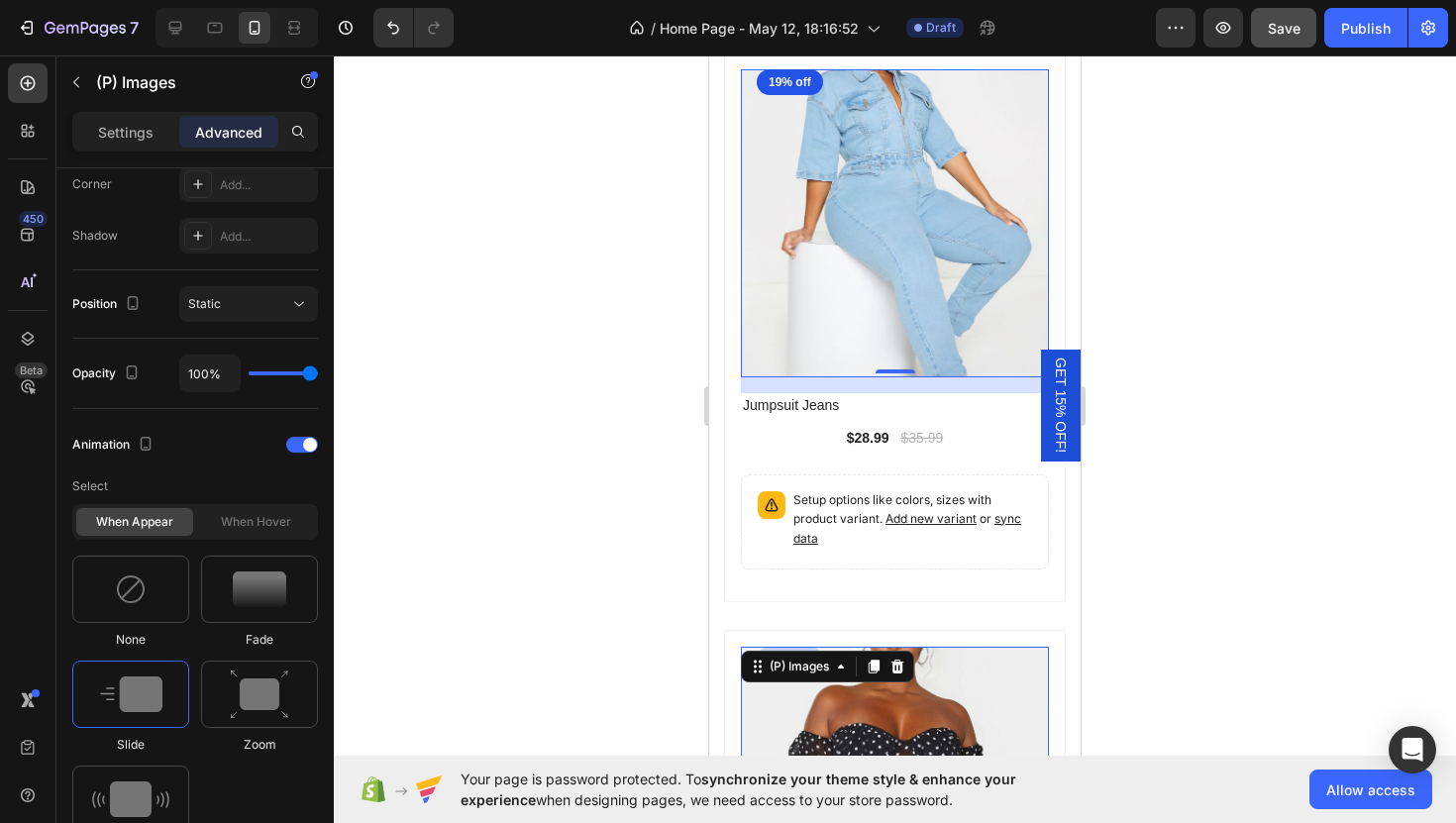 click at bounding box center (894, 223) 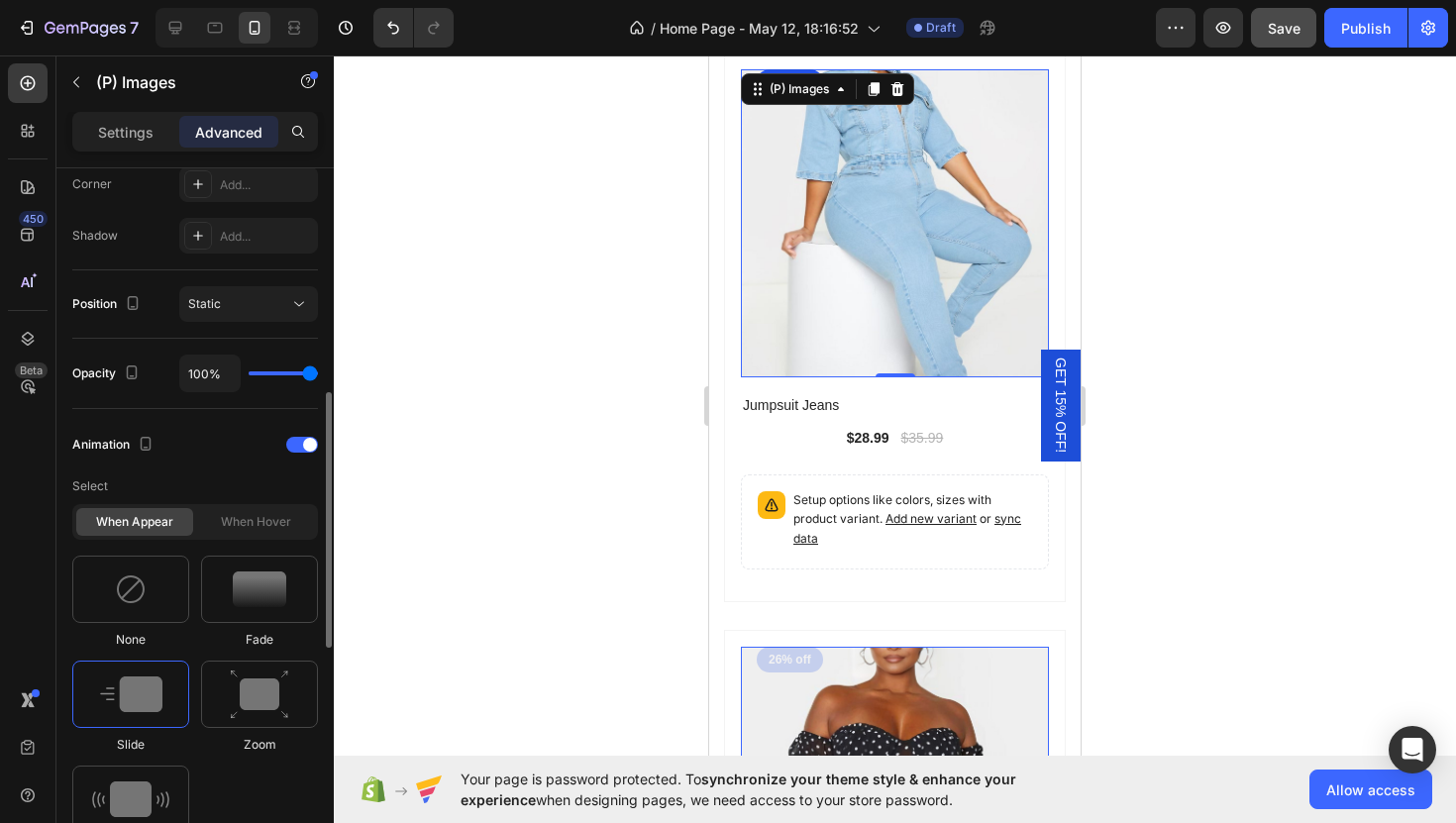 click at bounding box center (131, 694) 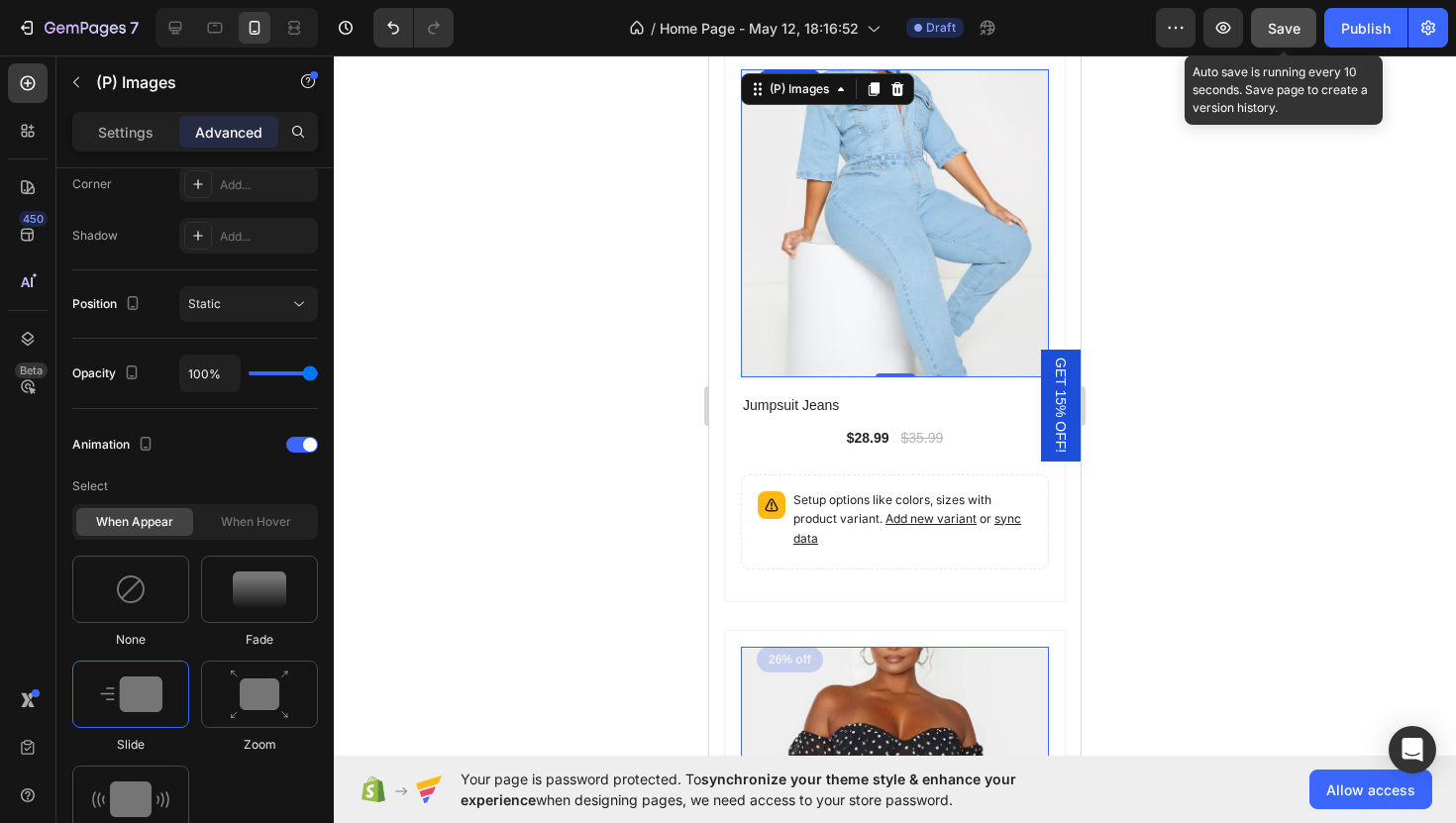 click on "Save" at bounding box center [1284, 28] 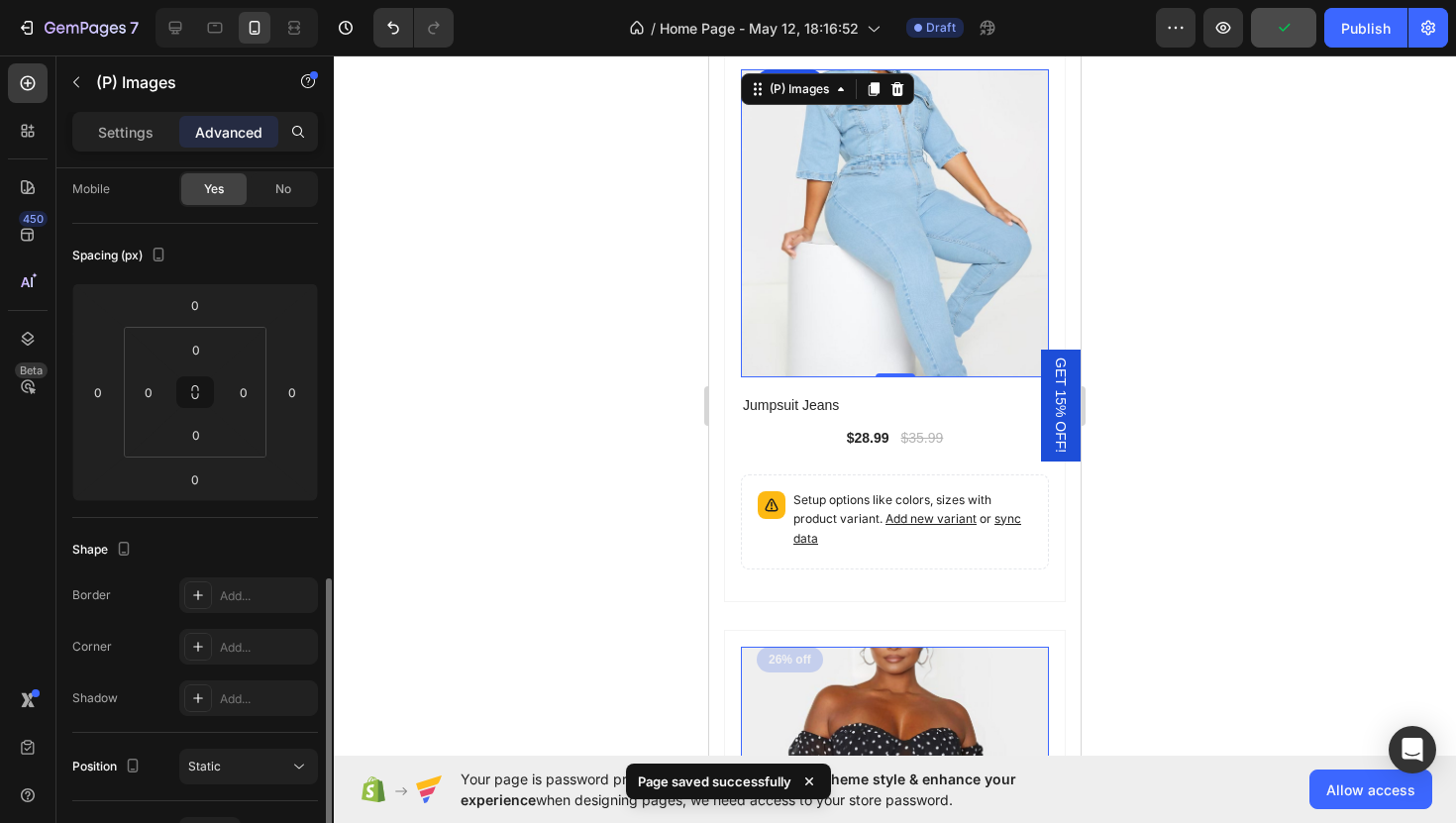 scroll, scrollTop: 0, scrollLeft: 0, axis: both 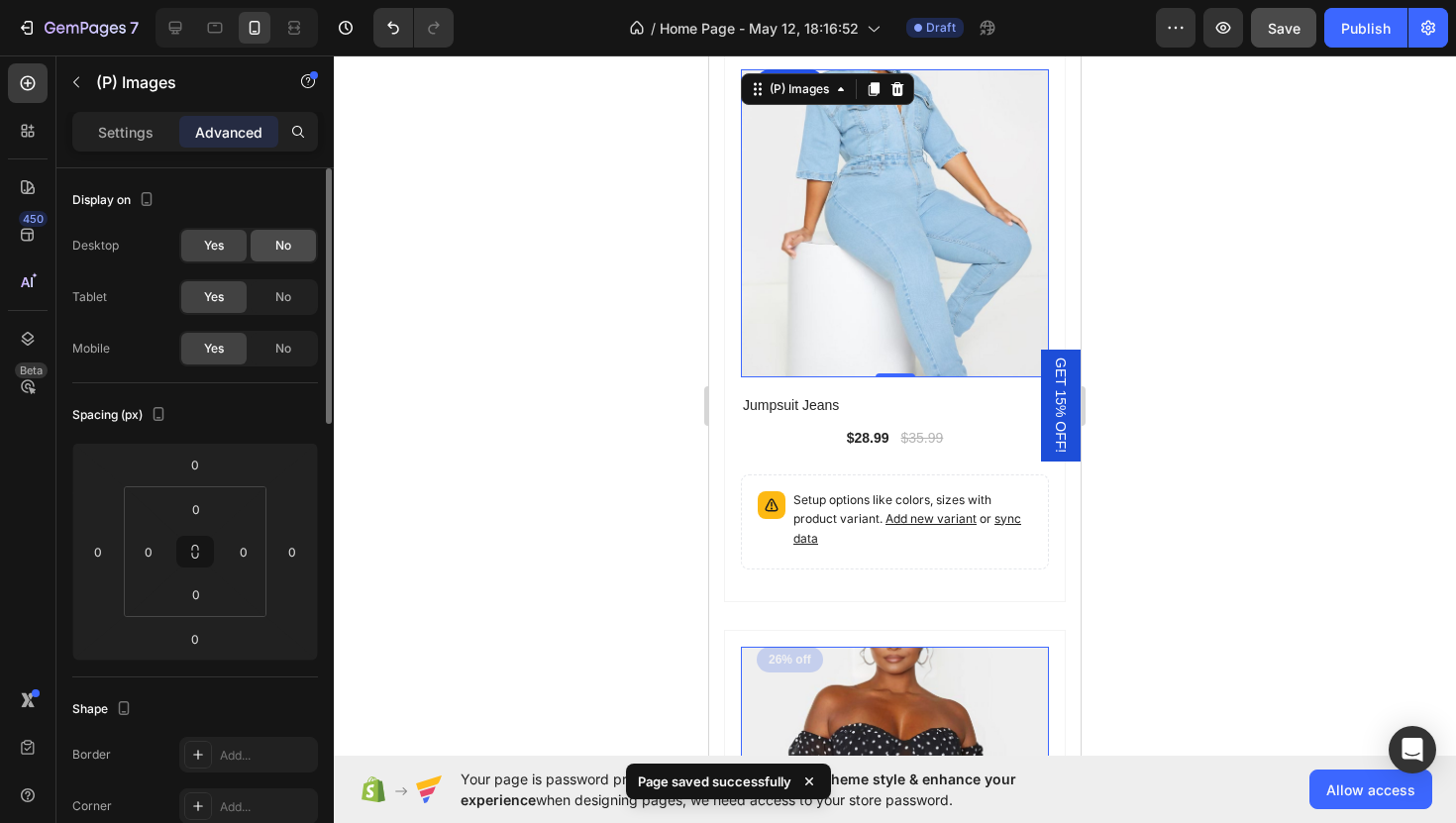click on "No" 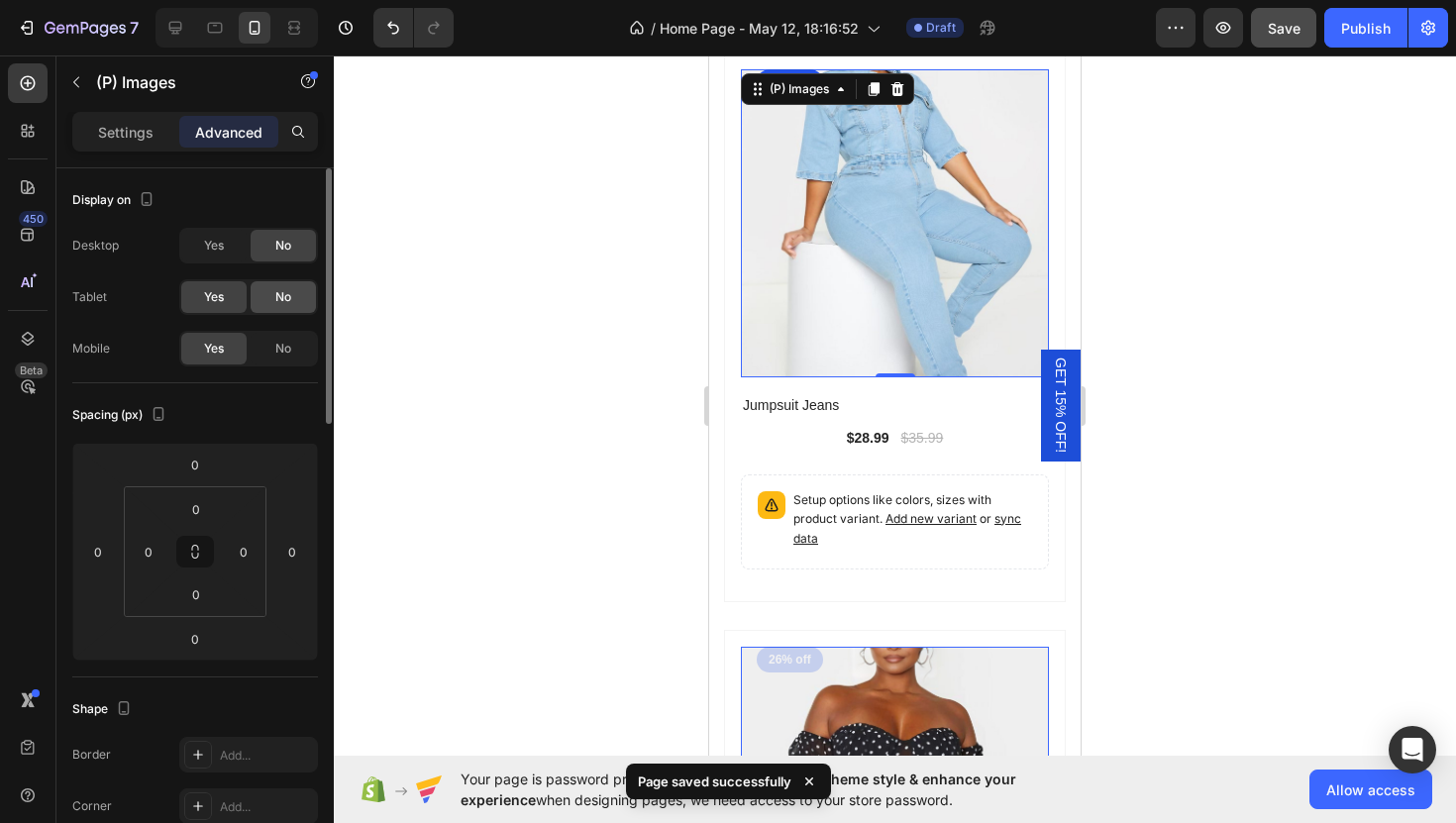 click on "No" 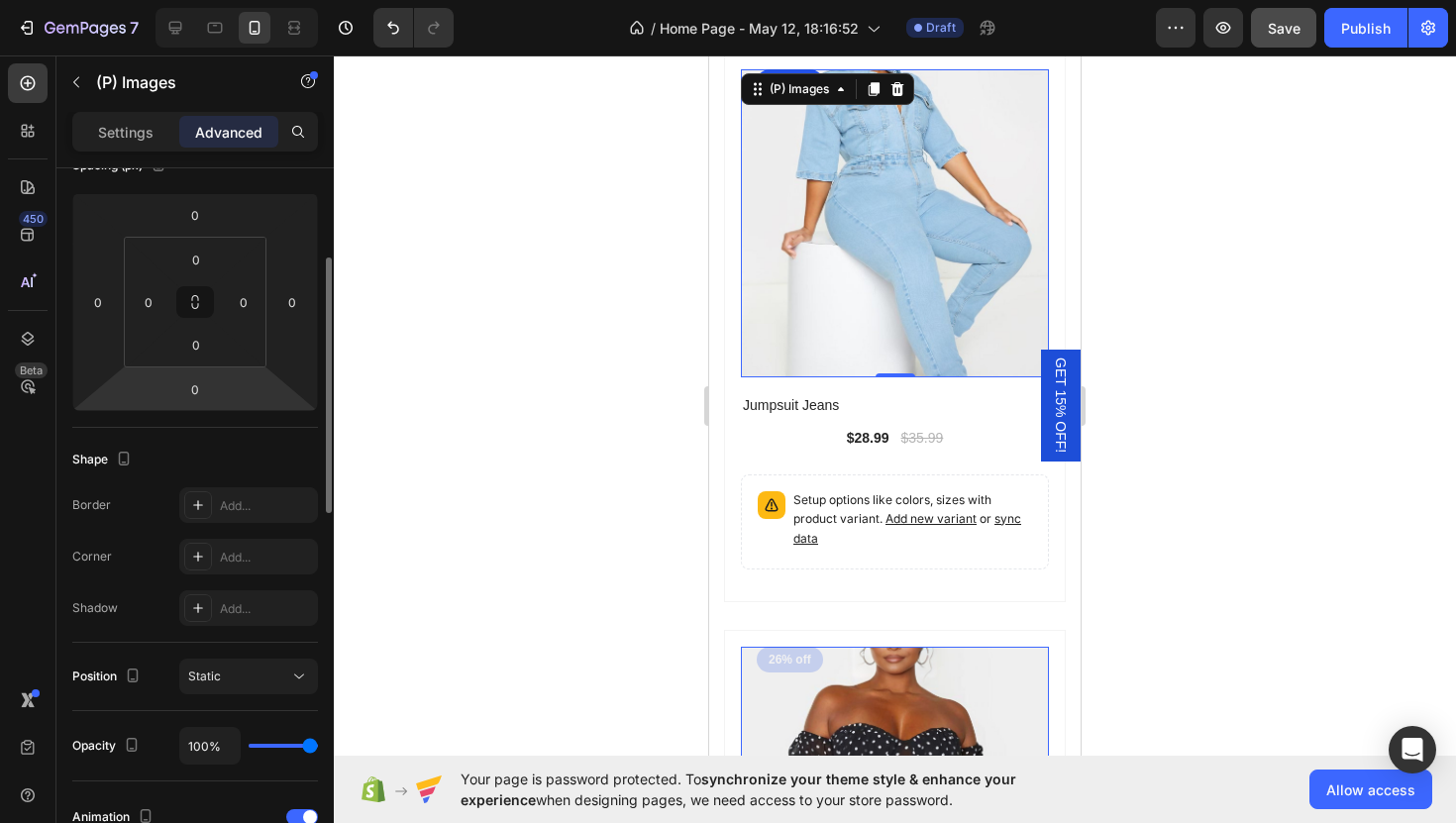 scroll, scrollTop: 0, scrollLeft: 0, axis: both 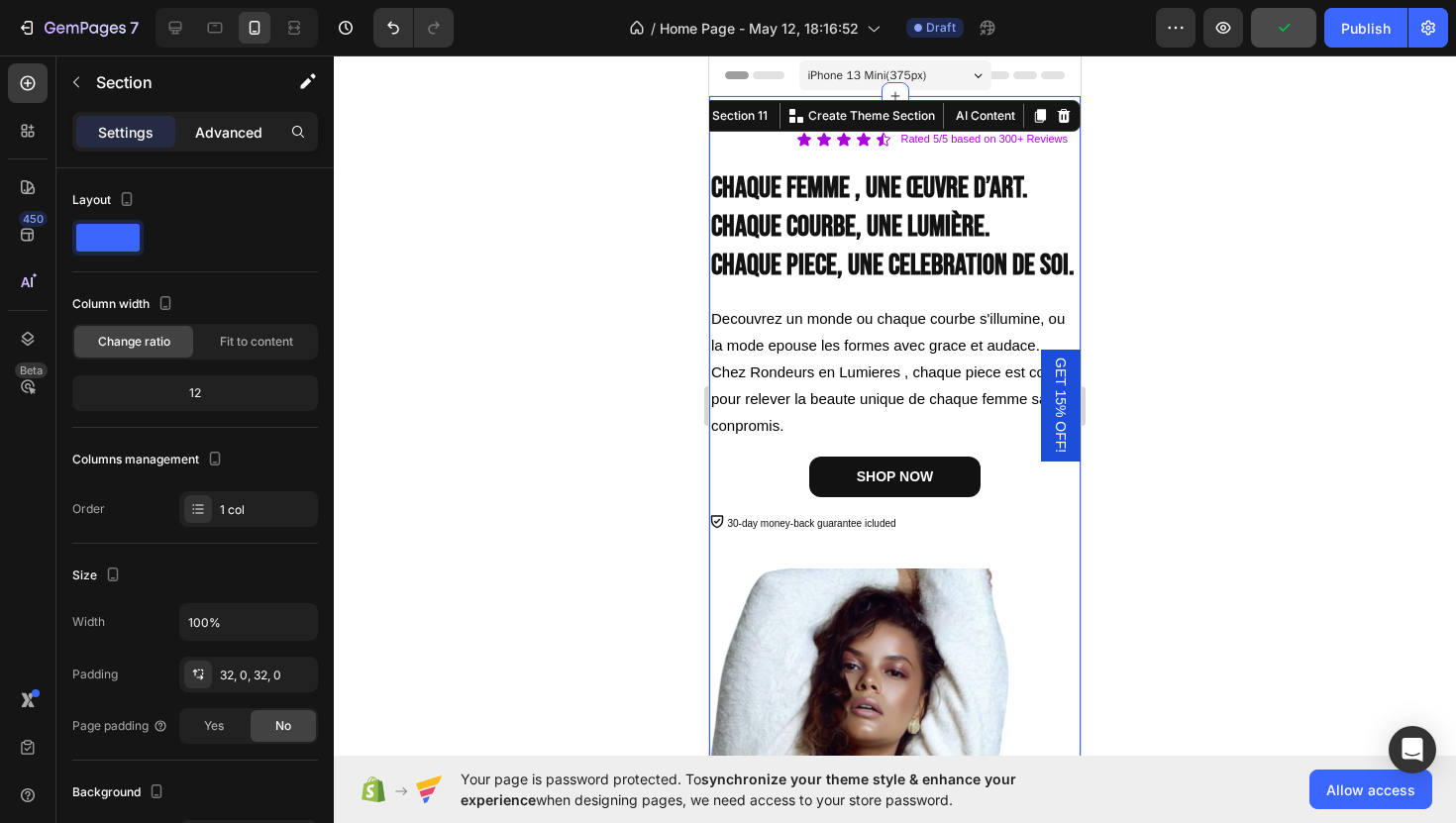 click on "Advanced" at bounding box center (229, 132) 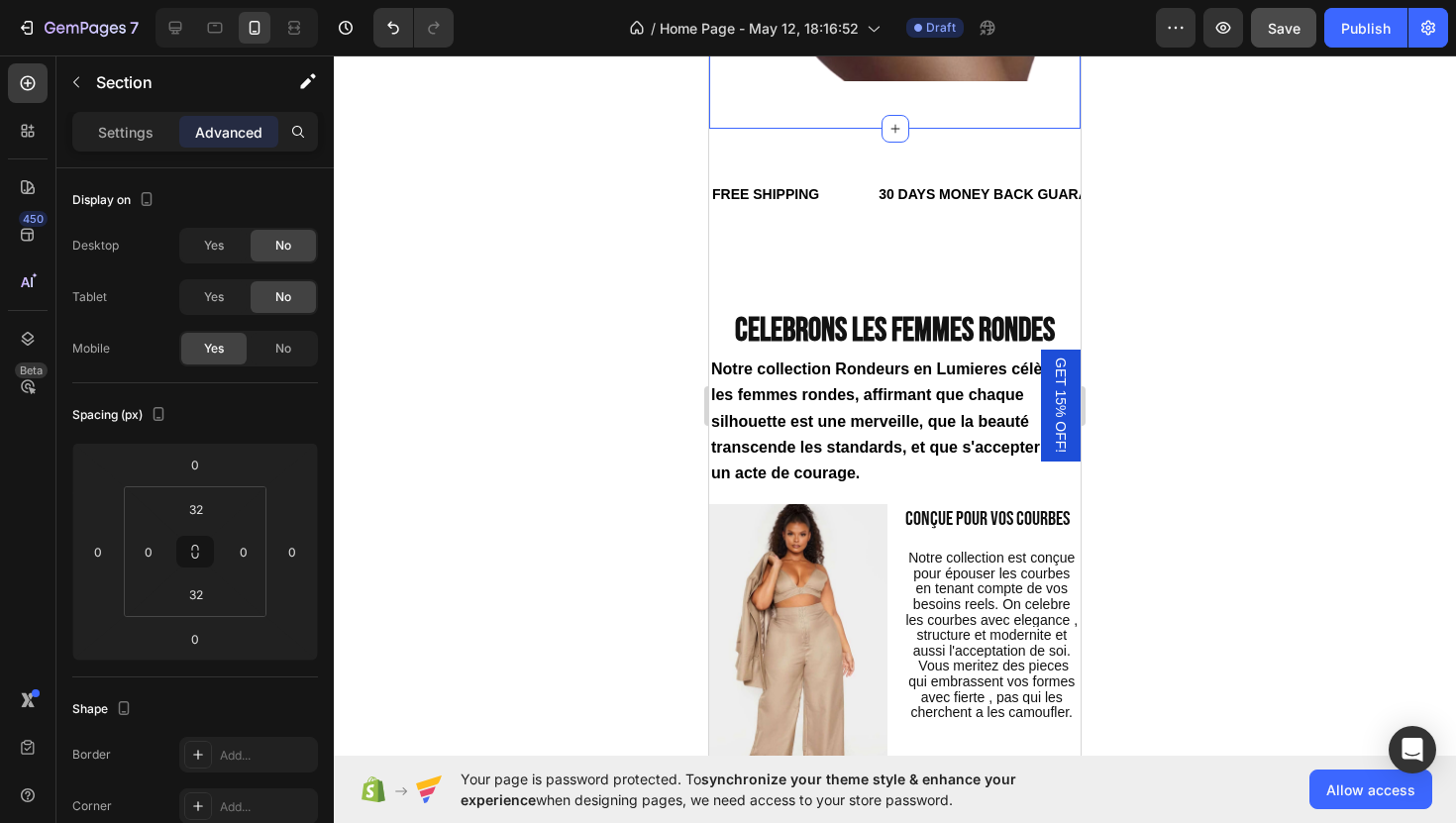 scroll, scrollTop: 1337, scrollLeft: 0, axis: vertical 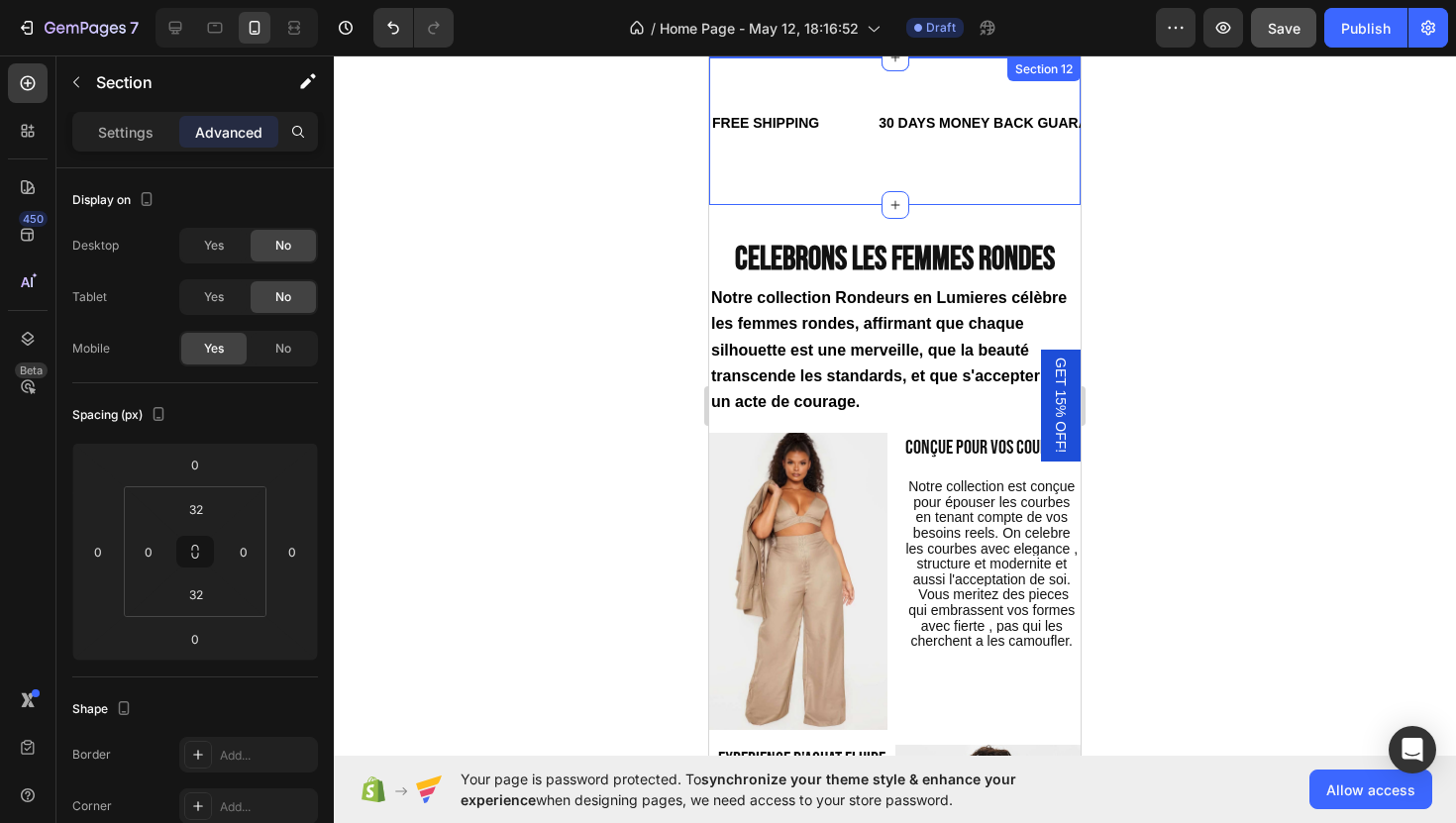 click on "FREE SHIPPING Text 30 DAYS MONEY BACK GUARANTEE Text LIMITED TIME 50% OFF SALE Text LIFE TIME WARRANTY Text FREE SHIPPING Text 30 DAYS MONEY BACK GUARANTEE Text LIMITED TIME 50% OFF SALE Text LIFE TIME WARRANTY Text Marquee" at bounding box center (894, 131) 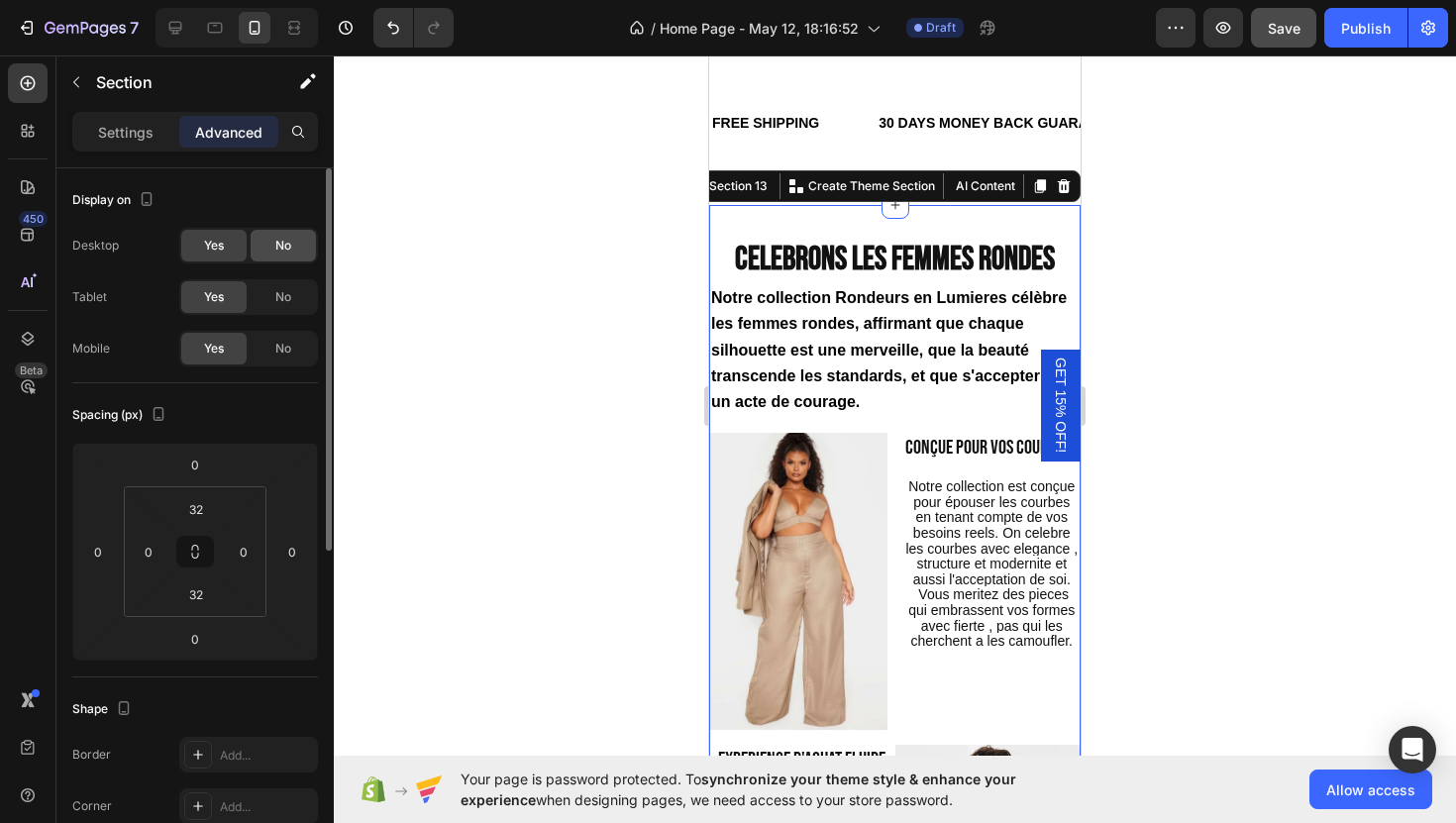 click on "No" 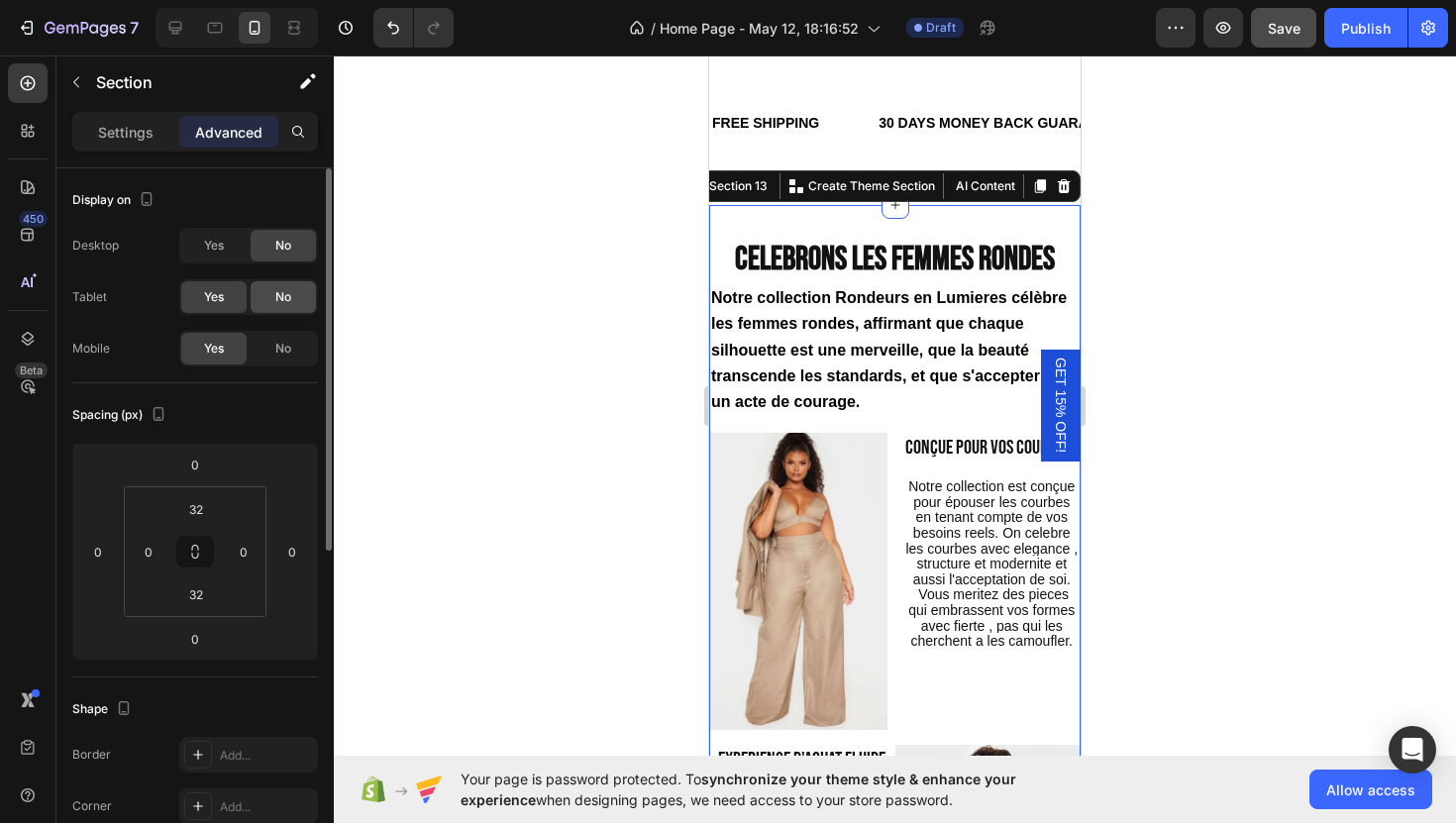 click on "No" 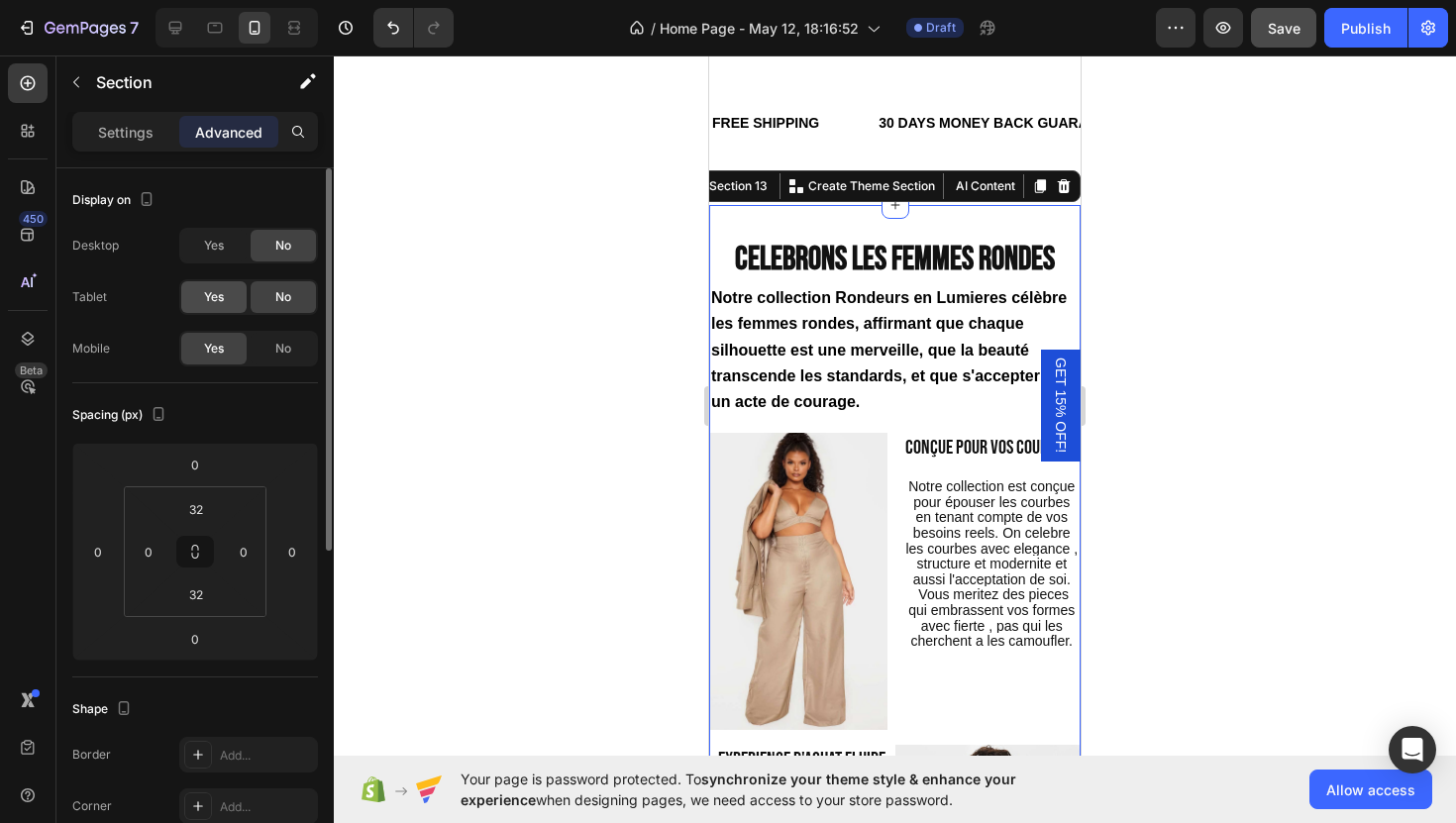 click on "Yes" 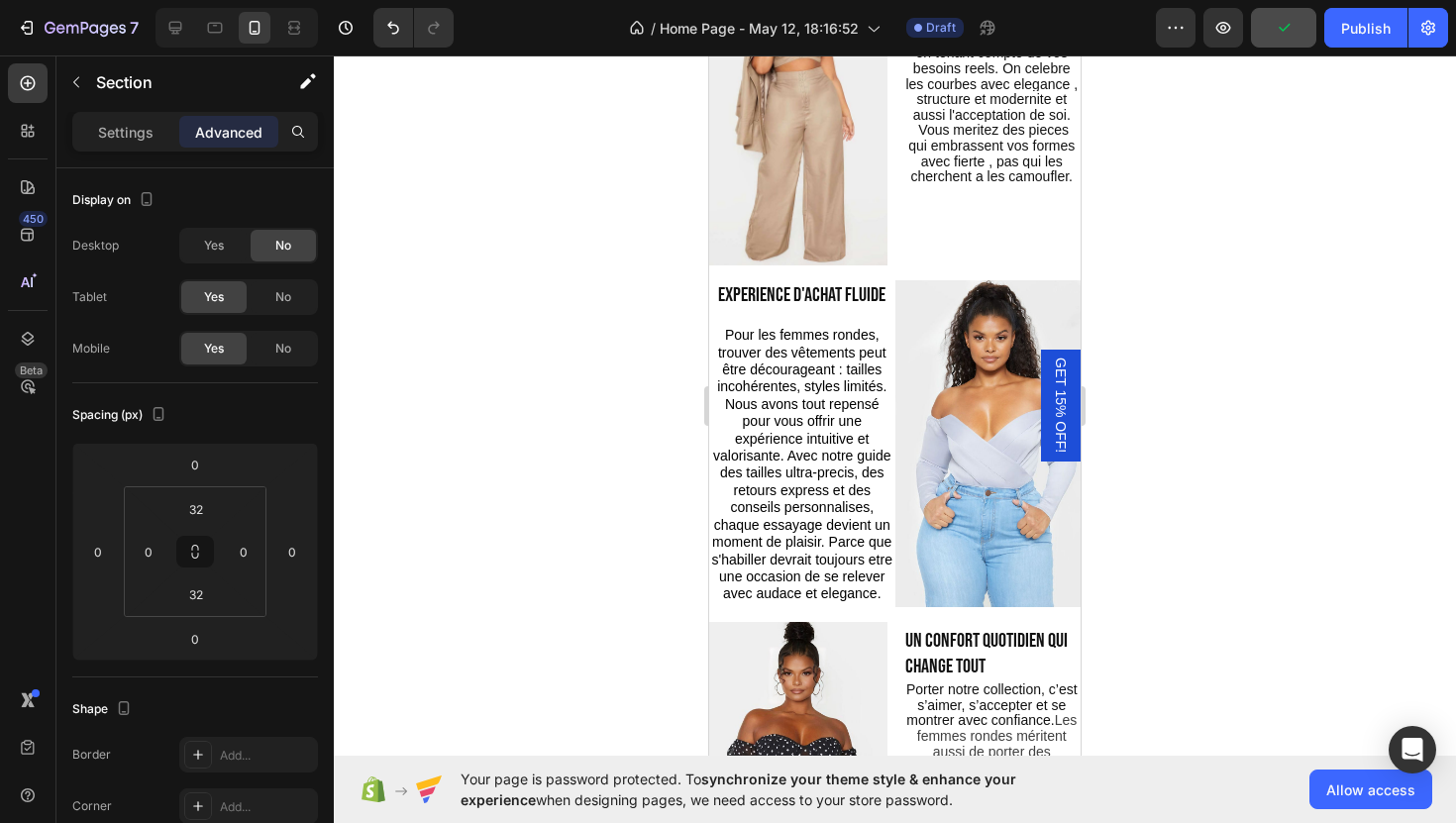 scroll, scrollTop: 1806, scrollLeft: 0, axis: vertical 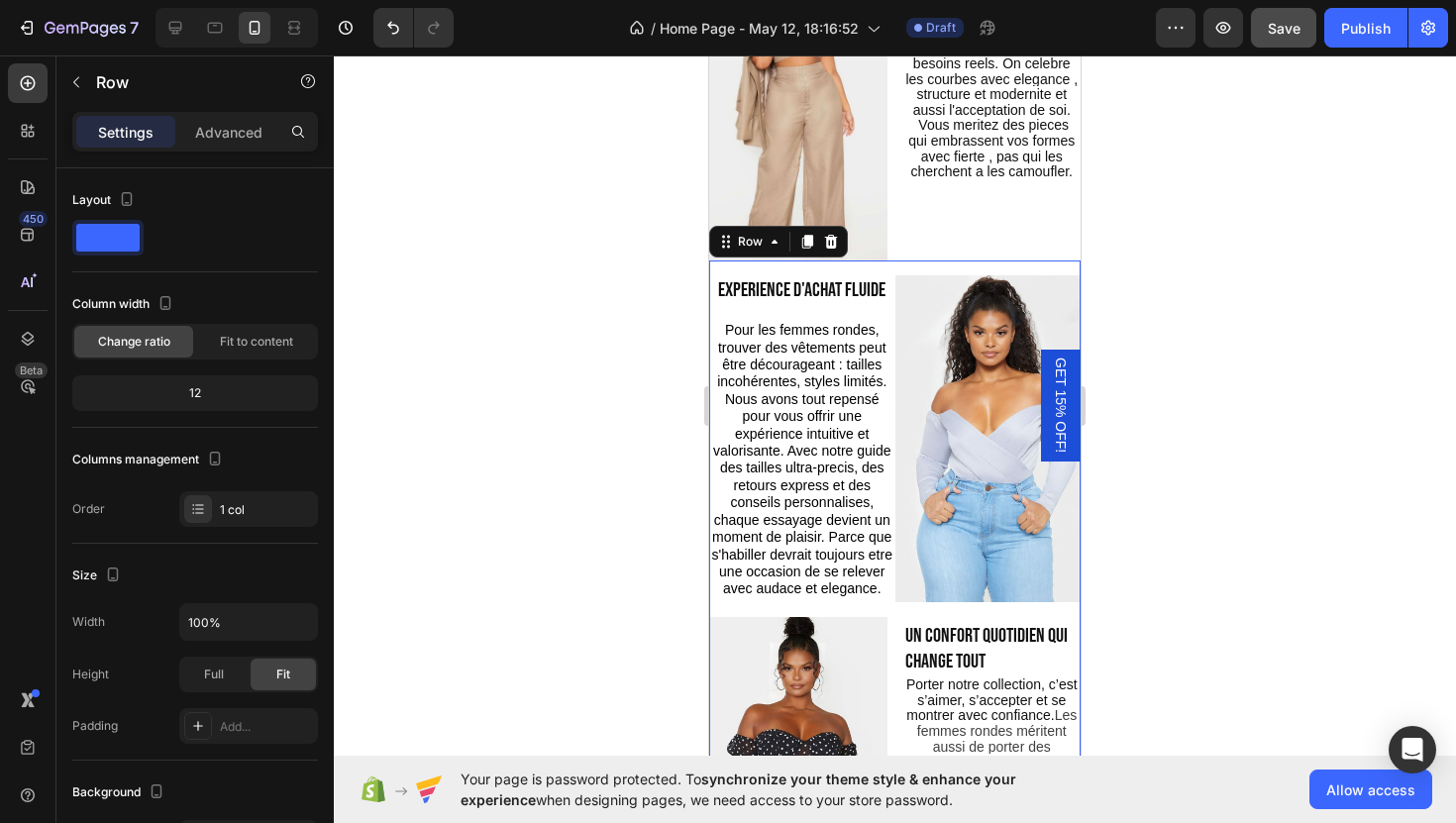 click on "experience d'achat fluide  Heading Pour les femmes rondes, trouver des vêtements peut être décourageant : tailles incohérentes, styles limités. Nous avons tout repensé pour vous offrir une expérience intuitive et valorisante. Avec notre guide des tailles ultra-precis, des retours express et des conseils personnalises, chaque essayage devient un moment de plaisir. Parce que s'habiller devrait toujours etre une occasion de se relever avec audace et elegance.  Text Block Image Row Image Heading  UN CONFORT QUOTIDIEN QUI CHANGE TOUT Heading Porter notre collection, c’est s’aimer, s’accepter et se montrer avec confiance.  Les femmes rondes méritent aussi de porter des vêtements tendance , colores et audacieux et c’est exactement ce que nous proposons. Plus besoin de chercher pendant des heures : ici, vous trouverez des pièces qui reflètent votre personnalité, tout en restant confortables et adaptées à votre morphologie. Text Block Row" at bounding box center (894, 602) 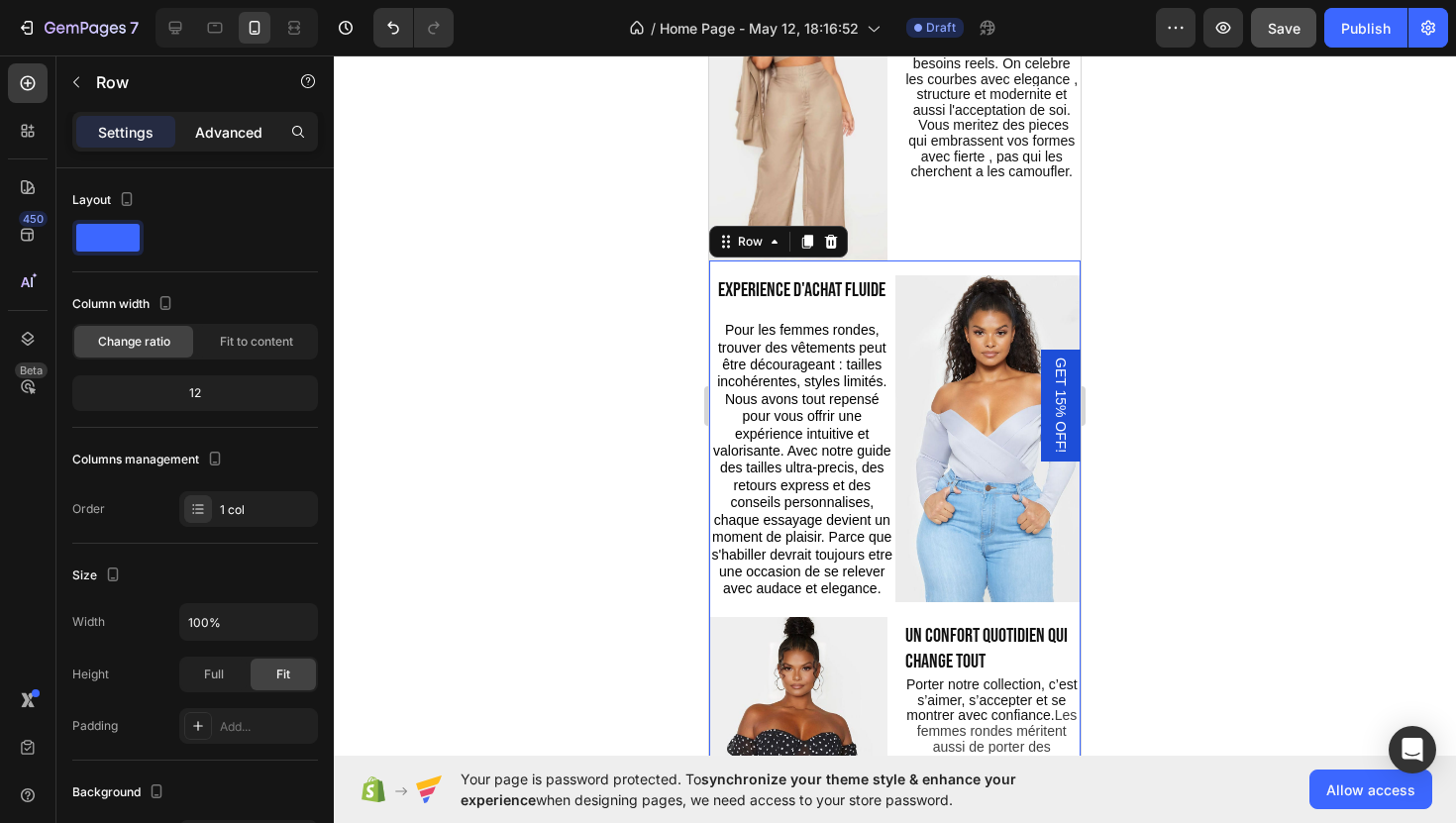 click on "Advanced" at bounding box center (229, 132) 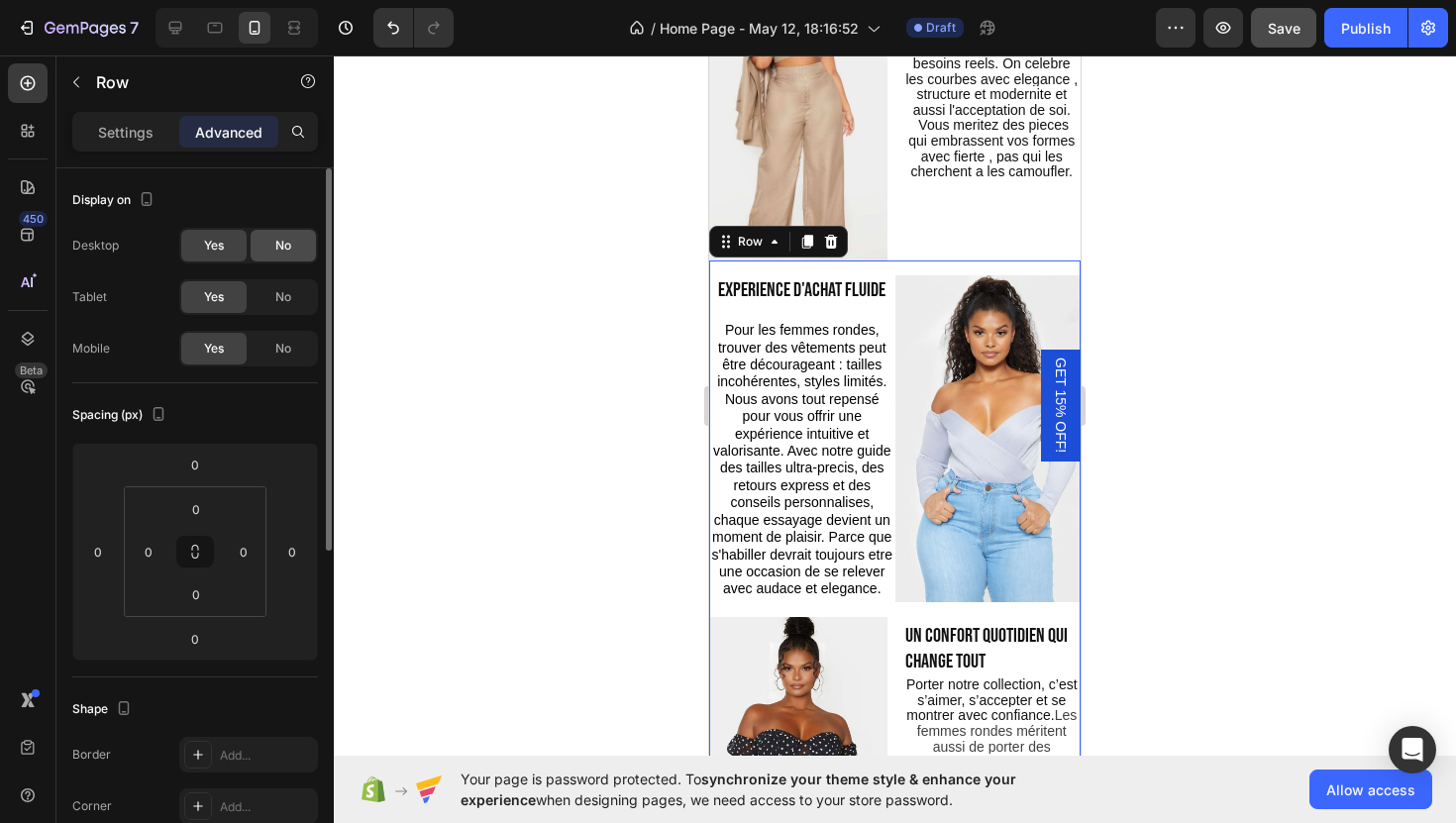 click on "No" 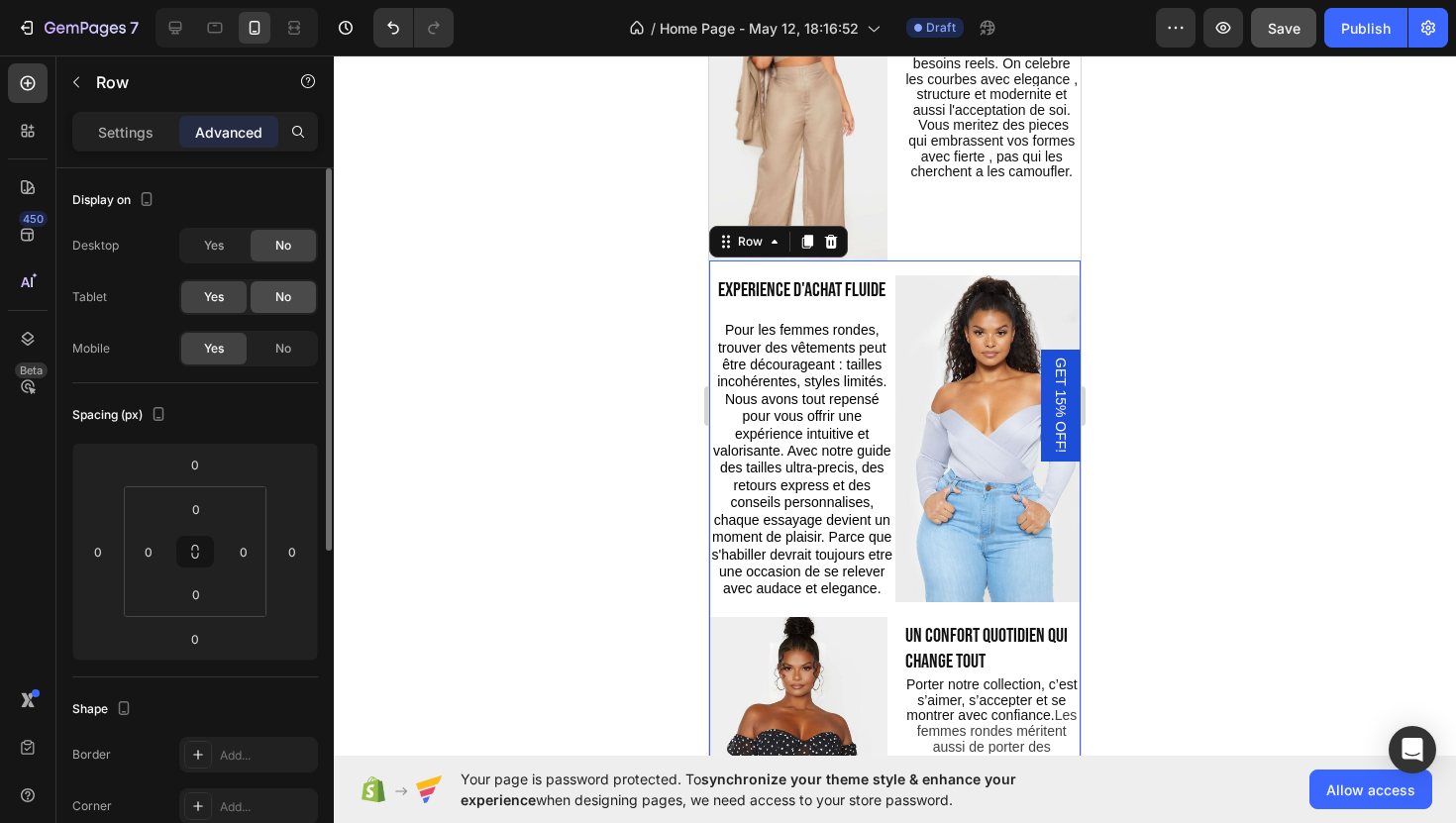 click on "No" 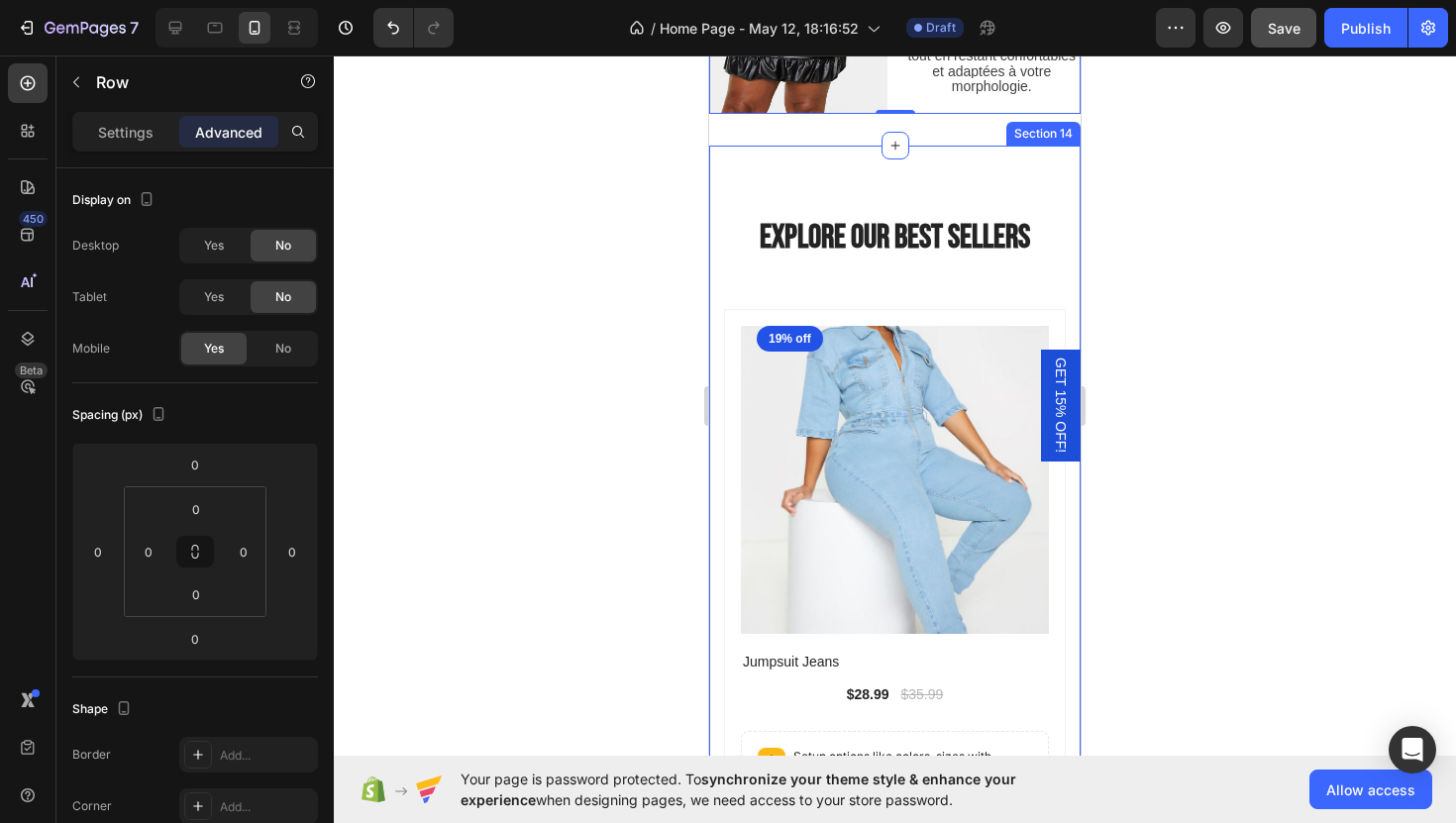 scroll, scrollTop: 2638, scrollLeft: 0, axis: vertical 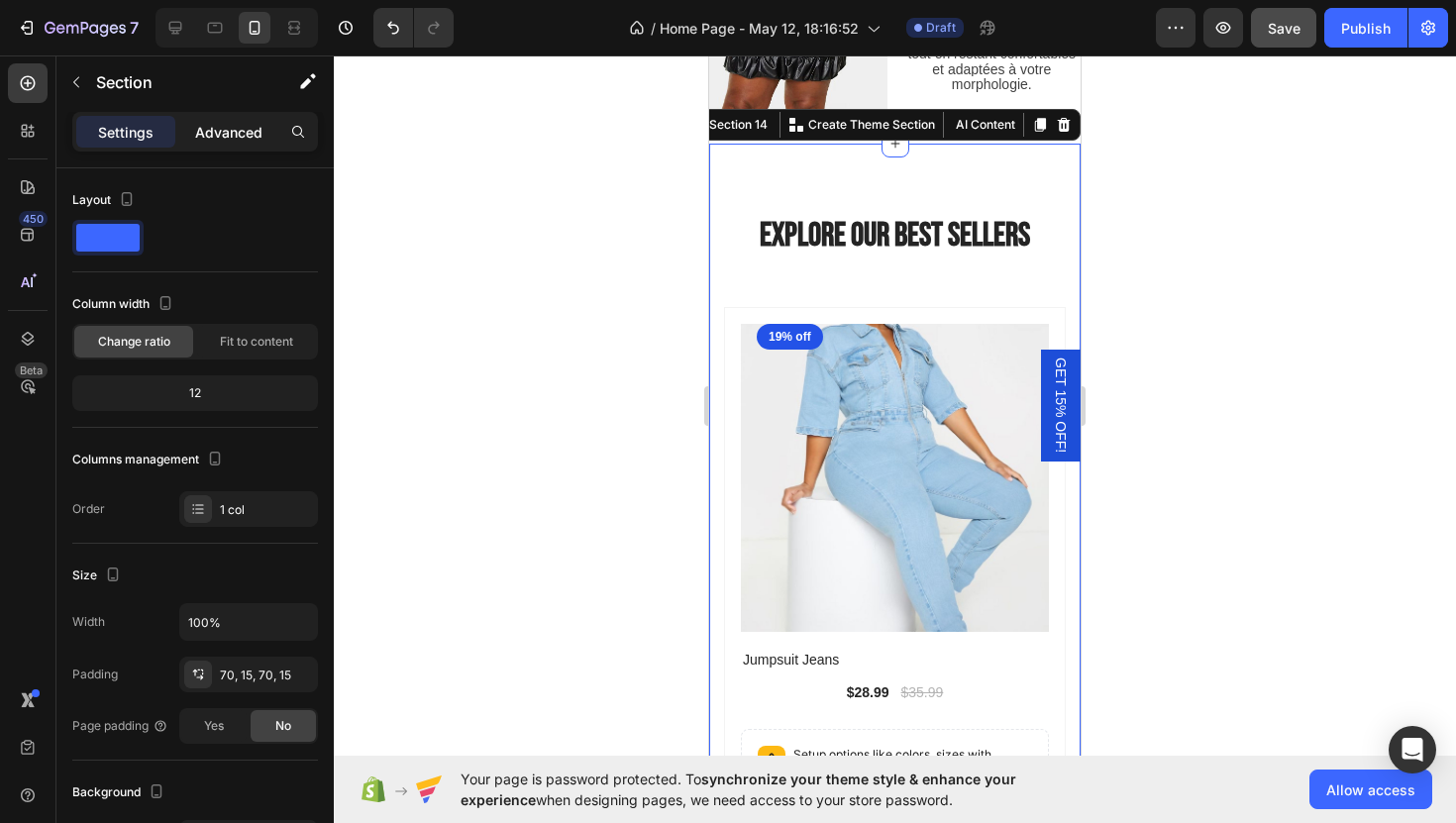 click on "Advanced" at bounding box center [229, 132] 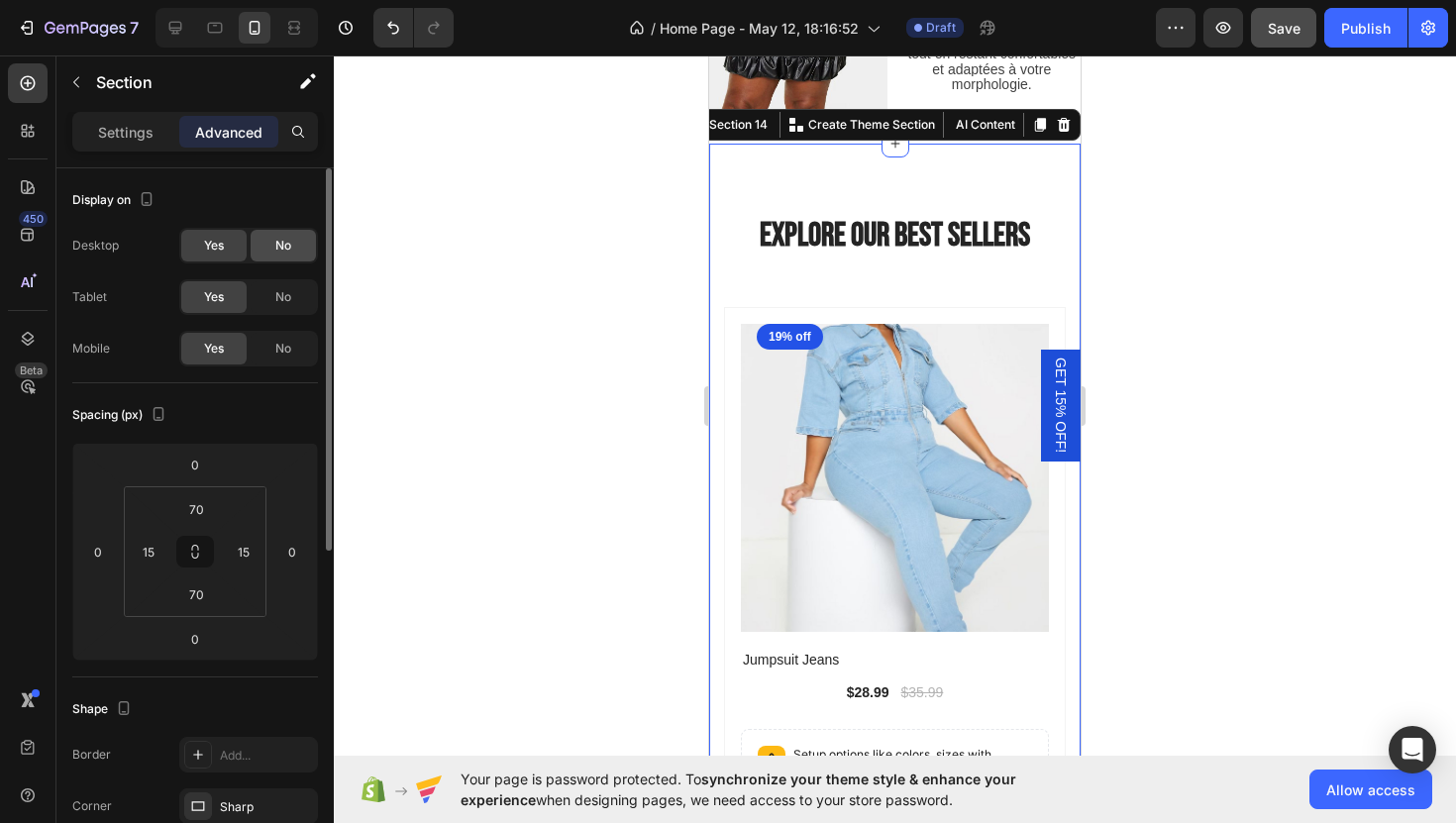 click on "No" 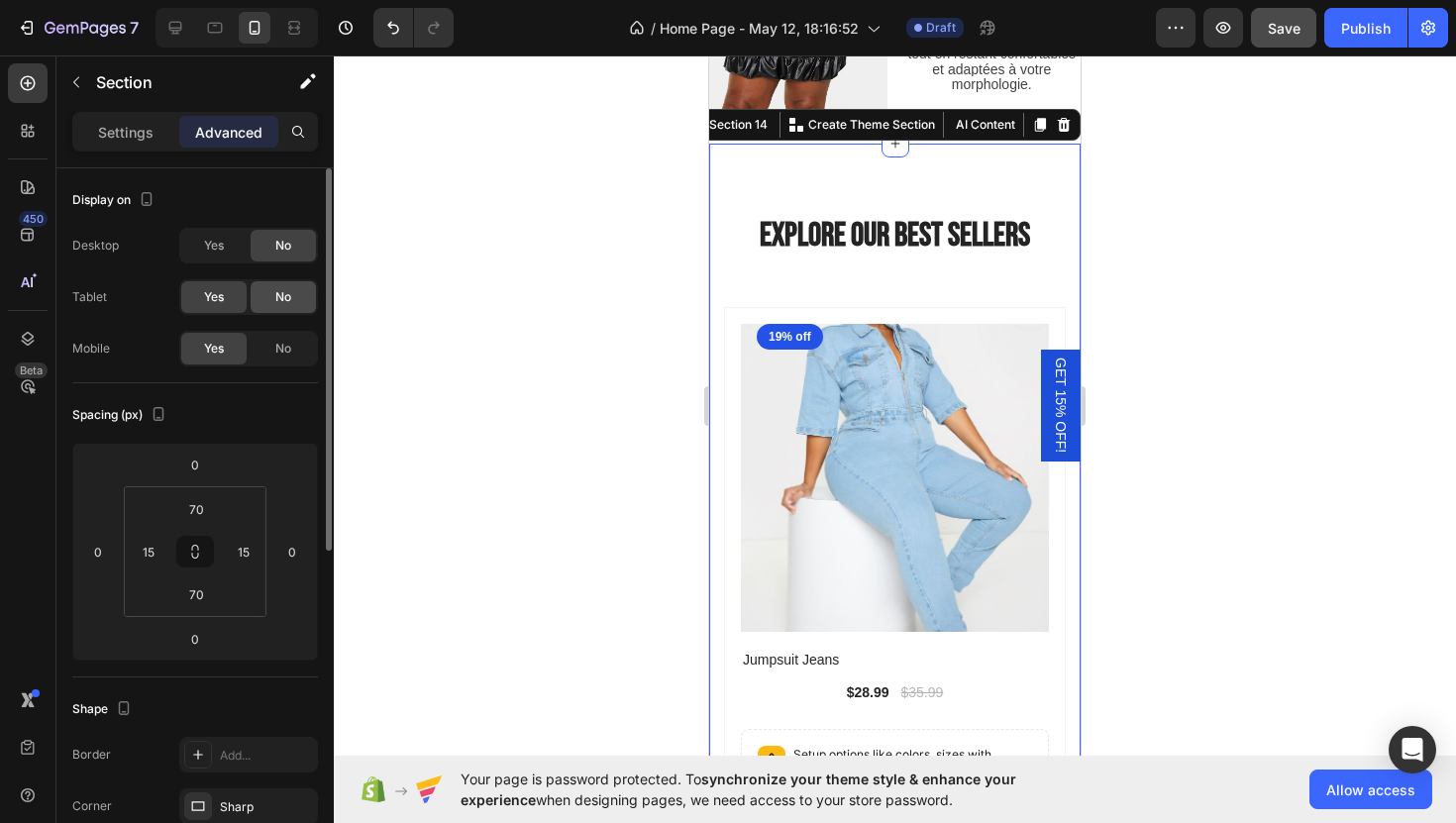click on "No" 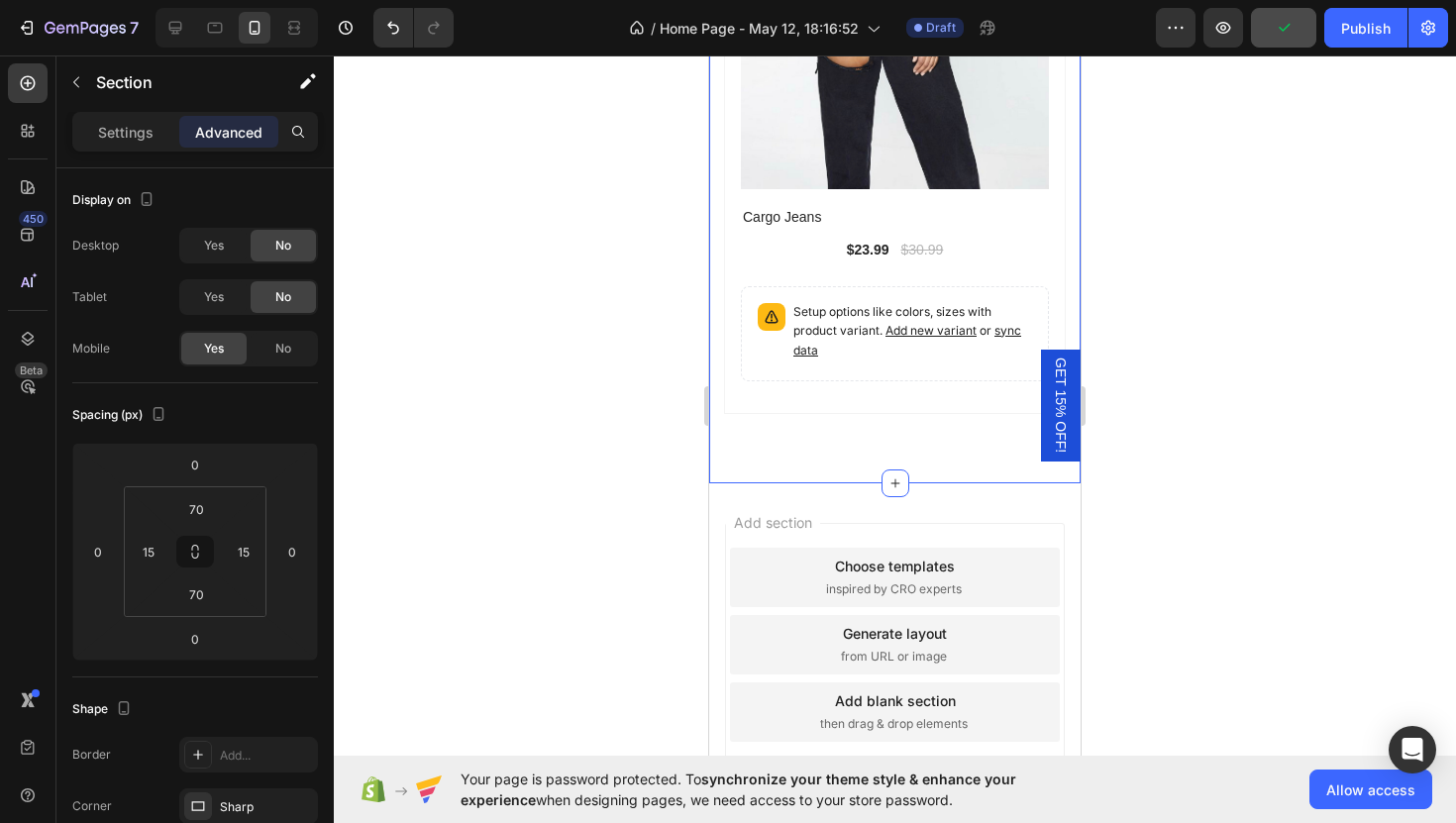 scroll, scrollTop: 4237, scrollLeft: 0, axis: vertical 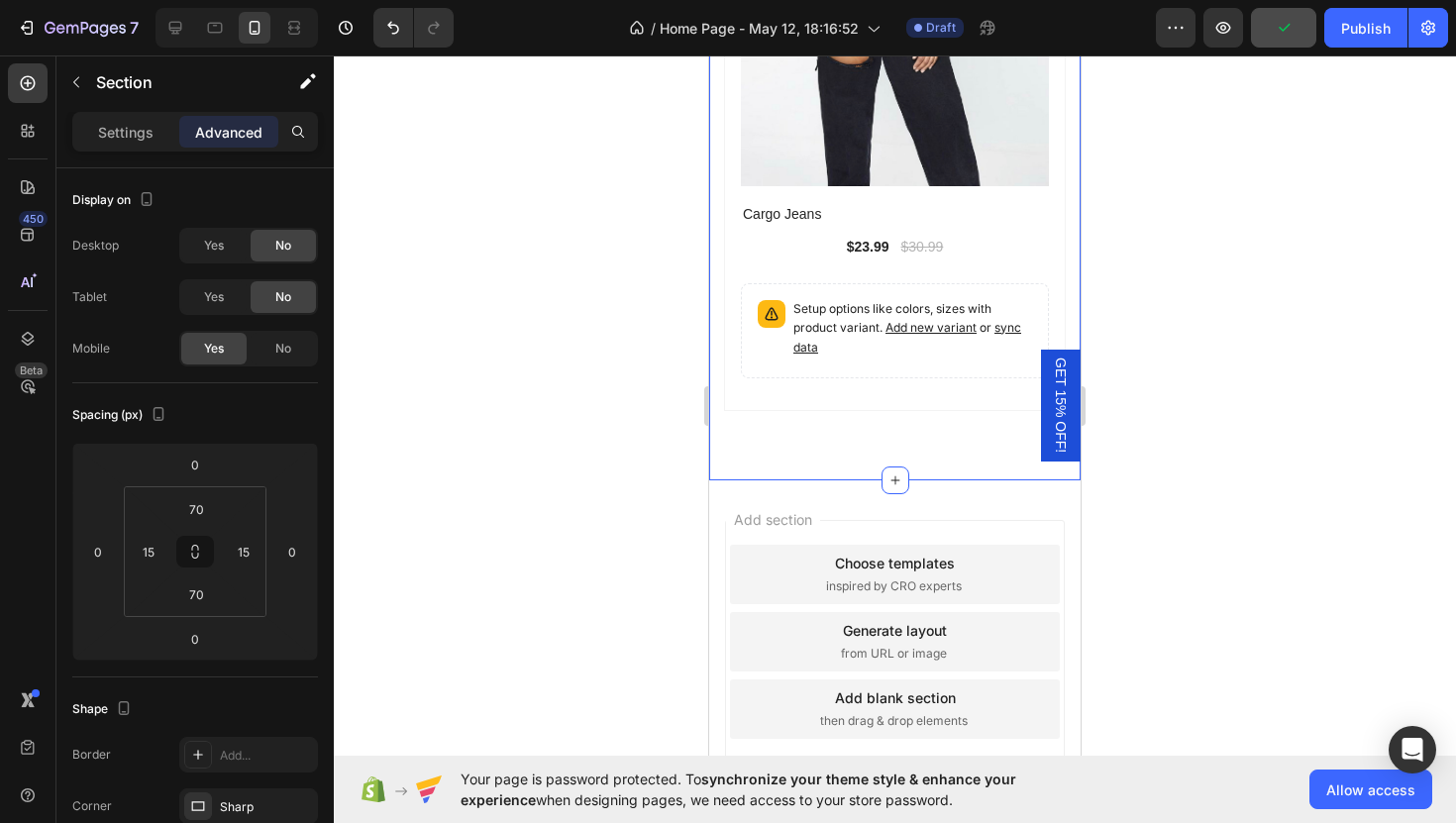 click on "Explore Our Best Sellers Heading Row (P) Images 19% off Product Badge Row Jumpsuit Jeans (P) Title $28.99 (P) Price (P) Price $35.99 (P) Price (P) Price Row Setup options like colors, sizes with product variant.       Add new variant   or   sync data (P) Variants & Swatches Row Product List (P) Images 26% off Product Badge Row Faux Leader Mini skirt (P) Title $28.99 (P) Price (P) Price $38.99 (P) Price (P) Price Row Setup options like colors, sizes with product variant.       Add new variant   or   sync data (P) Variants & Swatches Row Product List (P) Images 23% off Product Badge Row Cargo Jeans (P) Title $23.99 (P) Price (P) Price $30.99 (P) Price (P) Price Row Setup options like colors, sizes with product variant.       Add new variant   or   sync data (P) Variants & Swatches Row Product List Product List Row Section 14   You can create reusable sections Create Theme Section AI Content Write with GemAI What would you like to describe here? Tone and Voice Persuasive Product Jumpsuit Jeans Show more Generate" at bounding box center [894, -488] 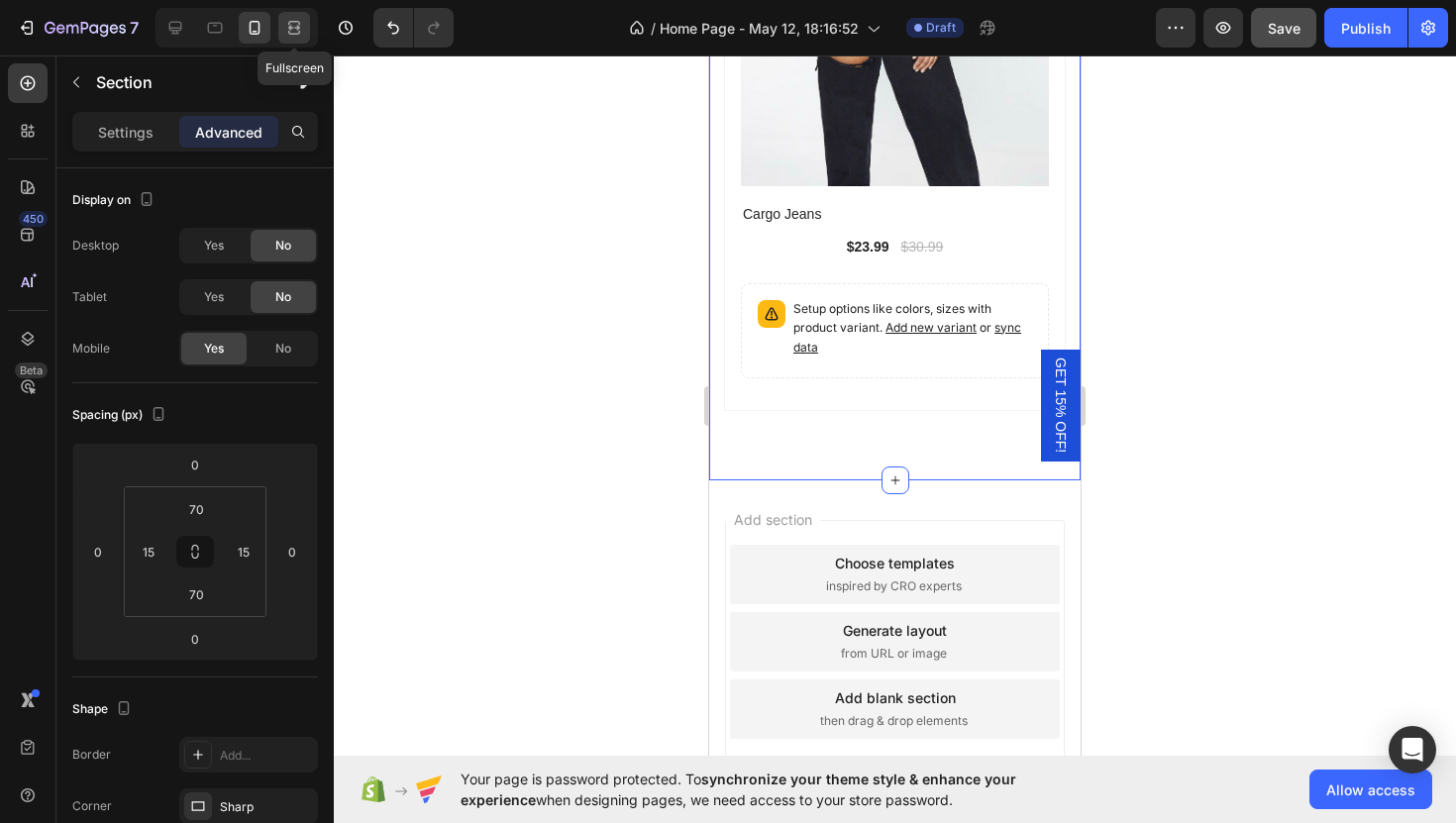 click 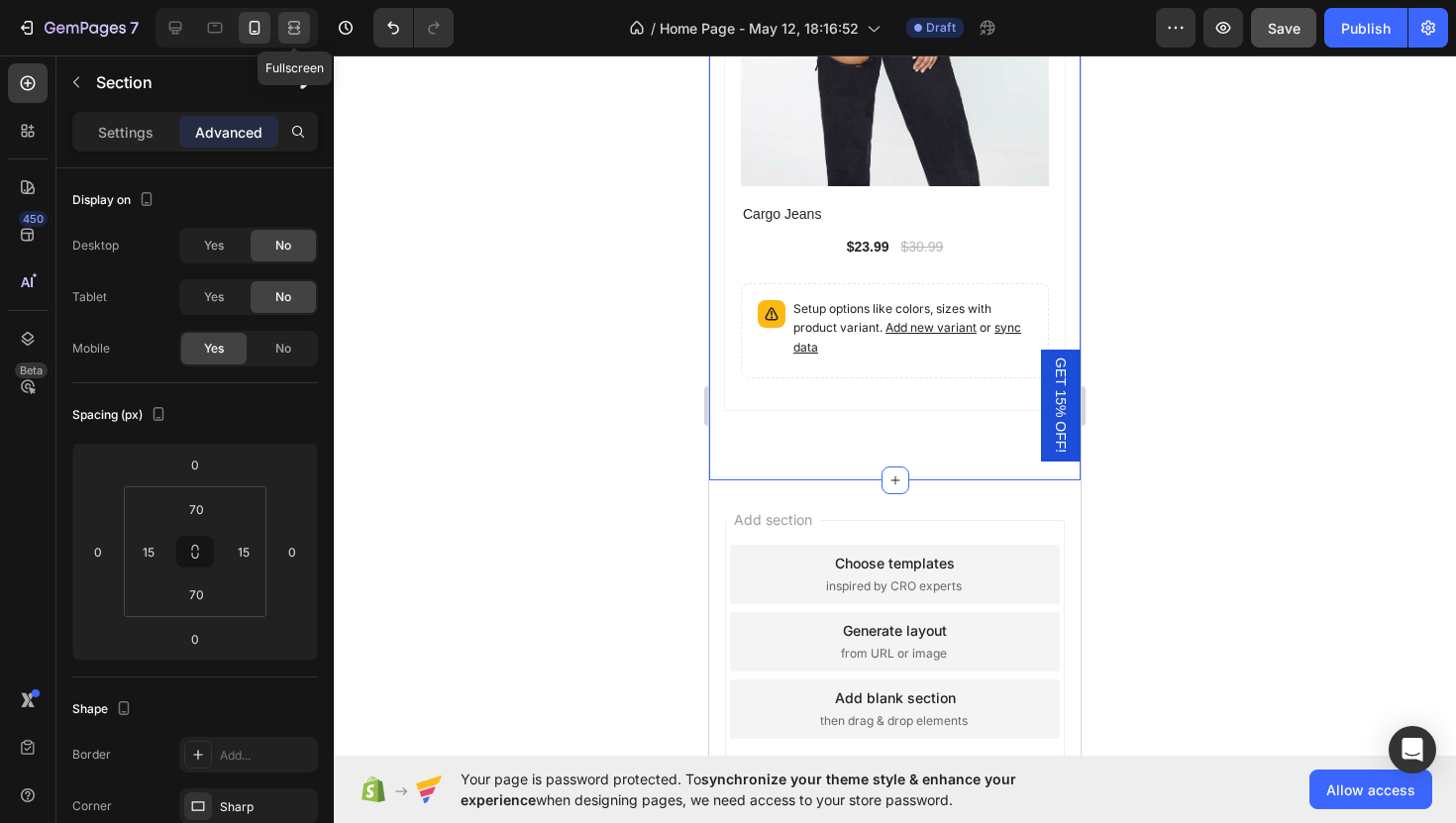 type on "80" 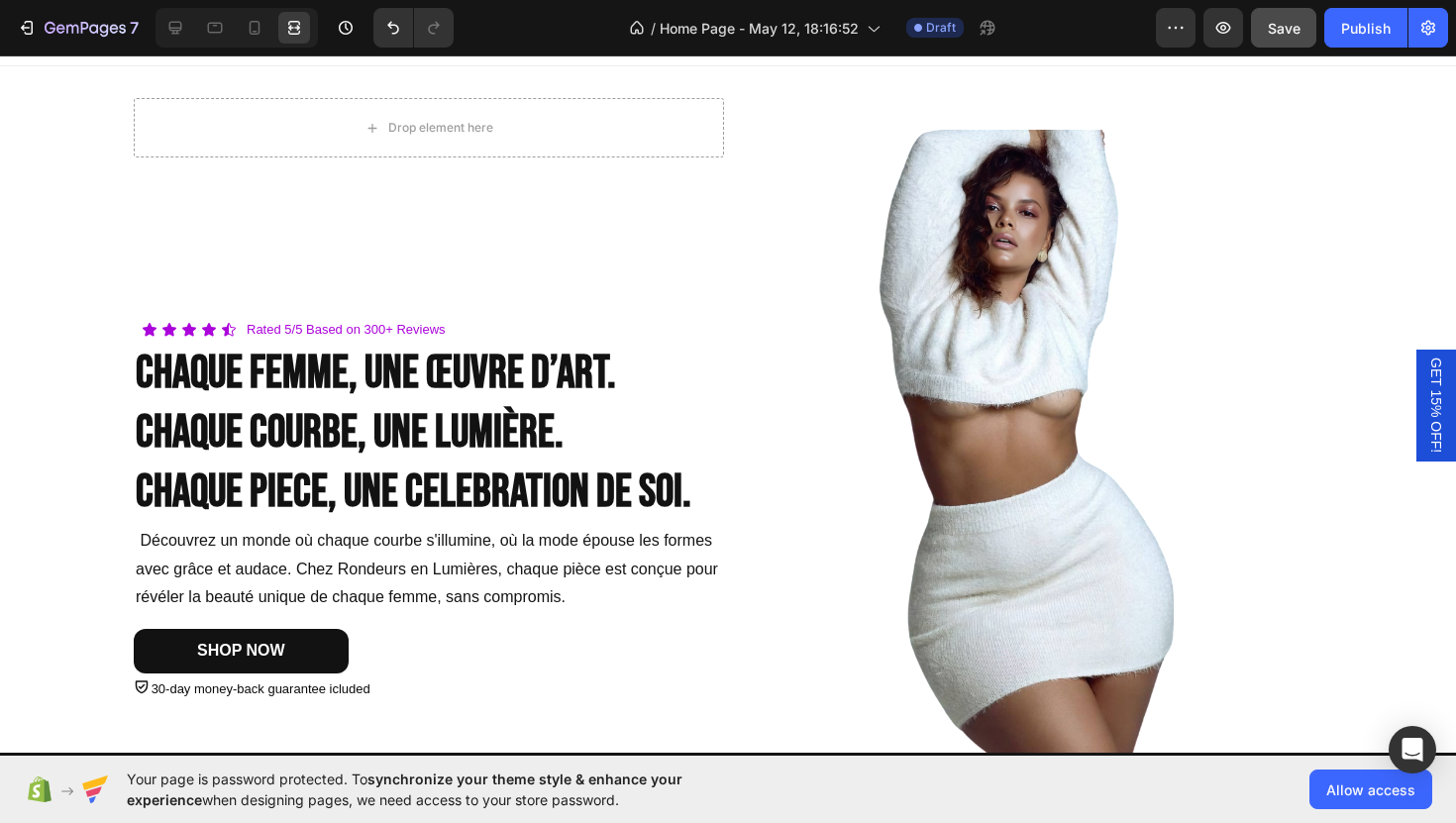 scroll, scrollTop: 0, scrollLeft: 0, axis: both 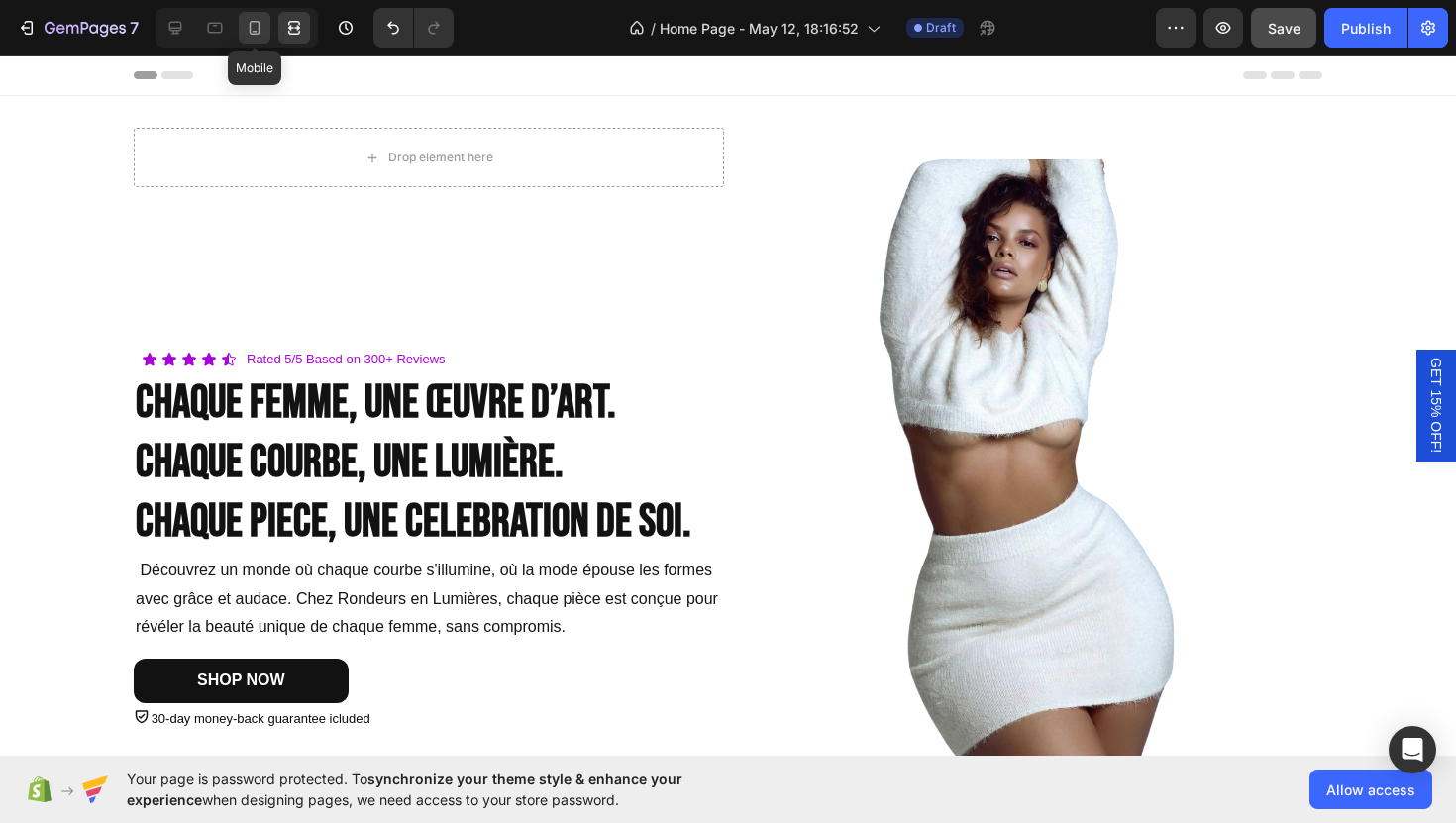click 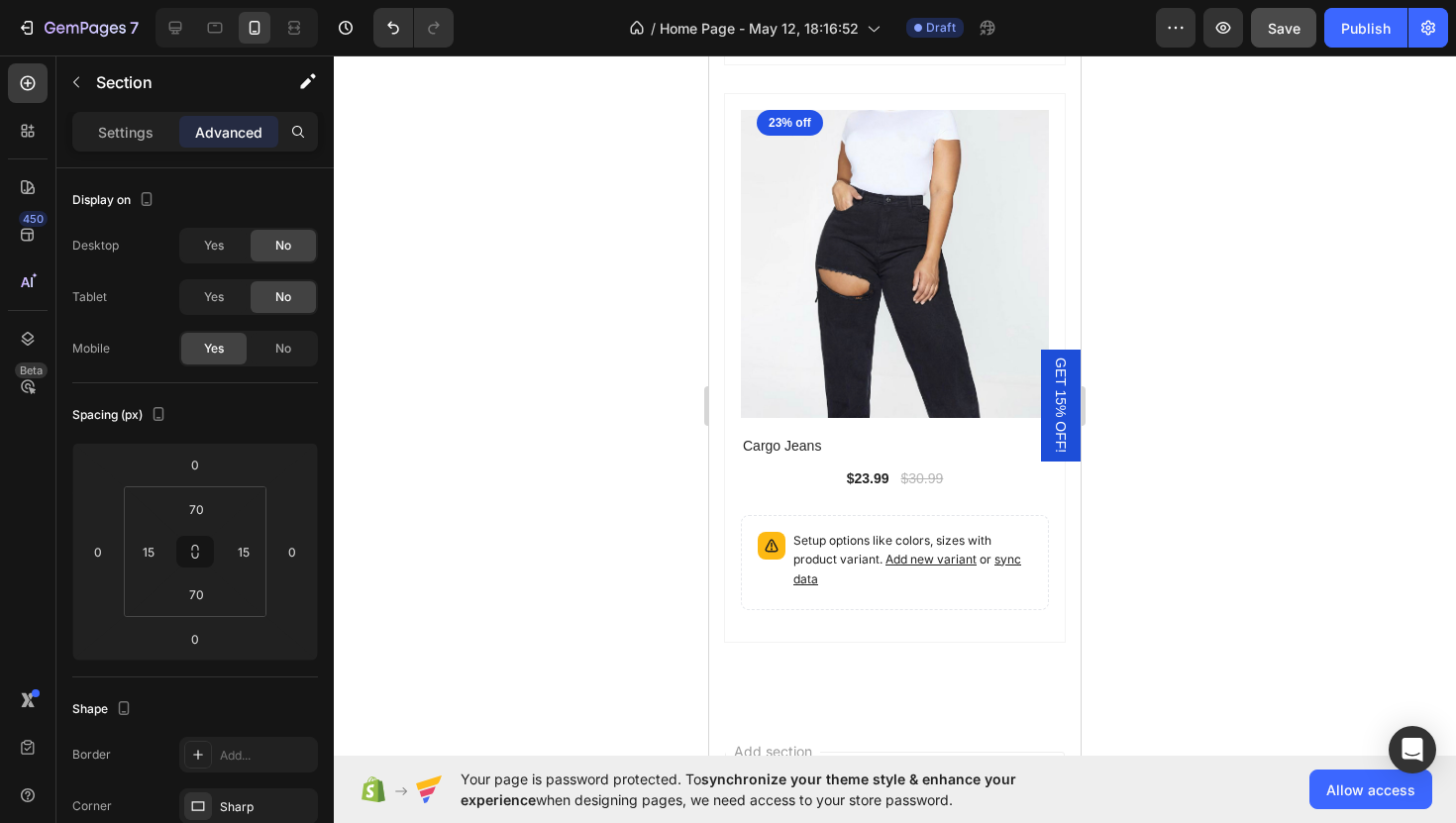 scroll, scrollTop: 4380, scrollLeft: 0, axis: vertical 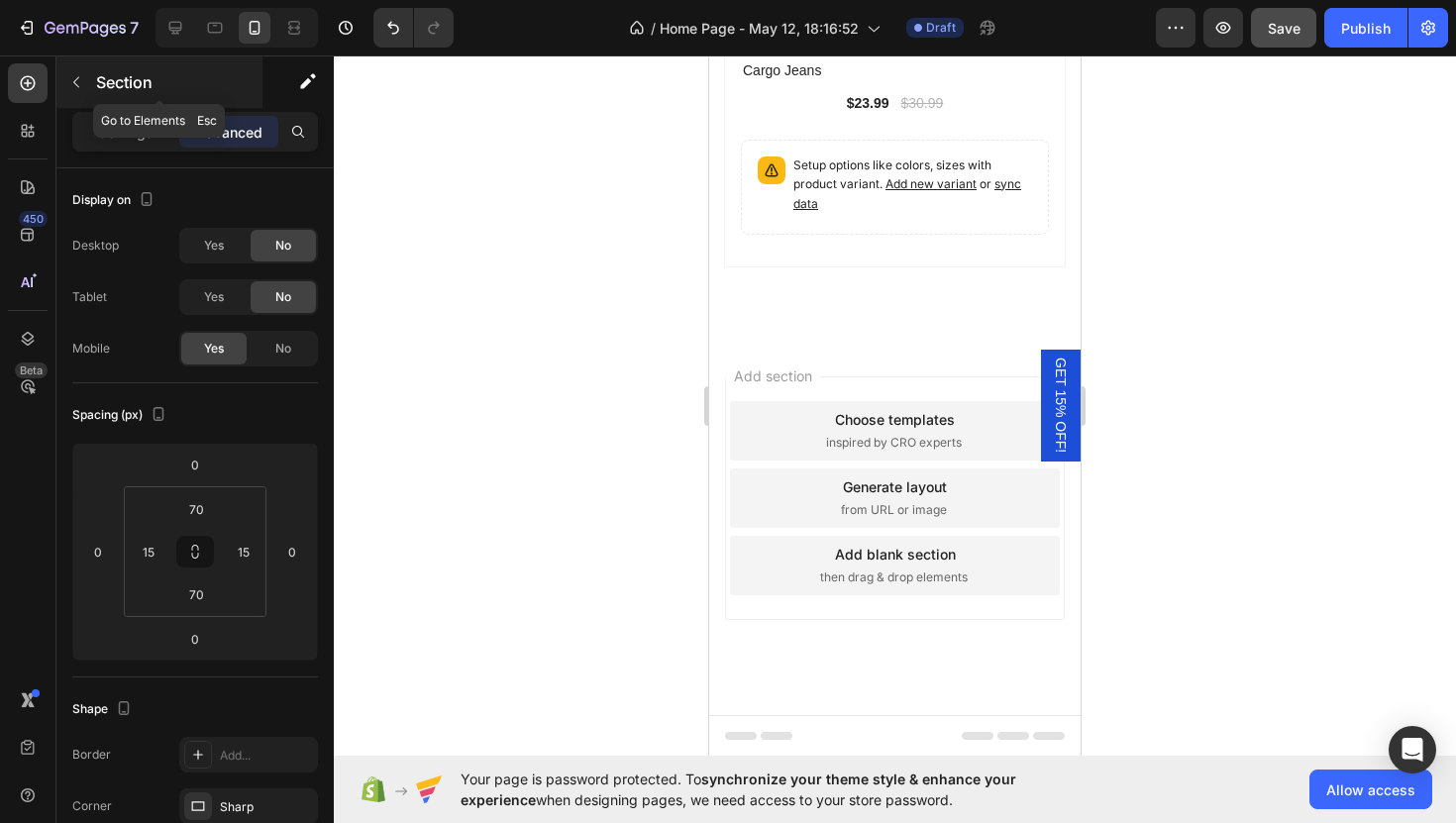 click 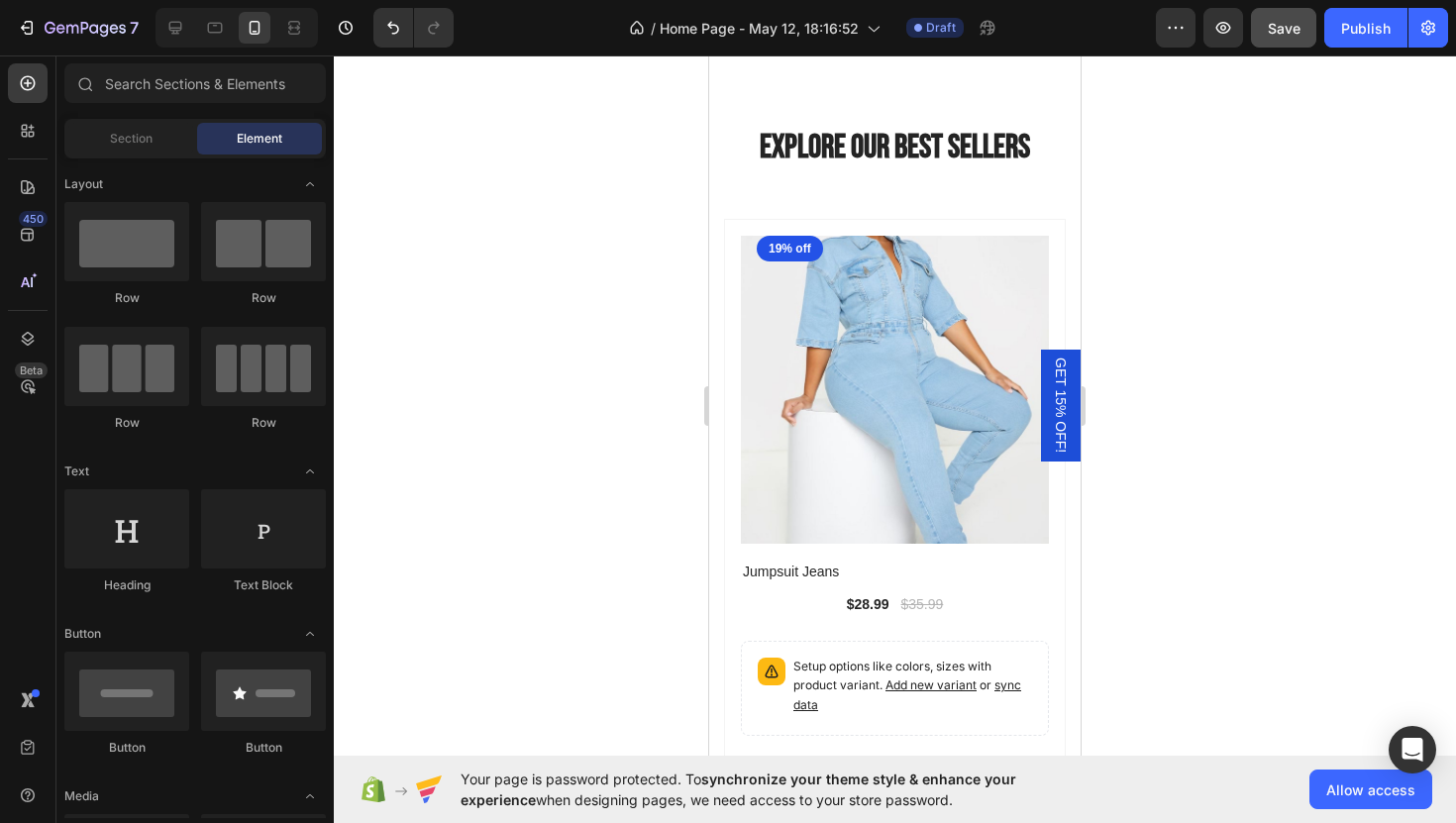 scroll, scrollTop: 2732, scrollLeft: 0, axis: vertical 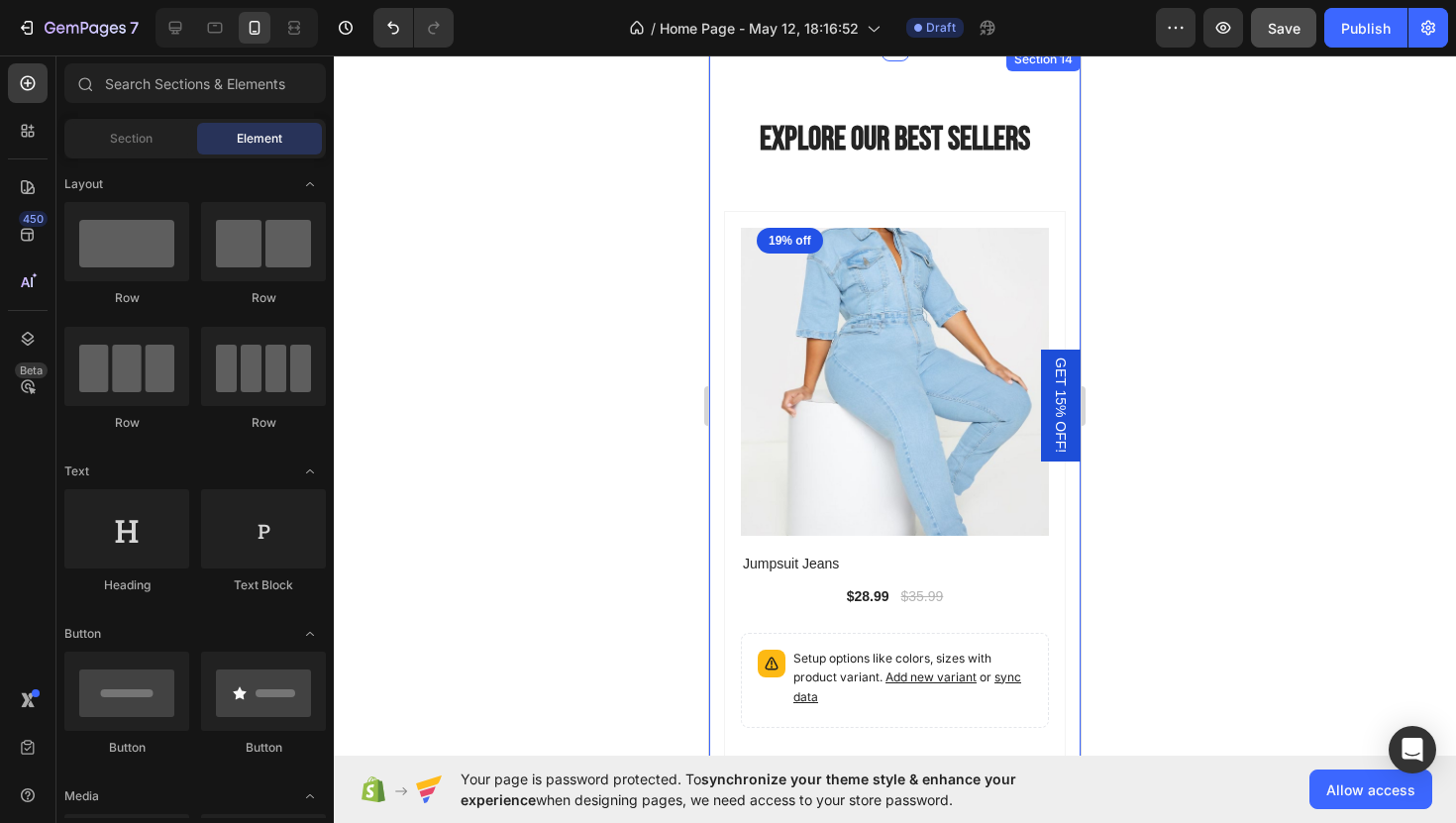 click on "Explore Our Best Sellers Heading Row (P) Images 19% off Product Badge Row Jumpsuit Jeans (P) Title $28.99 (P) Price (P) Price $35.99 (P) Price (P) Price Row Setup options like colors, sizes with product variant.       Add new variant   or   sync data (P) Variants & Swatches Row Product List (P) Images 26% off Product Badge Row Faux Leader Mini skirt (P) Title $28.99 (P) Price (P) Price $38.99 (P) Price (P) Price Row Setup options like colors, sizes with product variant.       Add new variant   or   sync data (P) Variants & Swatches Row Product List (P) Images 23% off Product Badge Row Cargo Jeans (P) Title $23.99 (P) Price (P) Price $30.99 (P) Price (P) Price Row Setup options like colors, sizes with product variant.       Add new variant   or   sync data (P) Variants & Swatches Row Product List Product List Row Section 14" at bounding box center (894, 1016) 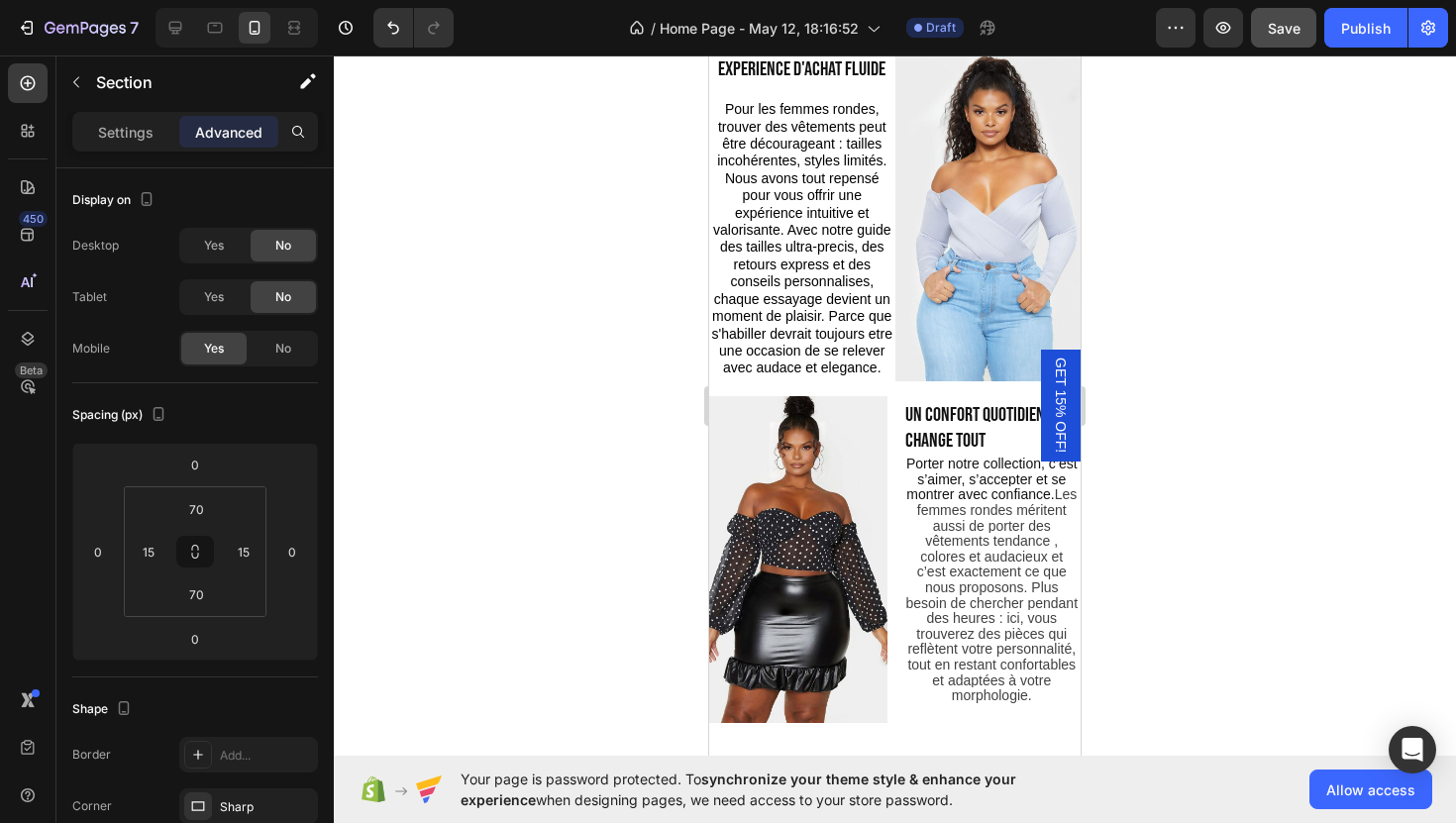 scroll, scrollTop: 1923, scrollLeft: 0, axis: vertical 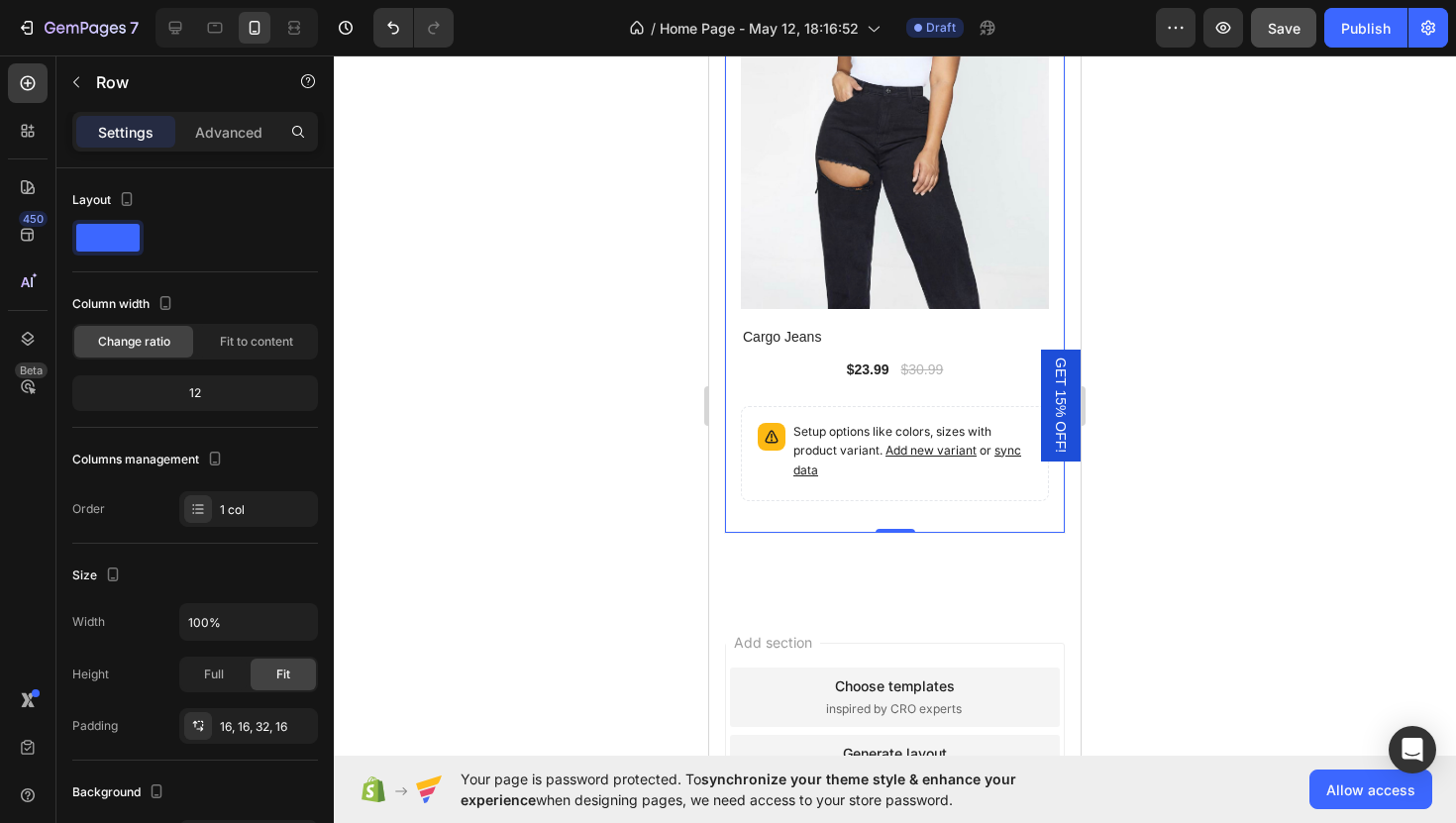 click on "(P) Images 23% off Product Badge Row Cargo Jeans (P) Title $23.99 (P) Price (P) Price $30.99 (P) Price (P) Price Row Setup options like colors, sizes with product variant.       Add new variant   or   sync data (P) Variants & Swatches Row   0" at bounding box center (894, -896) 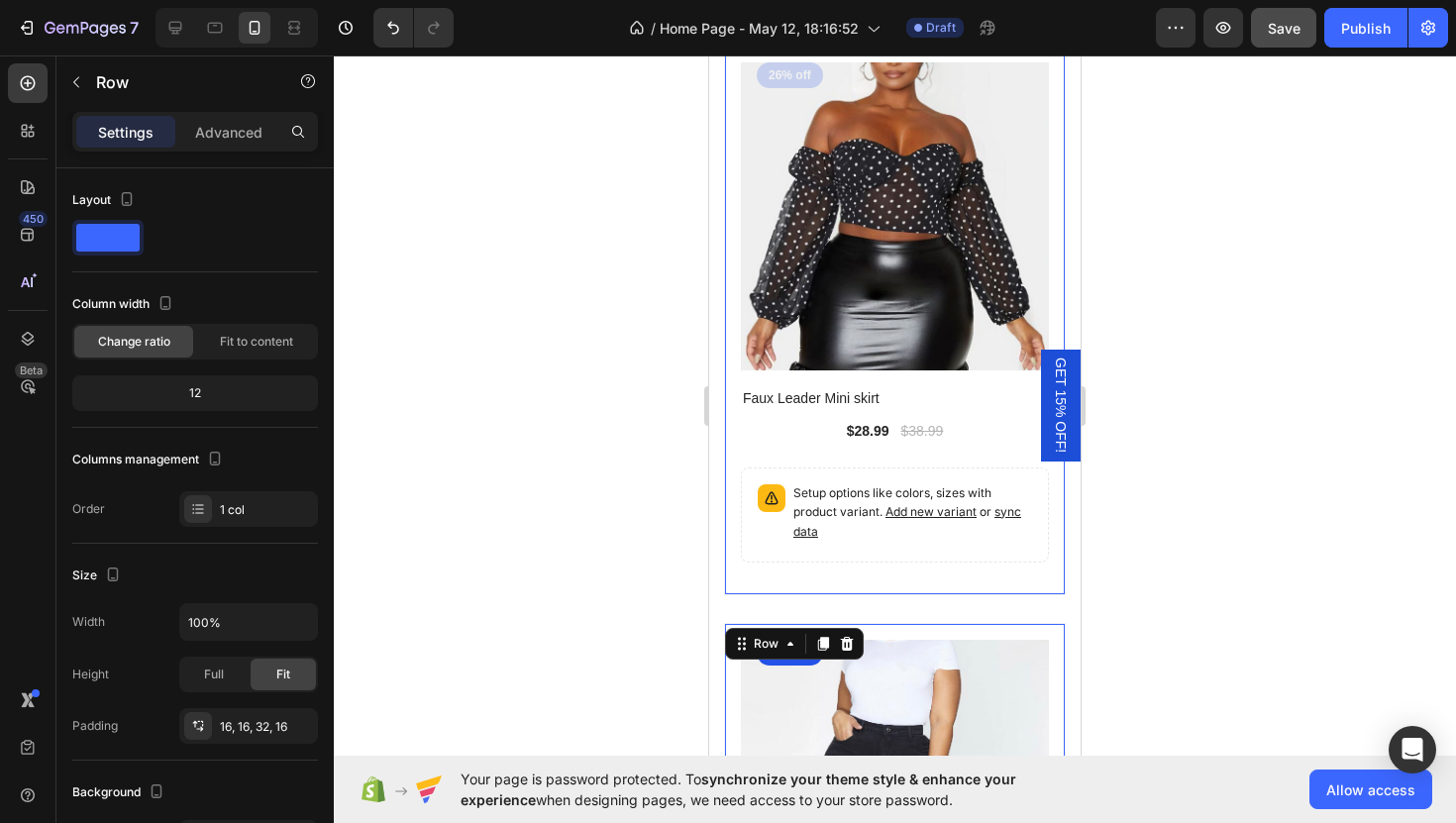 scroll, scrollTop: 2694, scrollLeft: 0, axis: vertical 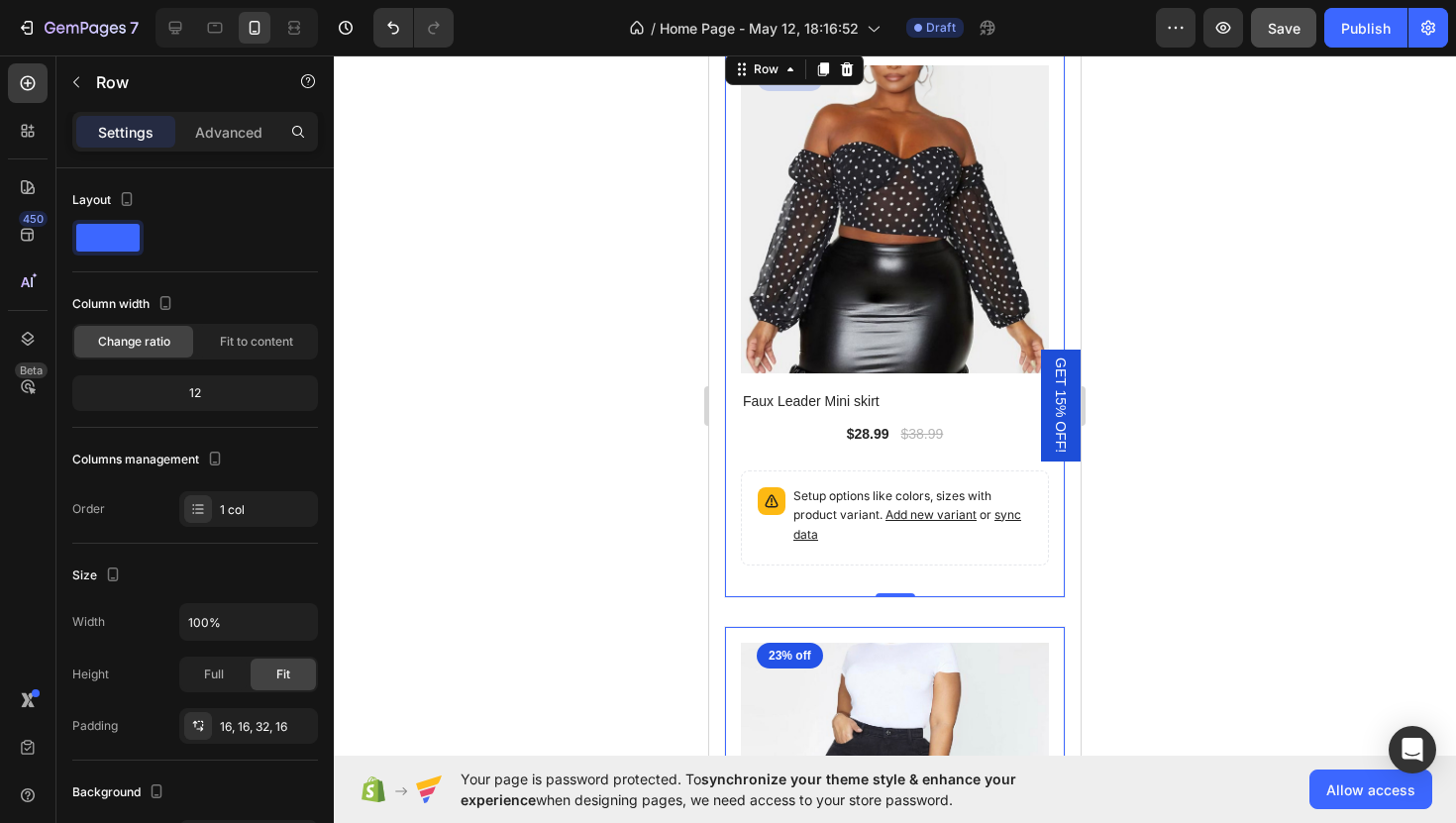 click on "(P) Images 26% off Product Badge Row Faux Leader Mini skirt (P) Title $28.99 (P) Price (P) Price $38.99 (P) Price (P) Price Row Setup options like colors, sizes with product variant.       Add new variant   or   sync data (P) Variants & Swatches Row   0" at bounding box center [894, -255] 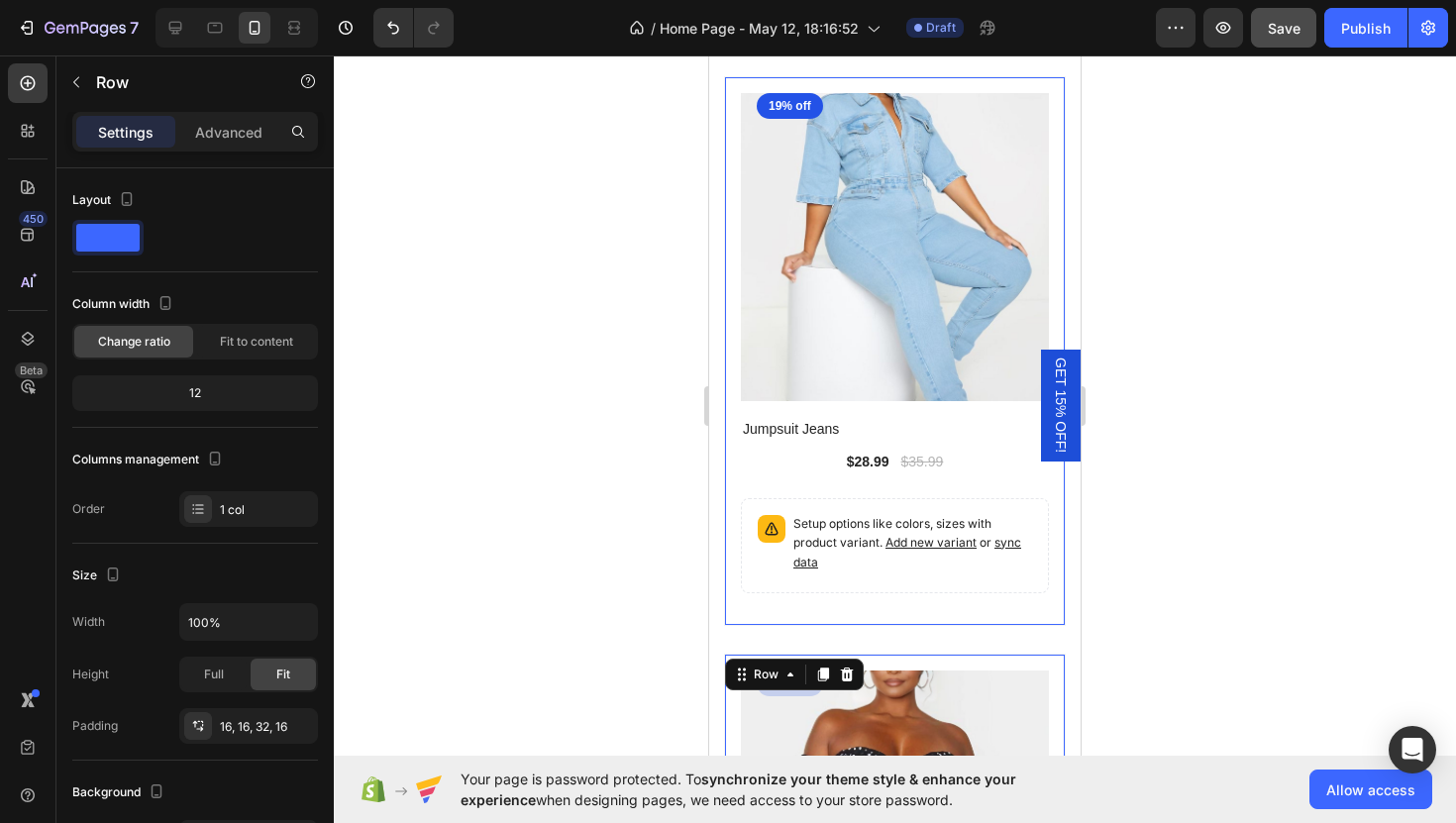scroll, scrollTop: 2075, scrollLeft: 0, axis: vertical 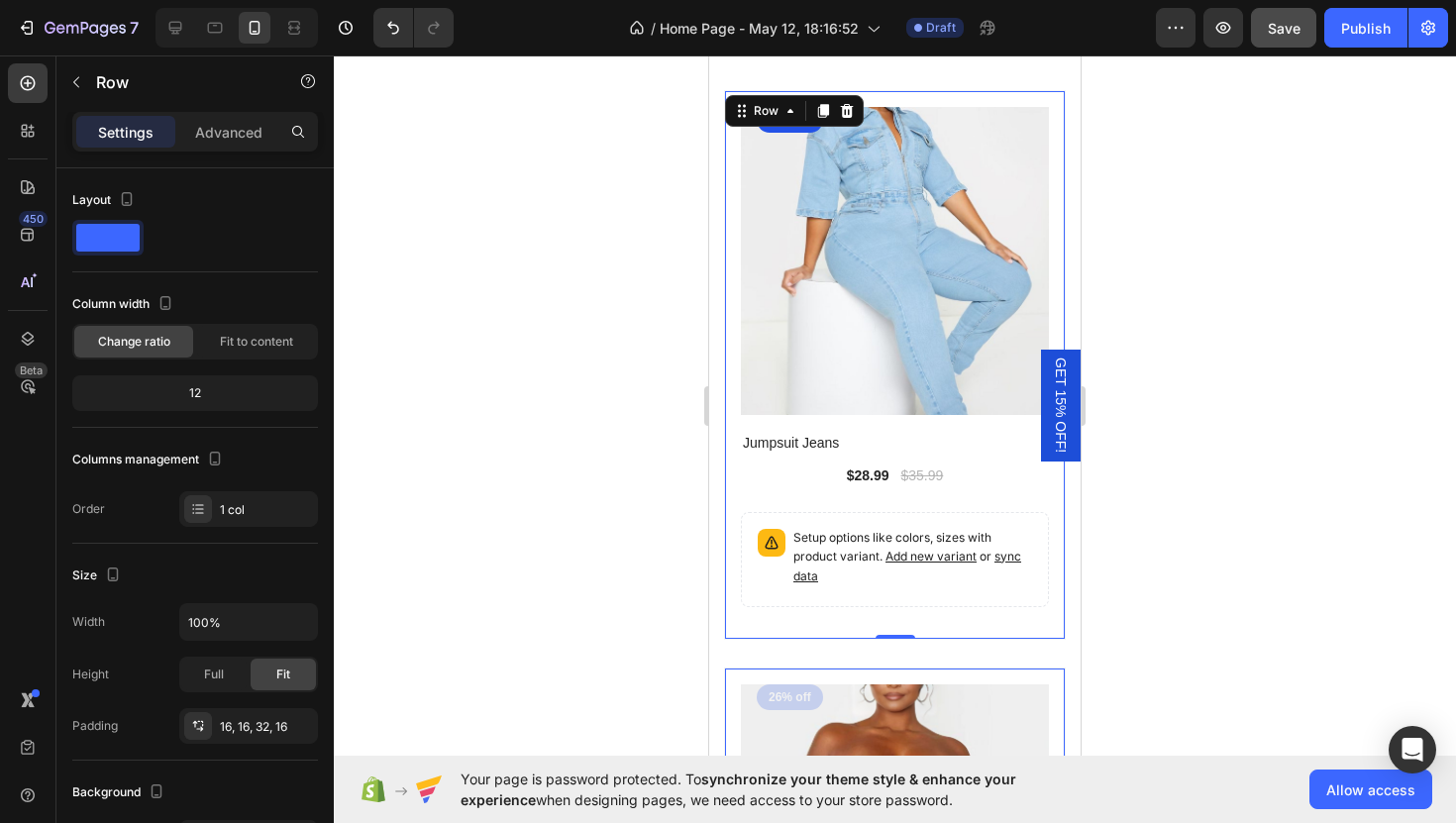 click on "(P) Images 19% off Product Badge Row Jumpsuit Jeans (P) Title $28.99 (P) Price (P) Price $35.99 (P) Price (P) Price Row Setup options like colors, sizes with product variant.       Add new variant   or   sync data (P) Variants & Swatches Row   0" at bounding box center [894, 364] 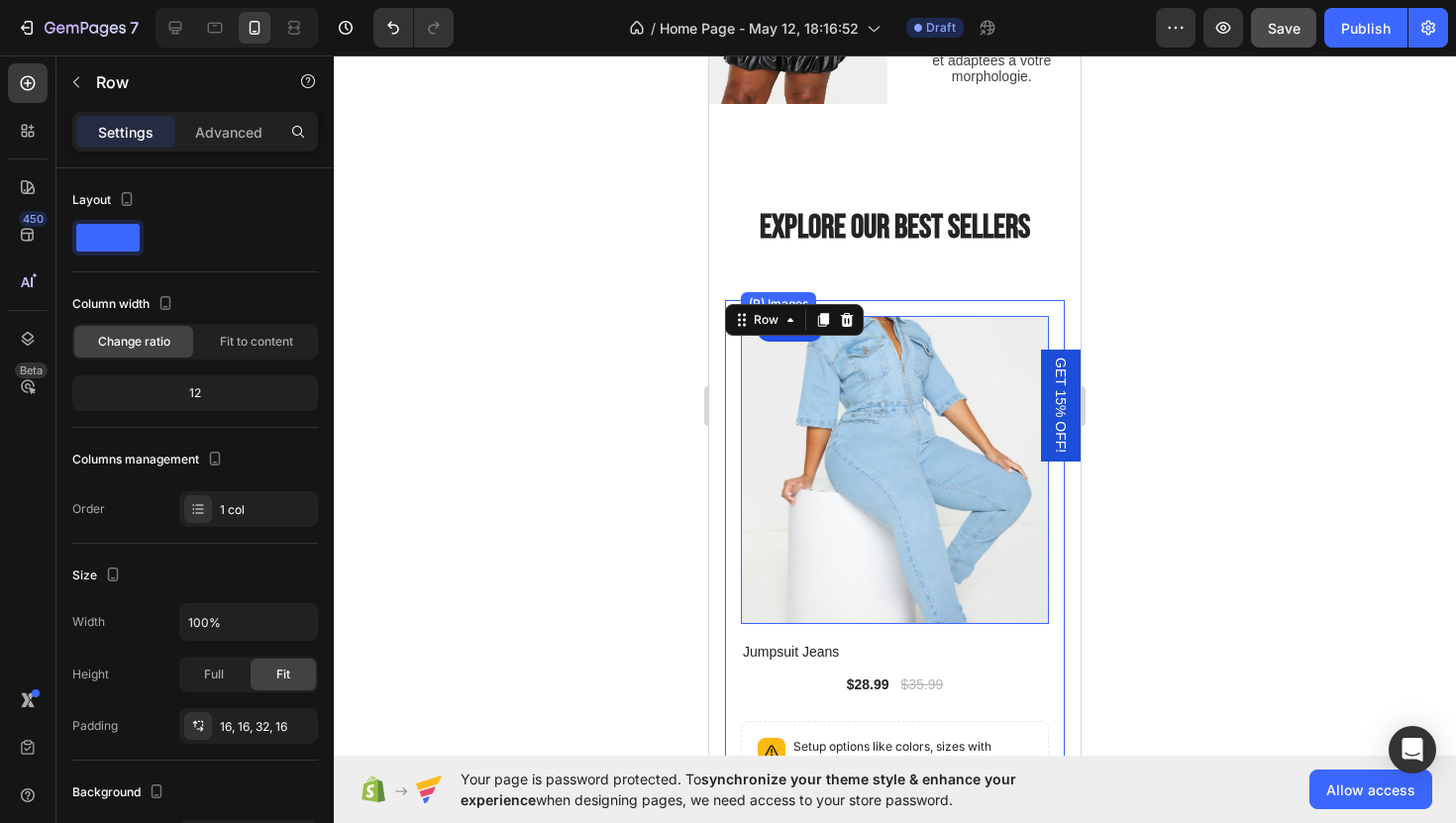 scroll, scrollTop: 1882, scrollLeft: 0, axis: vertical 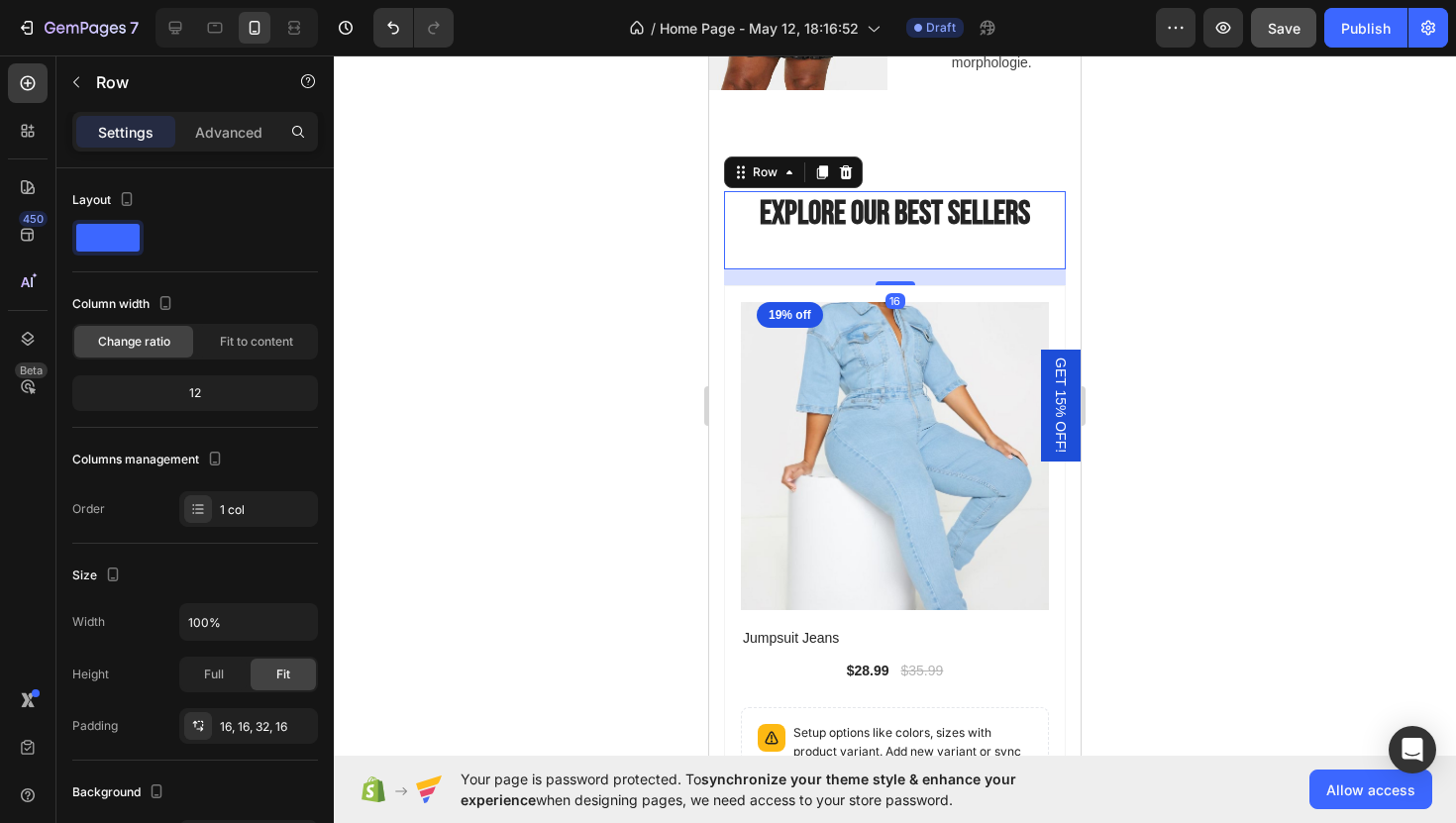 click on "Explore Our Best Sellers Heading" at bounding box center (894, 230) 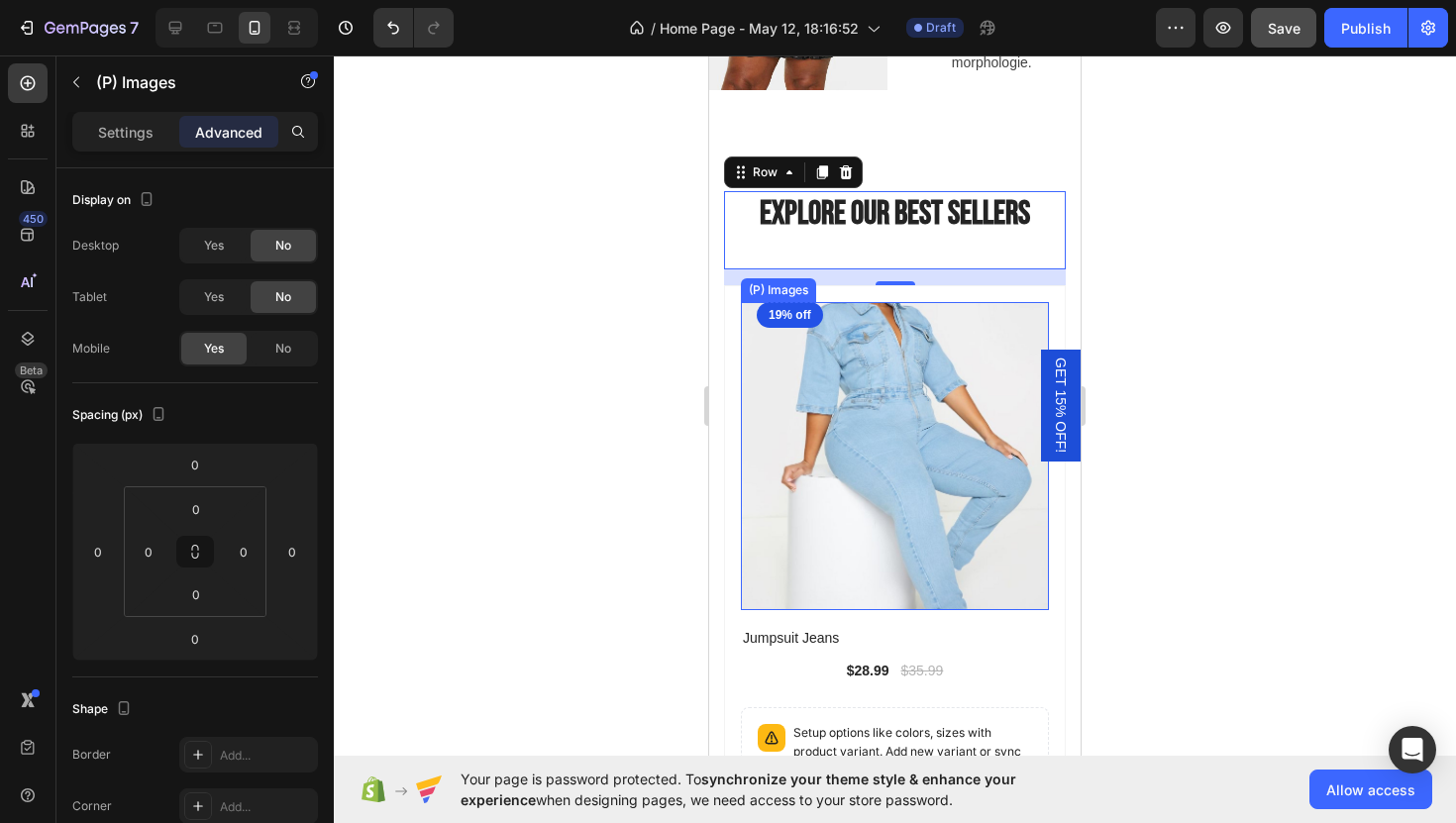 click at bounding box center (894, 456) 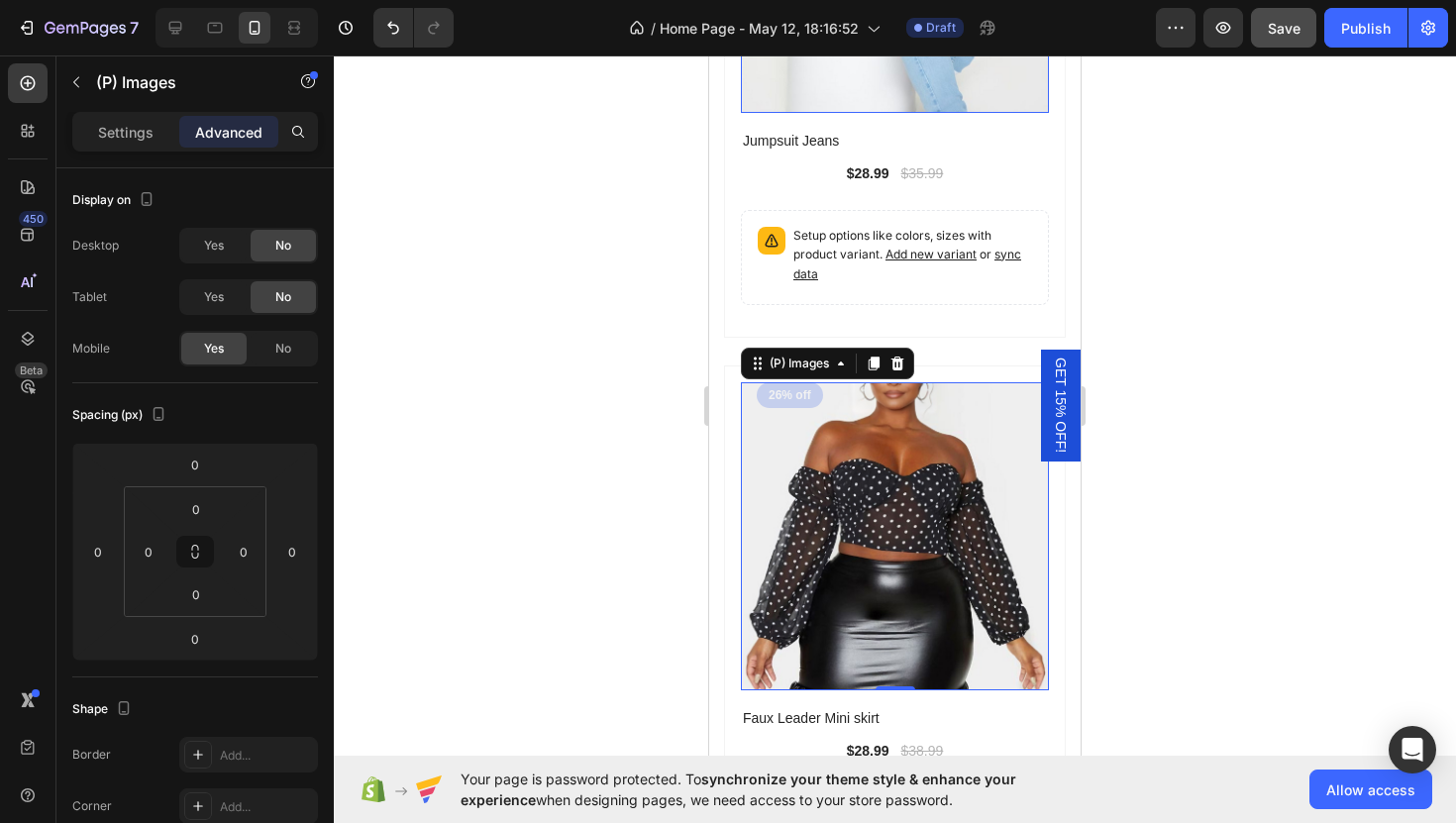click at bounding box center (894, 536) 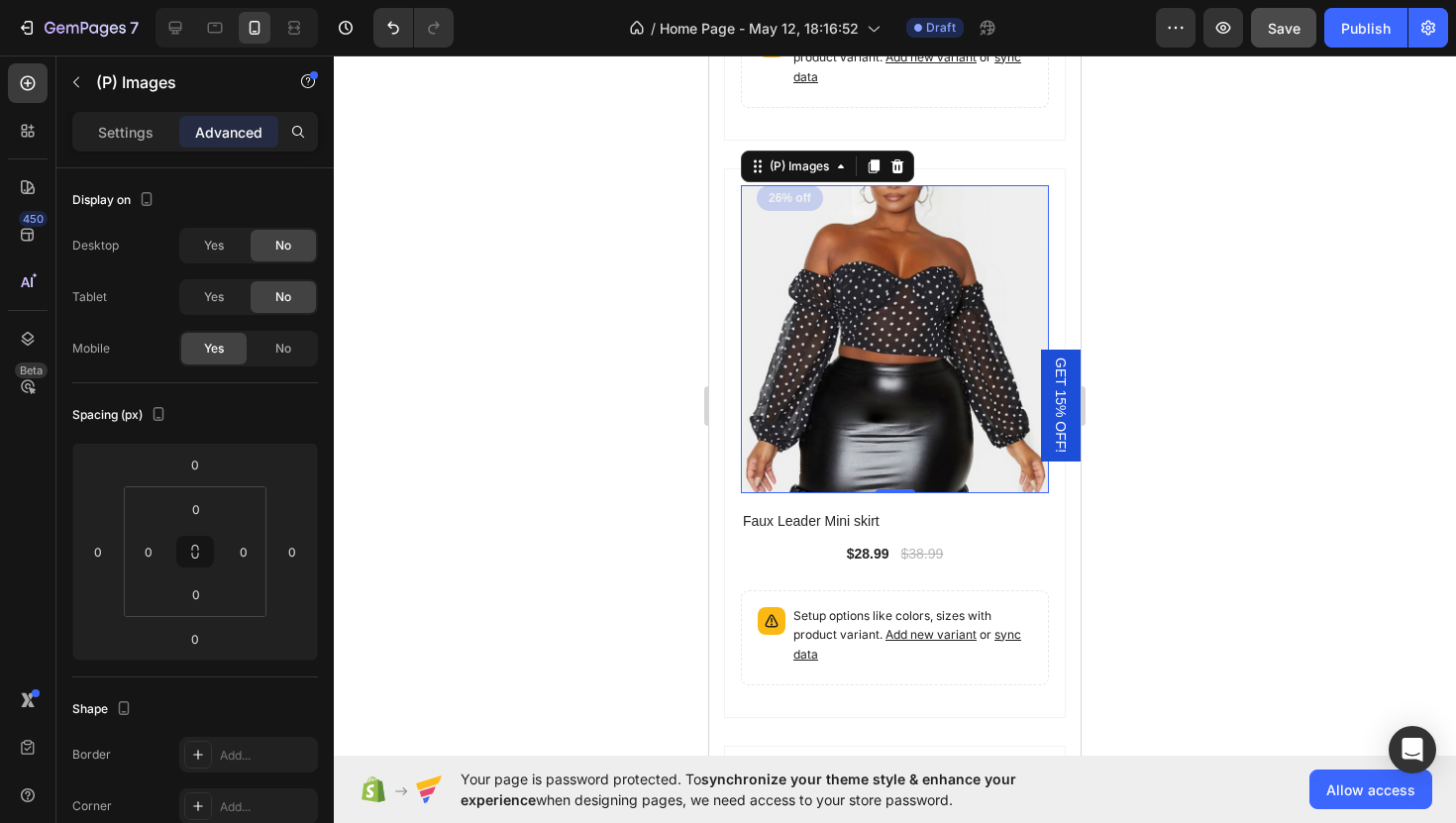 scroll, scrollTop: 2589, scrollLeft: 0, axis: vertical 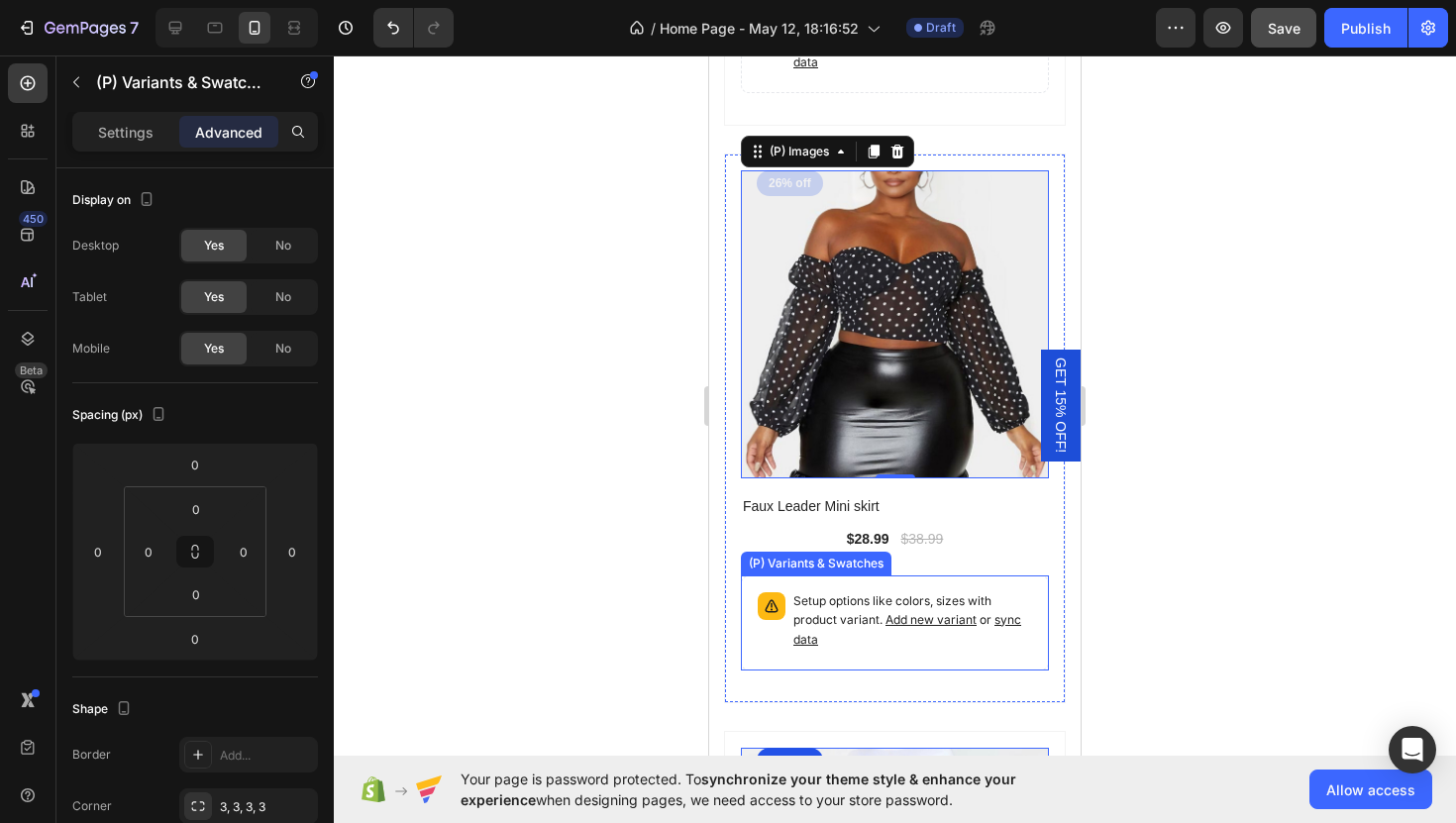 click on "Setup options like colors, sizes with product variant.       Add new variant   or   sync data" at bounding box center (912, 44) 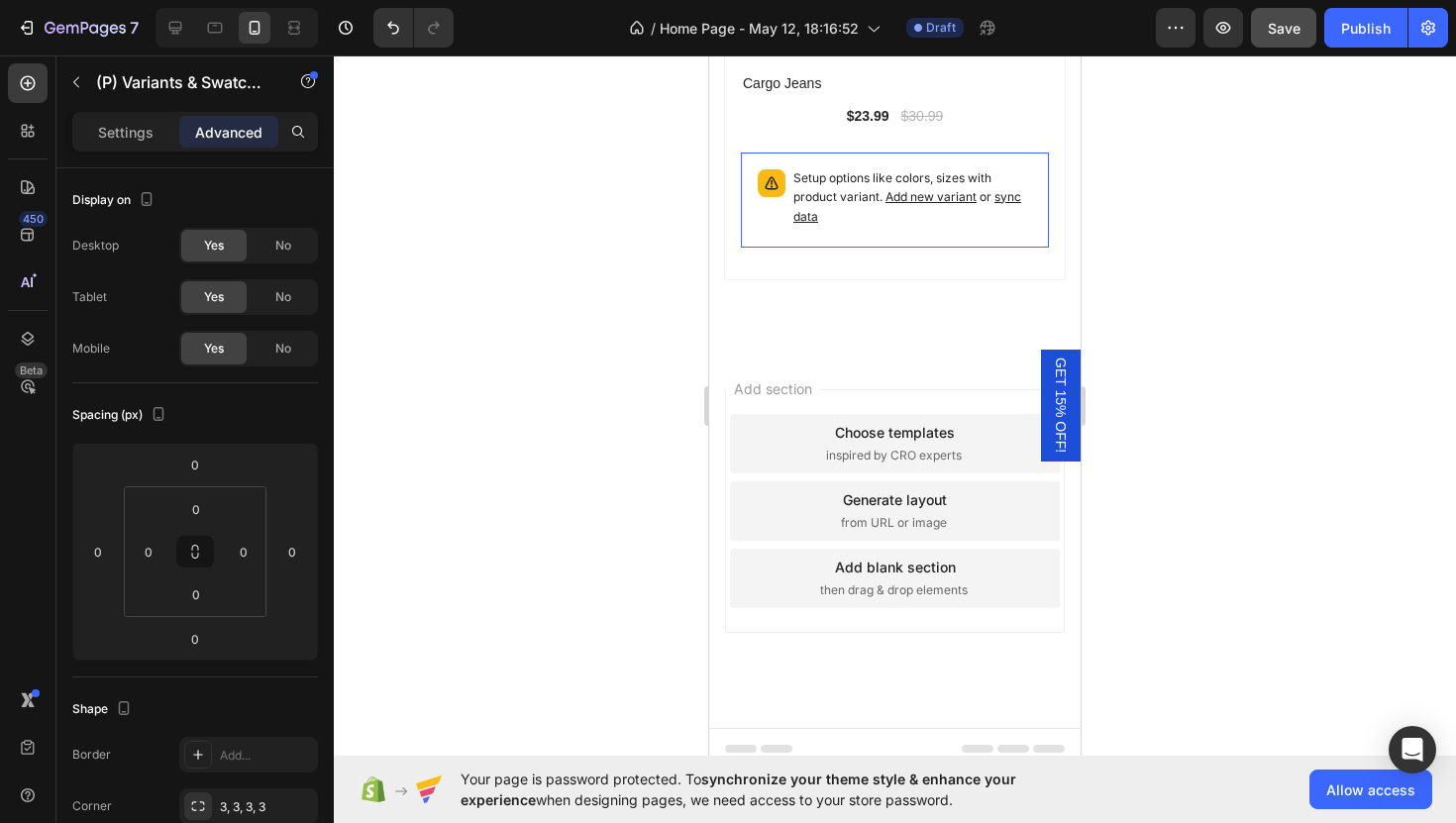 scroll, scrollTop: 3602, scrollLeft: 0, axis: vertical 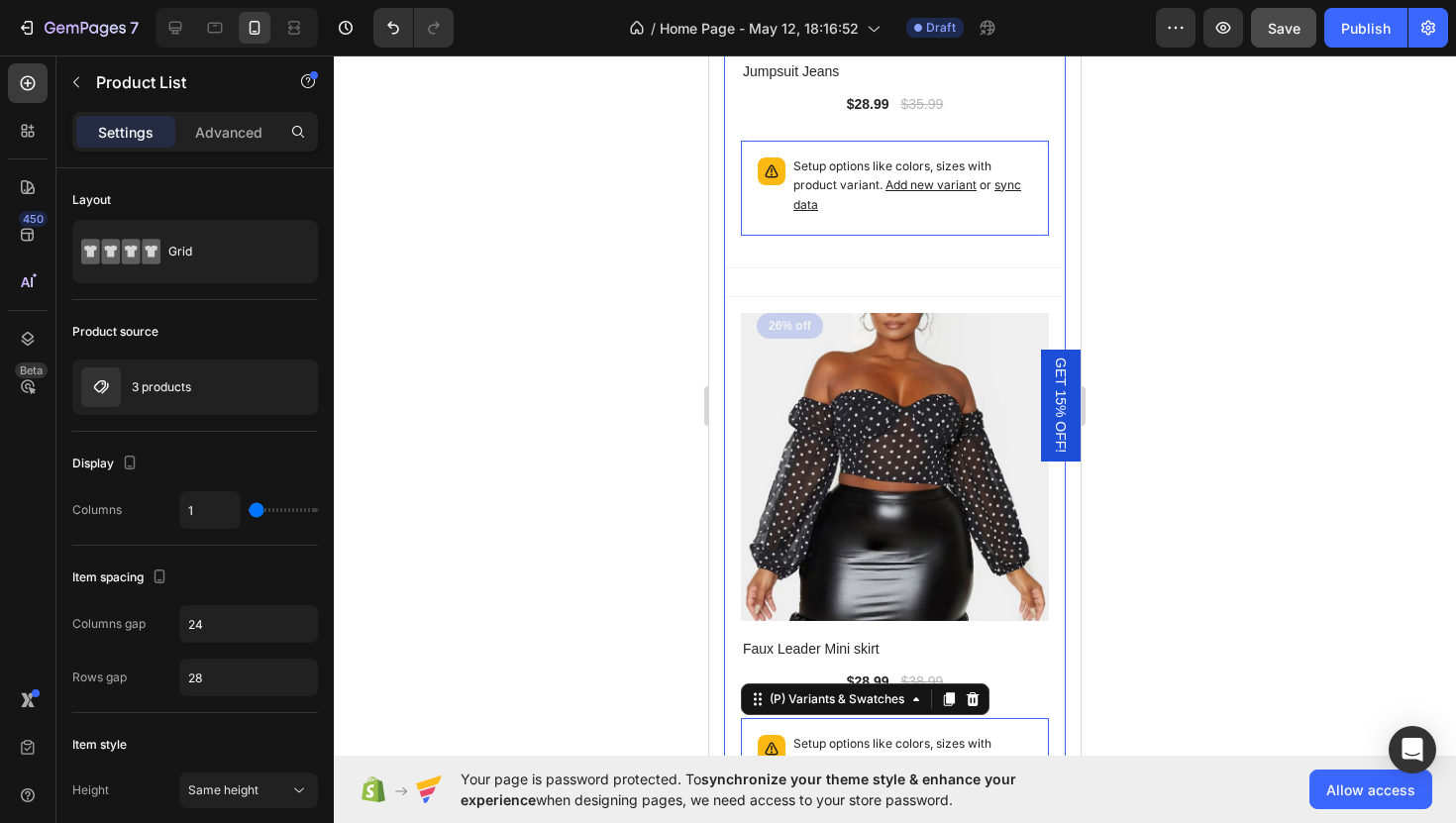 click on "(P) Images 19% off Product Badge Row Jumpsuit Jeans (P) Title $28.99 (P) Price (P) Price $35.99 (P) Price (P) Price Row Setup options like colors, sizes with product variant.       Add new variant   or   sync data (P) Variants & Swatches   0 Row Product List (P) Images 26% off Product Badge Row Faux Leader Mini skirt (P) Title $28.99 (P) Price (P) Price $38.99 (P) Price (P) Price Row Setup options like colors, sizes with product variant.       Add new variant   or   sync data (P) Variants & Swatches   0 Row Product List (P) Images 23% off Product Badge Row Cargo Jeans (P) Title $23.99 (P) Price (P) Price $30.99 (P) Price (P) Price Row Setup options like colors, sizes with product variant.       Add new variant   or   sync data (P) Variants & Swatches   0 Row Product List" at bounding box center (894, 570) 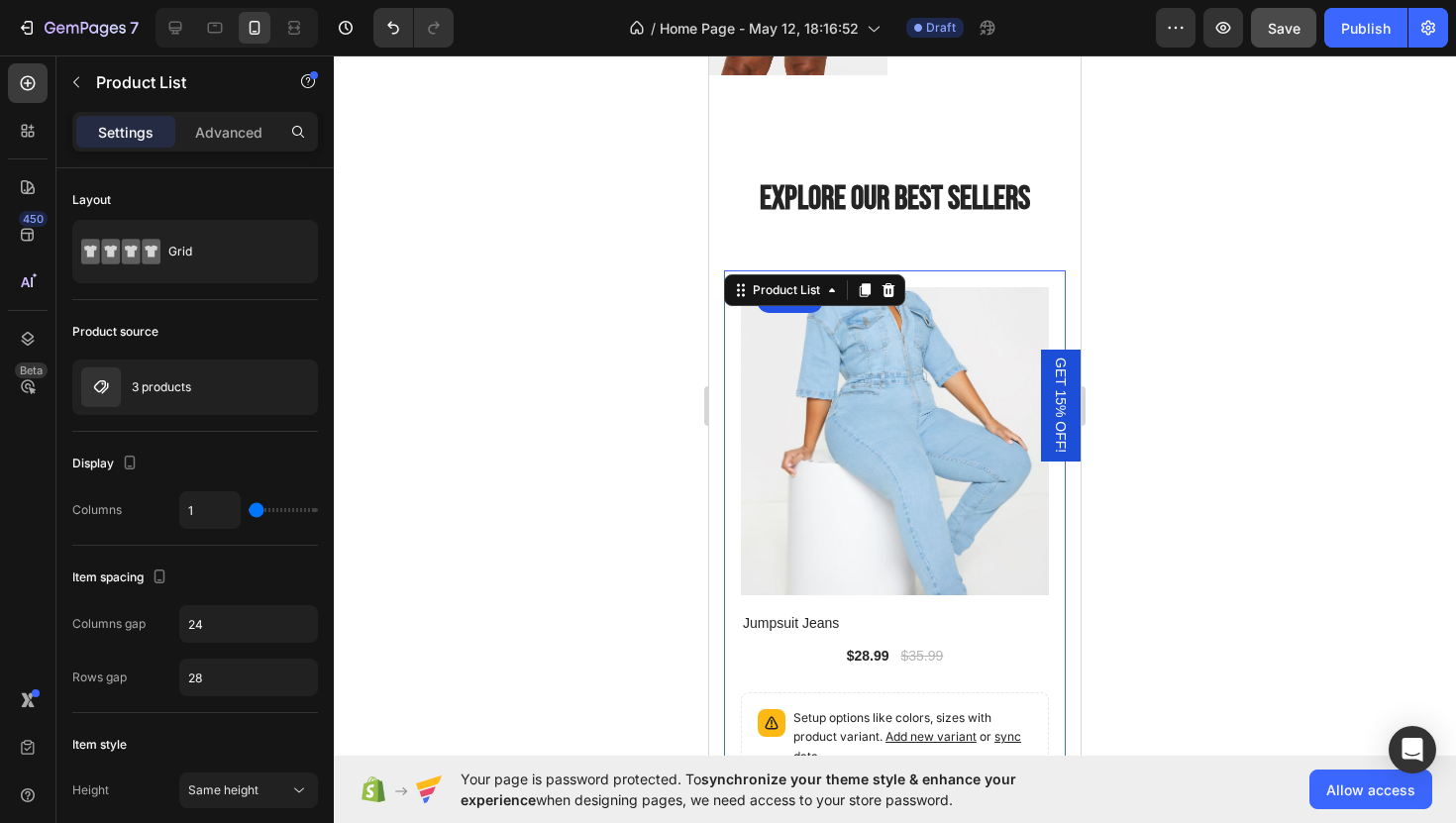 scroll, scrollTop: 1892, scrollLeft: 0, axis: vertical 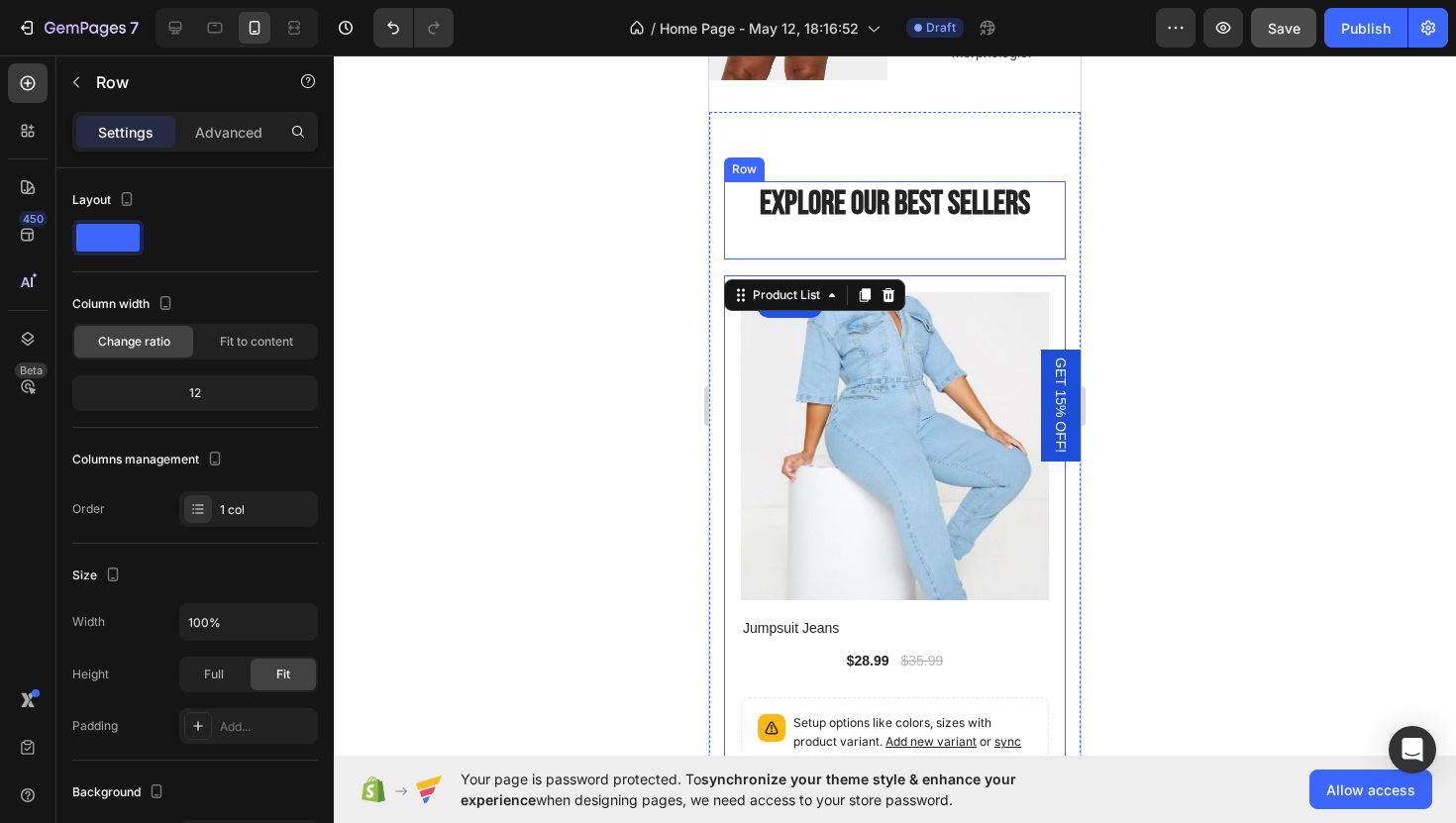 click on "Explore Our Best Sellers Heading Row" at bounding box center [894, 220] 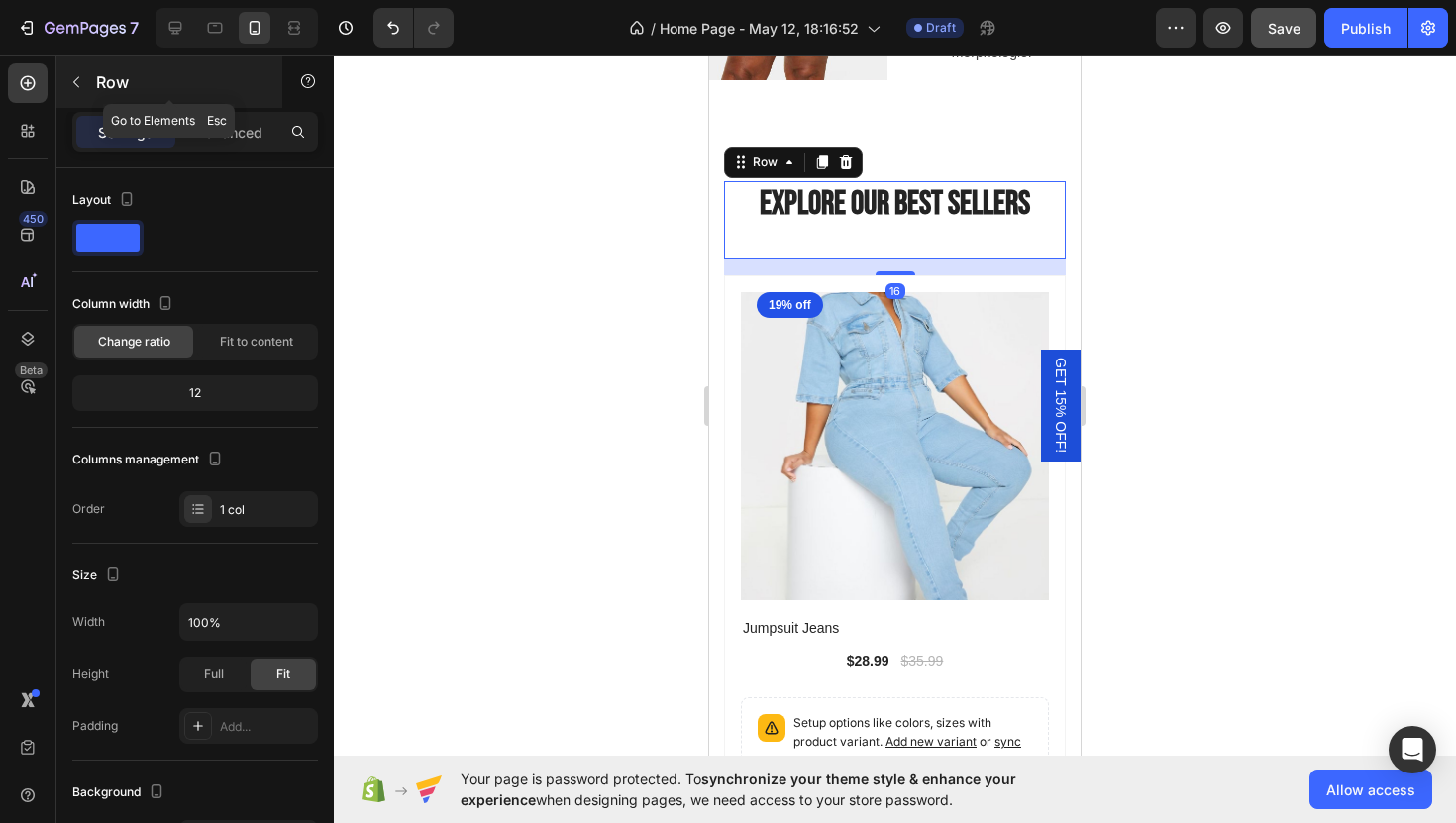 click at bounding box center [76, 82] 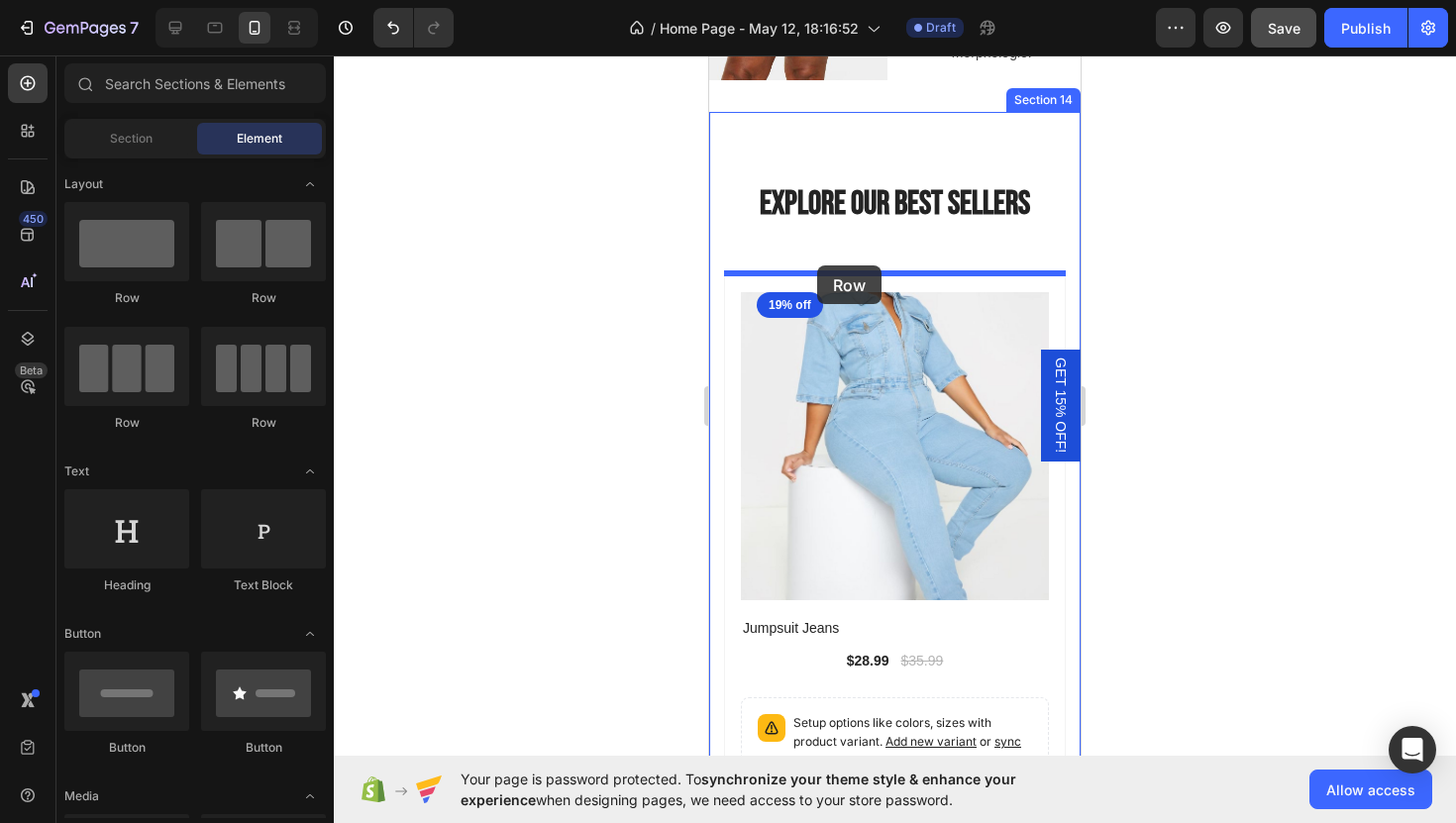 drag, startPoint x: 860, startPoint y: 318, endPoint x: 817, endPoint y: 265, distance: 68.24954 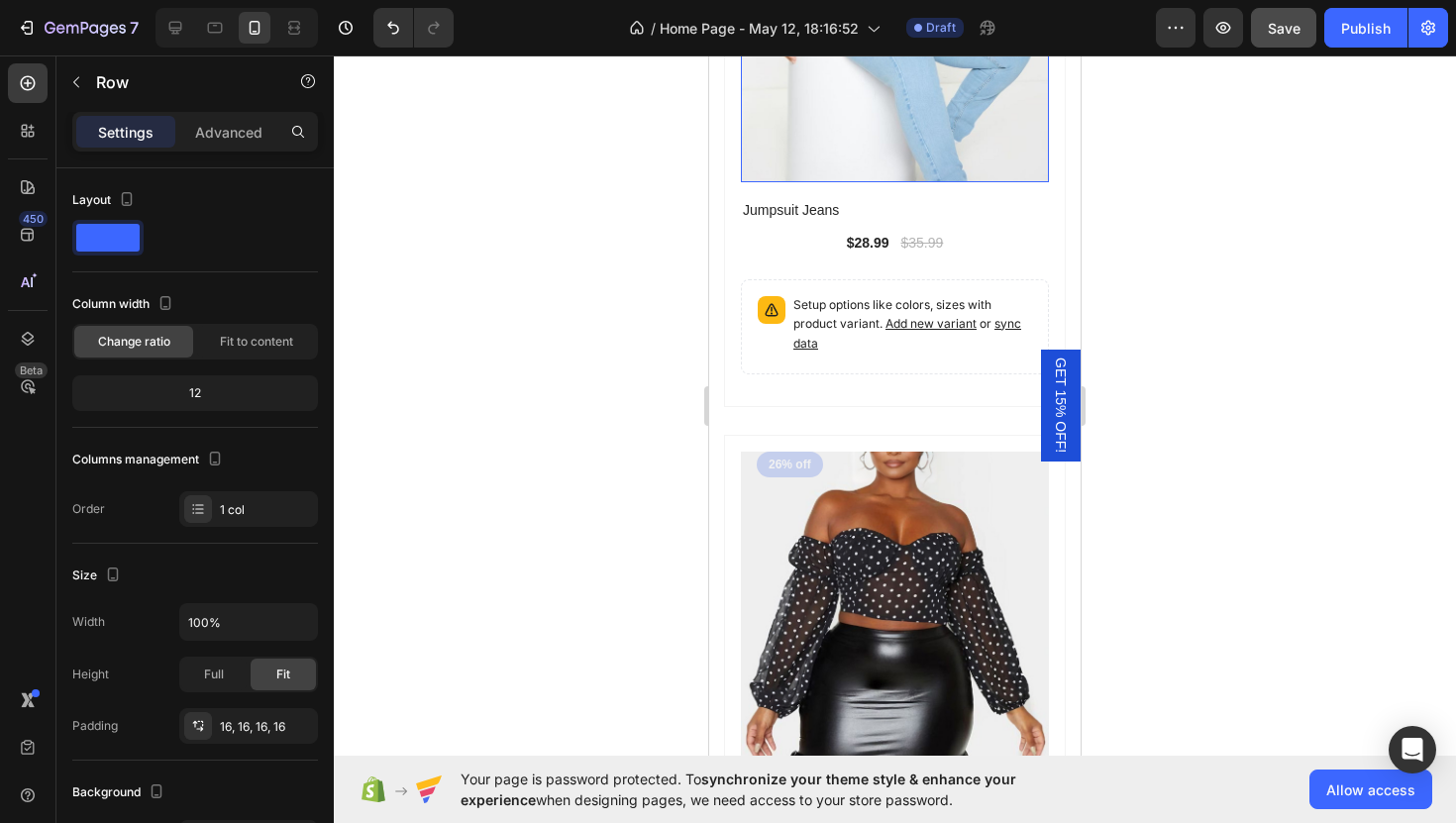 scroll, scrollTop: 2417, scrollLeft: 0, axis: vertical 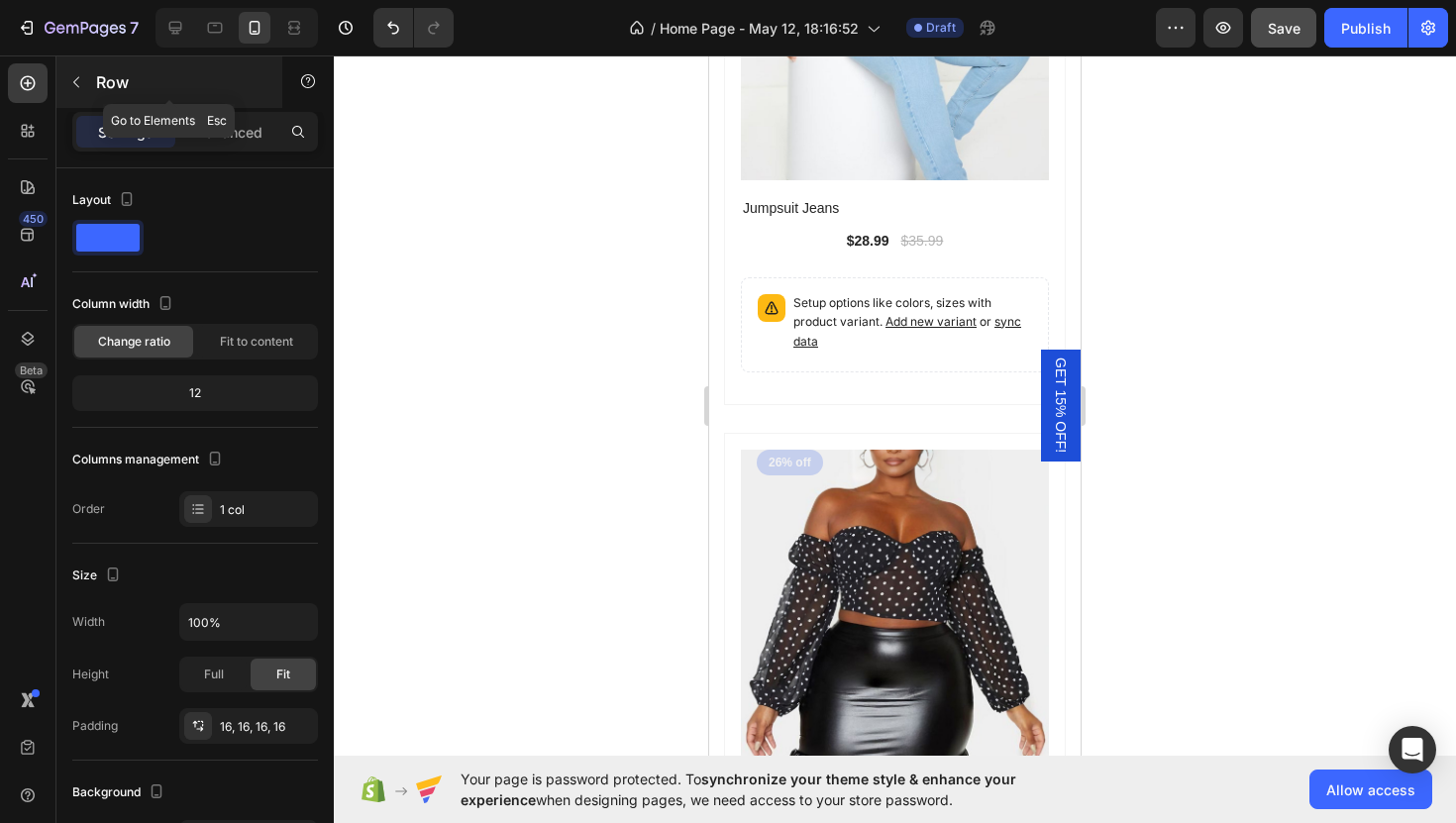 click 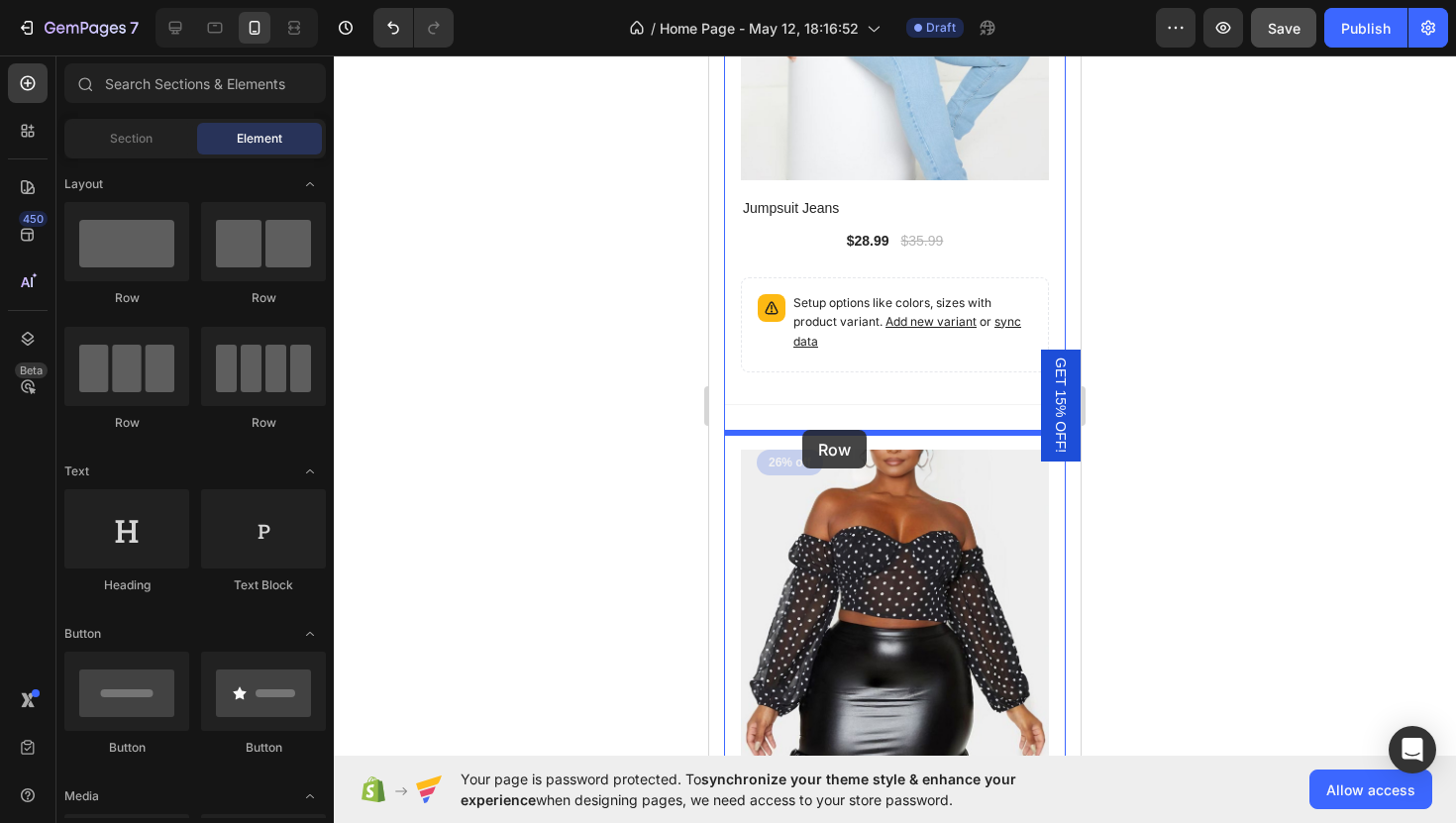 drag, startPoint x: 799, startPoint y: 314, endPoint x: 802, endPoint y: 430, distance: 116.03879 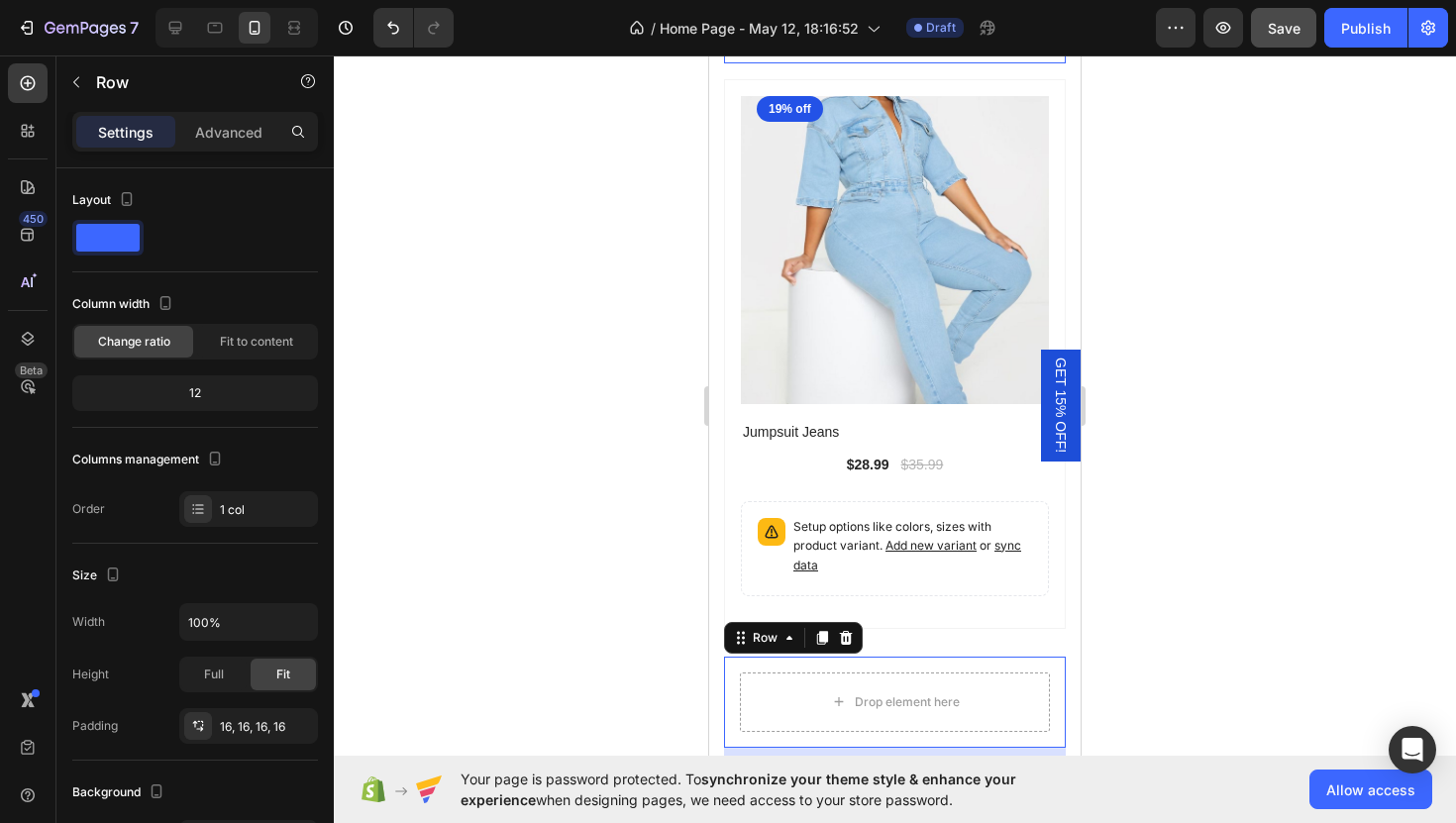scroll, scrollTop: 2001, scrollLeft: 0, axis: vertical 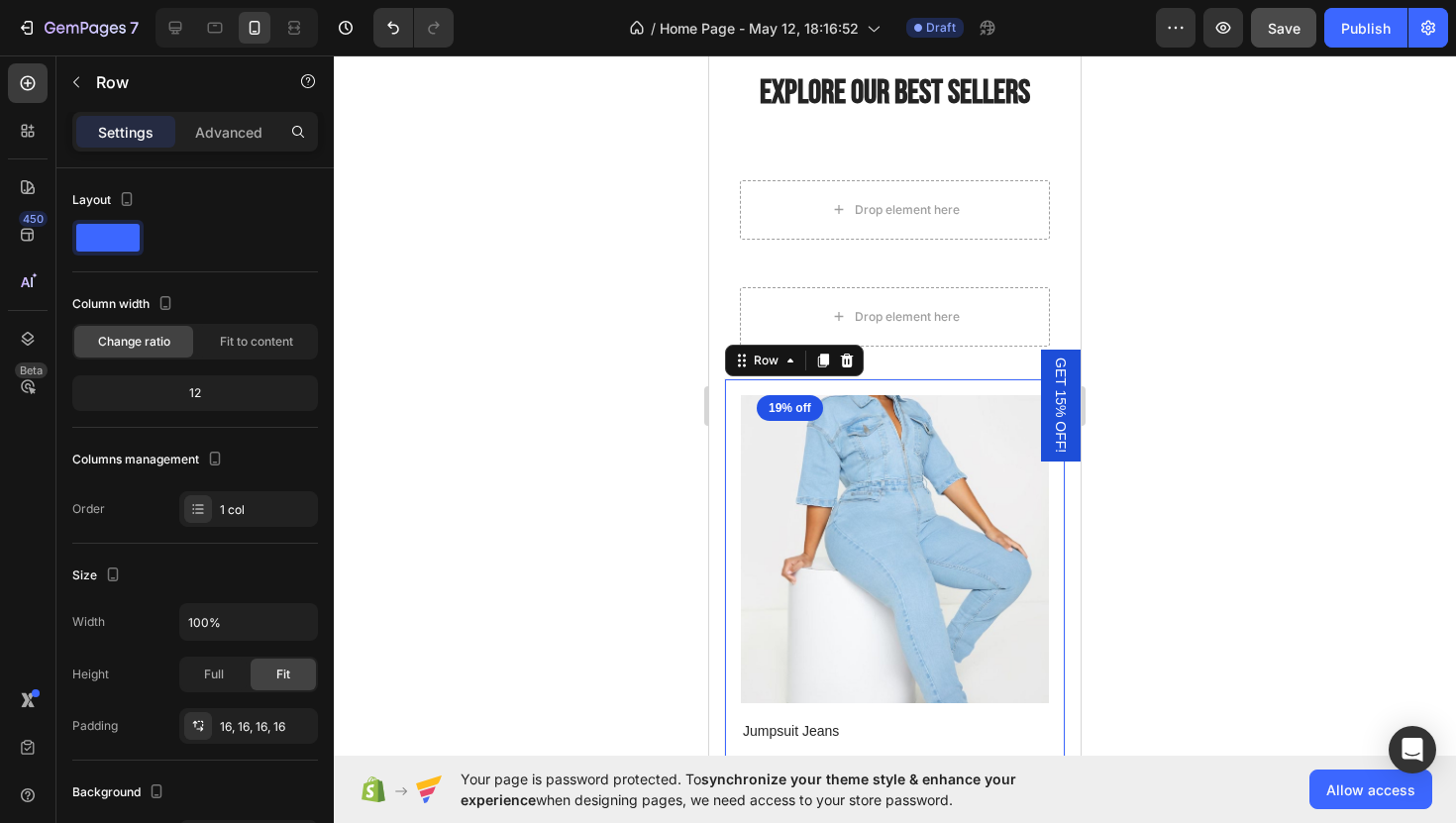 click on "(P) Images 19% off Product Badge Row Jumpsuit Jeans (P) Title $28.99 (P) Price (P) Price $35.99 (P) Price (P) Price Row Setup options like colors, sizes with product variant.       Add new variant   or   sync data (P) Variants & Swatches Row   0" at bounding box center [894, 653] 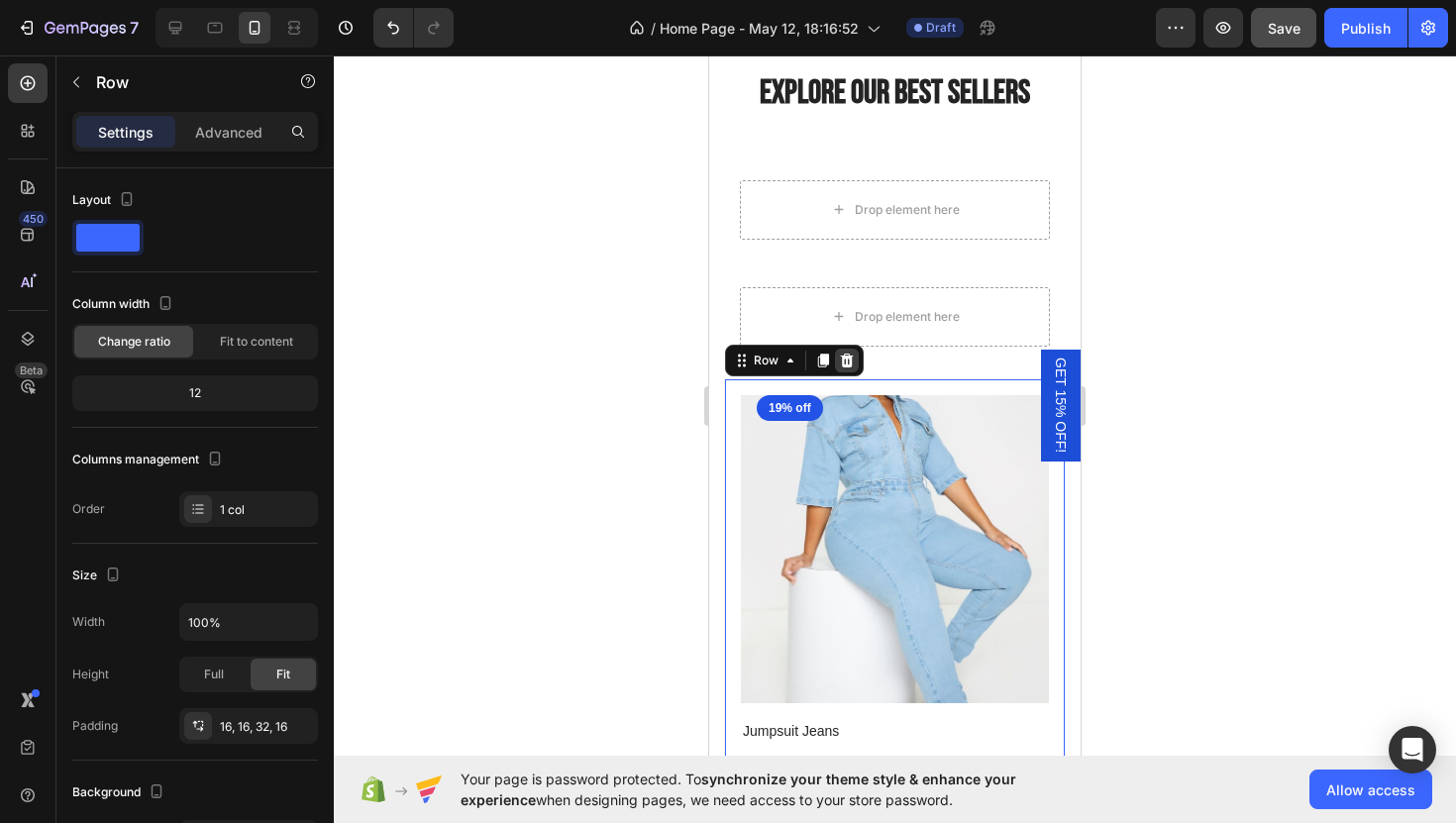 click 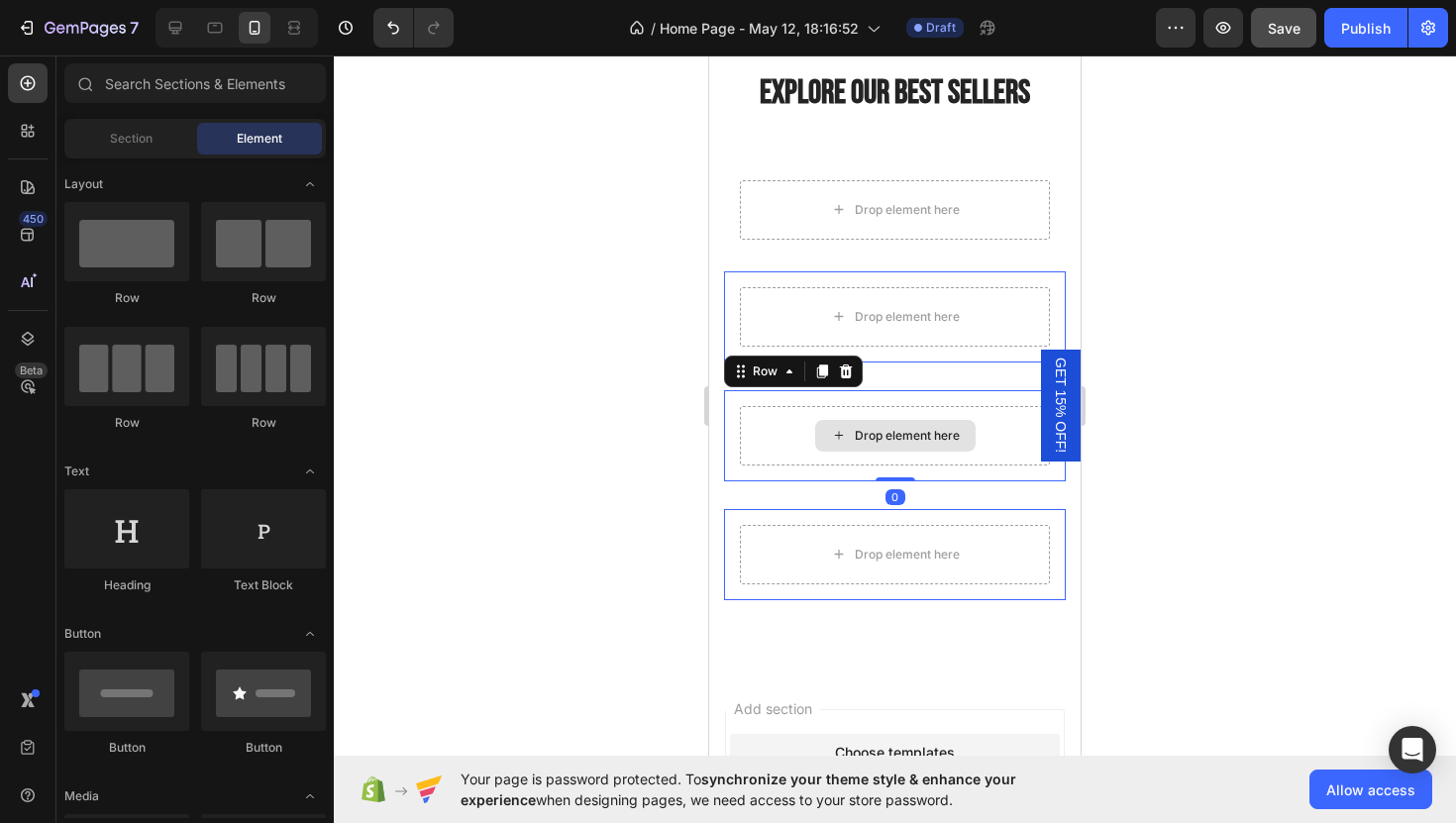 click on "Drop element here" at bounding box center (894, 436) 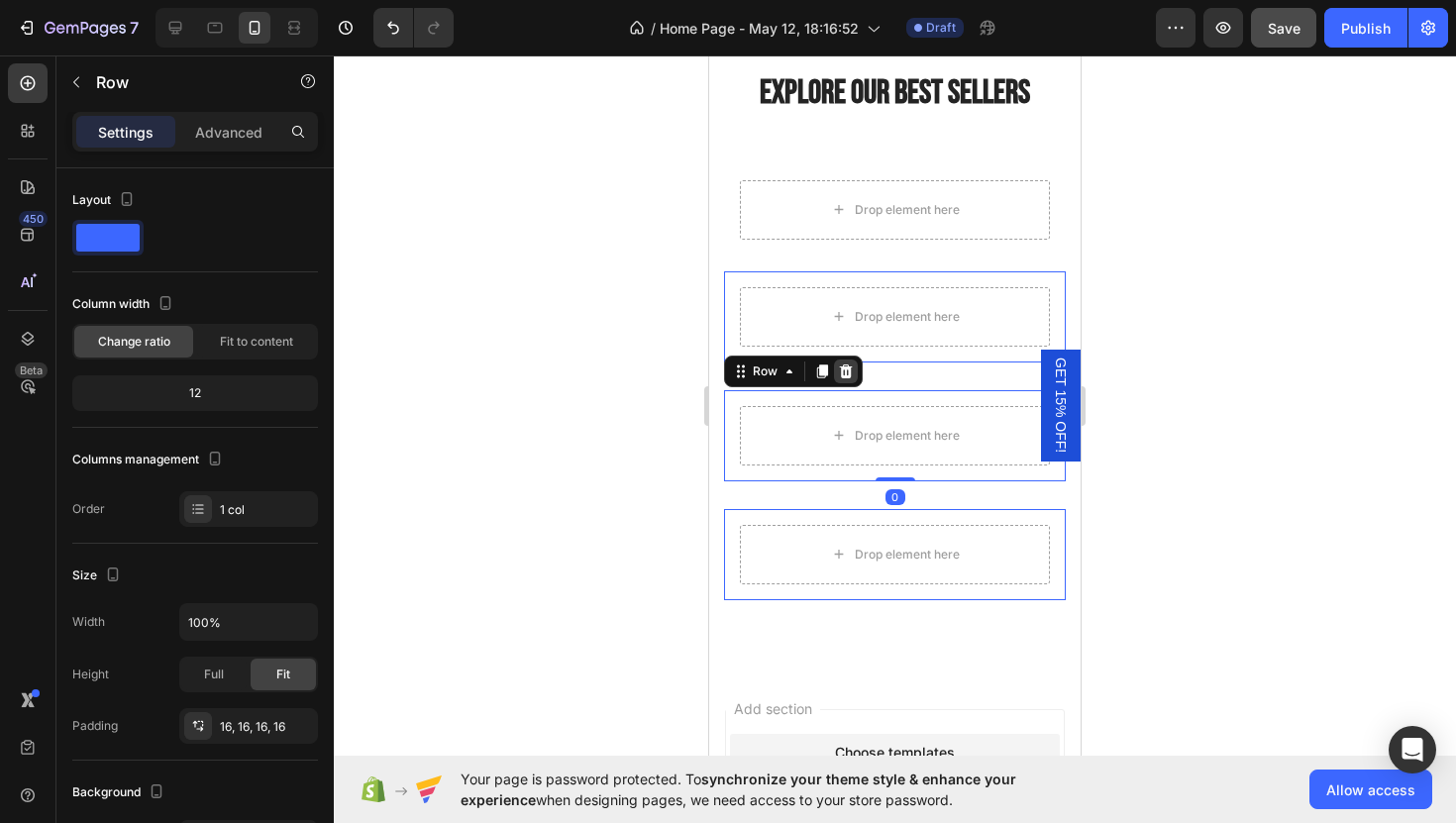 click 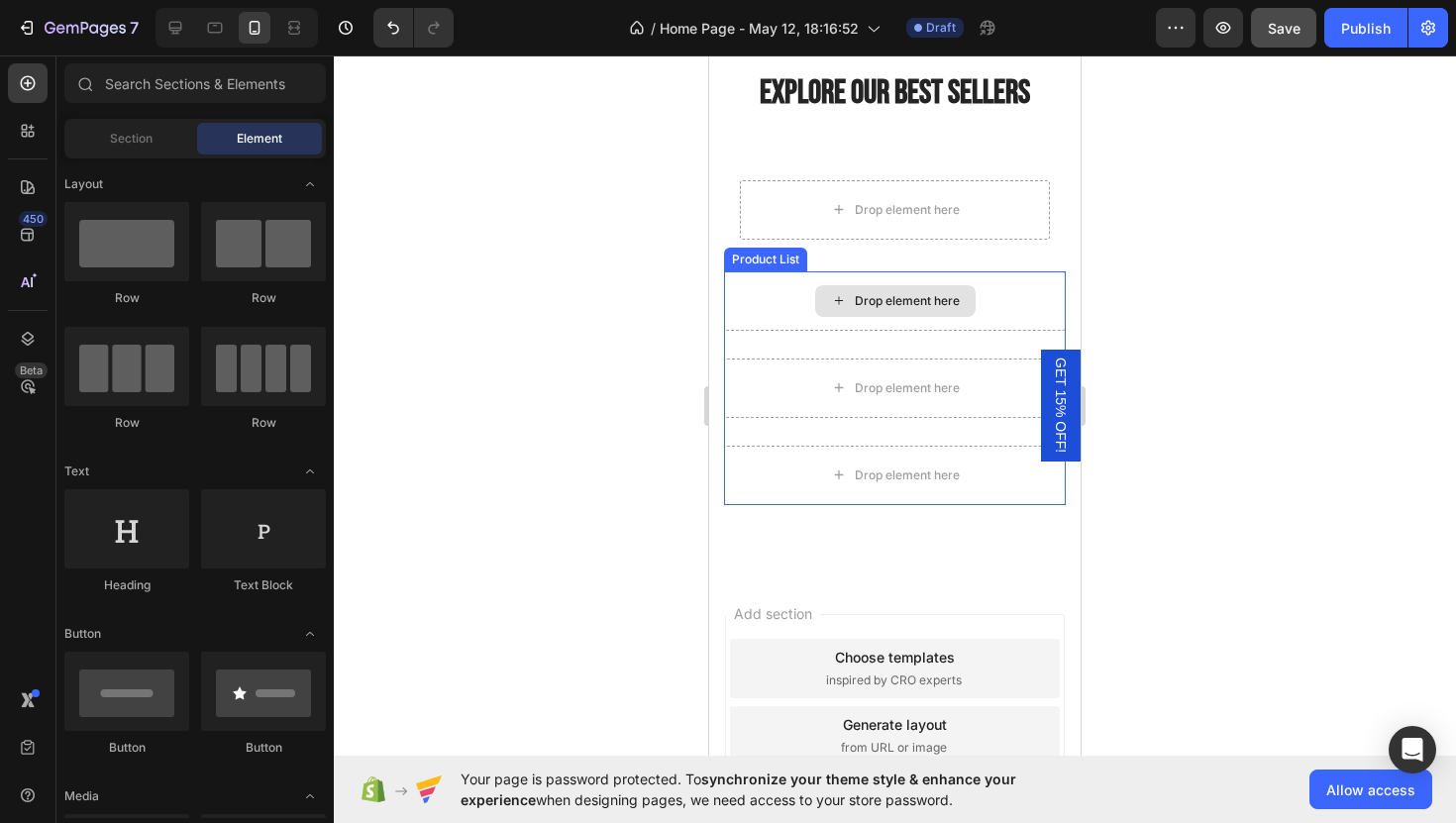 click on "Drop element here" at bounding box center [907, 301] 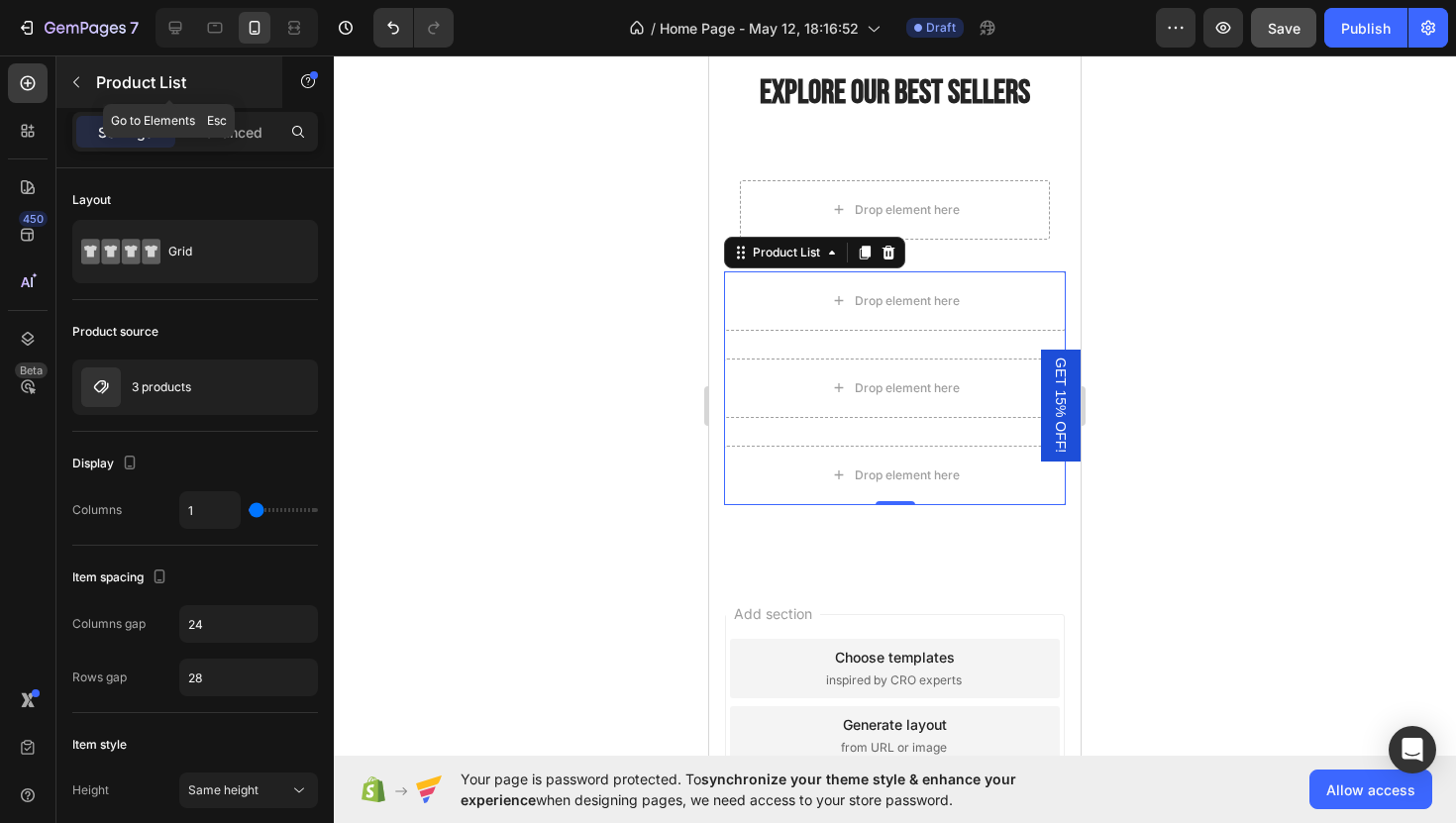 click 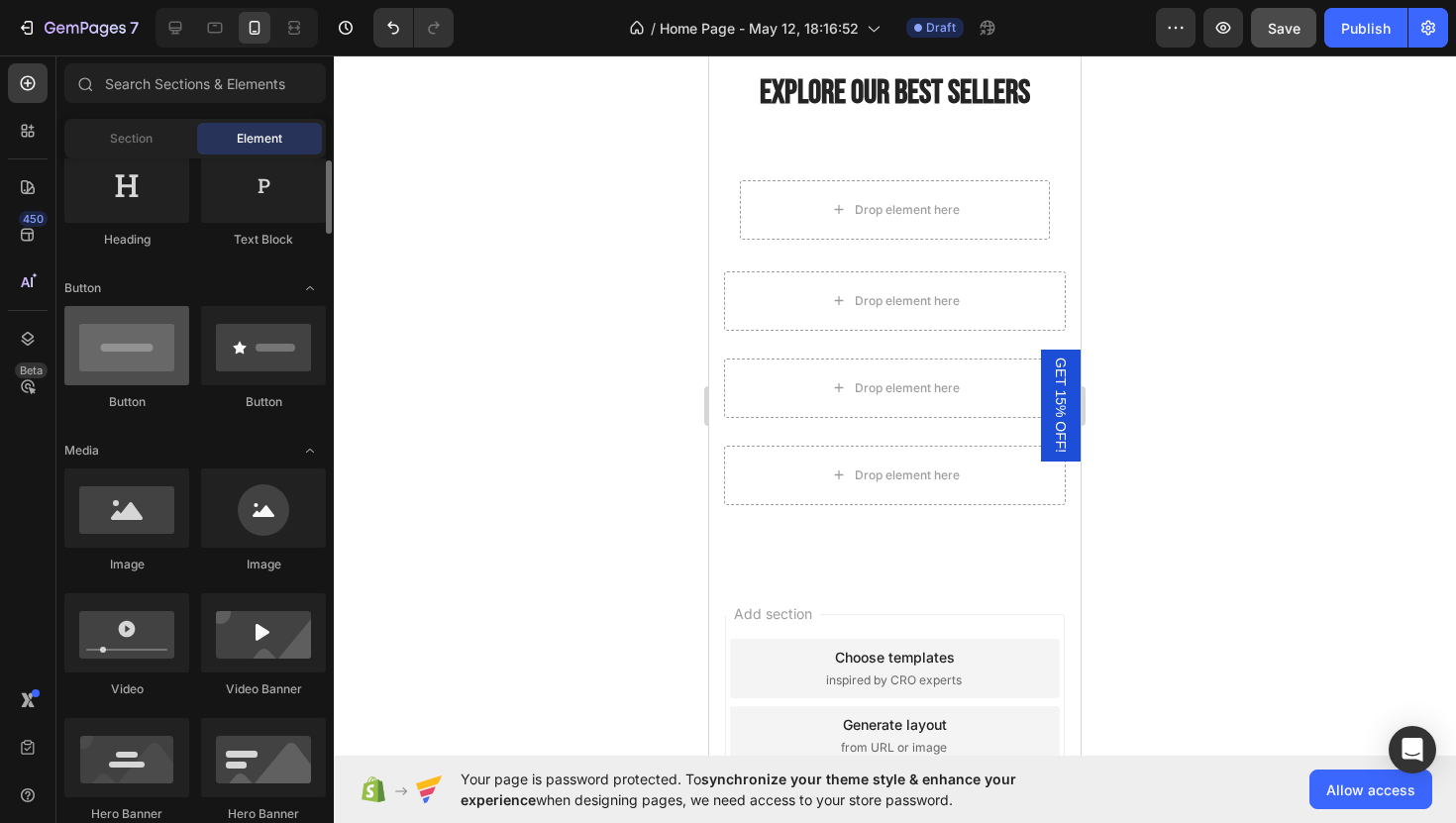 scroll, scrollTop: 257, scrollLeft: 0, axis: vertical 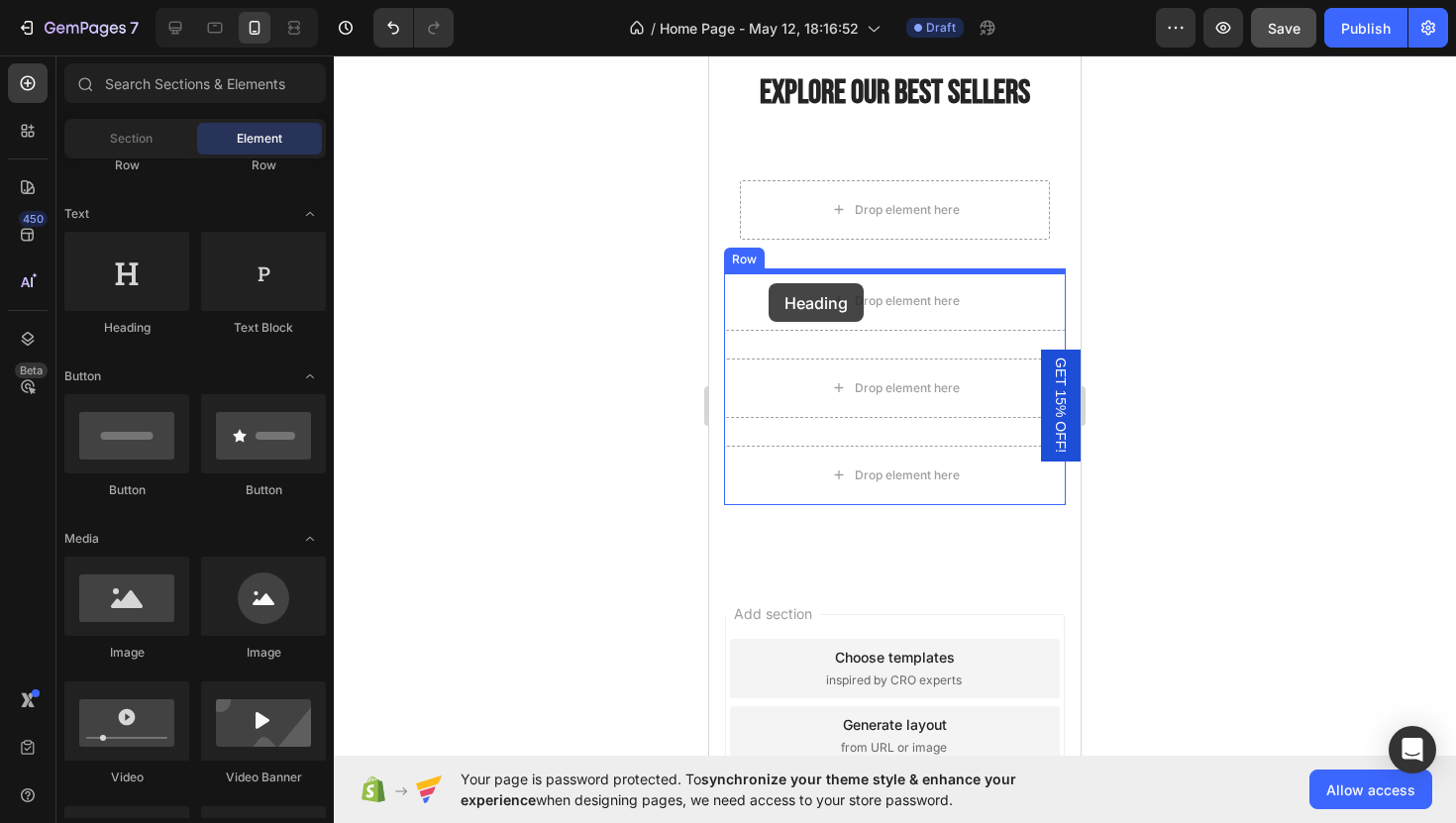 drag, startPoint x: 854, startPoint y: 360, endPoint x: 769, endPoint y: 283, distance: 114.69089 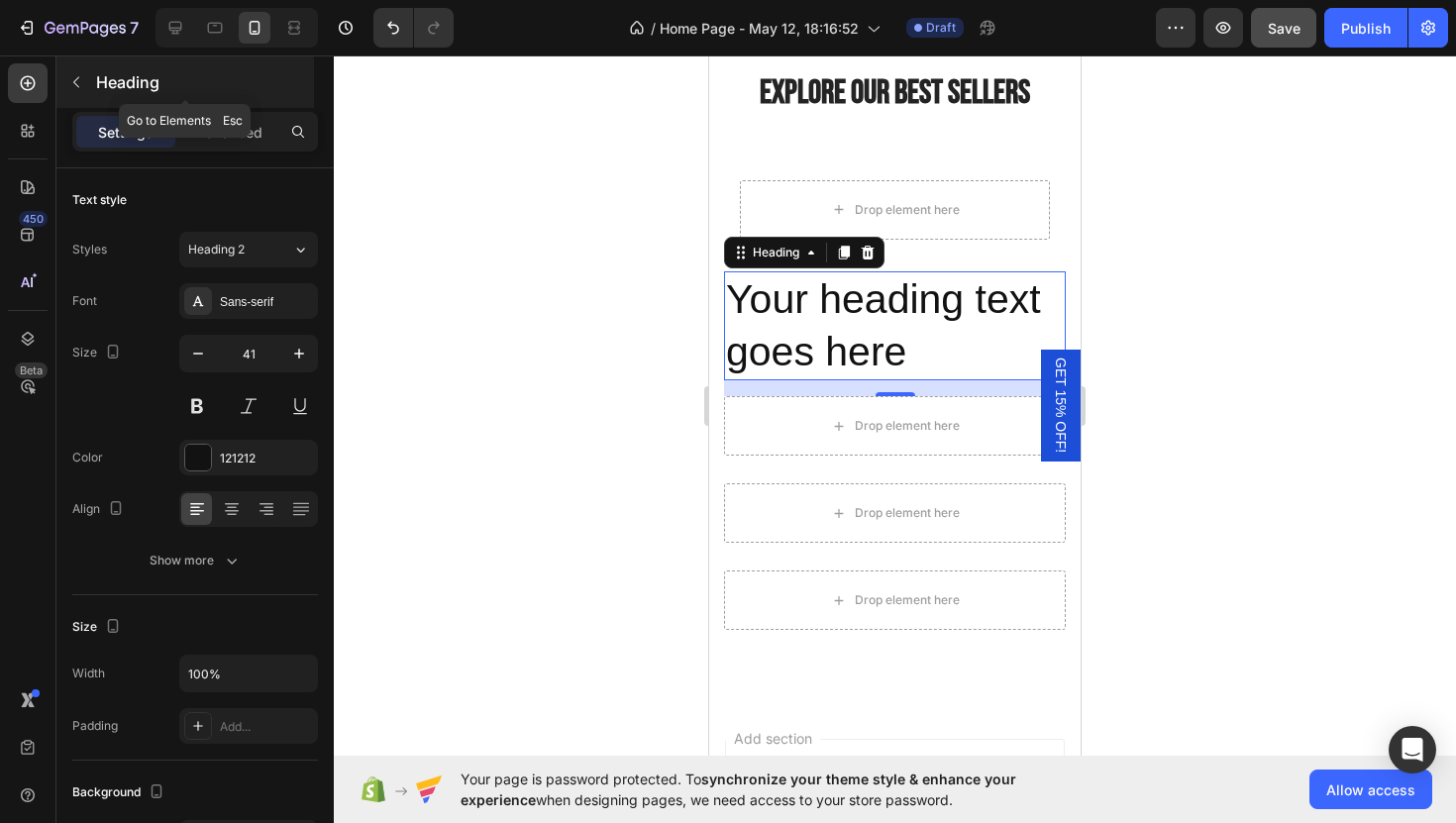 click 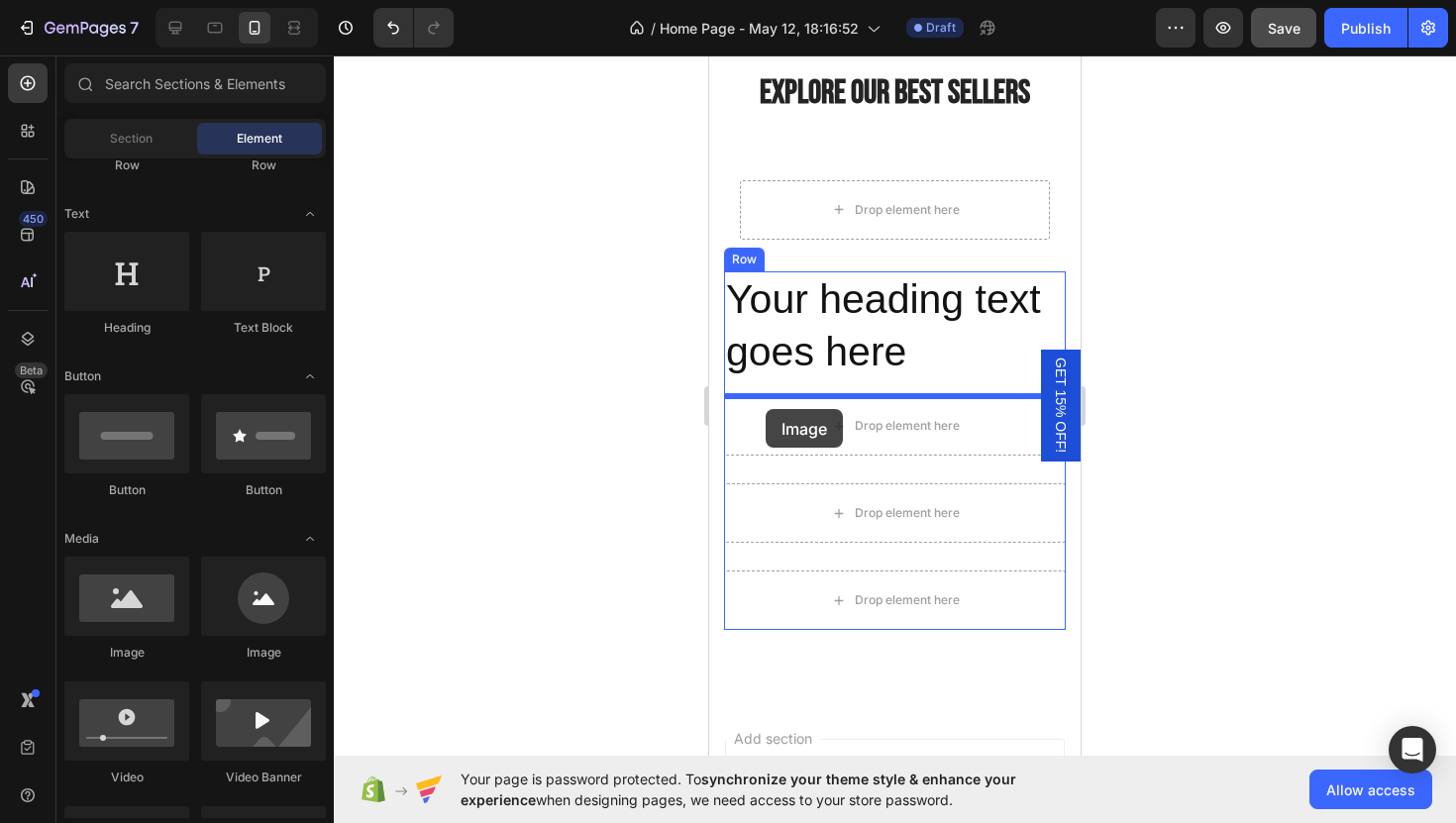 drag, startPoint x: 927, startPoint y: 660, endPoint x: 766, endPoint y: 409, distance: 298.1979 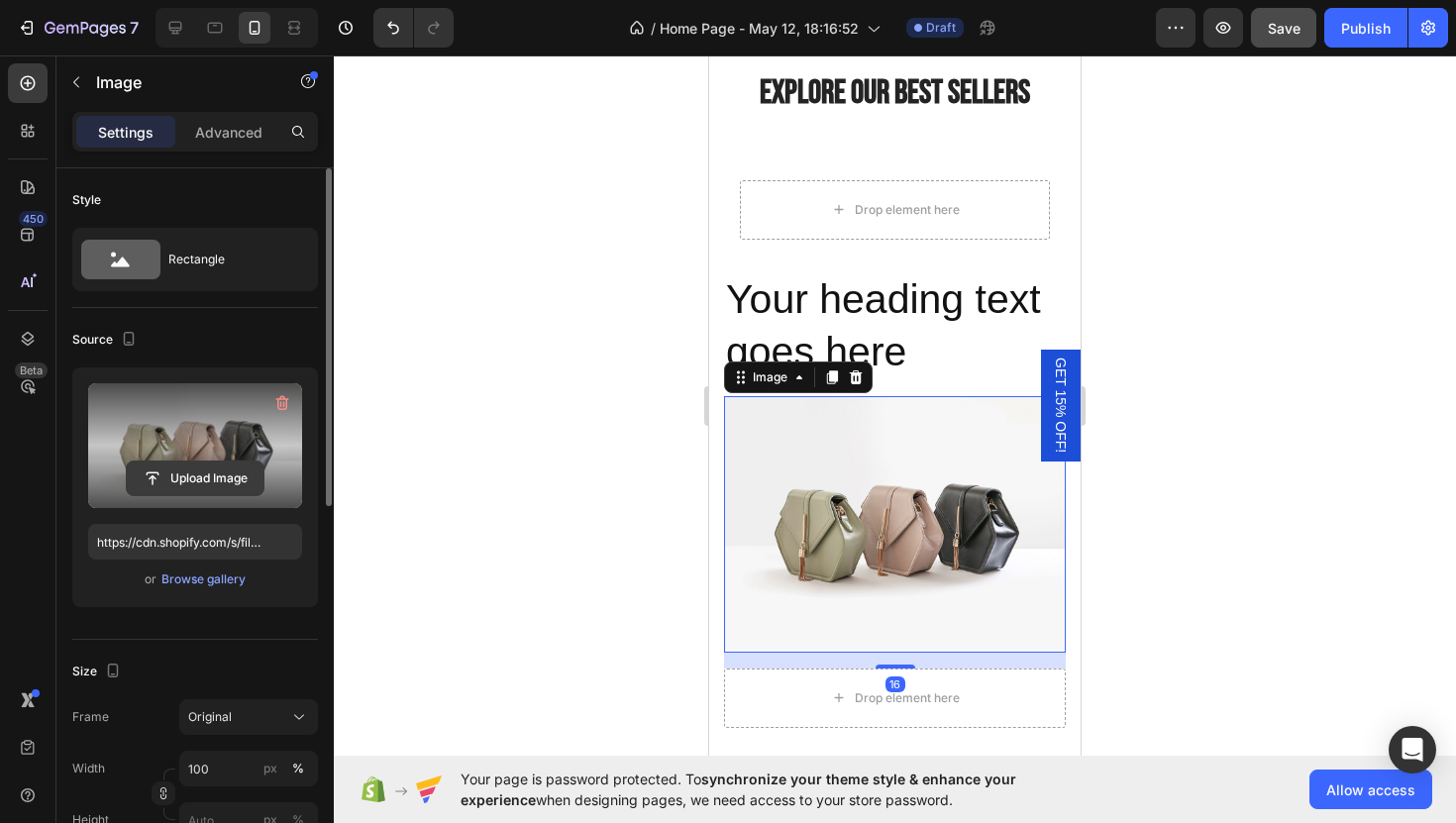 click 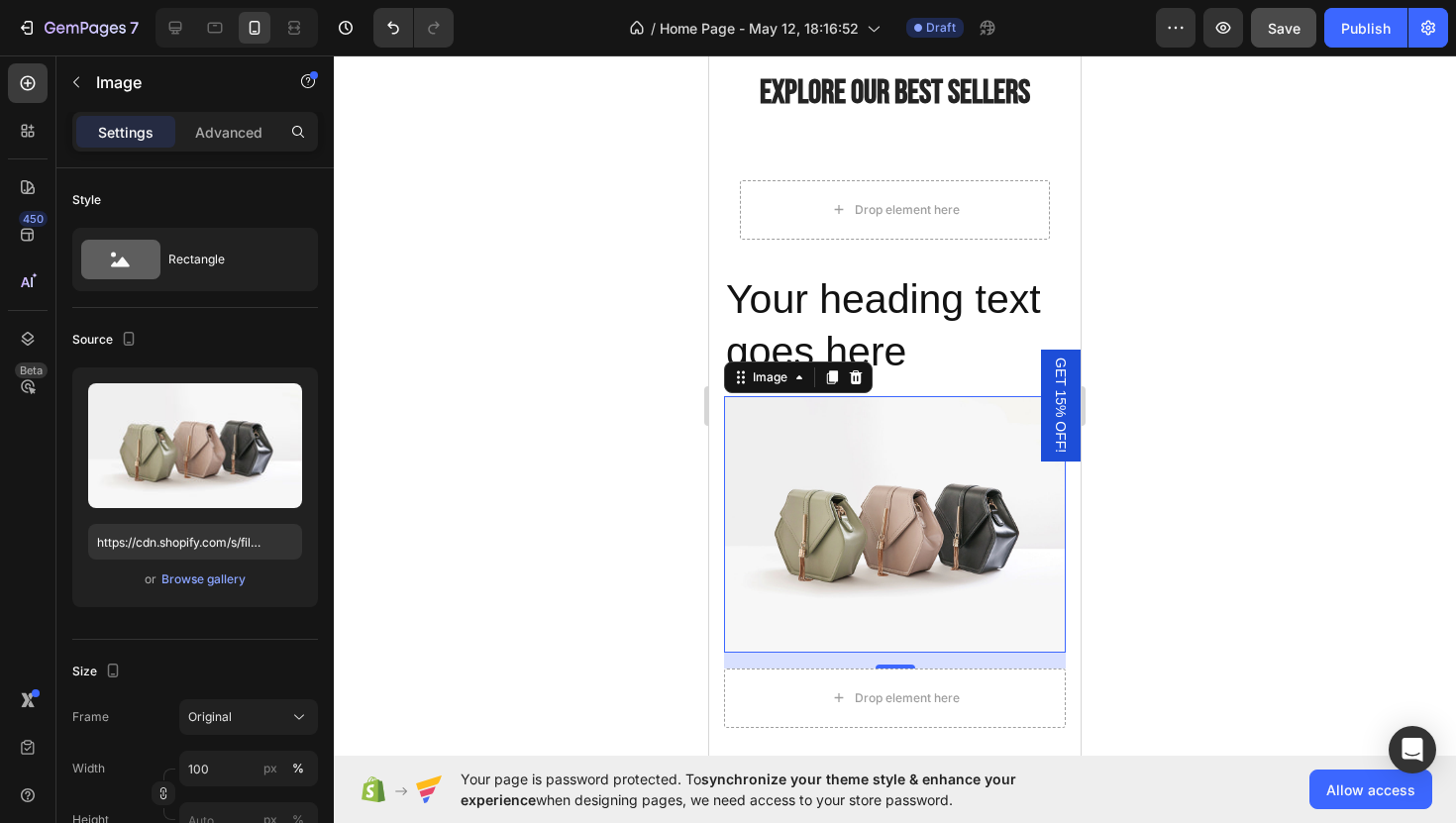click at bounding box center (894, 524) 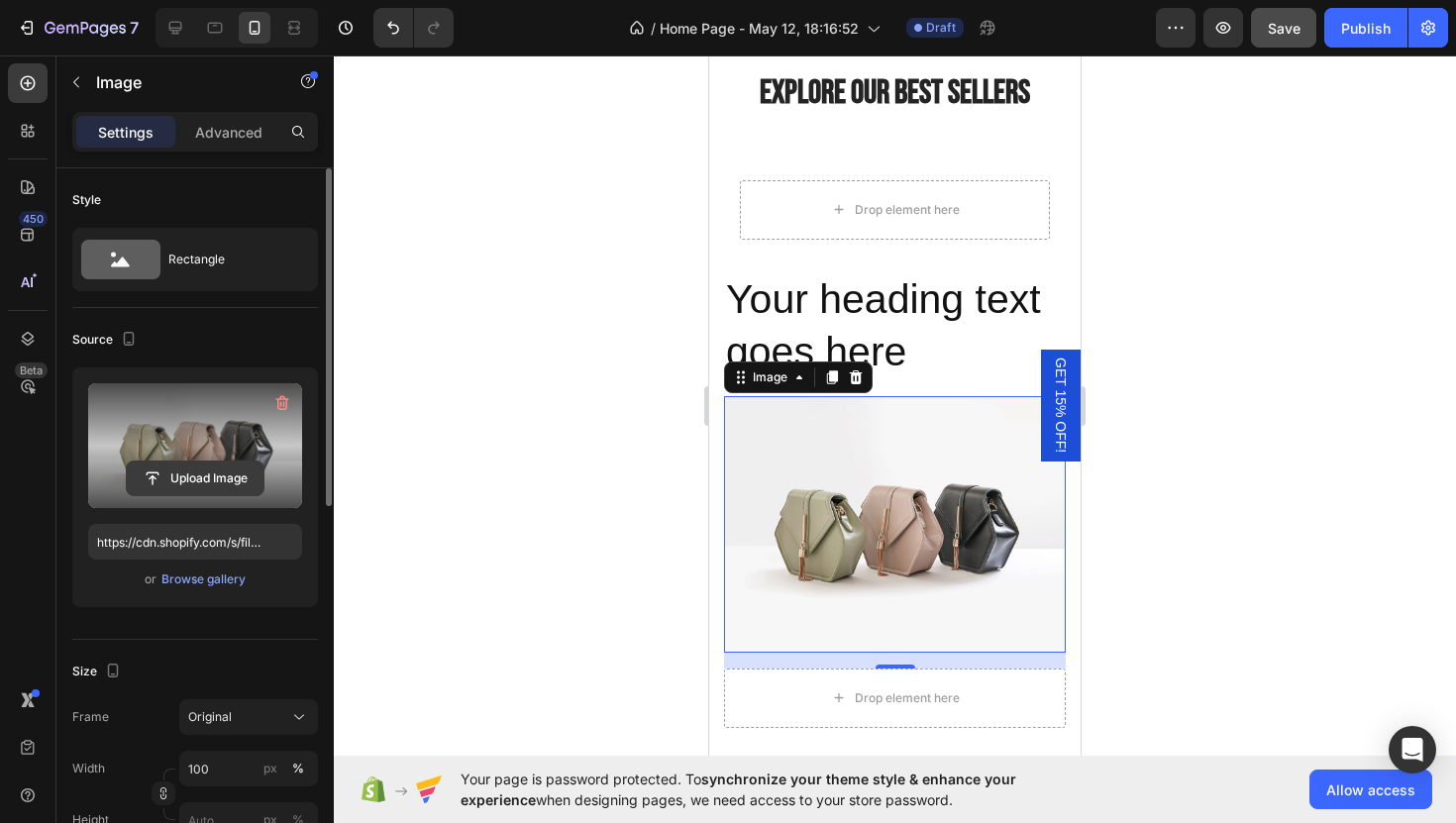 click 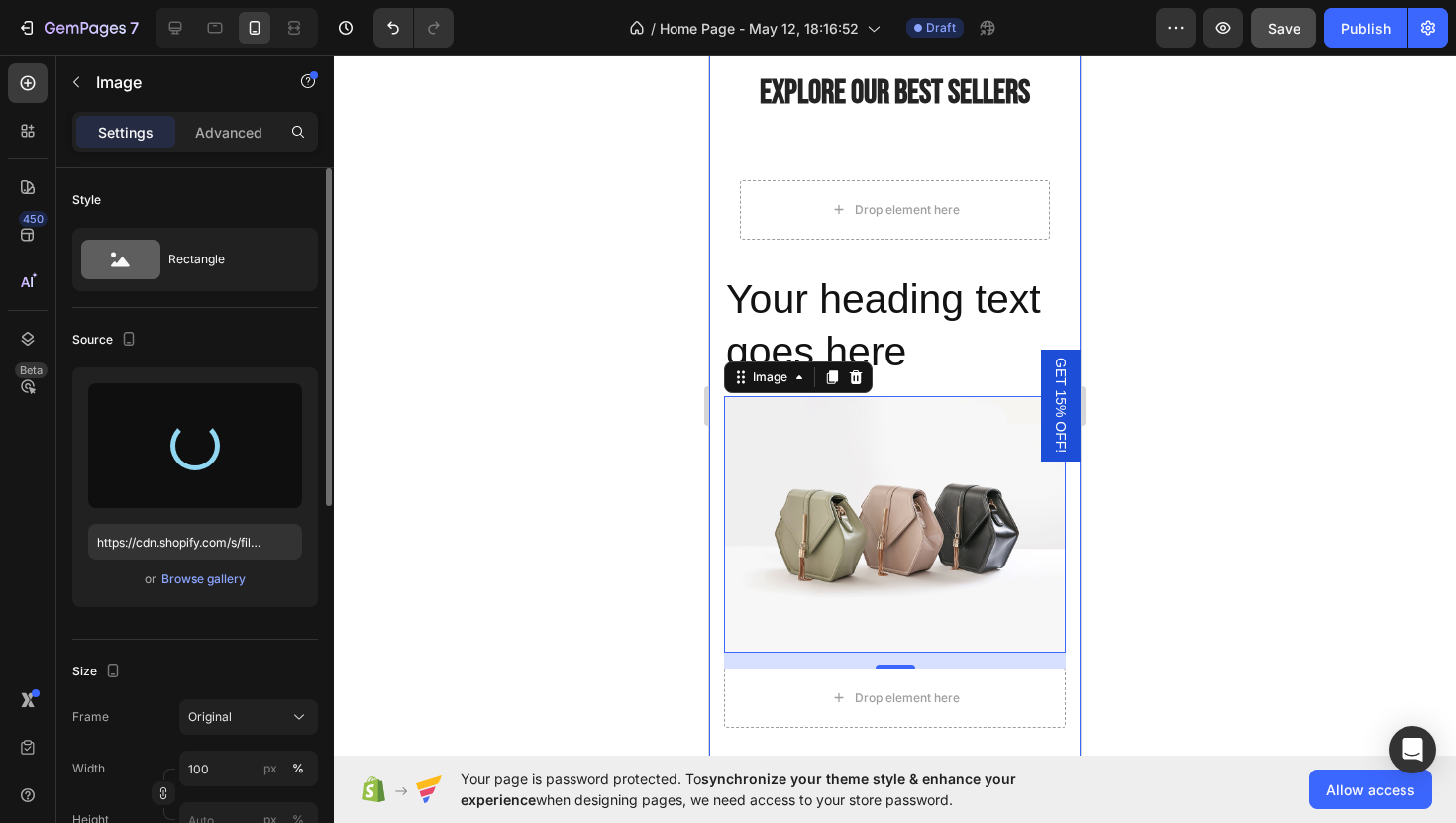 type on "https://cdn.shopify.com/s/files/1/0754/7869/6175/files/gempages_566287078585795434-0ed6d7e4-501e-4b54-a3f3-51fdca9cc115.jpg" 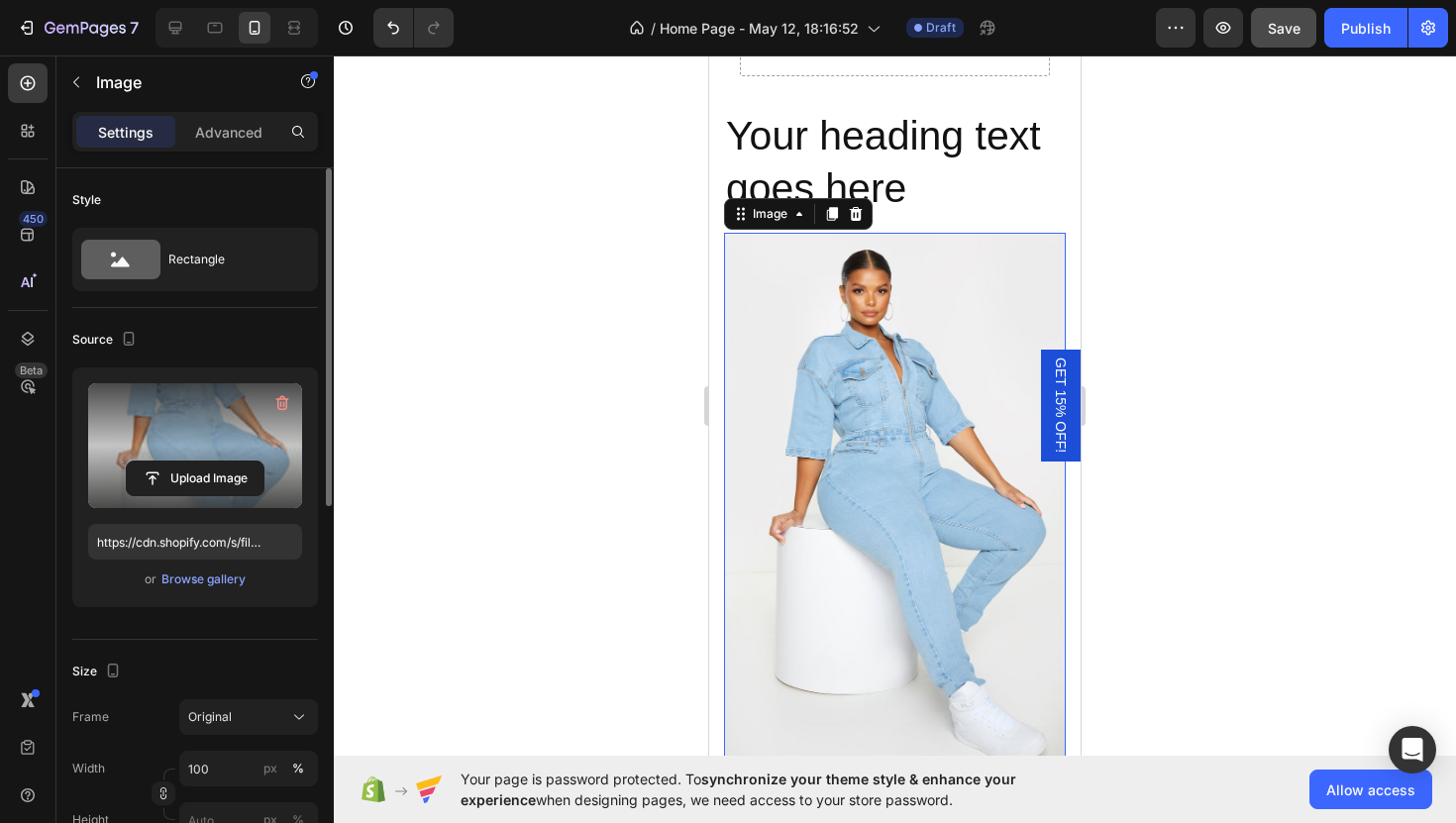 scroll, scrollTop: 2145, scrollLeft: 0, axis: vertical 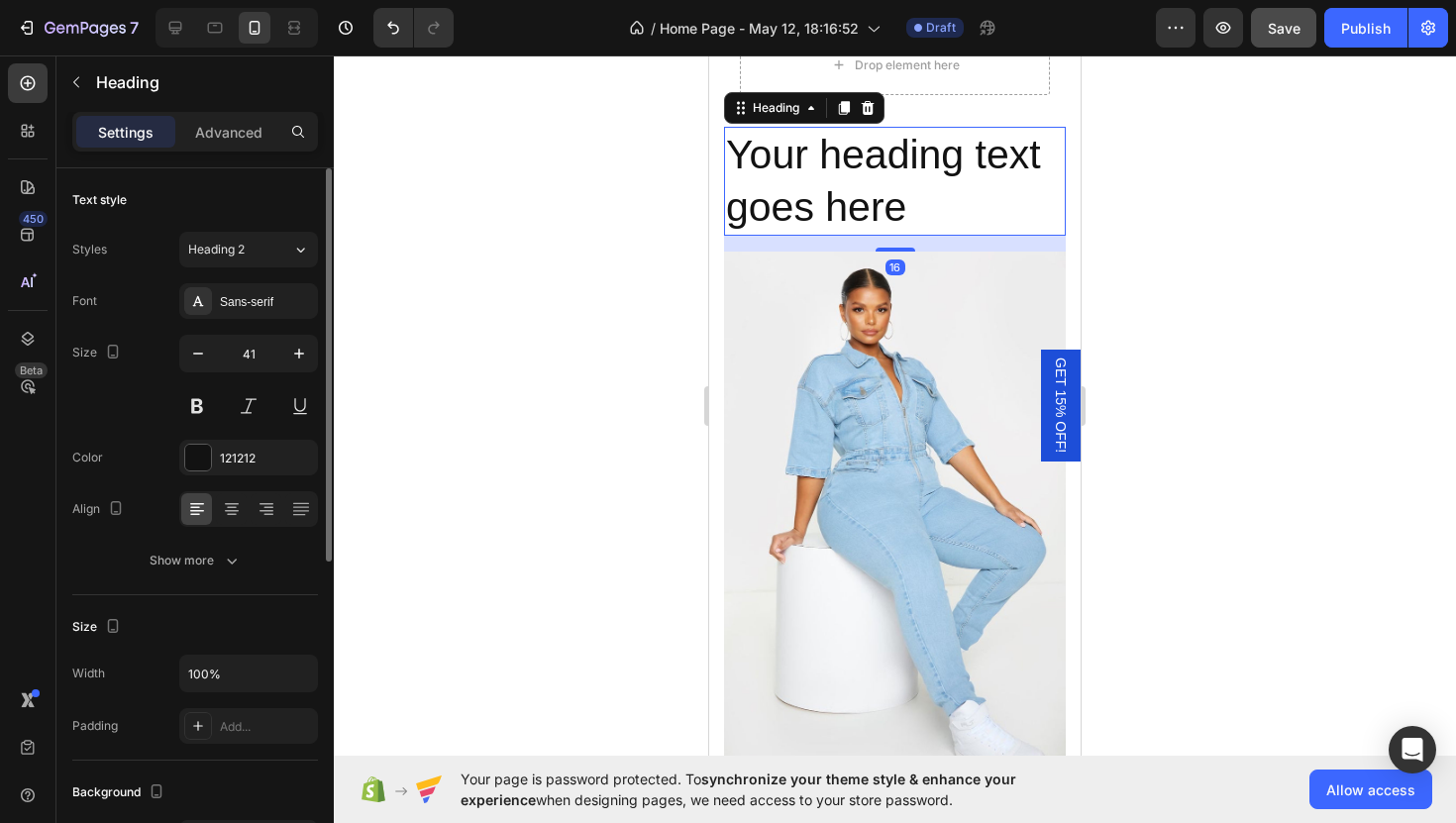 click on "Your heading text goes here" at bounding box center [894, 181] 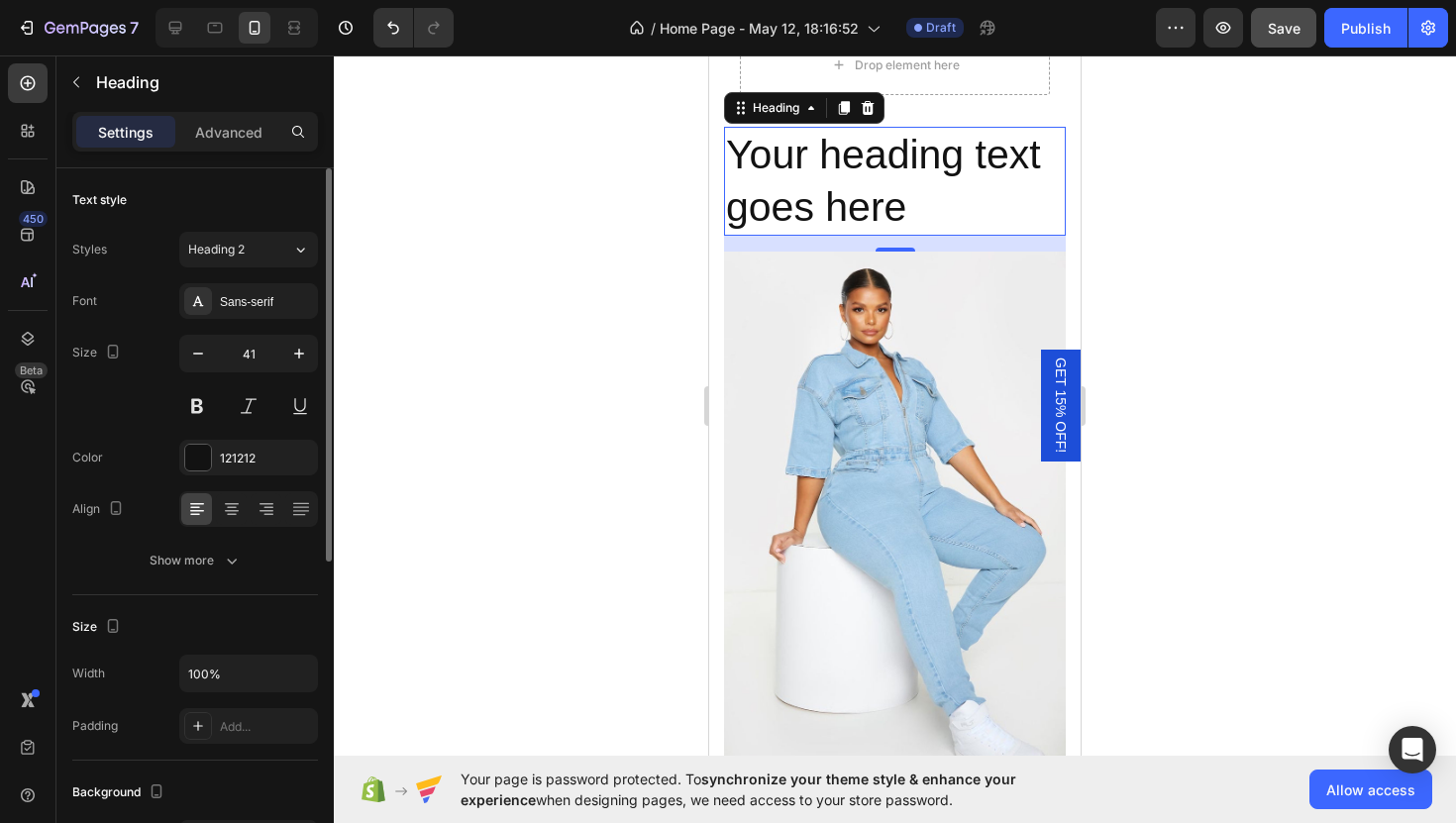 click on "Your heading text goes here" at bounding box center [894, 181] 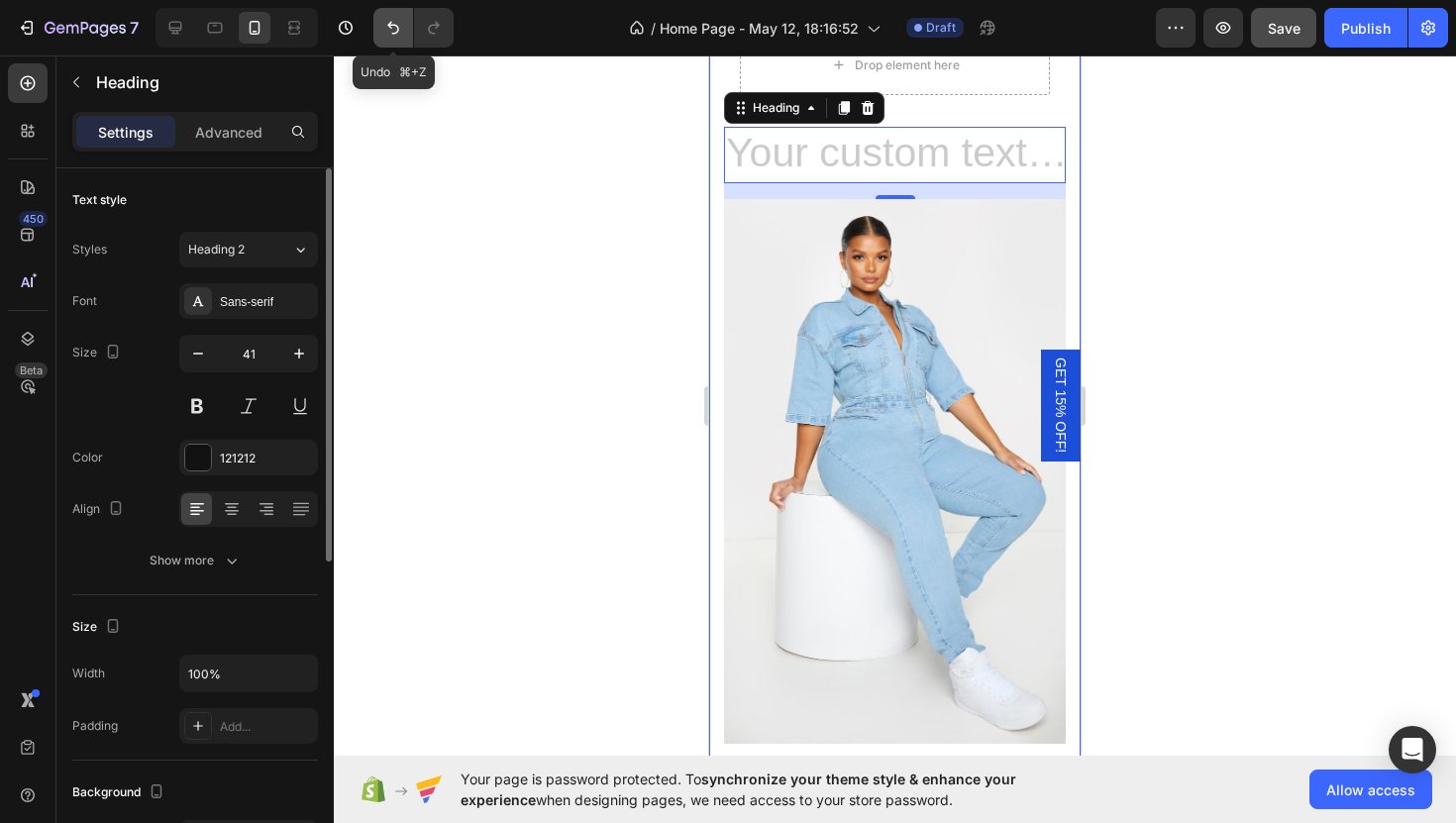 click 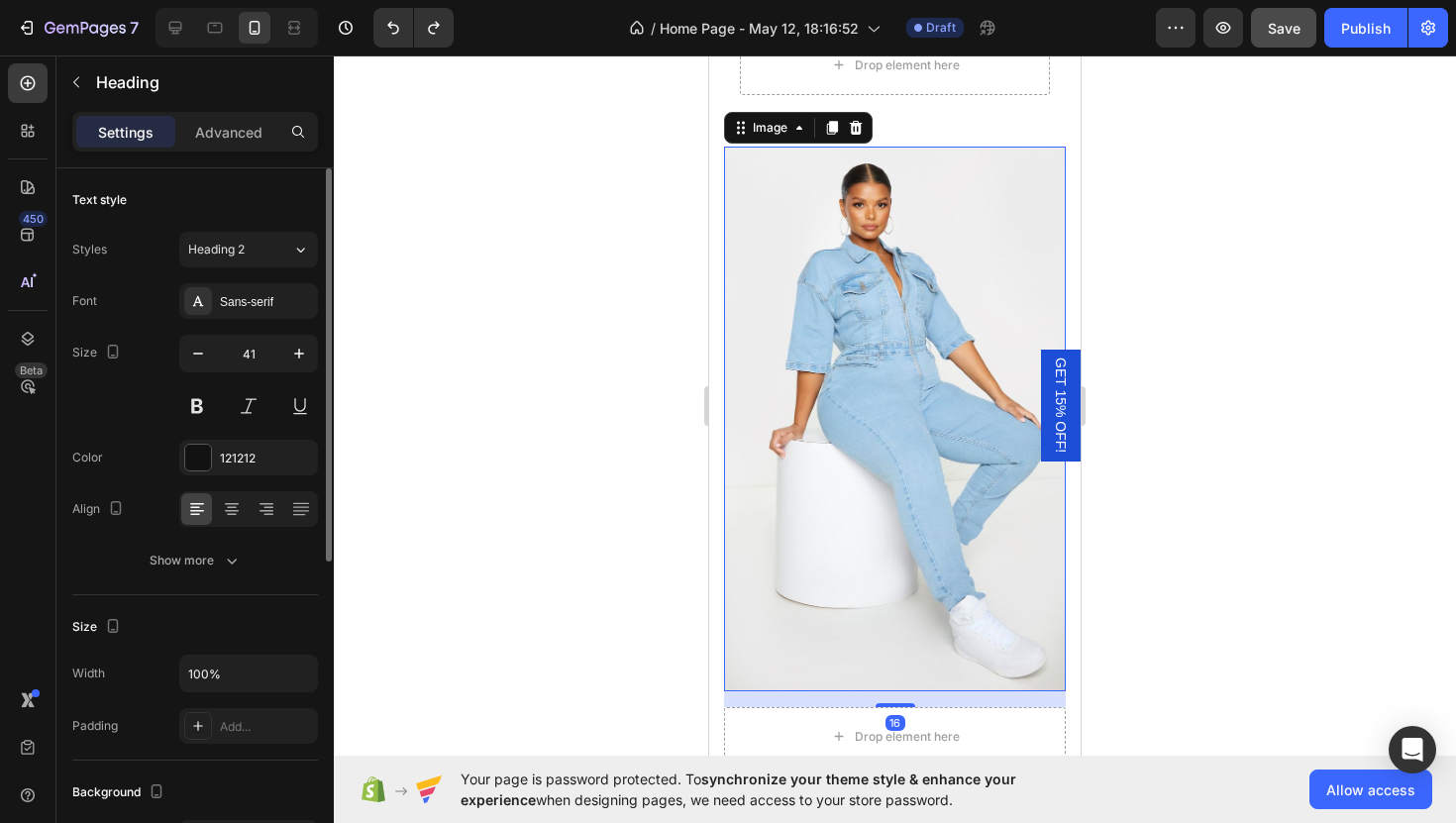 click at bounding box center [894, 419] 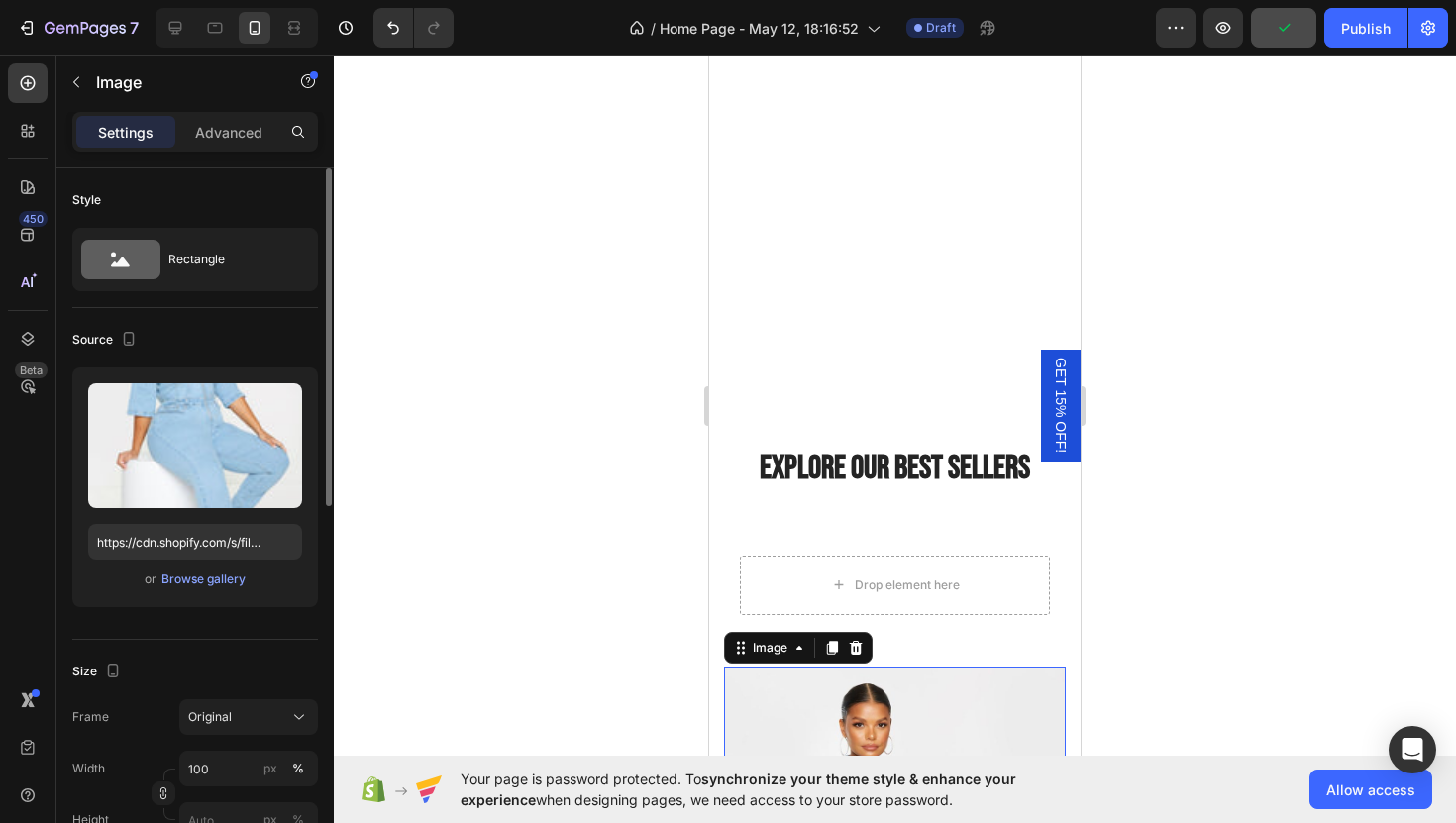 scroll, scrollTop: 1581, scrollLeft: 0, axis: vertical 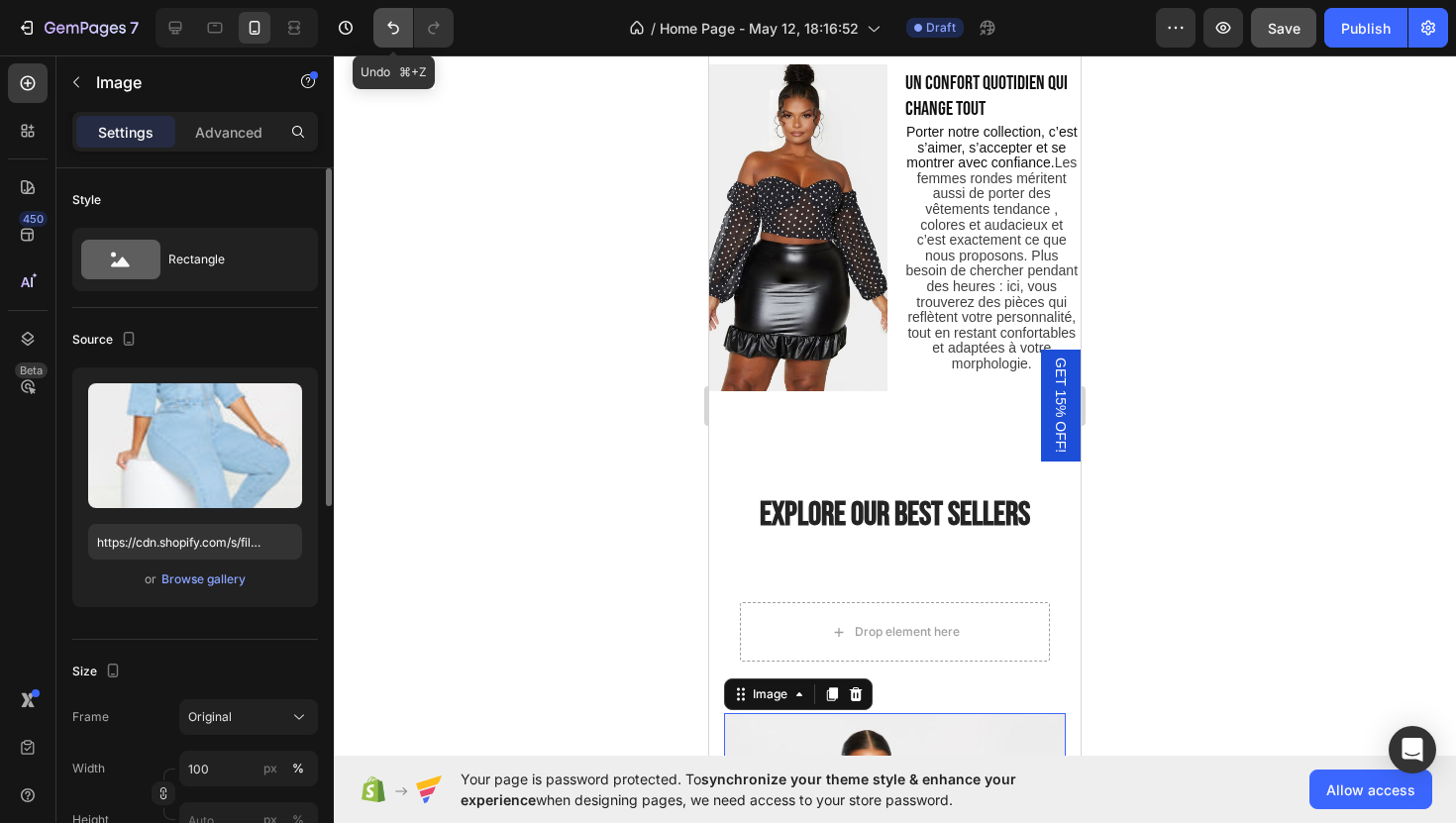 click 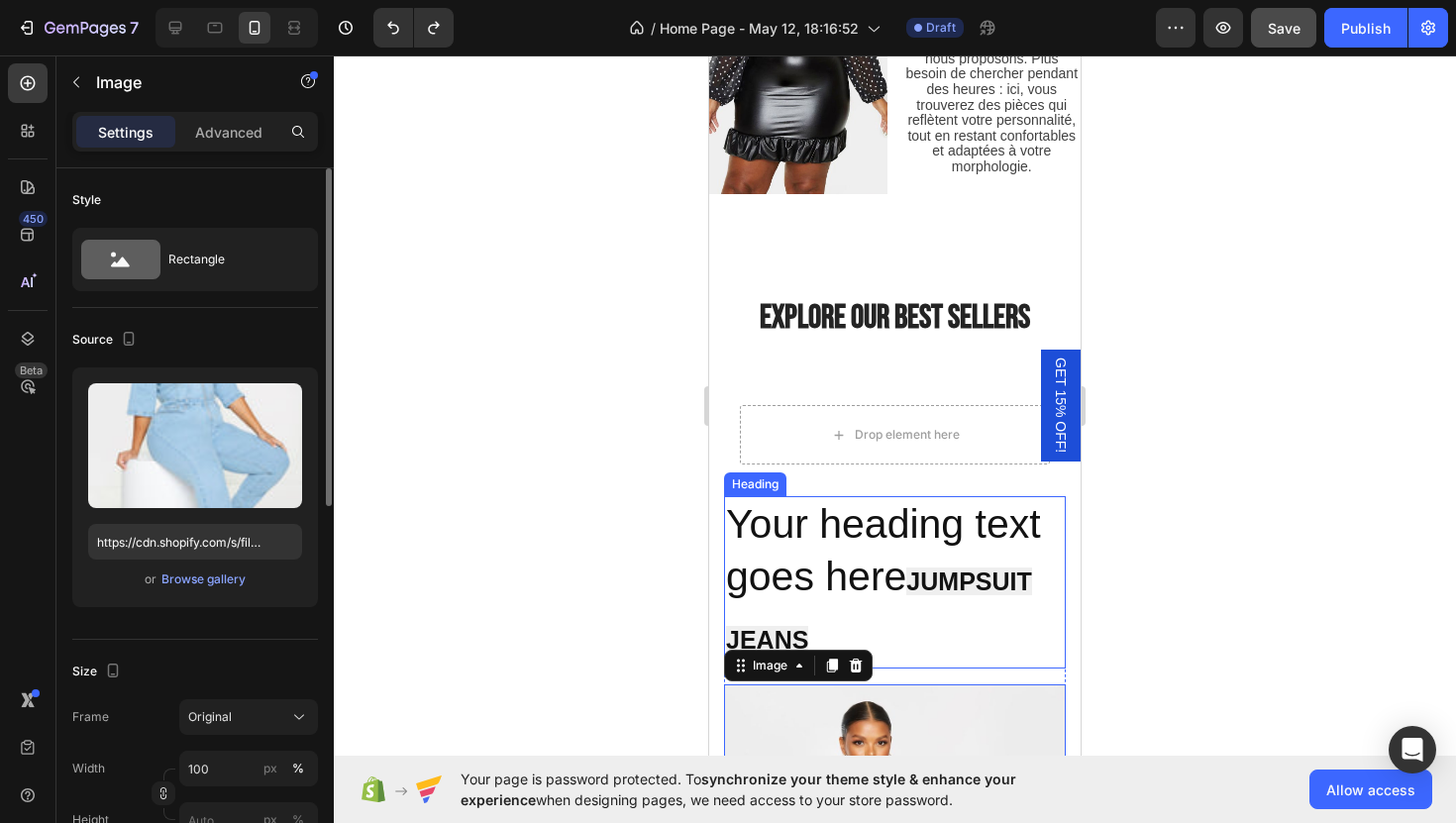 scroll, scrollTop: 1779, scrollLeft: 0, axis: vertical 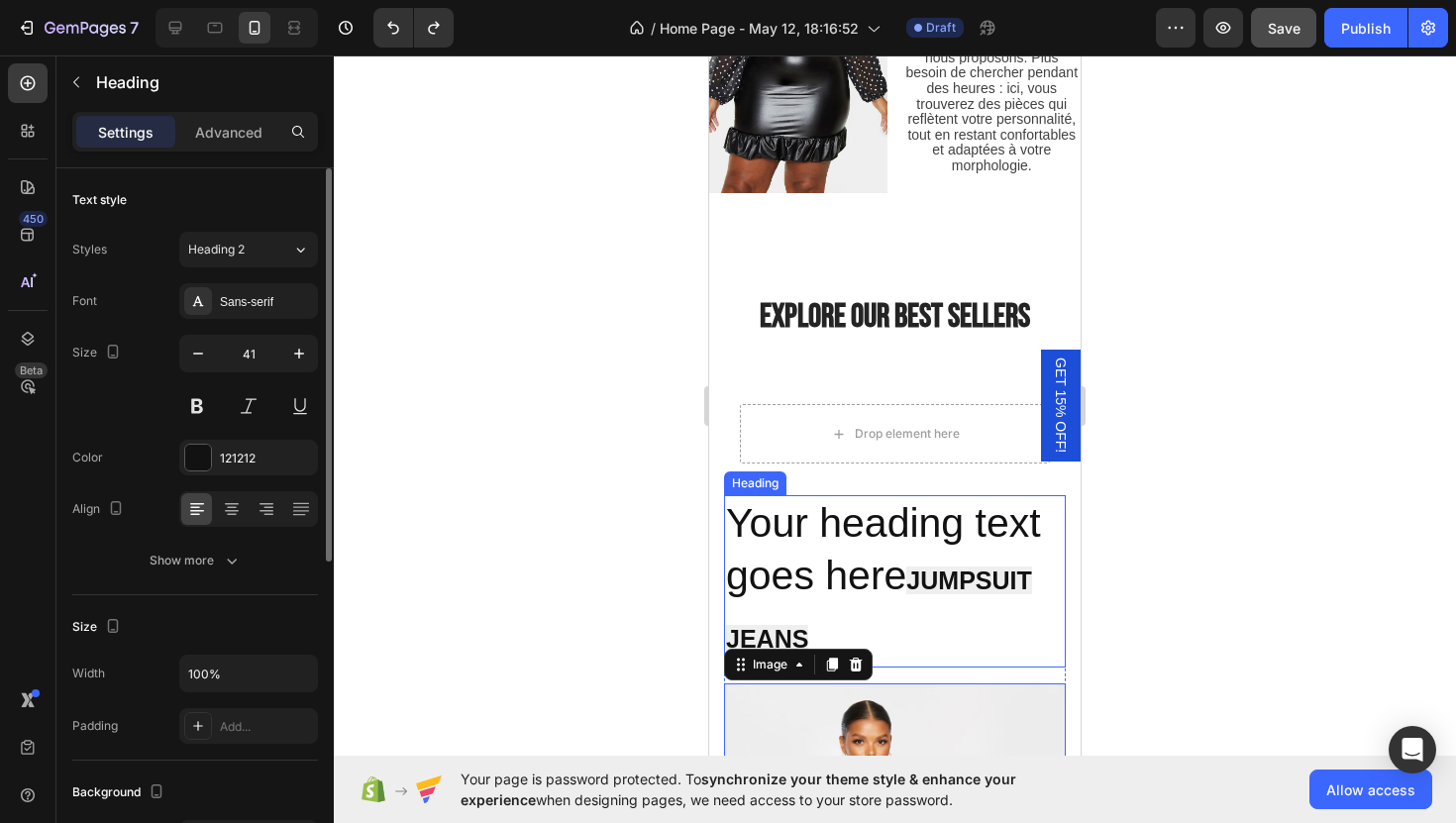 click on "Your heading text goes here JUMPSUIT JEANS" at bounding box center [894, 581] 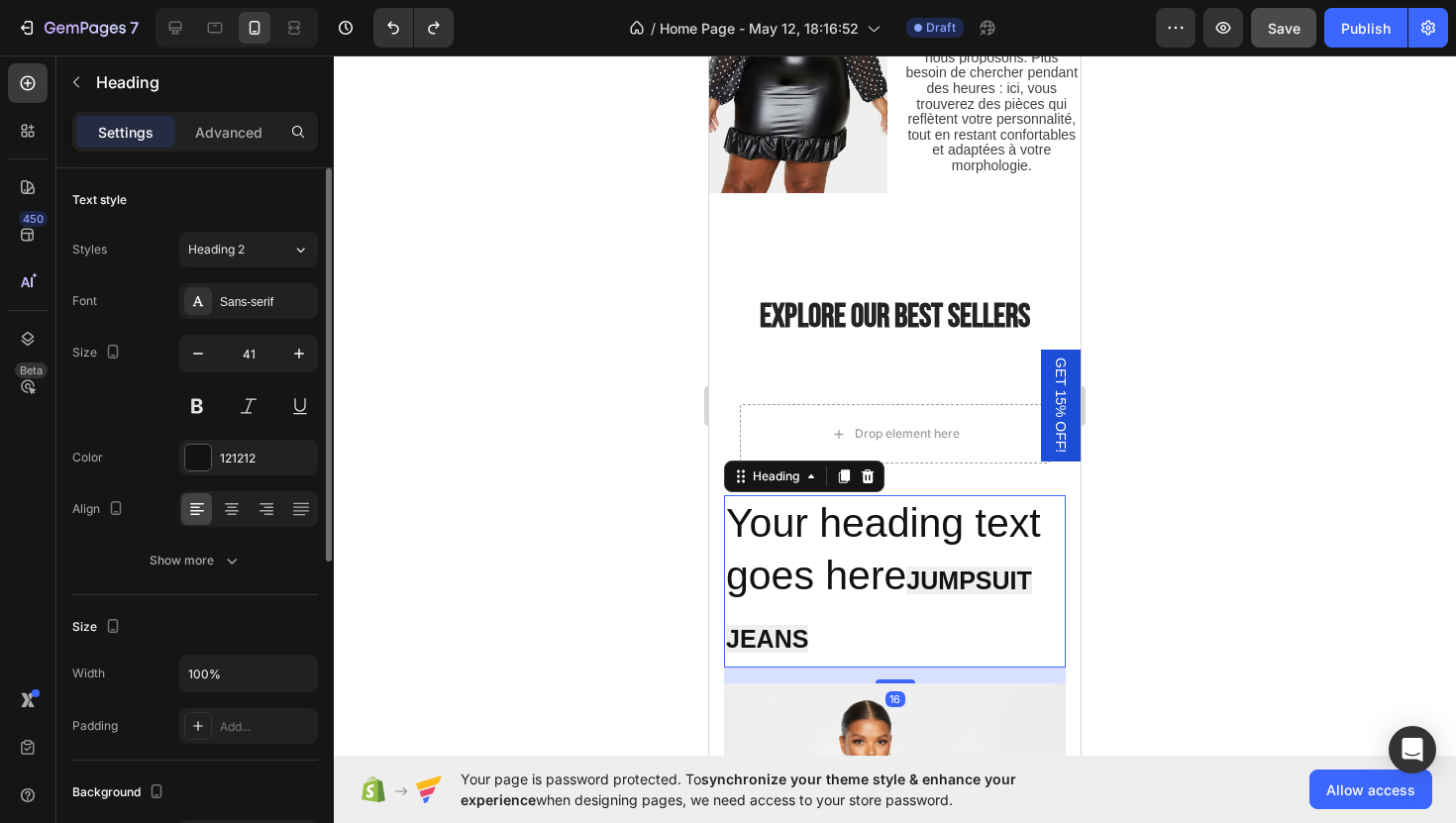 click on "Your heading text goes here JUMPSUIT JEANS" at bounding box center [894, 581] 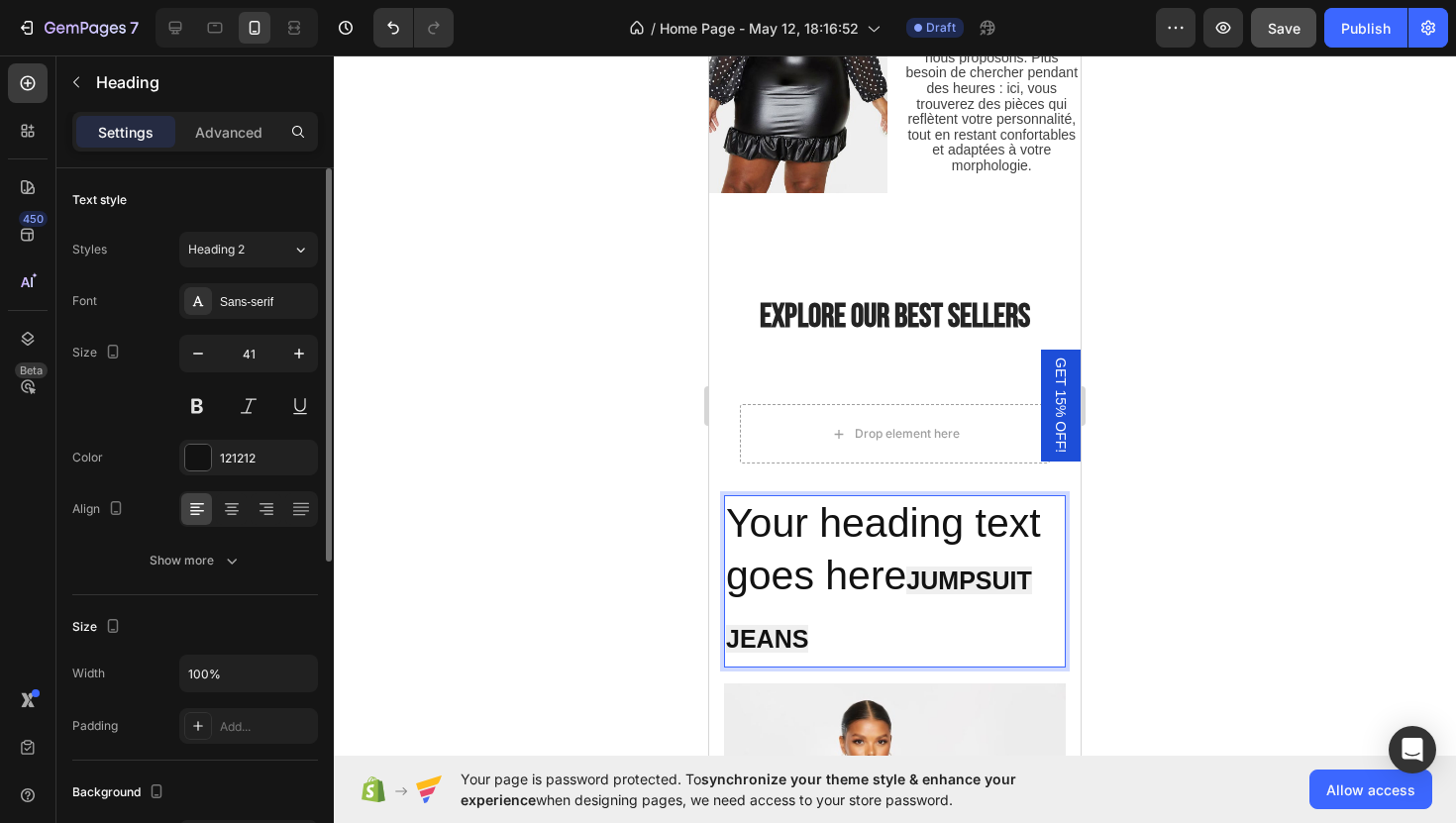 click on "Your heading text goes here JUMPSUIT JEANS" at bounding box center (894, 581) 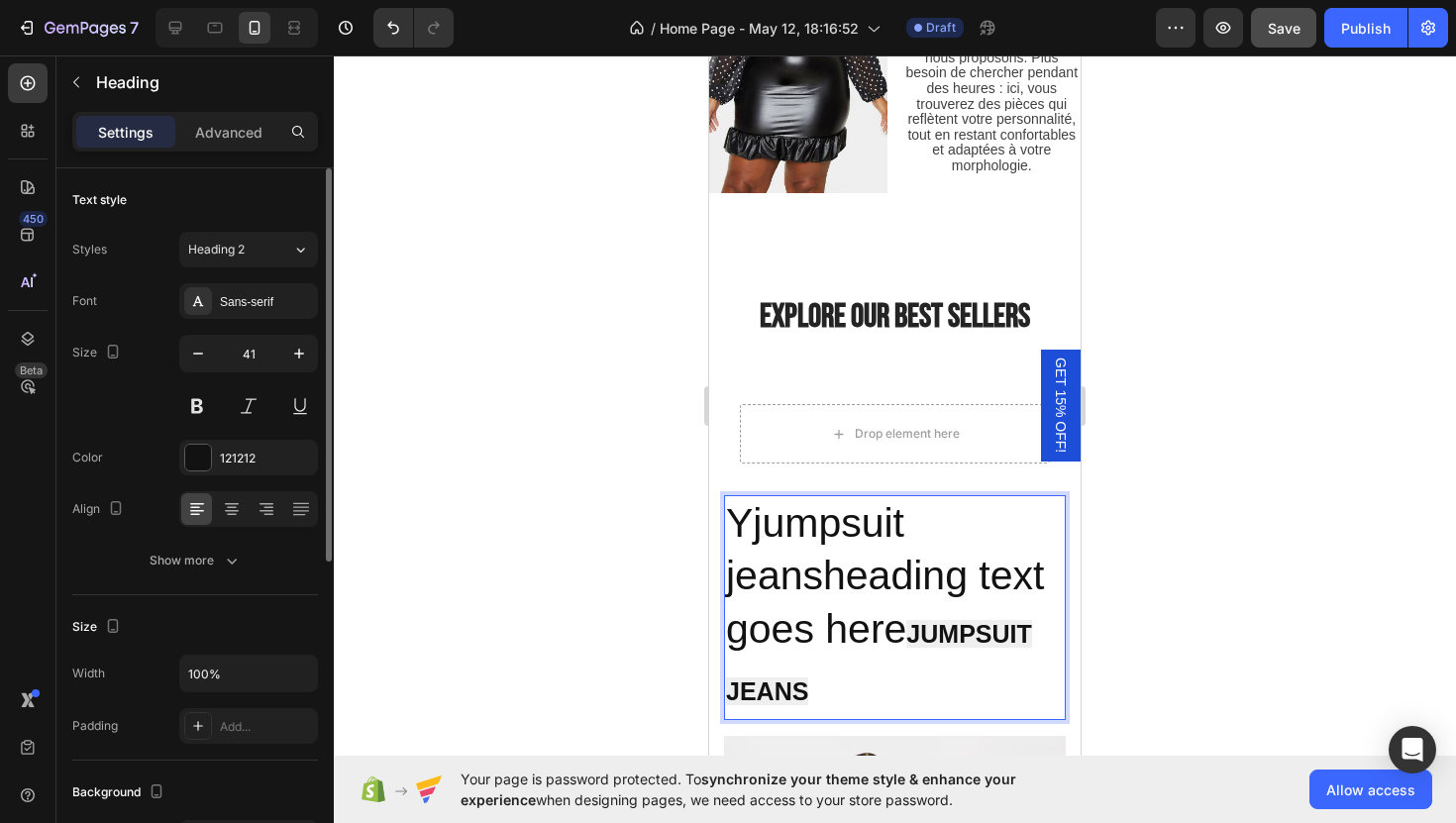 click on "Yjumpsuit jeansheading text goes here JUMPSUIT JEANS" at bounding box center (894, 607) 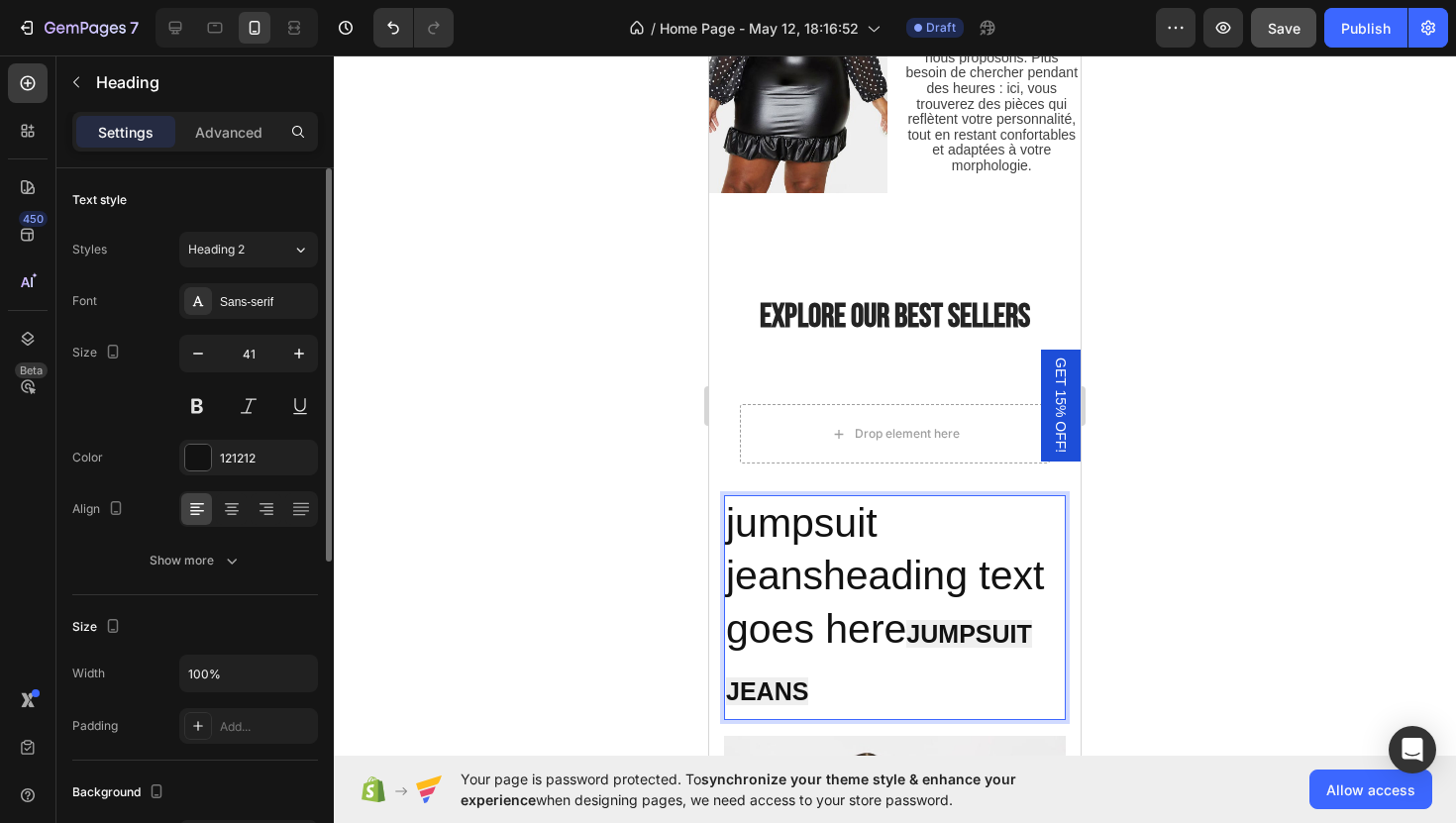 click on "jumpsuit jeansheading text goes here JUMPSUIT JEANS" at bounding box center [894, 607] 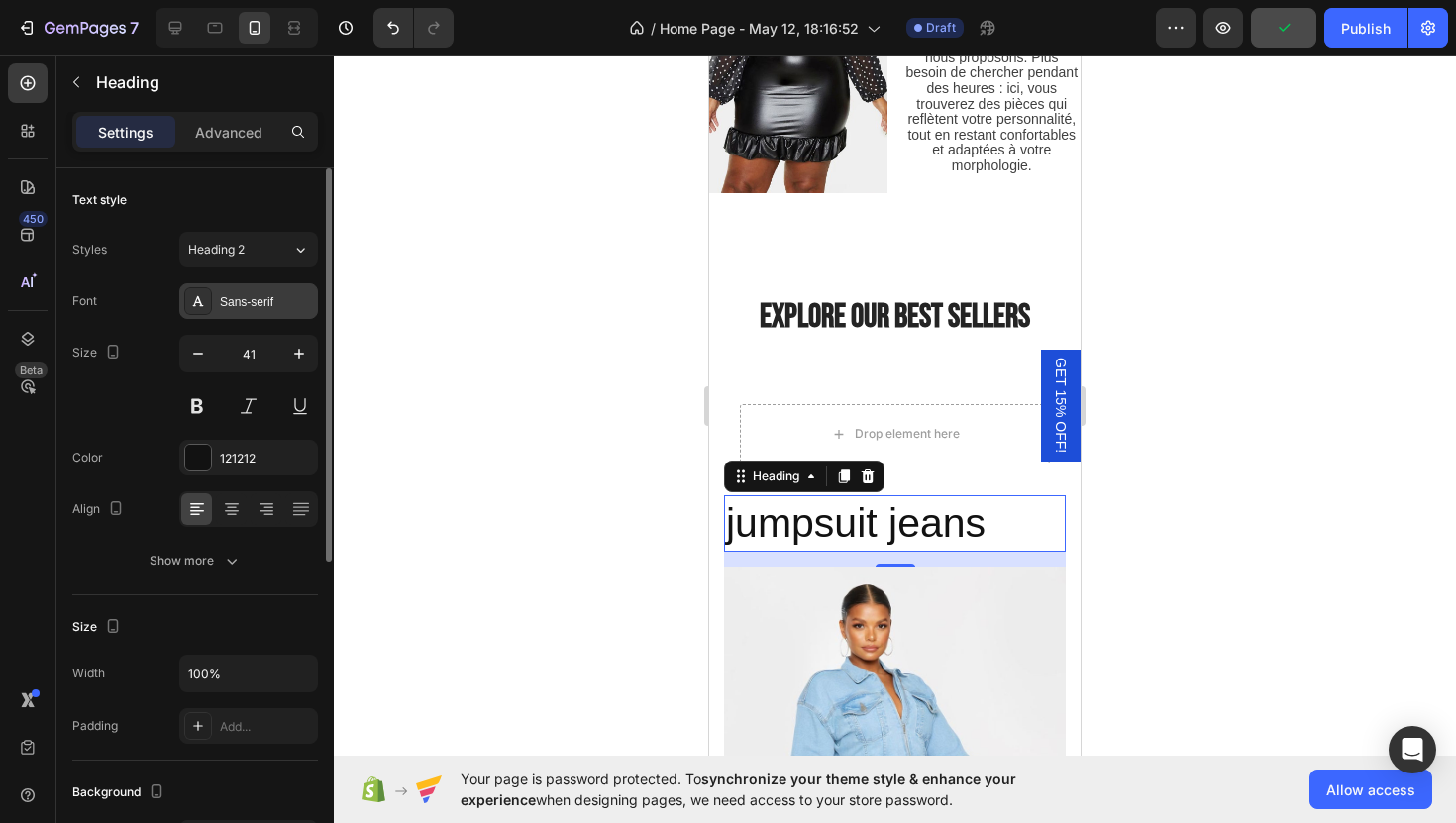 click on "Sans-serif" at bounding box center (266, 302) 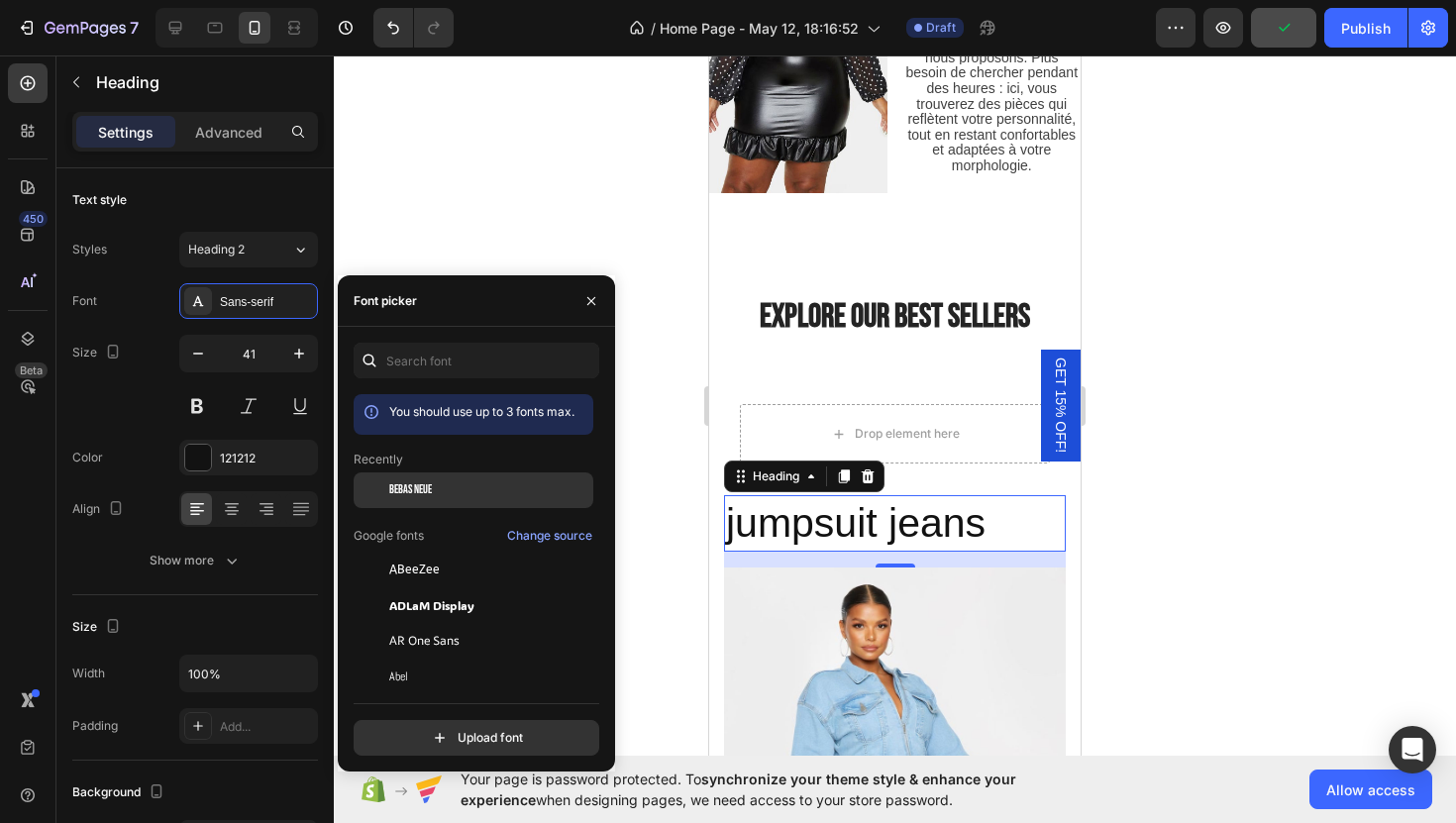 click on "Bebas Neue" 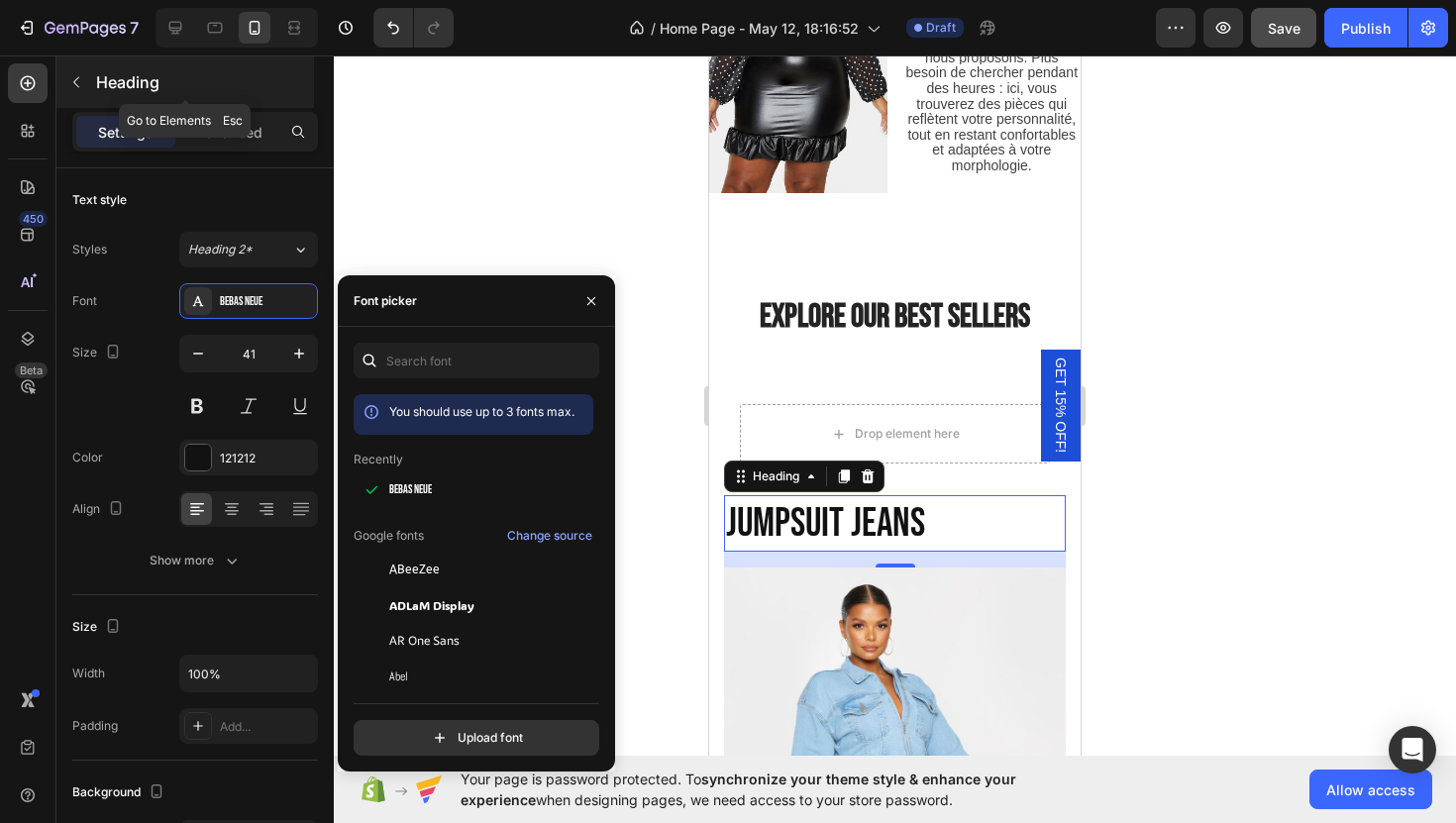 click 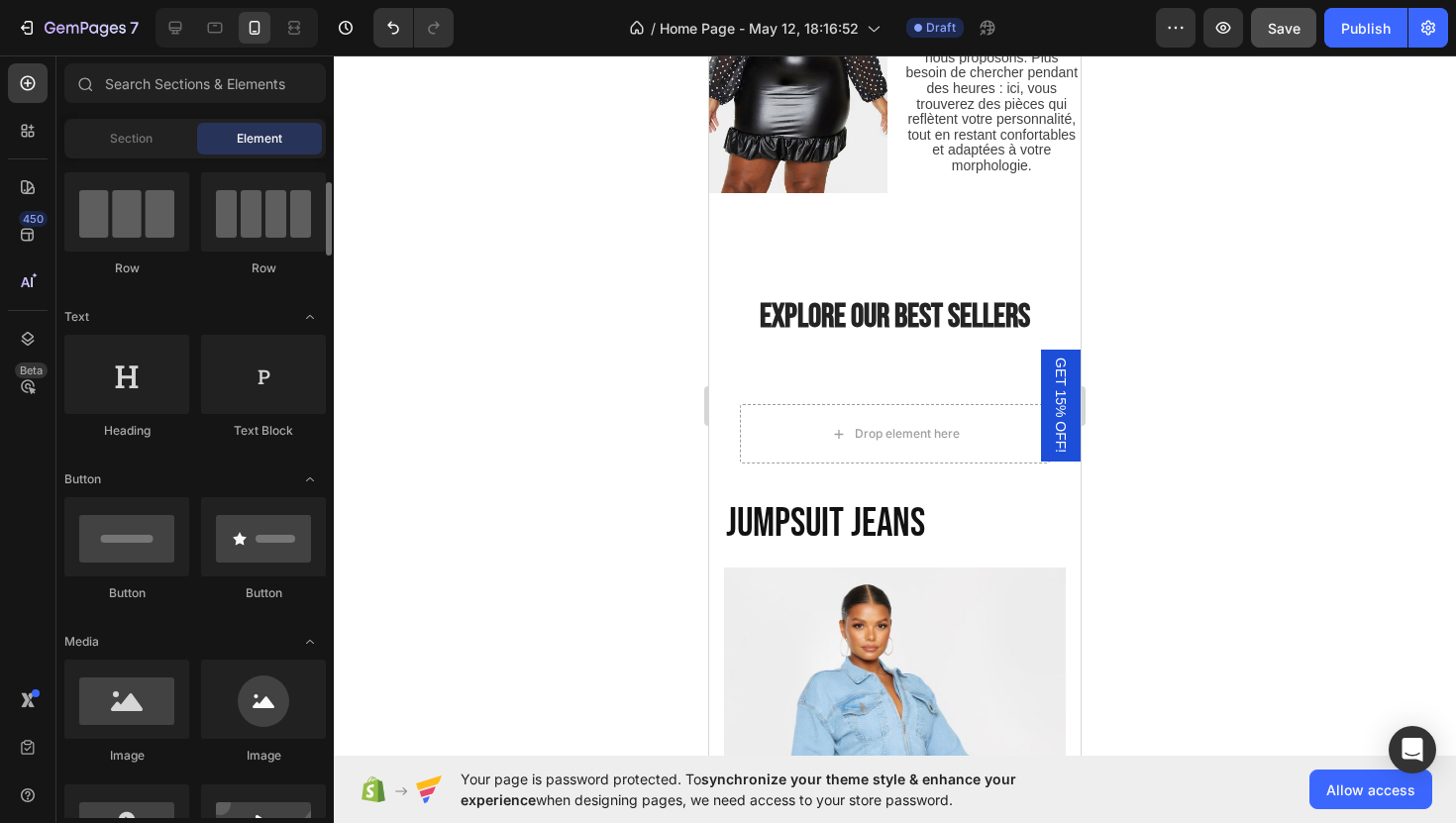 scroll, scrollTop: 154, scrollLeft: 0, axis: vertical 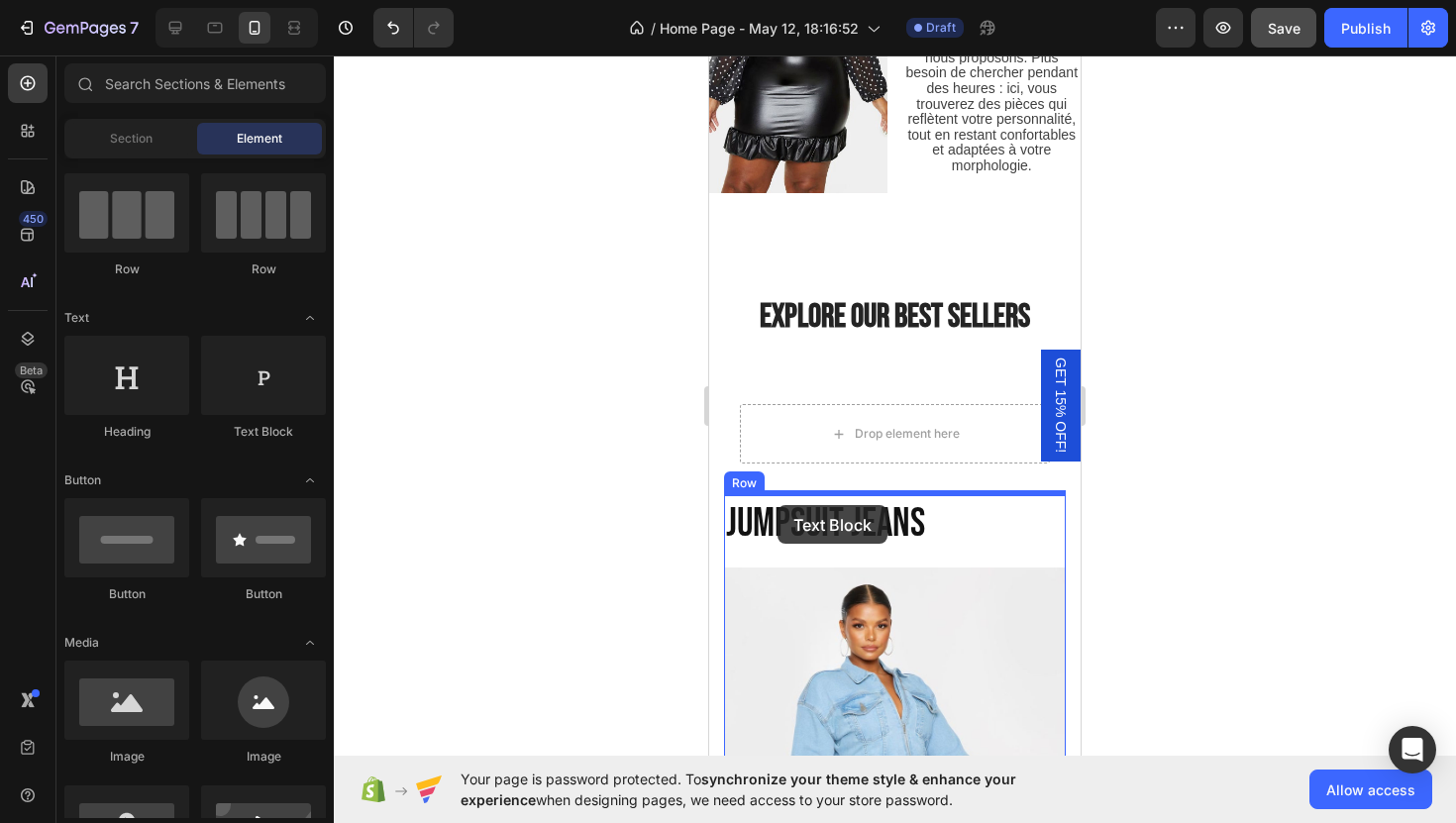 drag, startPoint x: 963, startPoint y: 457, endPoint x: 778, endPoint y: 506, distance: 191.3792 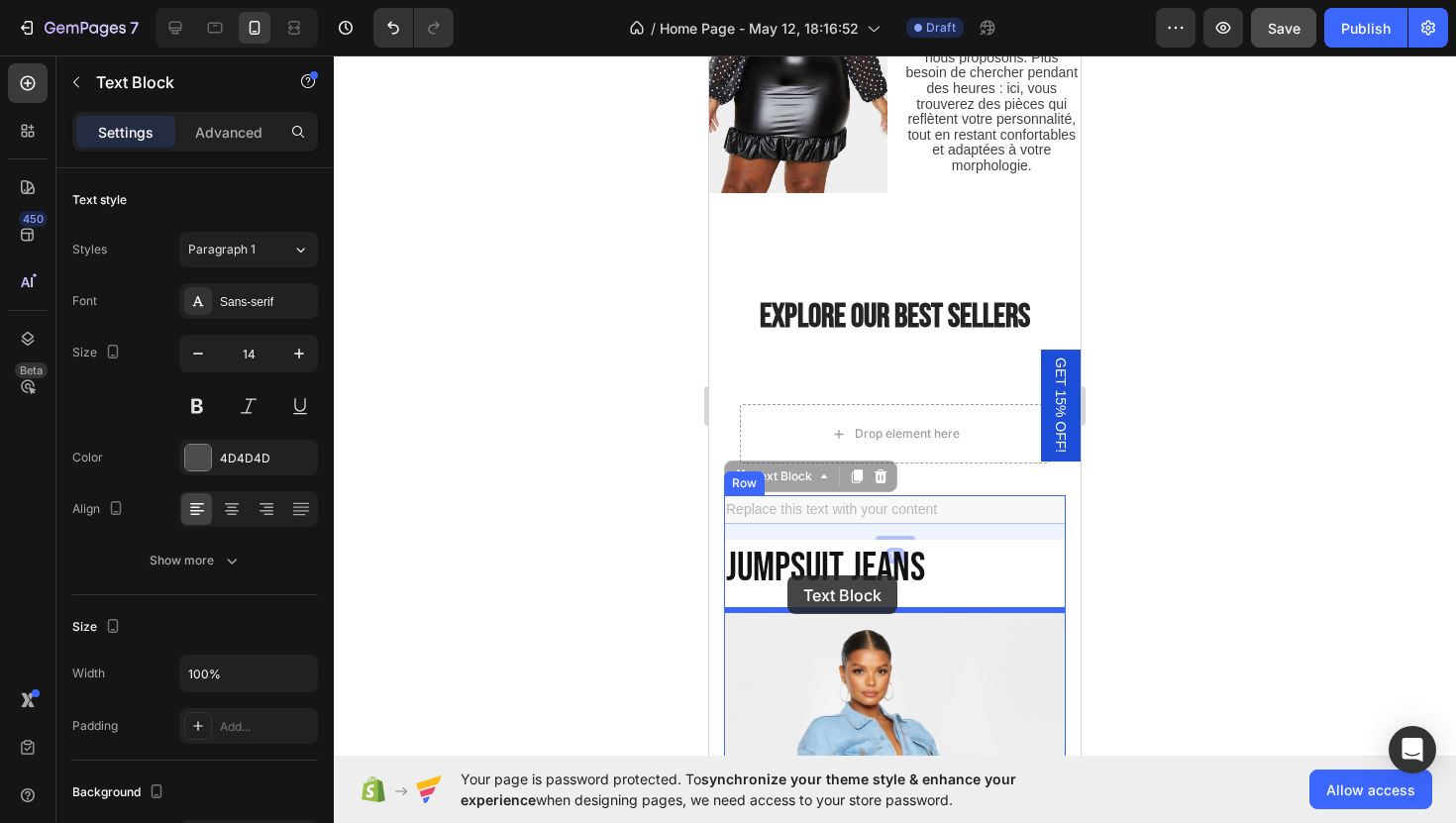 drag, startPoint x: 778, startPoint y: 506, endPoint x: 787, endPoint y: 573, distance: 67.60178 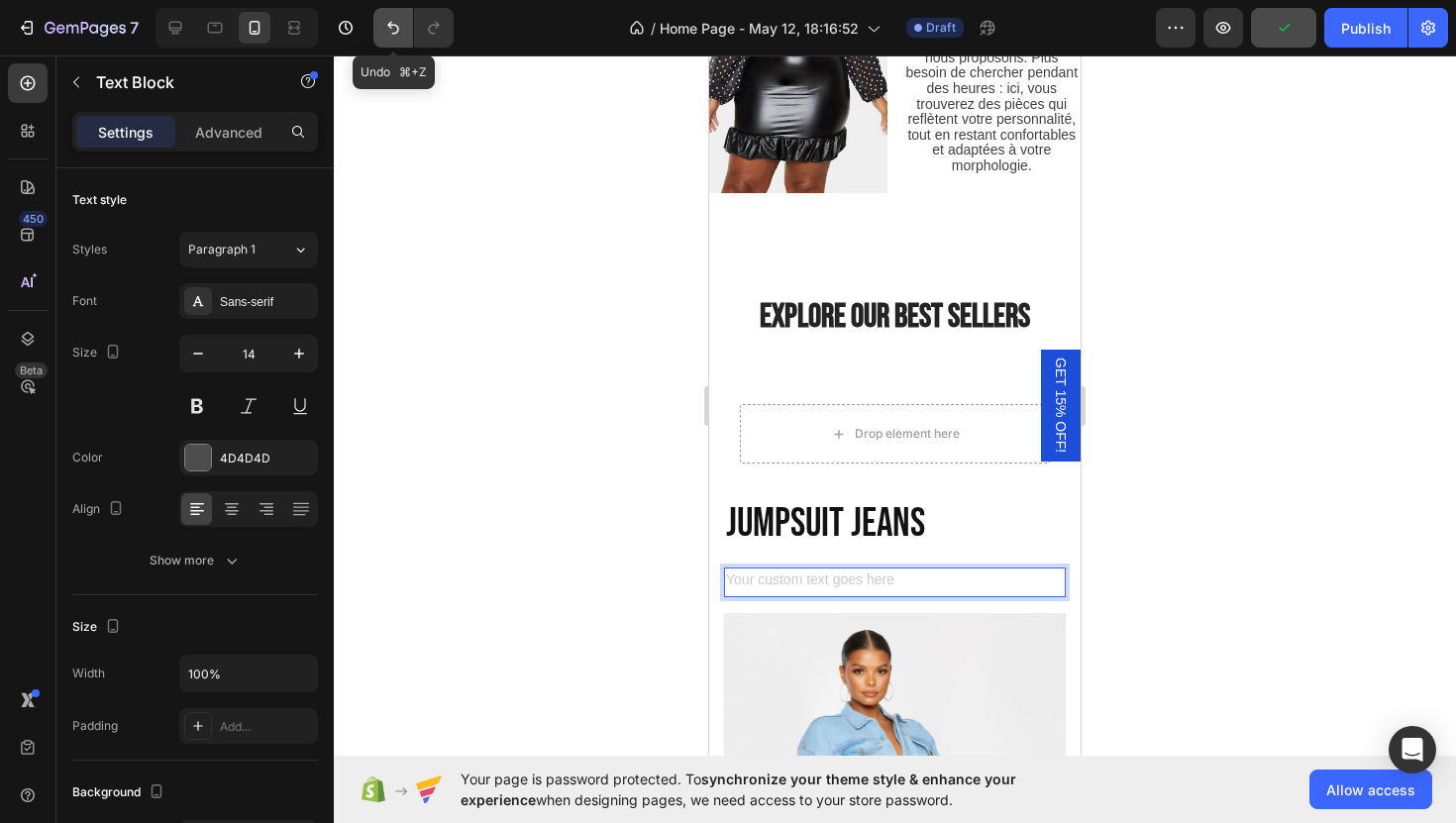 click 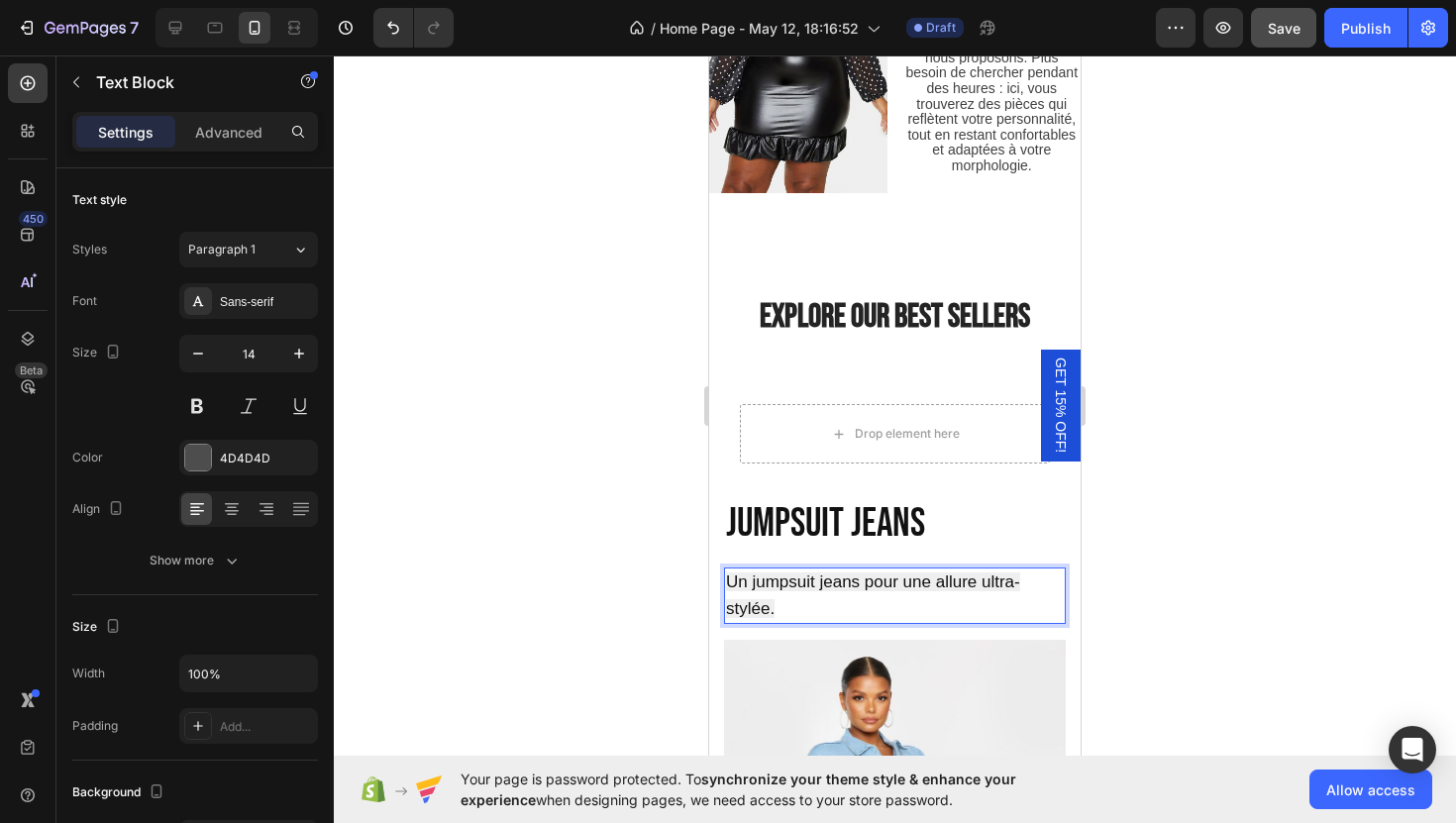 click on "Un jumpsuit jeans pour une allure ultra-stylée." at bounding box center (894, 595) 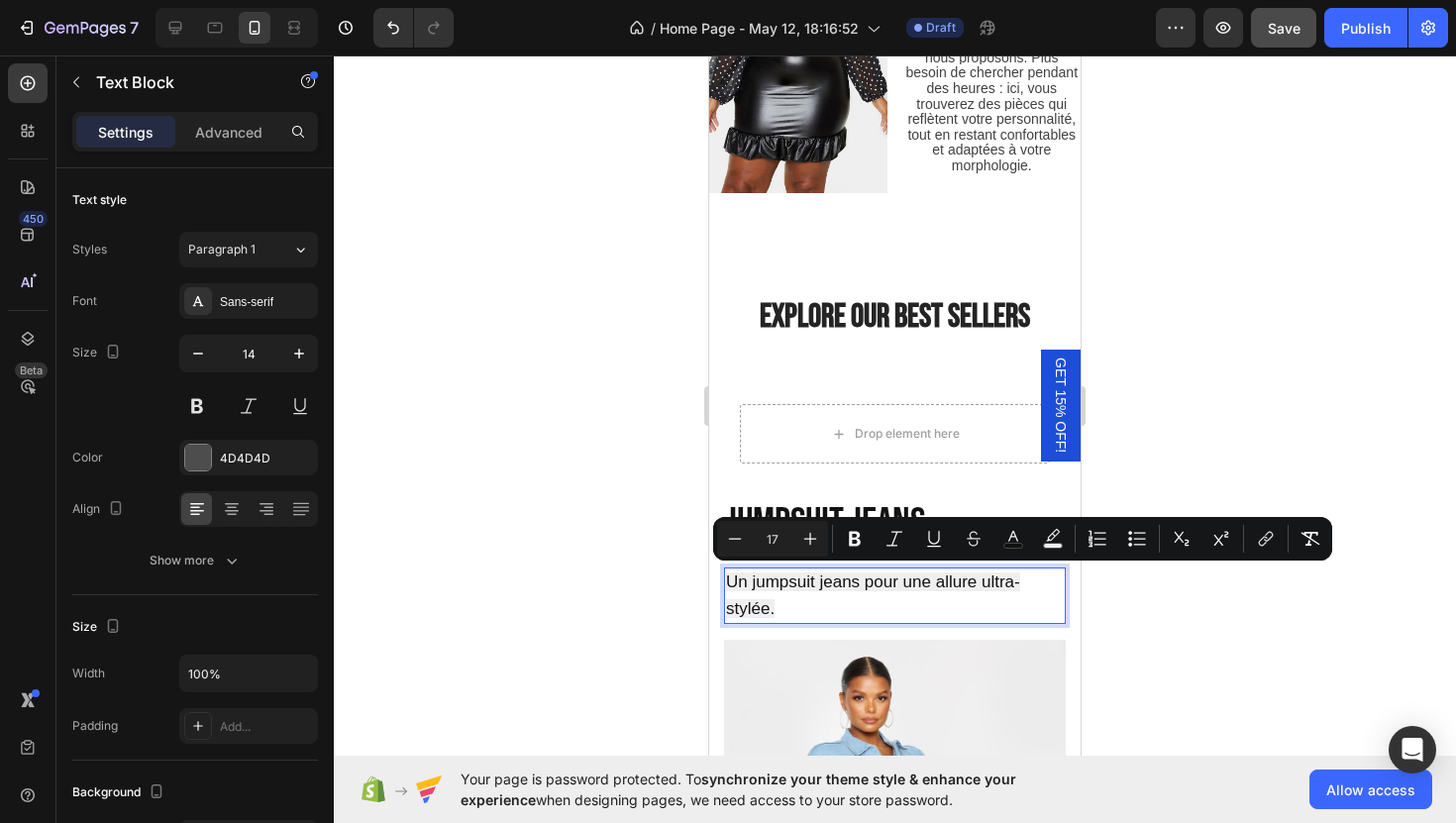 drag, startPoint x: 824, startPoint y: 606, endPoint x: 699, endPoint y: 560, distance: 133.19535 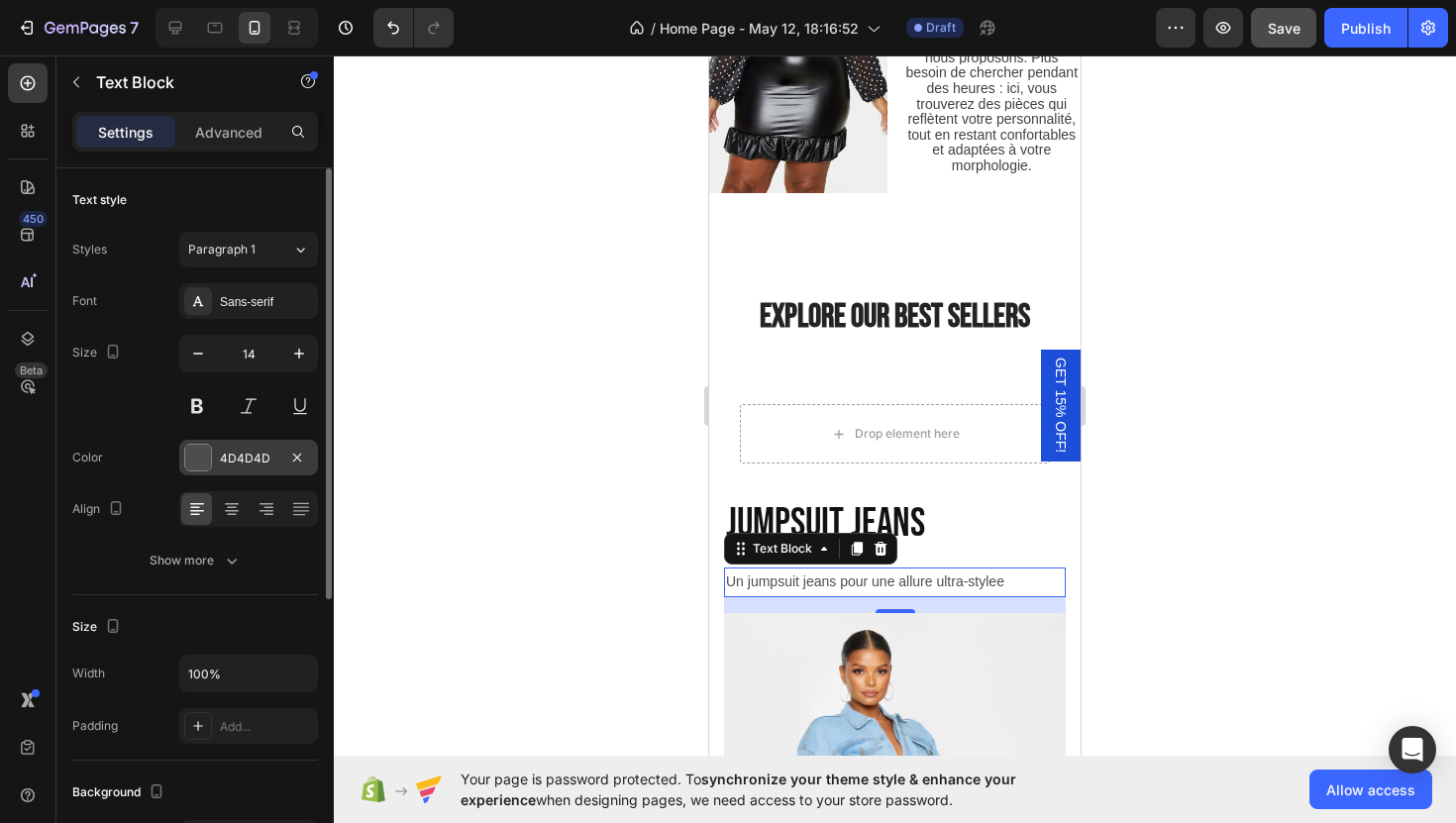 click at bounding box center [198, 458] 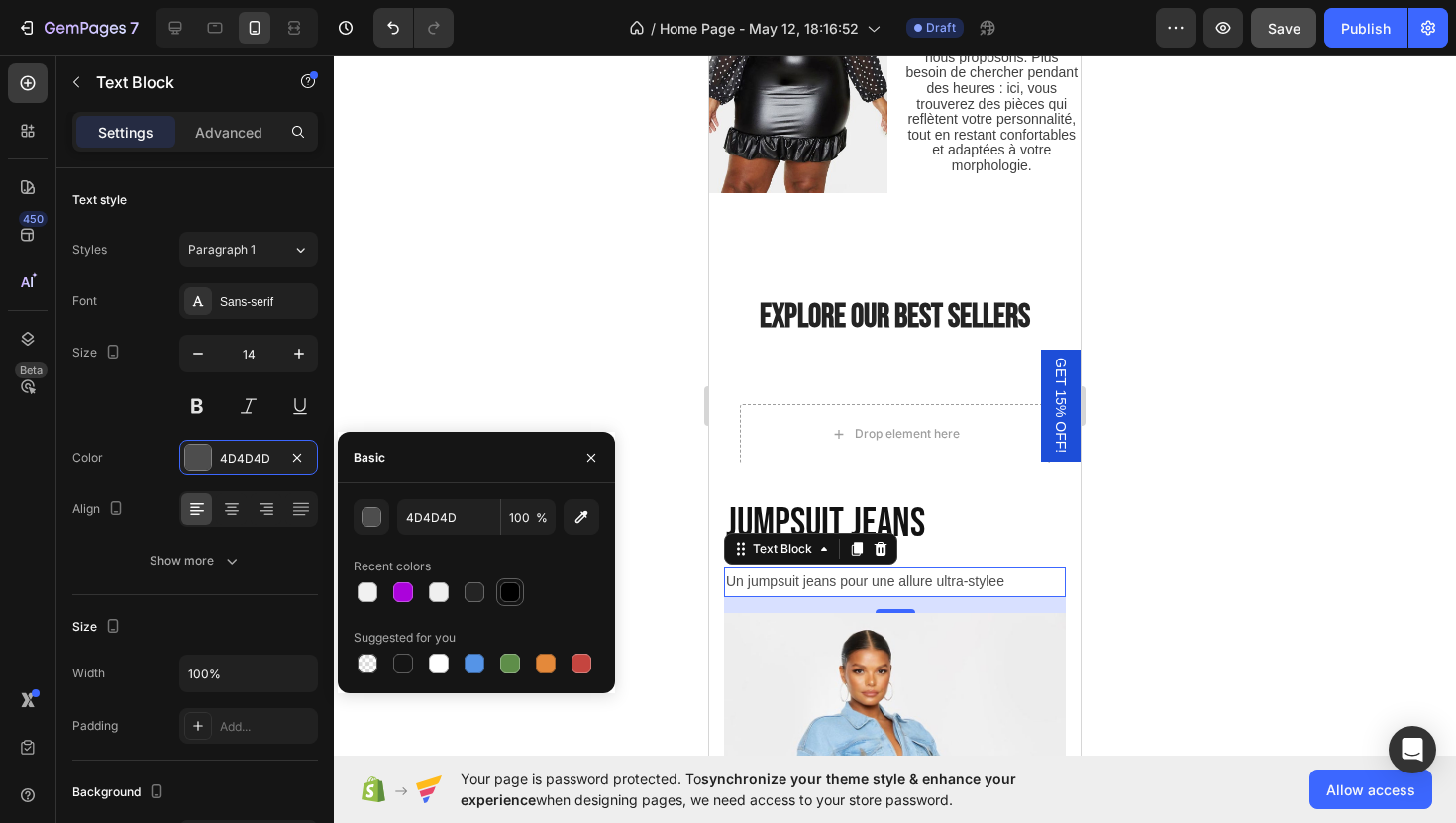 click at bounding box center (510, 592) 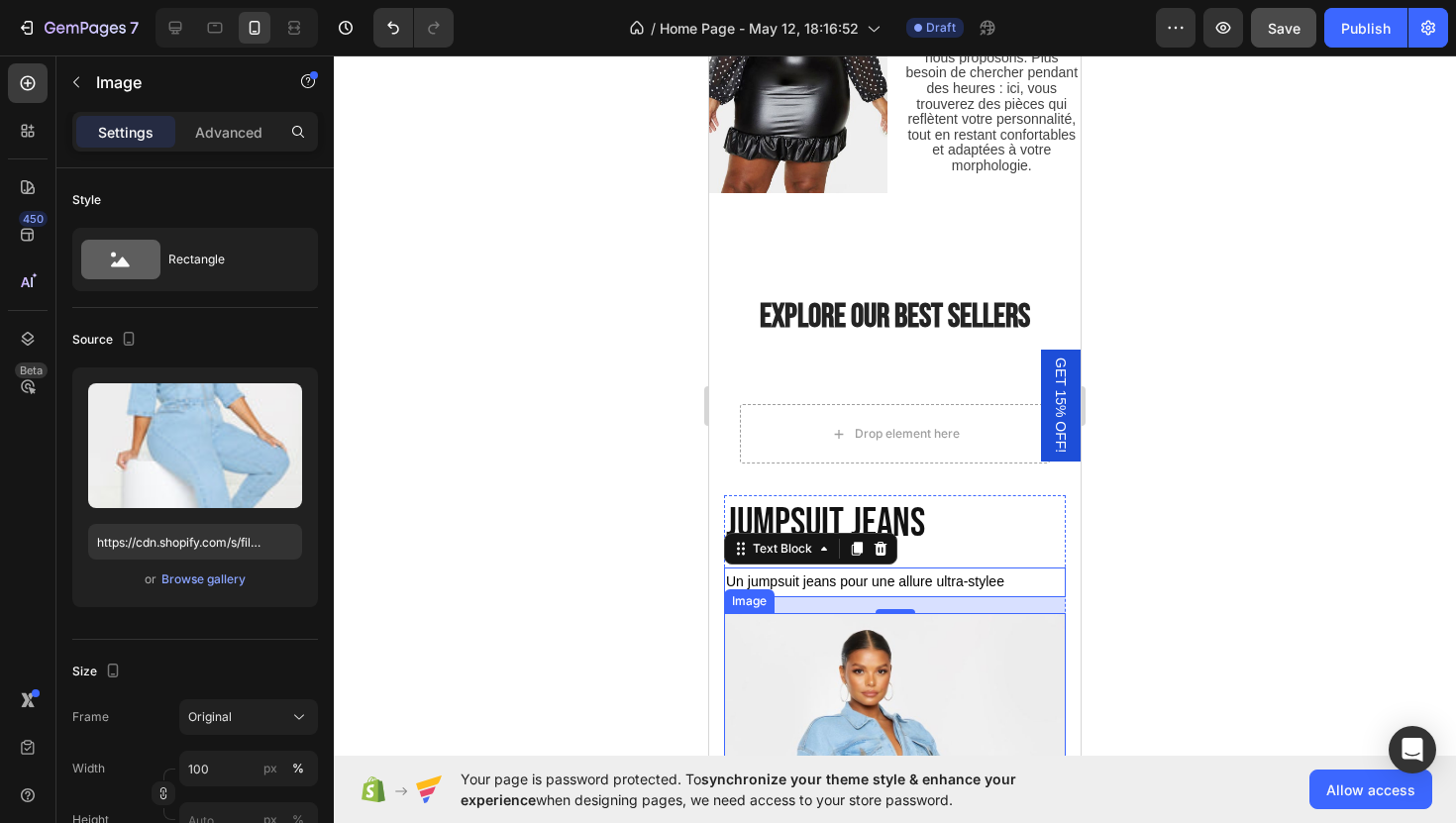 click at bounding box center (894, 885) 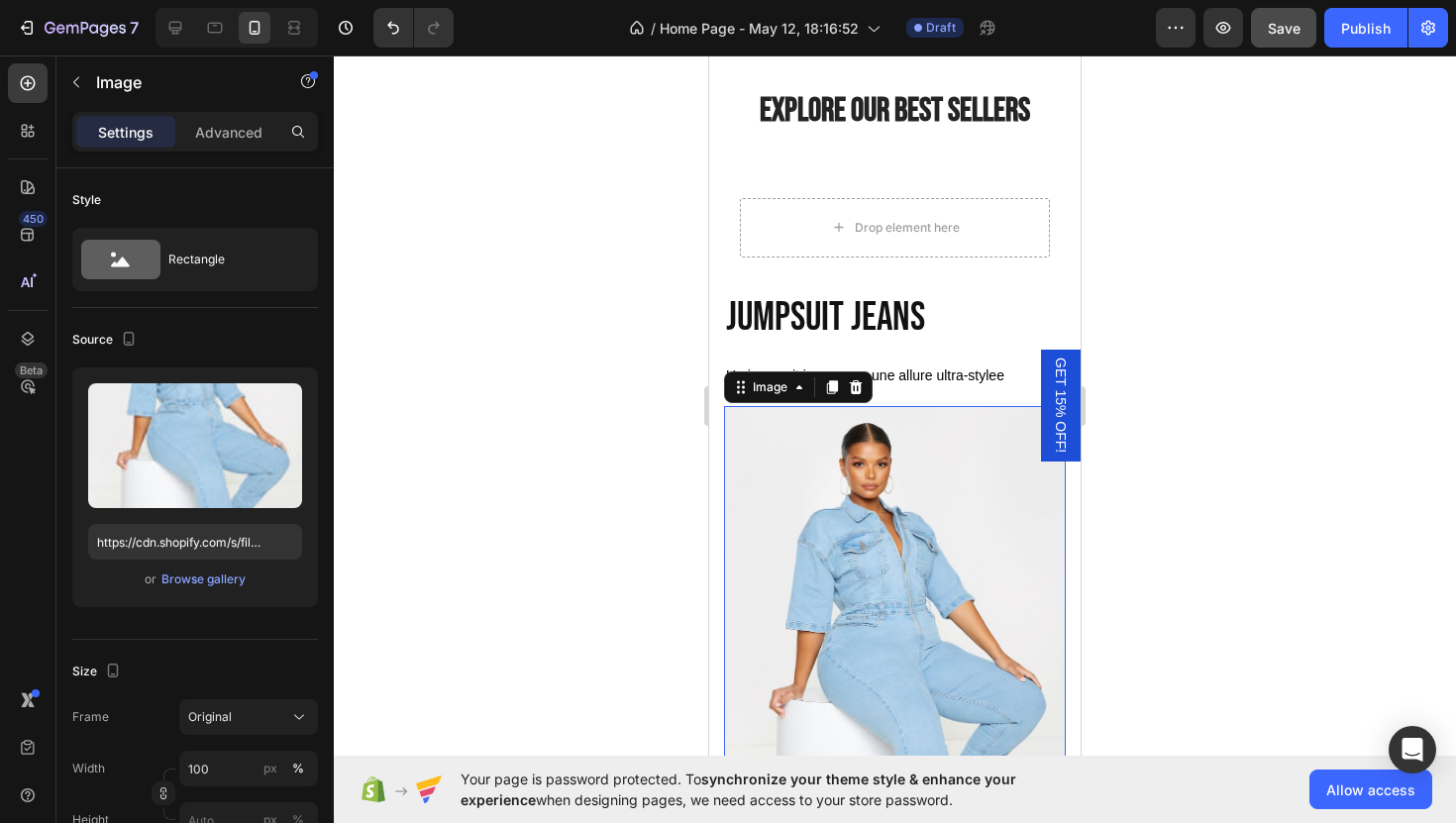 scroll, scrollTop: 1991, scrollLeft: 0, axis: vertical 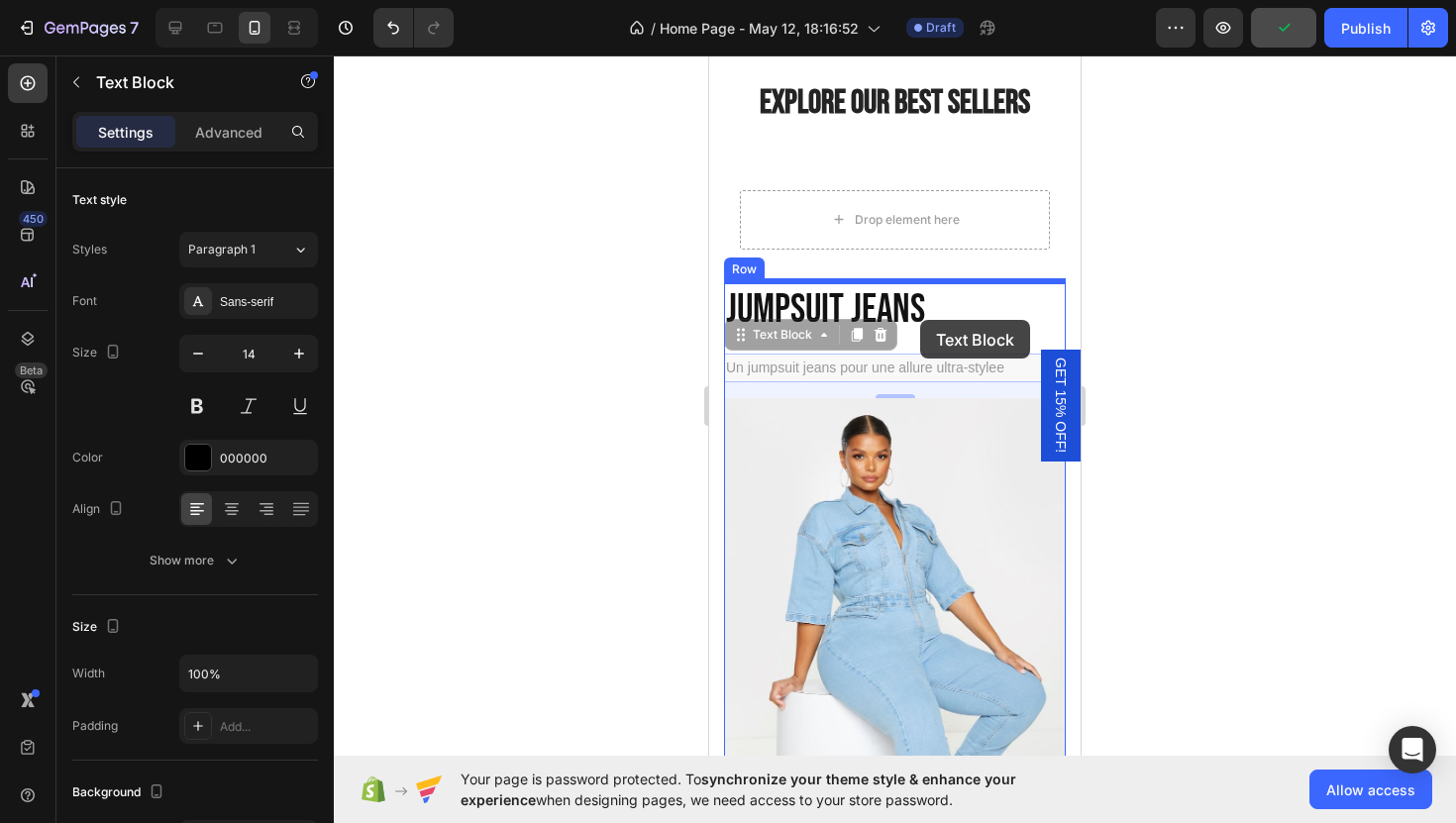 drag, startPoint x: 914, startPoint y: 368, endPoint x: 920, endPoint y: 319, distance: 49.36598 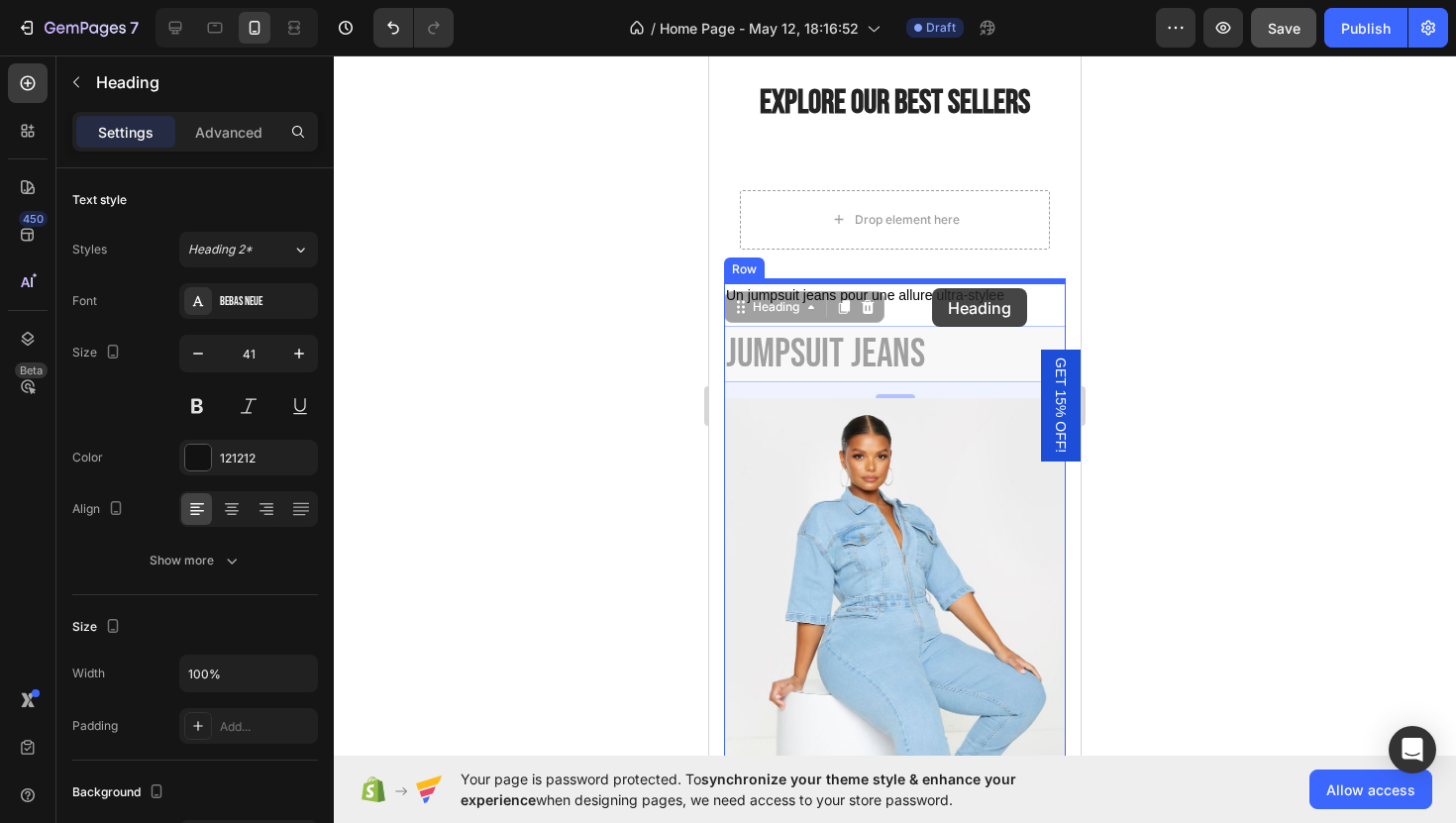 drag, startPoint x: 925, startPoint y: 350, endPoint x: 932, endPoint y: 288, distance: 62.39391 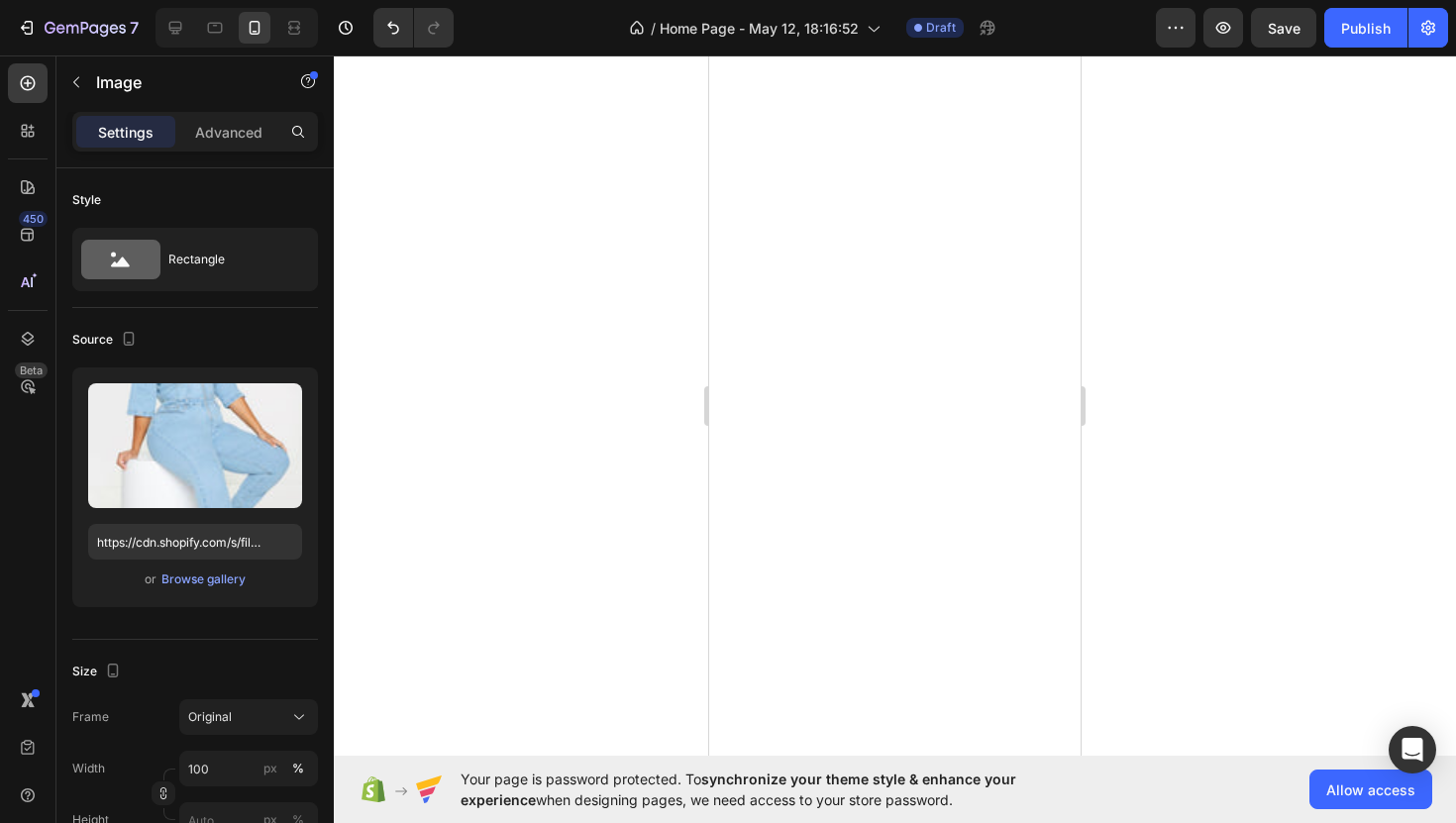 scroll, scrollTop: 0, scrollLeft: 0, axis: both 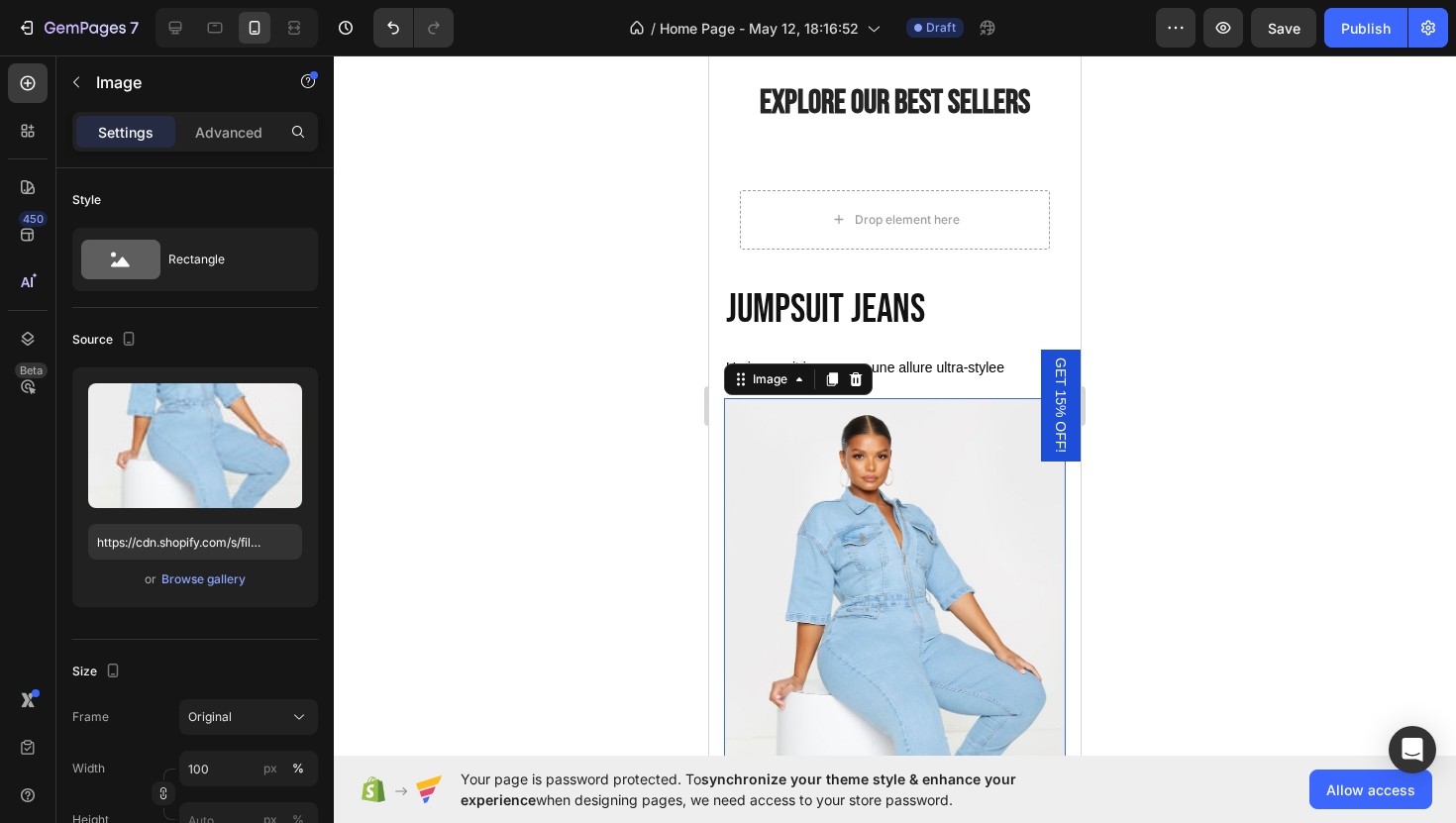 click at bounding box center (894, 670) 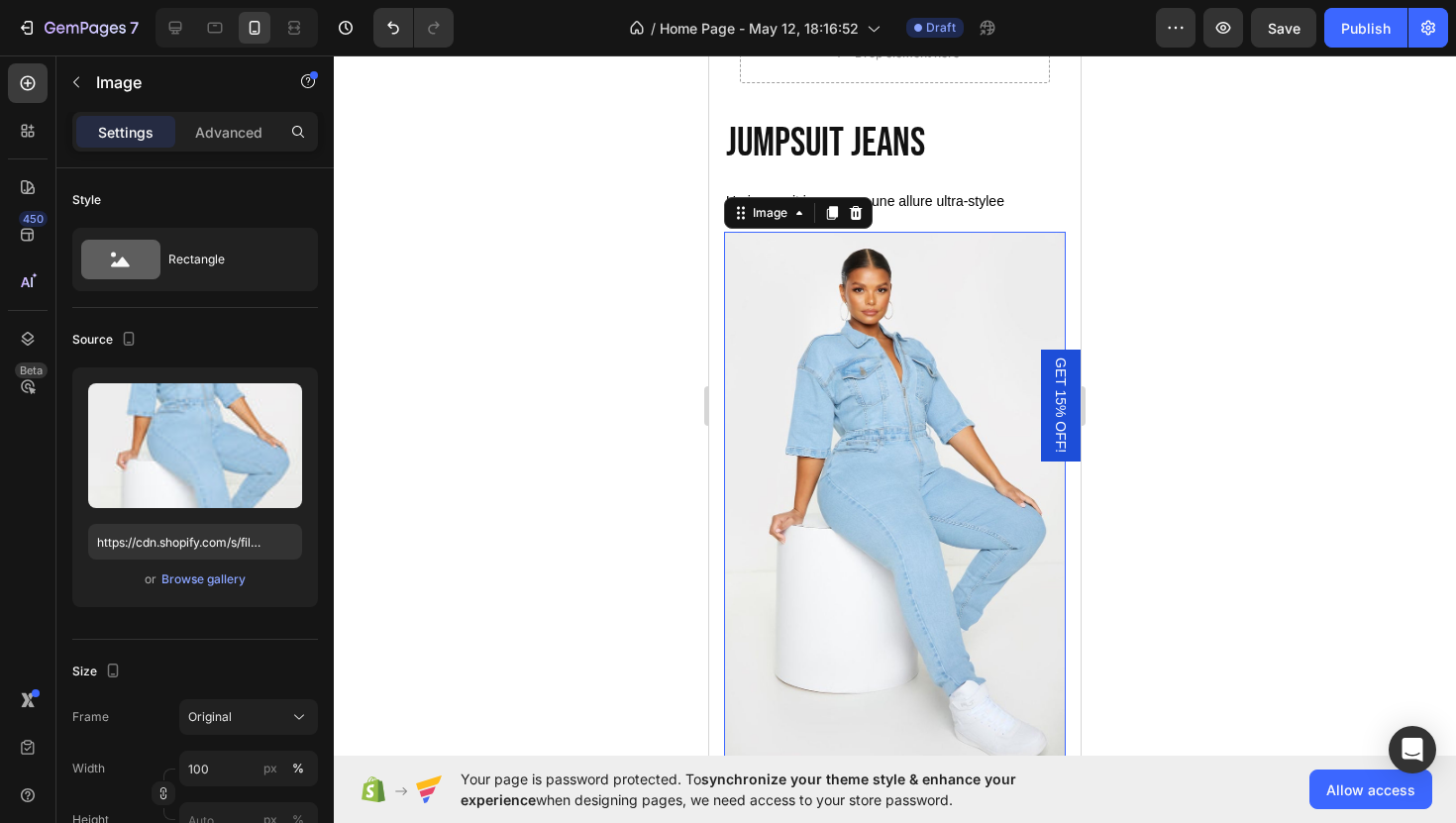 scroll, scrollTop: 2176, scrollLeft: 0, axis: vertical 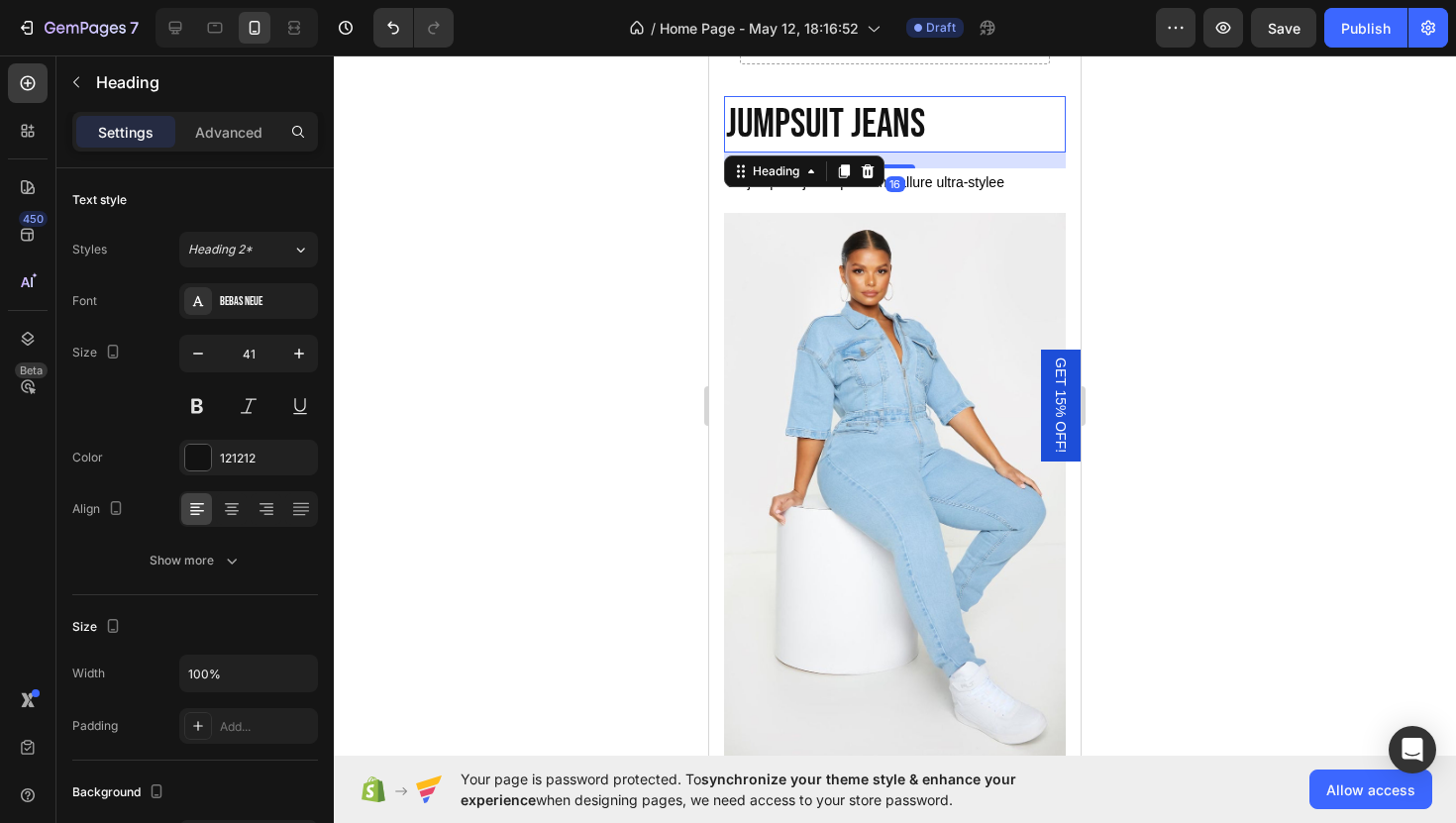 click on "jumpsuit jeans" at bounding box center [894, 124] 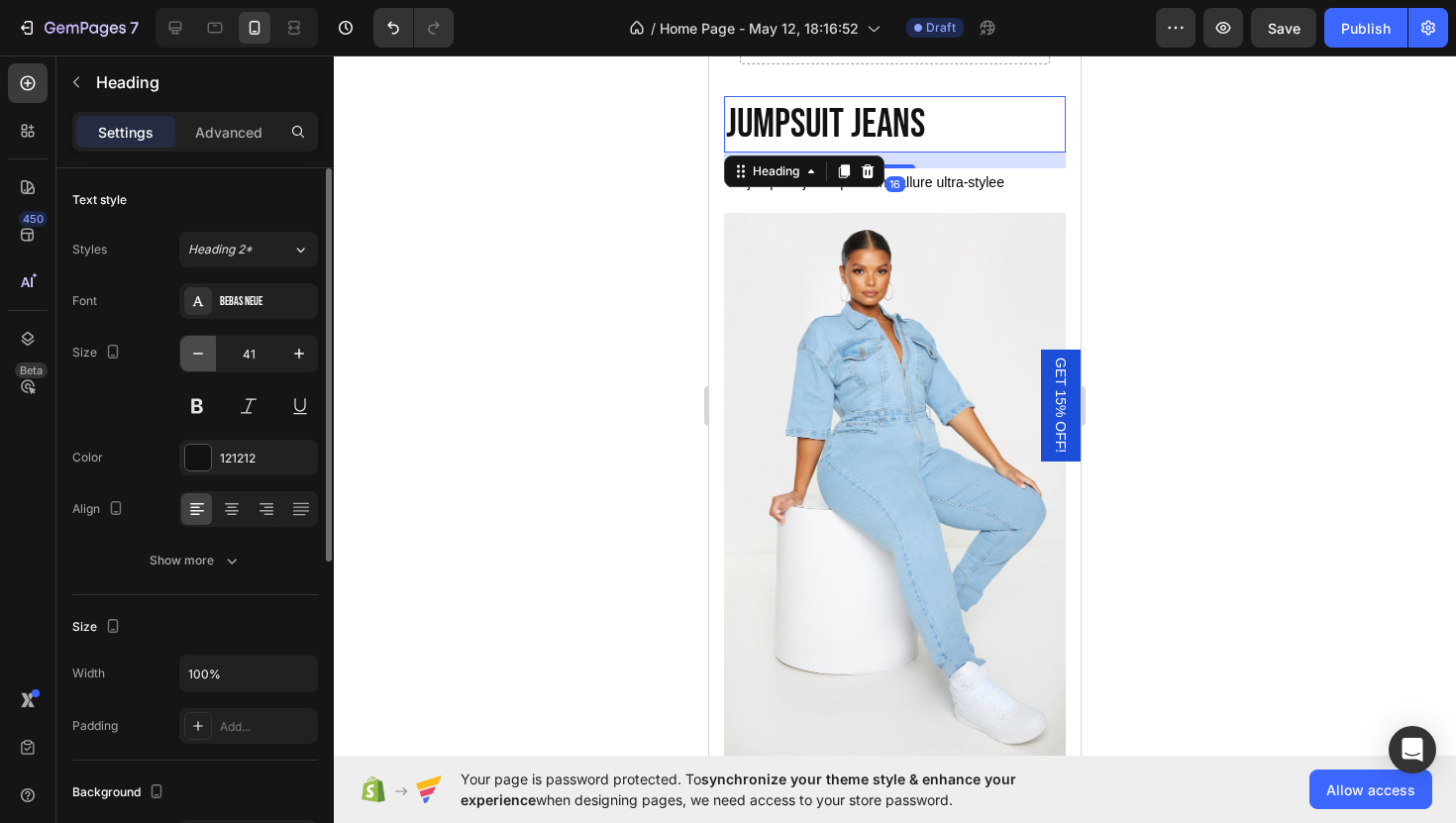 click 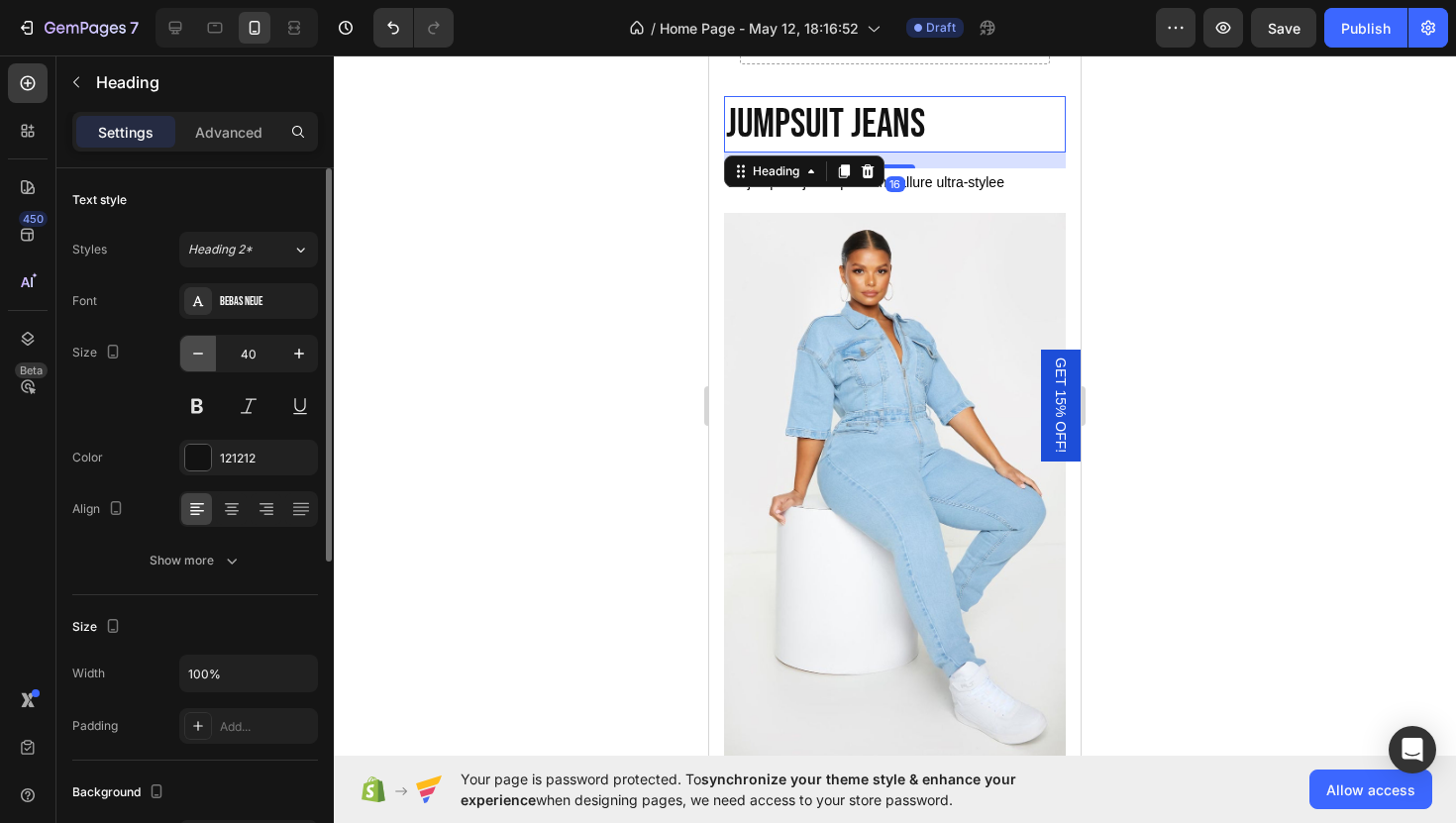 click 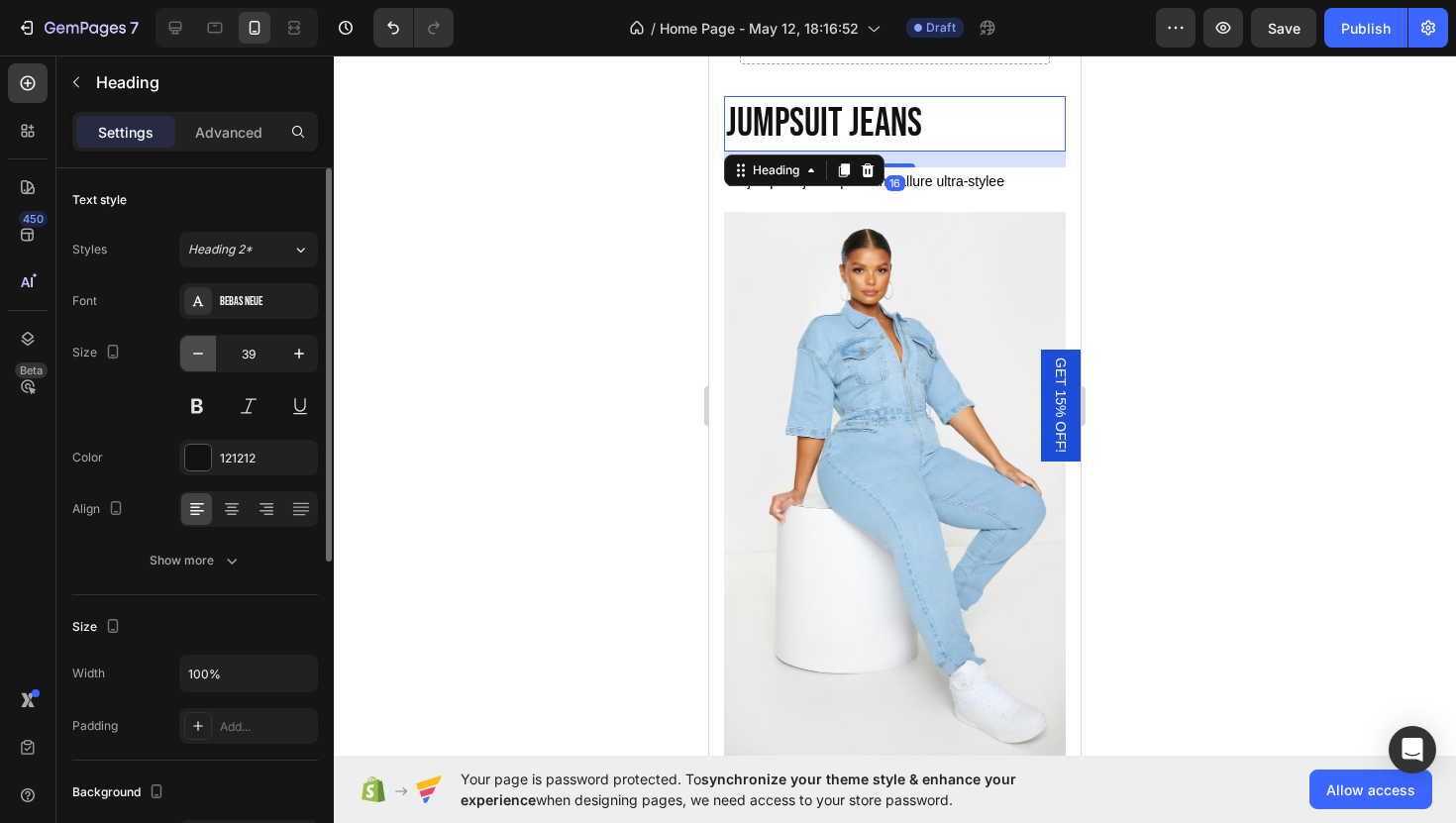 click 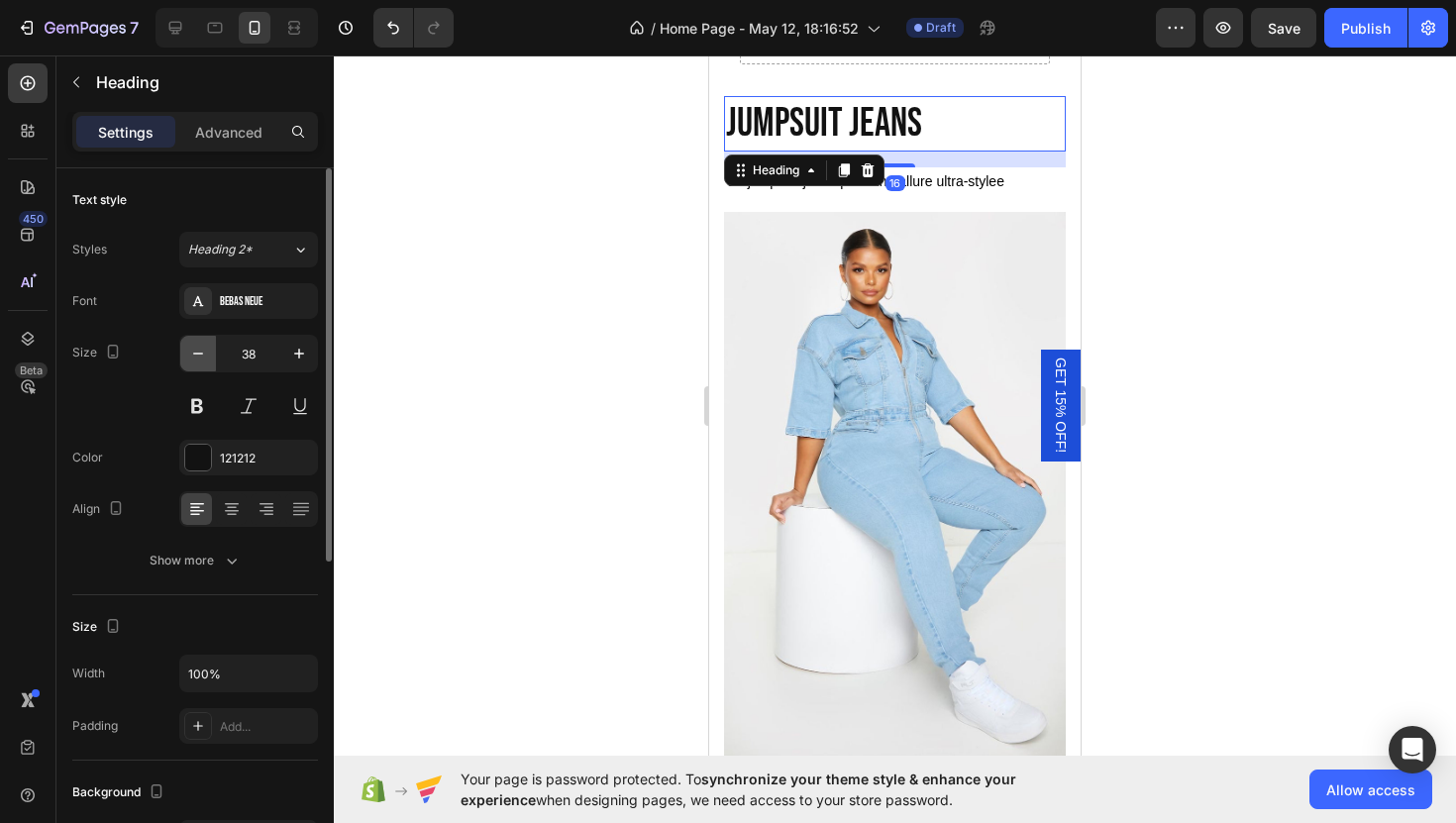 click 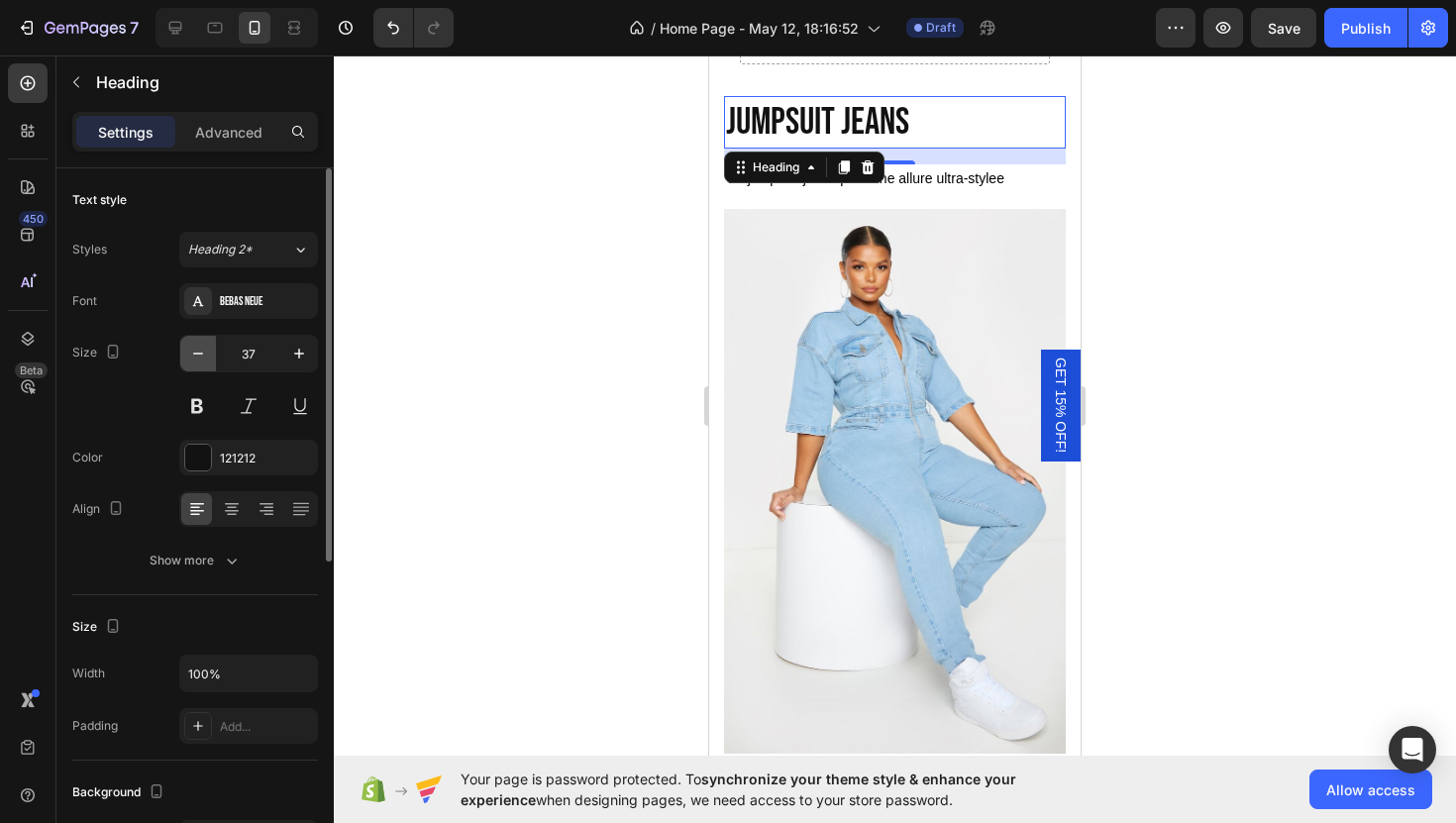 click 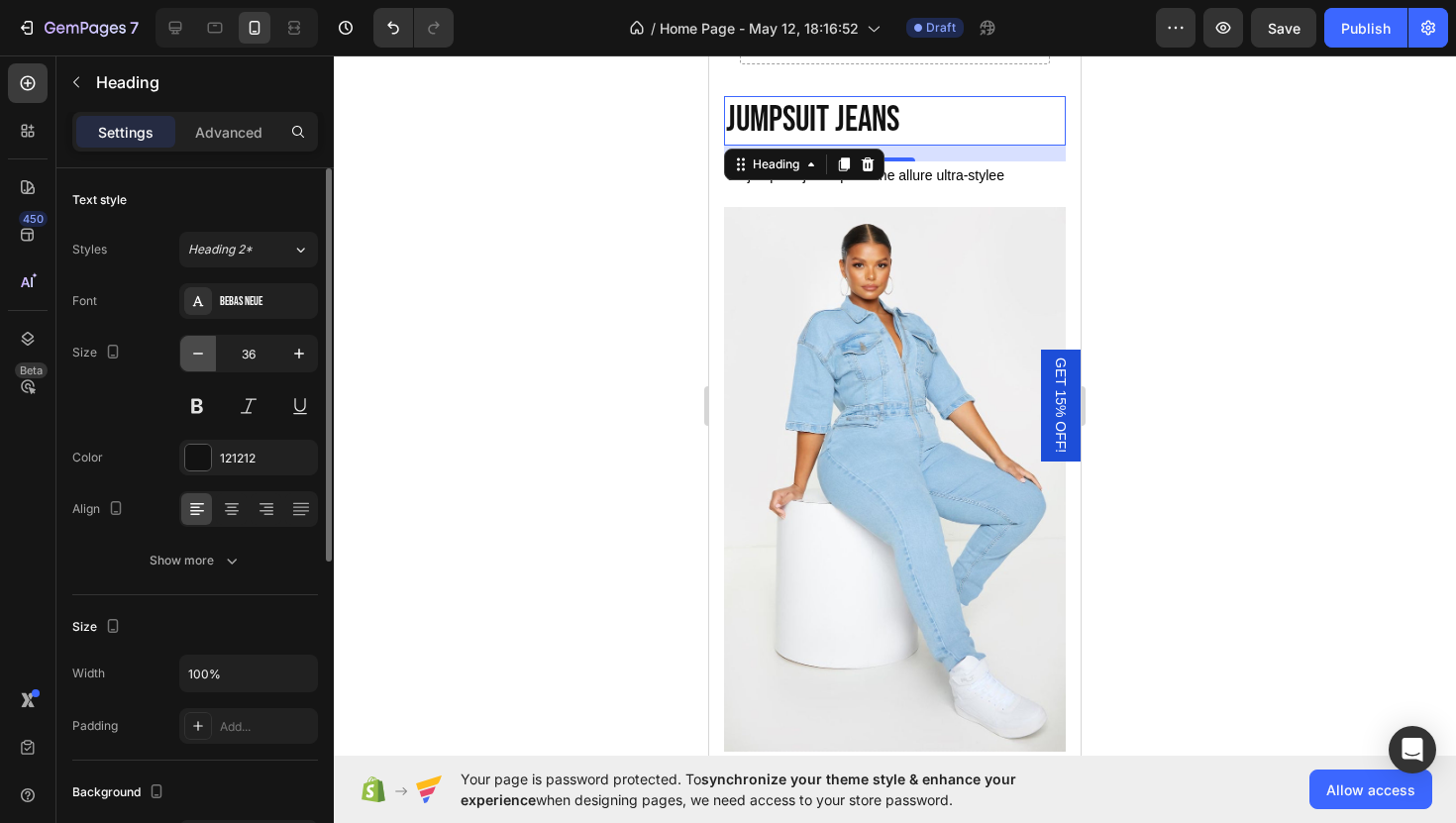 click 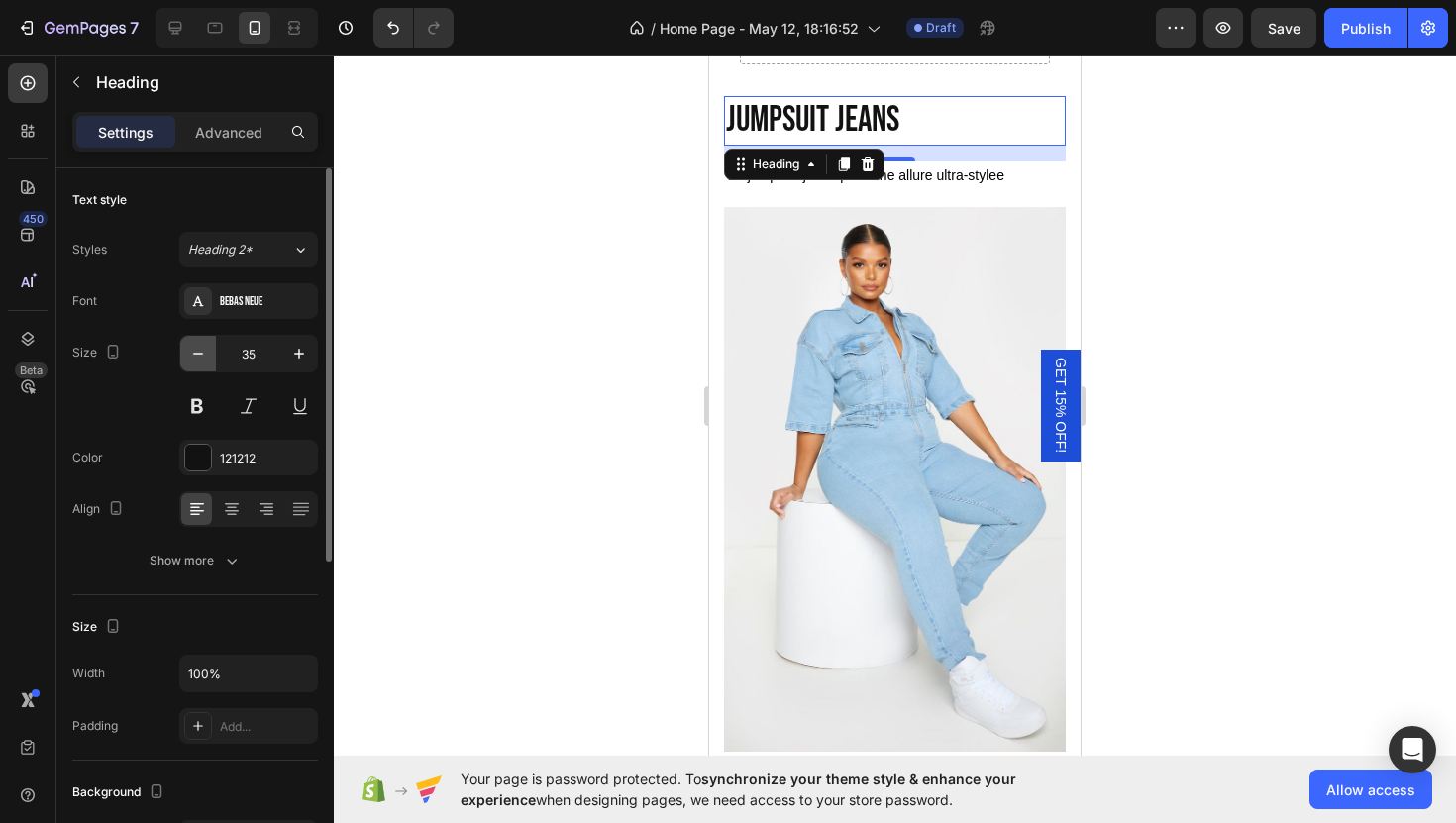 click 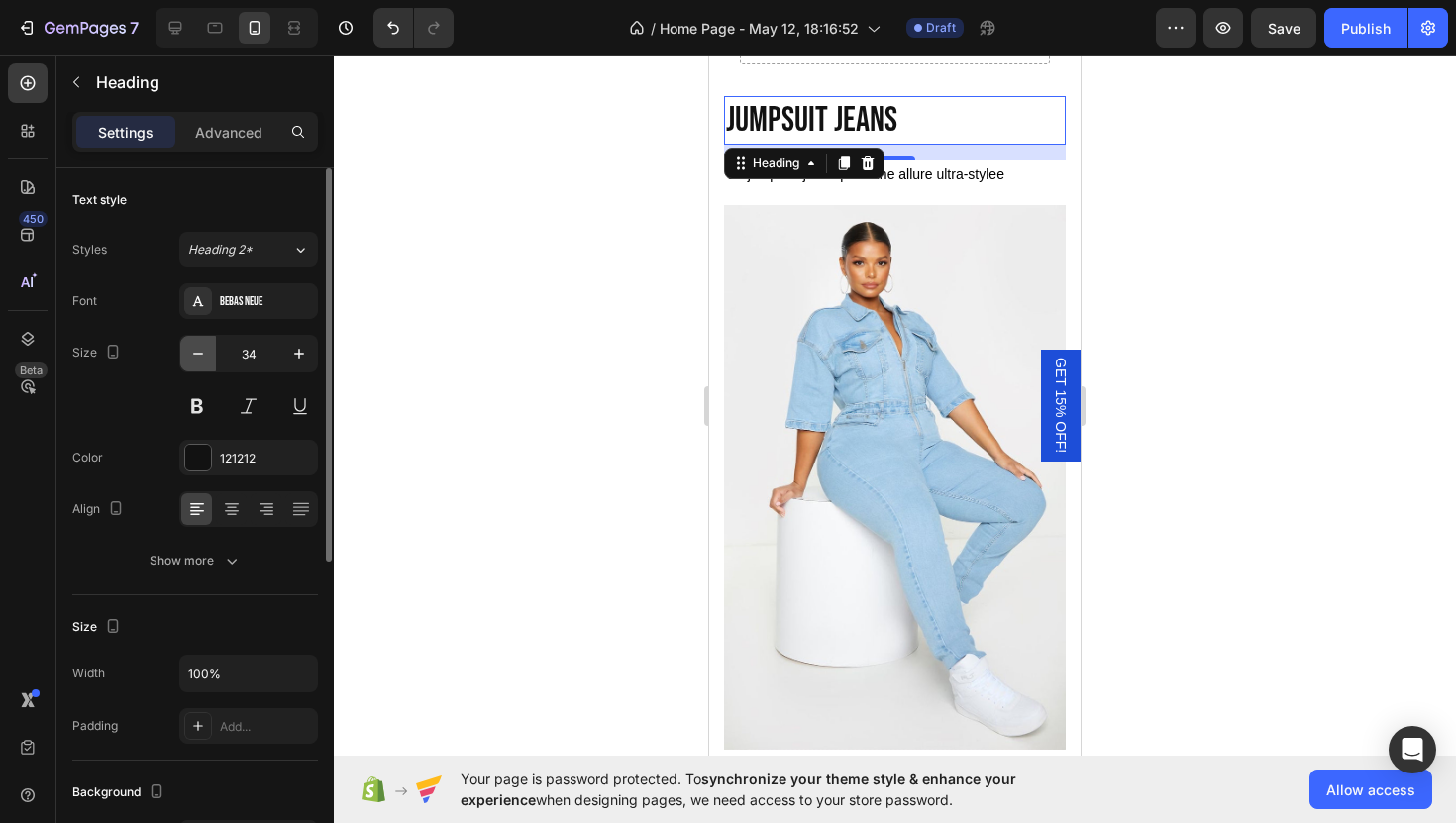 click 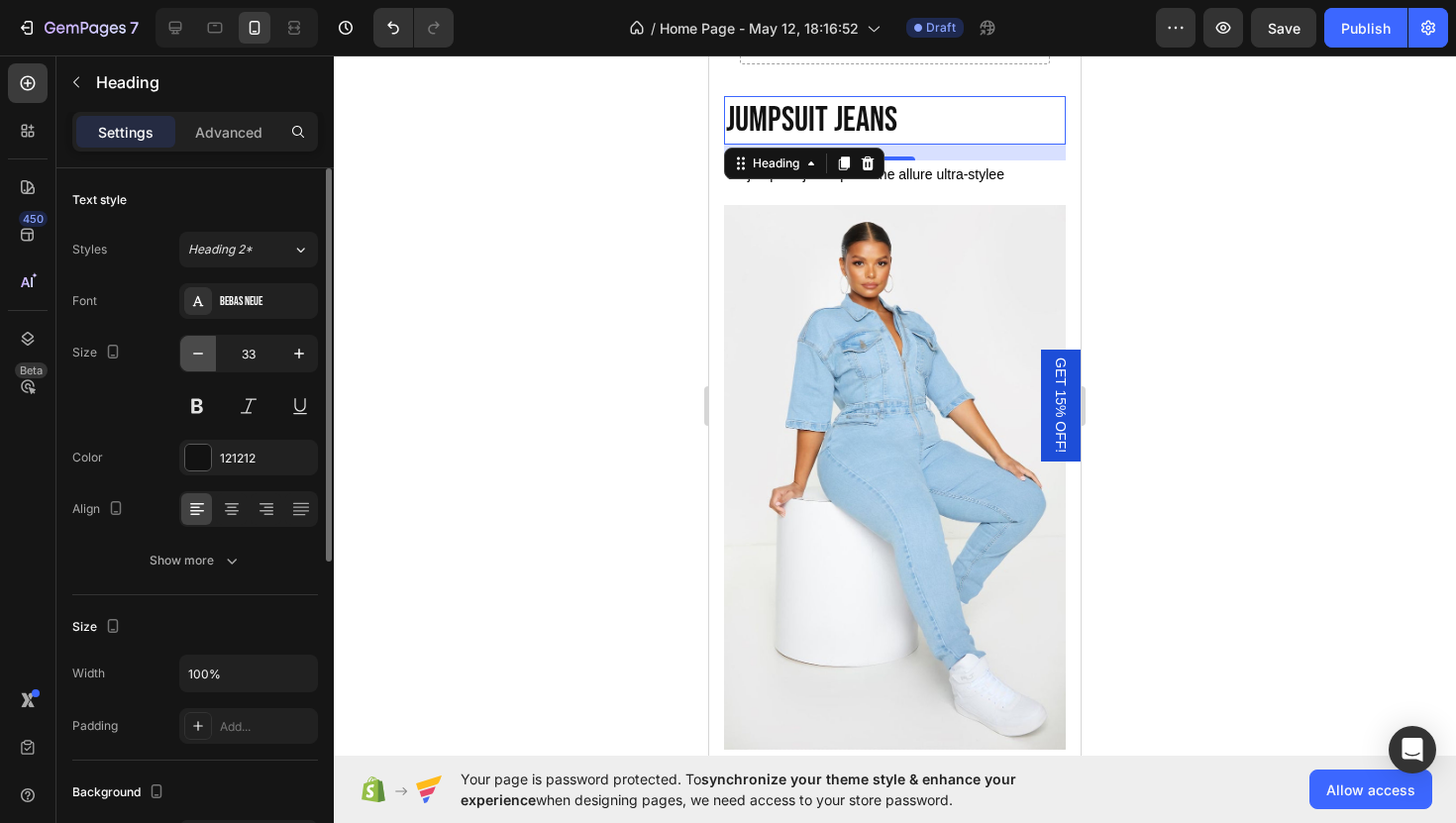 click 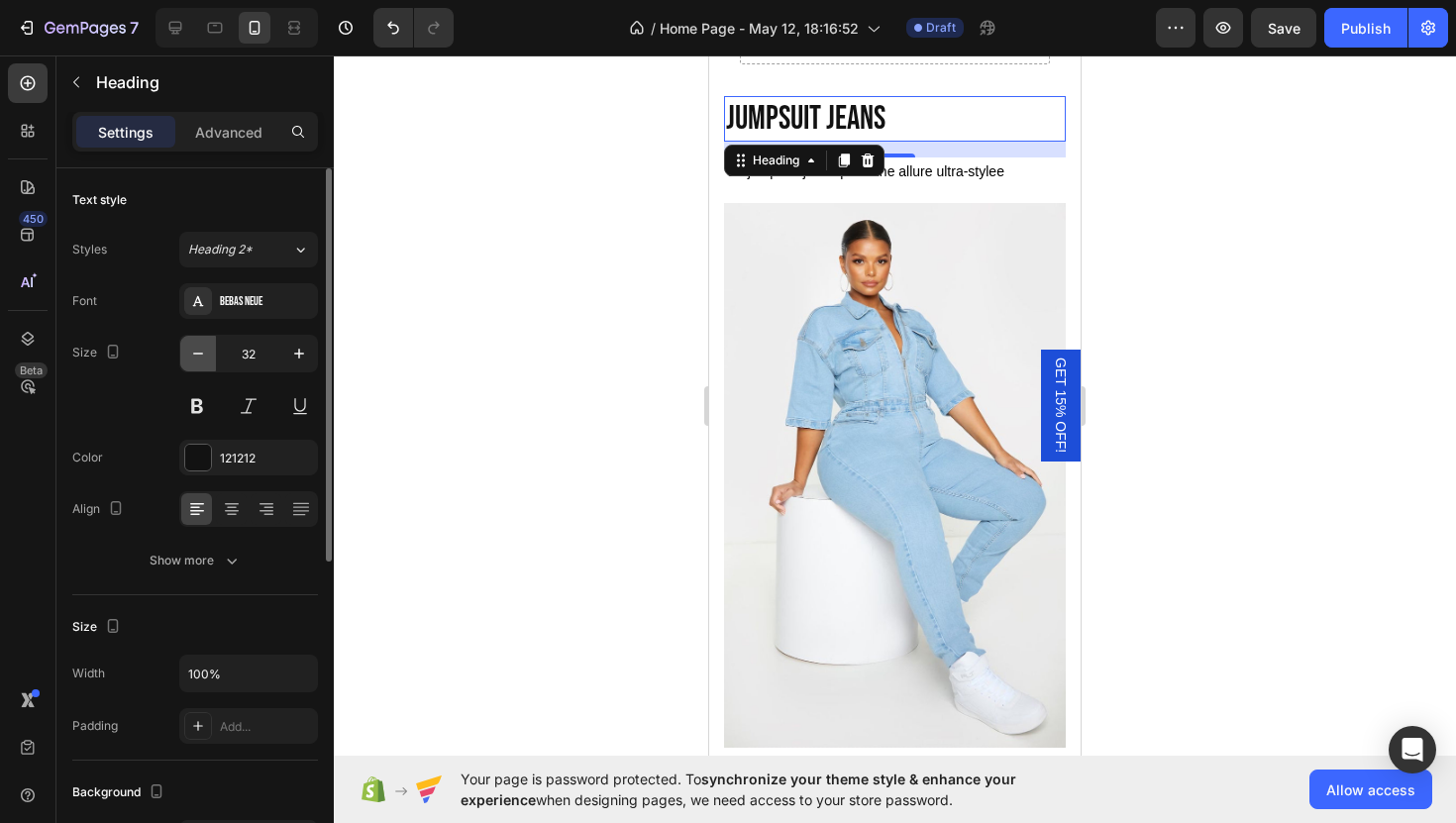 click 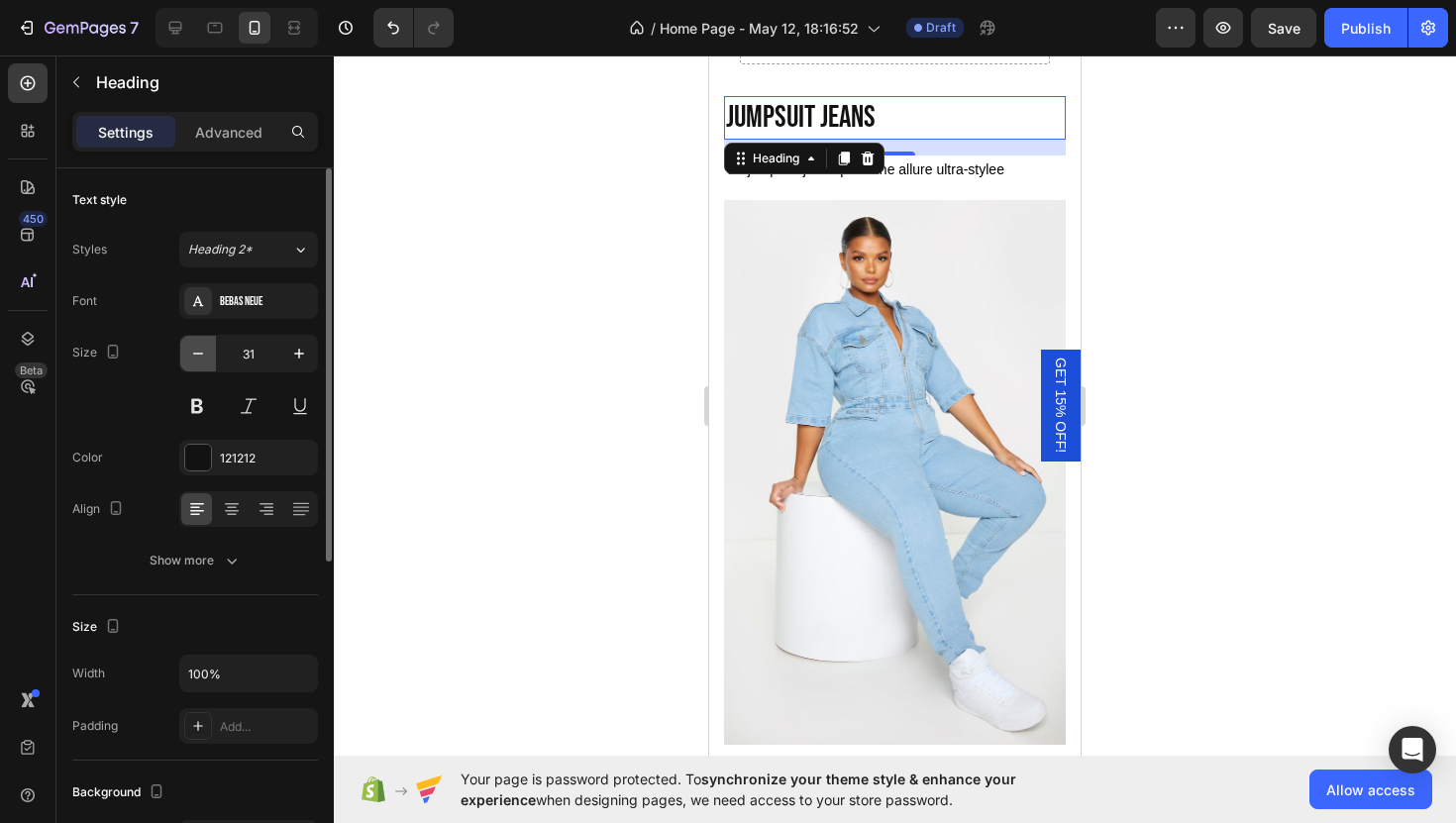 click 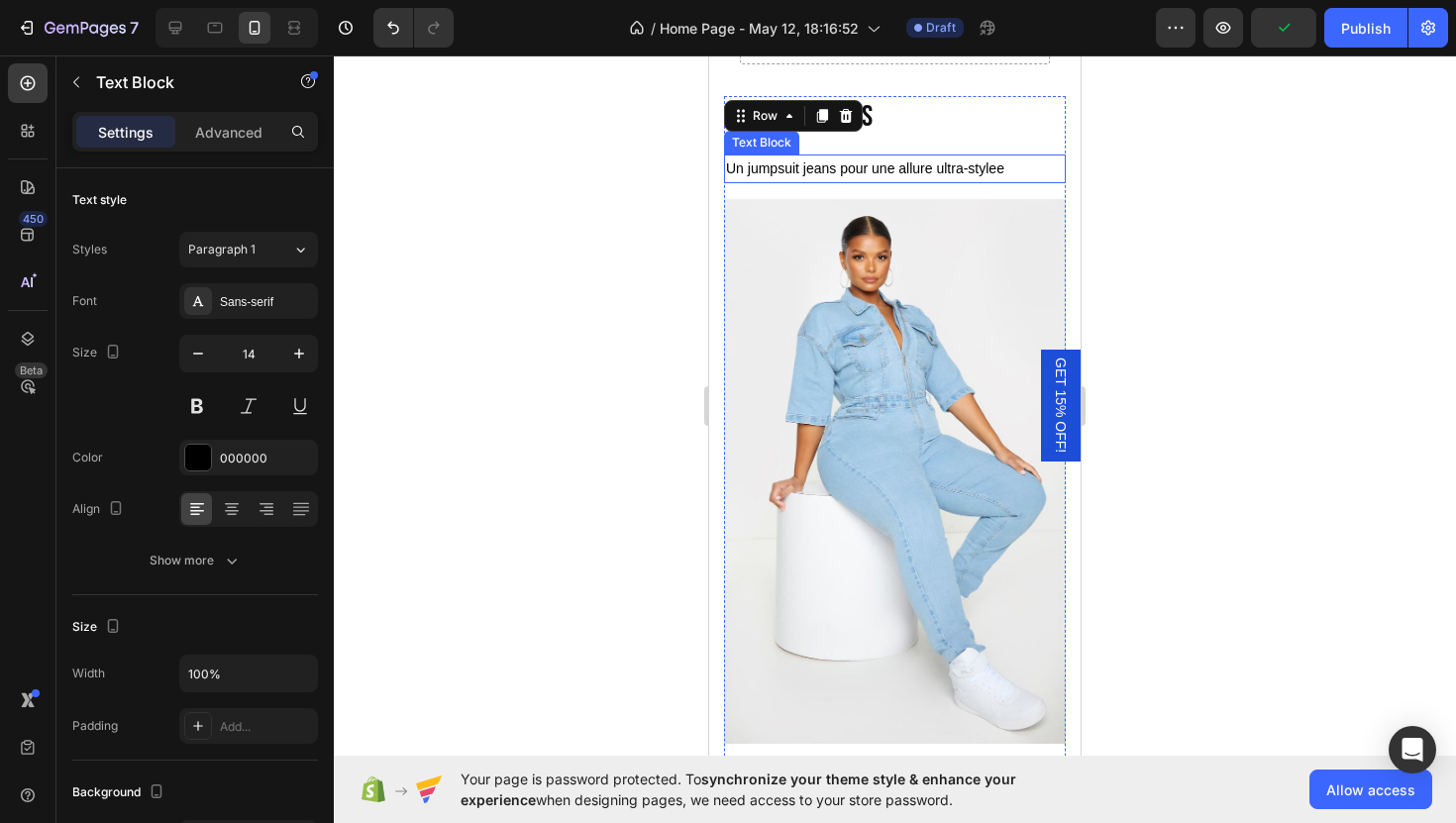 click on "Un jumpsuit jeans pour une allure ultra-stylee" at bounding box center [894, 168] 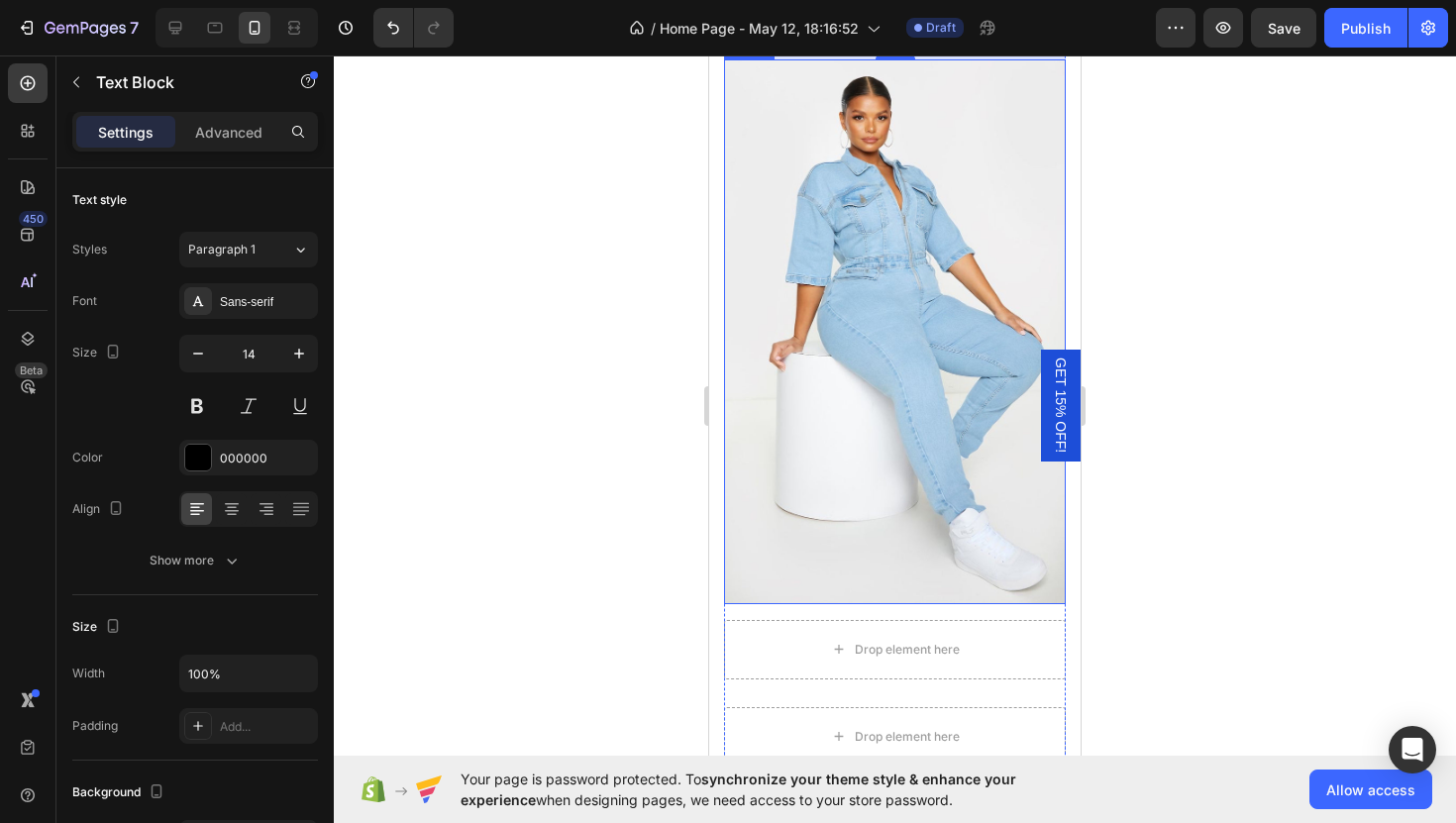 scroll, scrollTop: 2357, scrollLeft: 0, axis: vertical 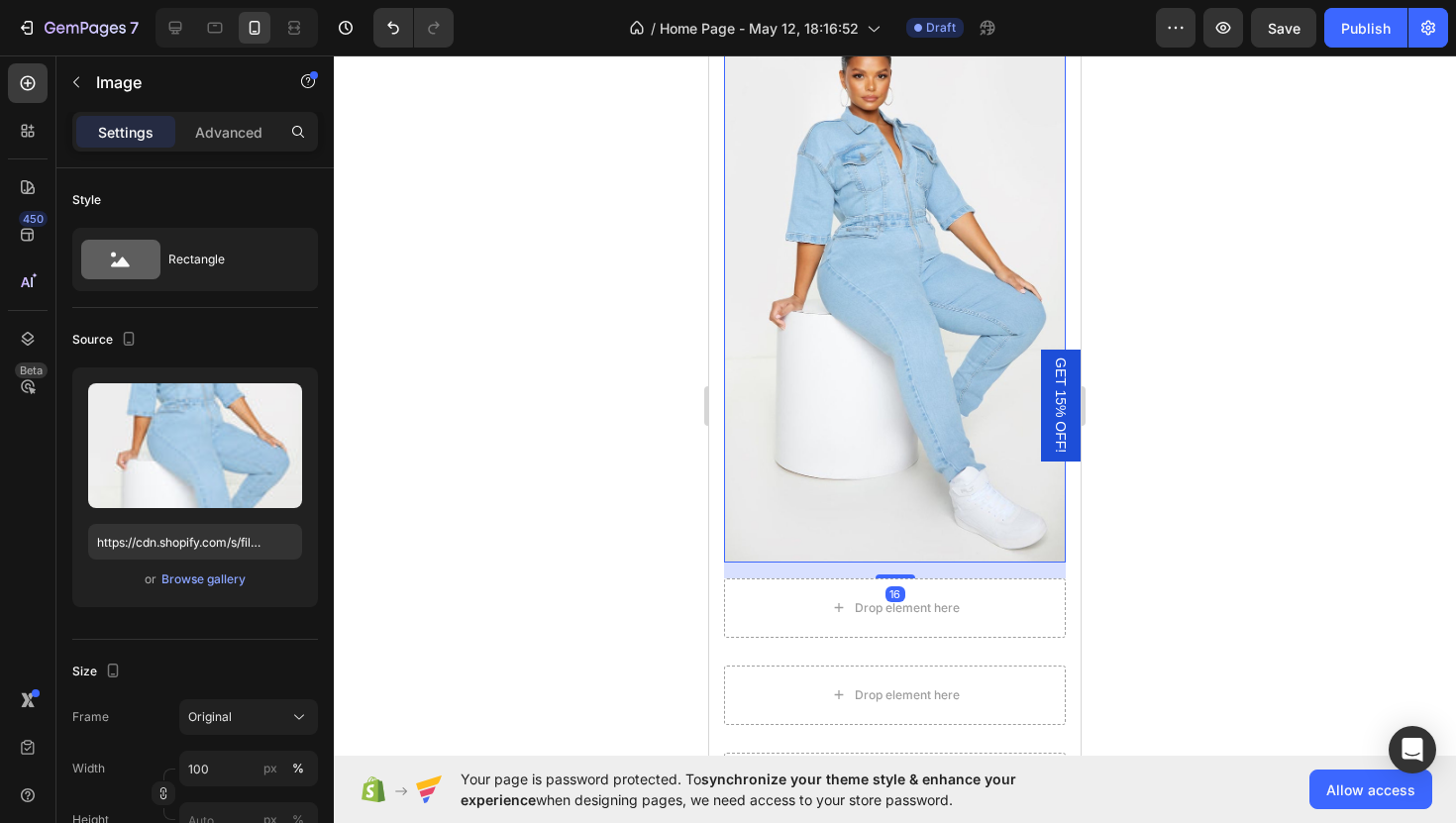 click at bounding box center (894, 290) 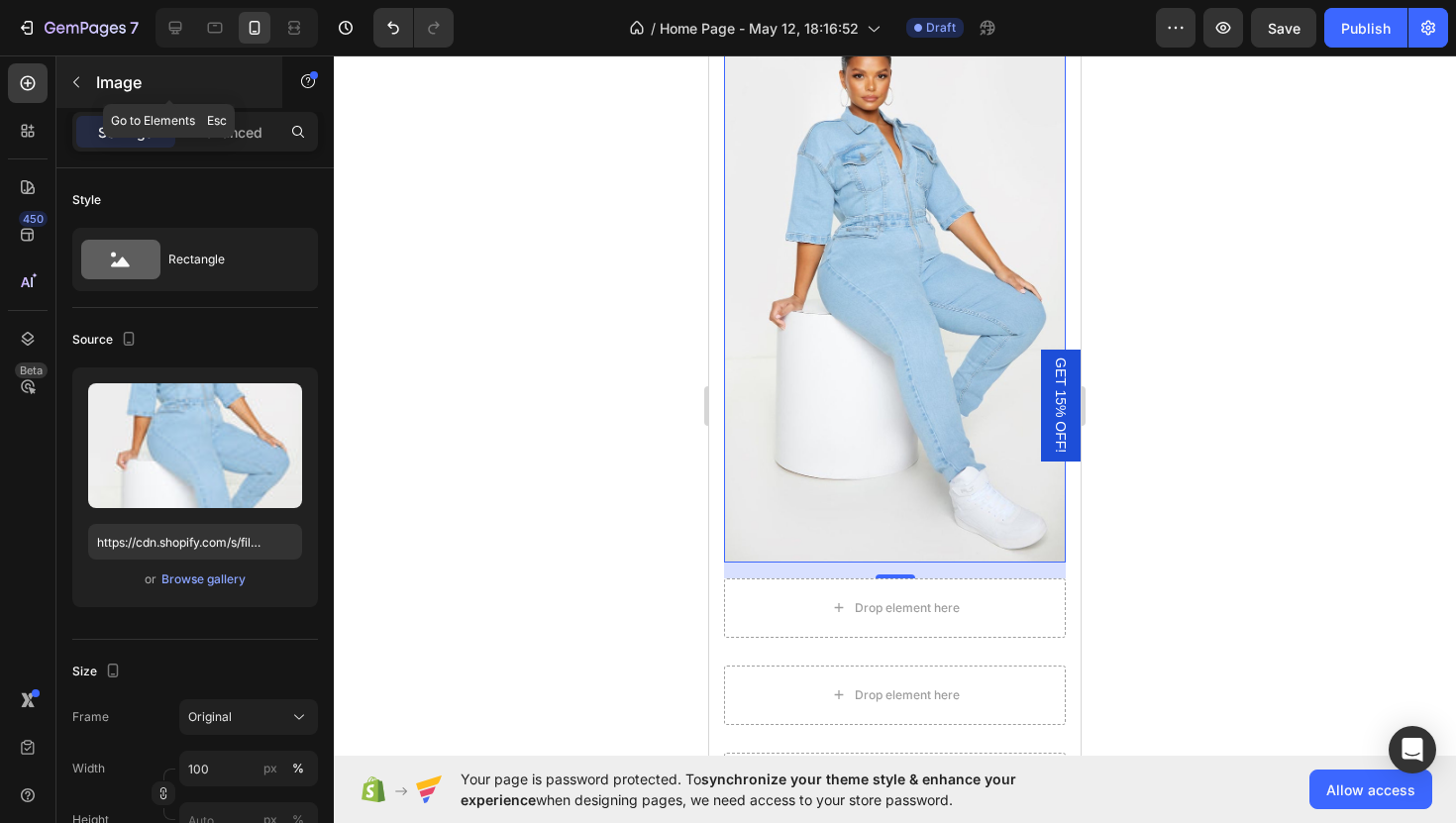 click 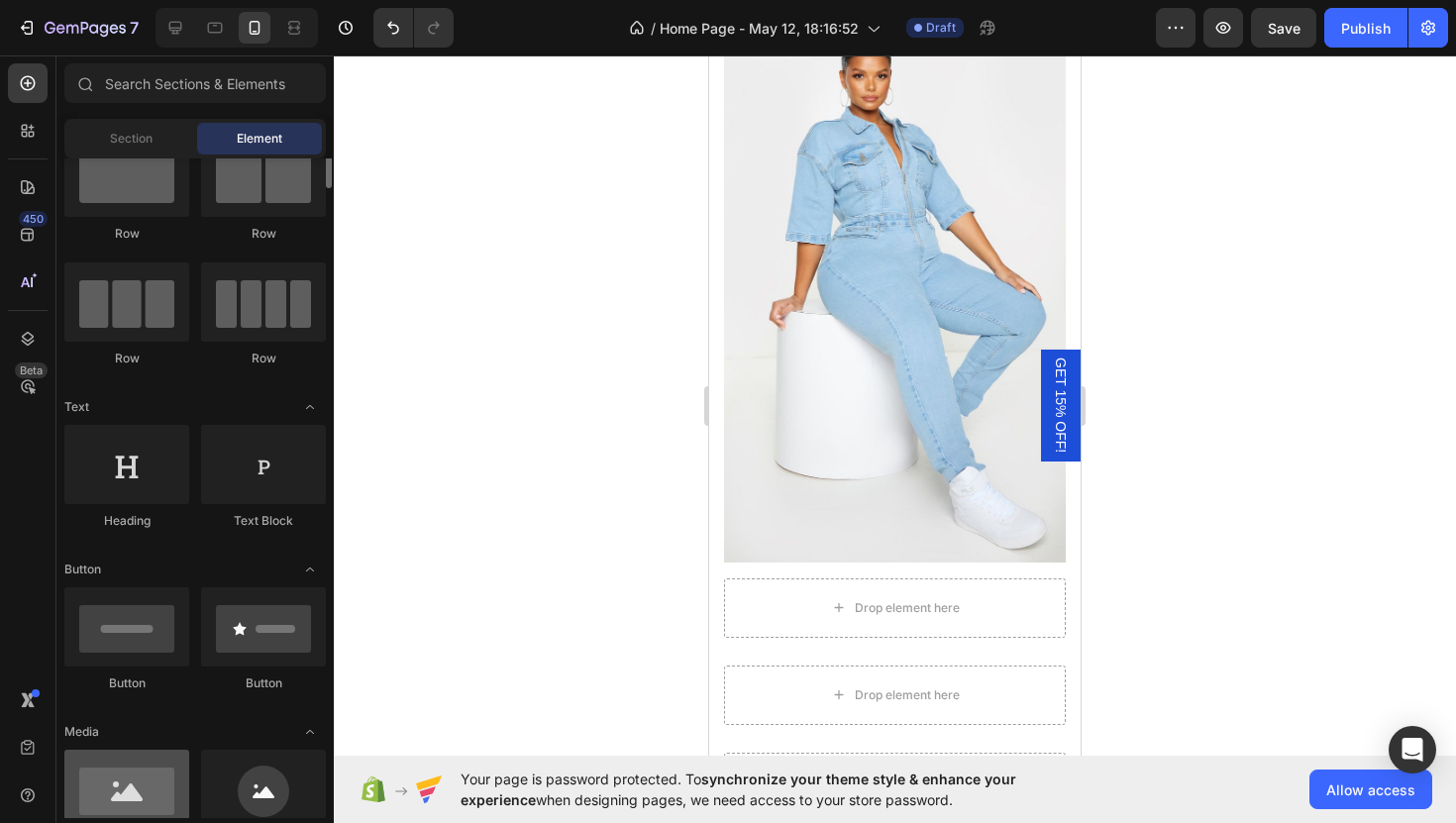 scroll, scrollTop: 0, scrollLeft: 0, axis: both 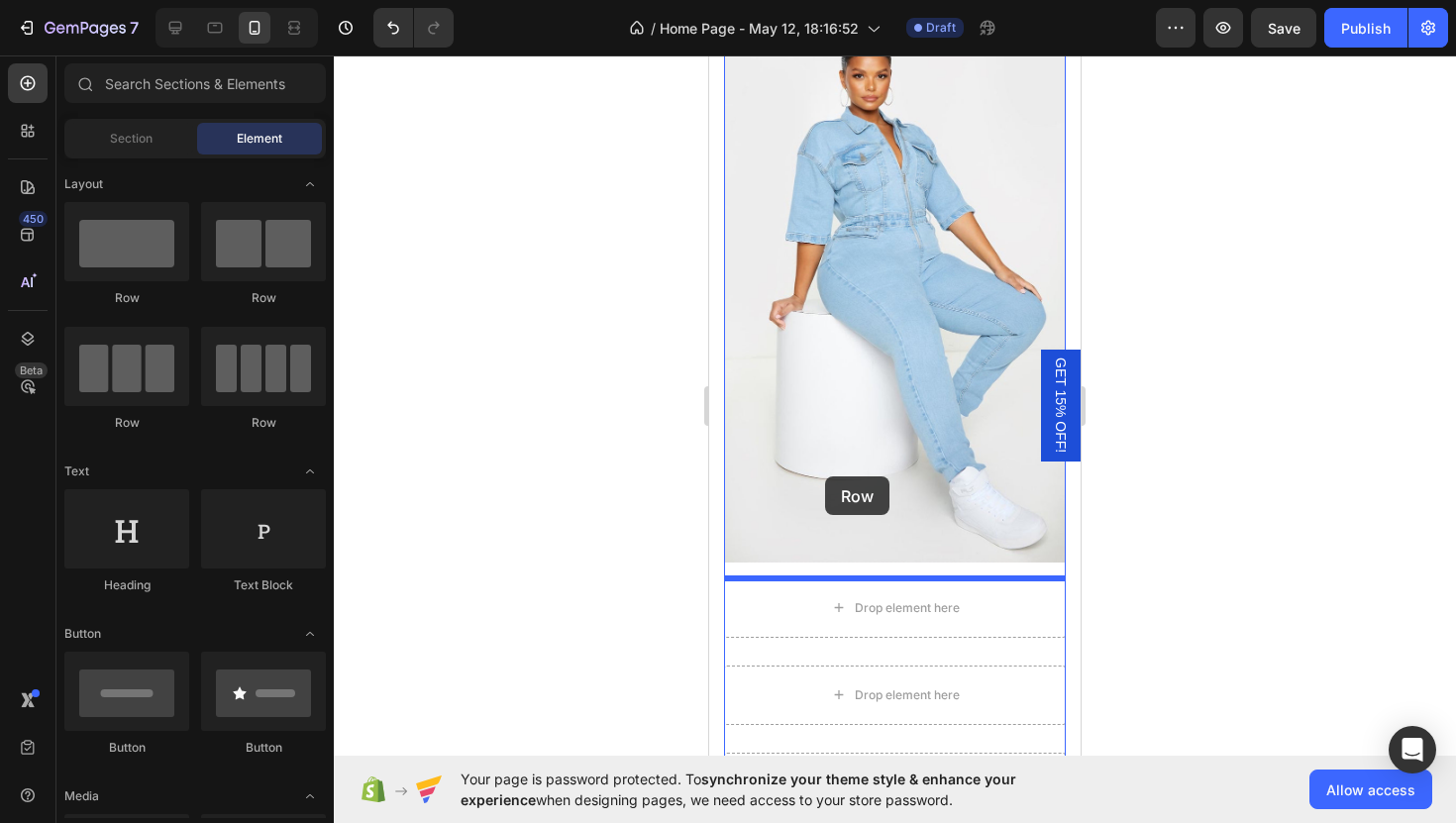 drag, startPoint x: 852, startPoint y: 309, endPoint x: 825, endPoint y: 476, distance: 169.16855 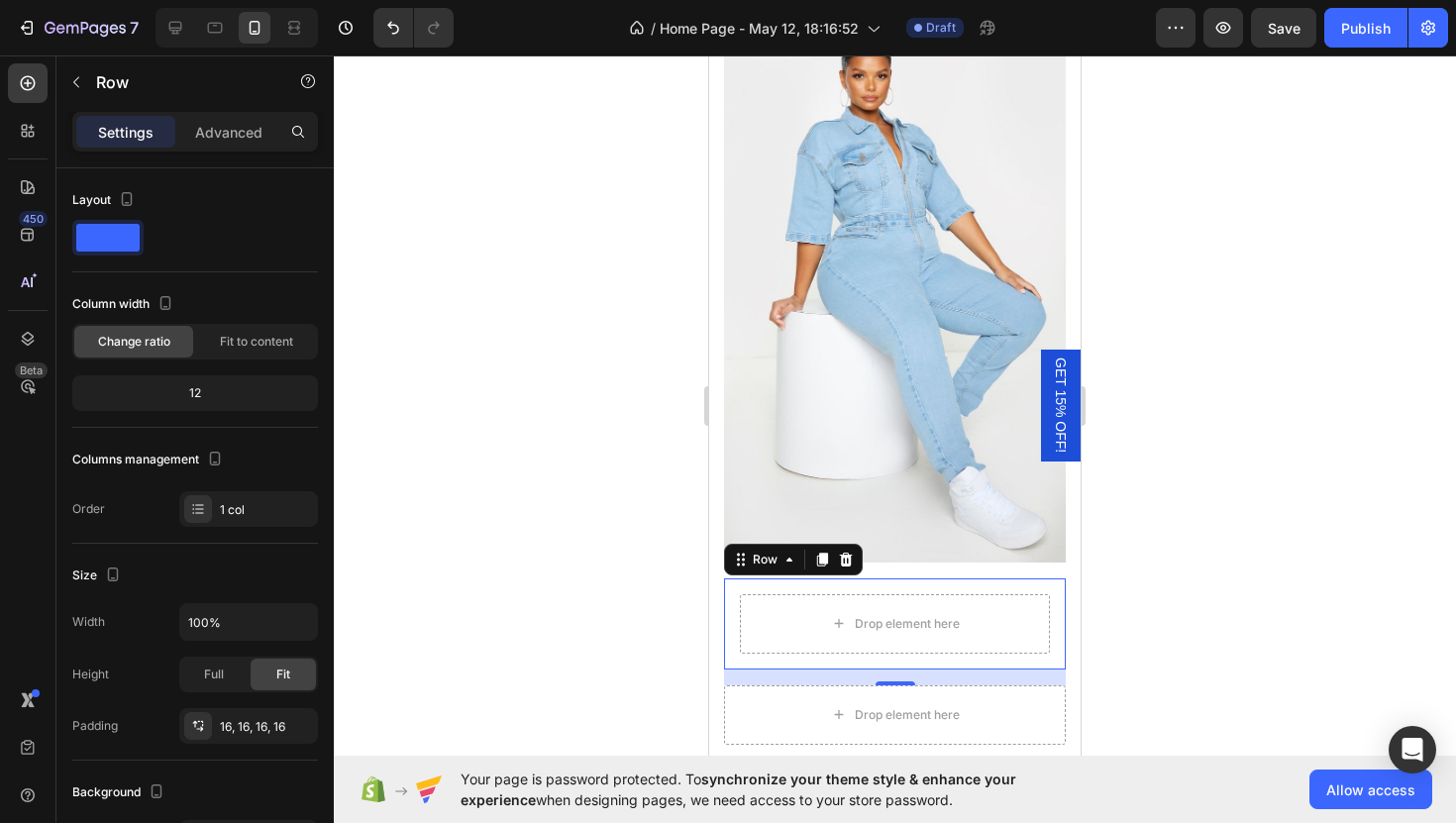 scroll, scrollTop: 2464, scrollLeft: 0, axis: vertical 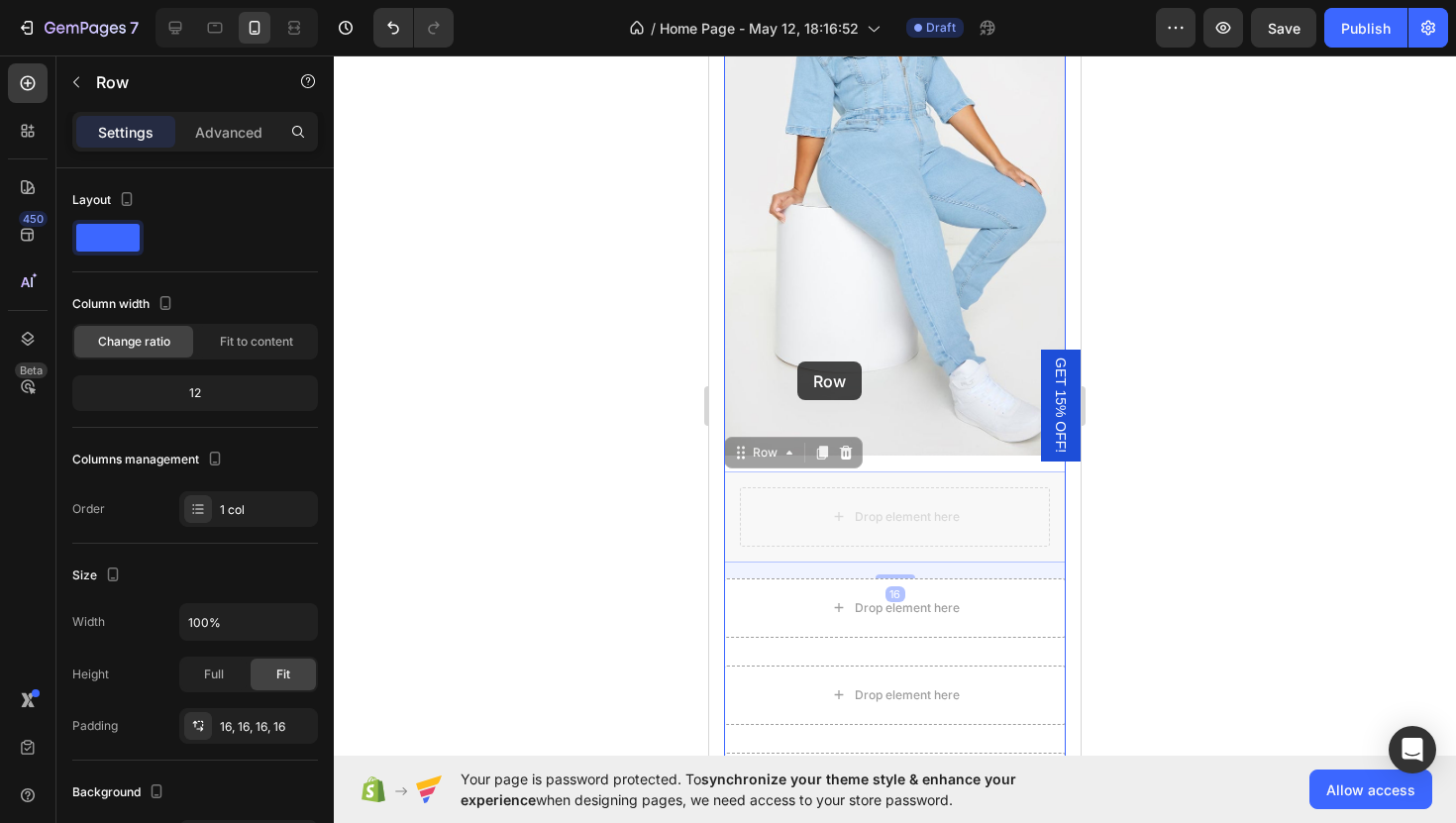 drag, startPoint x: 794, startPoint y: 504, endPoint x: 797, endPoint y: 361, distance: 143.03147 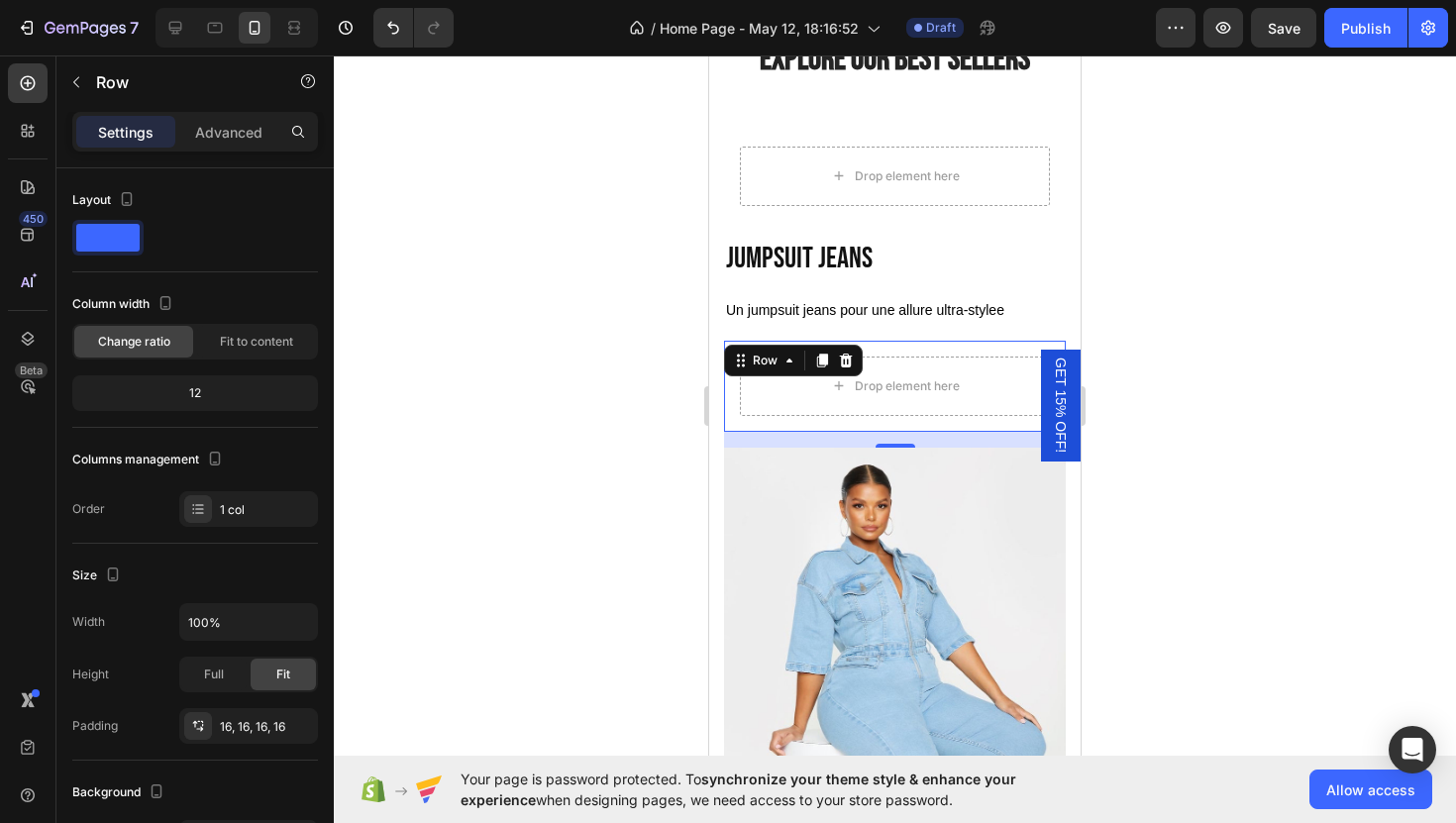 scroll, scrollTop: 2042, scrollLeft: 0, axis: vertical 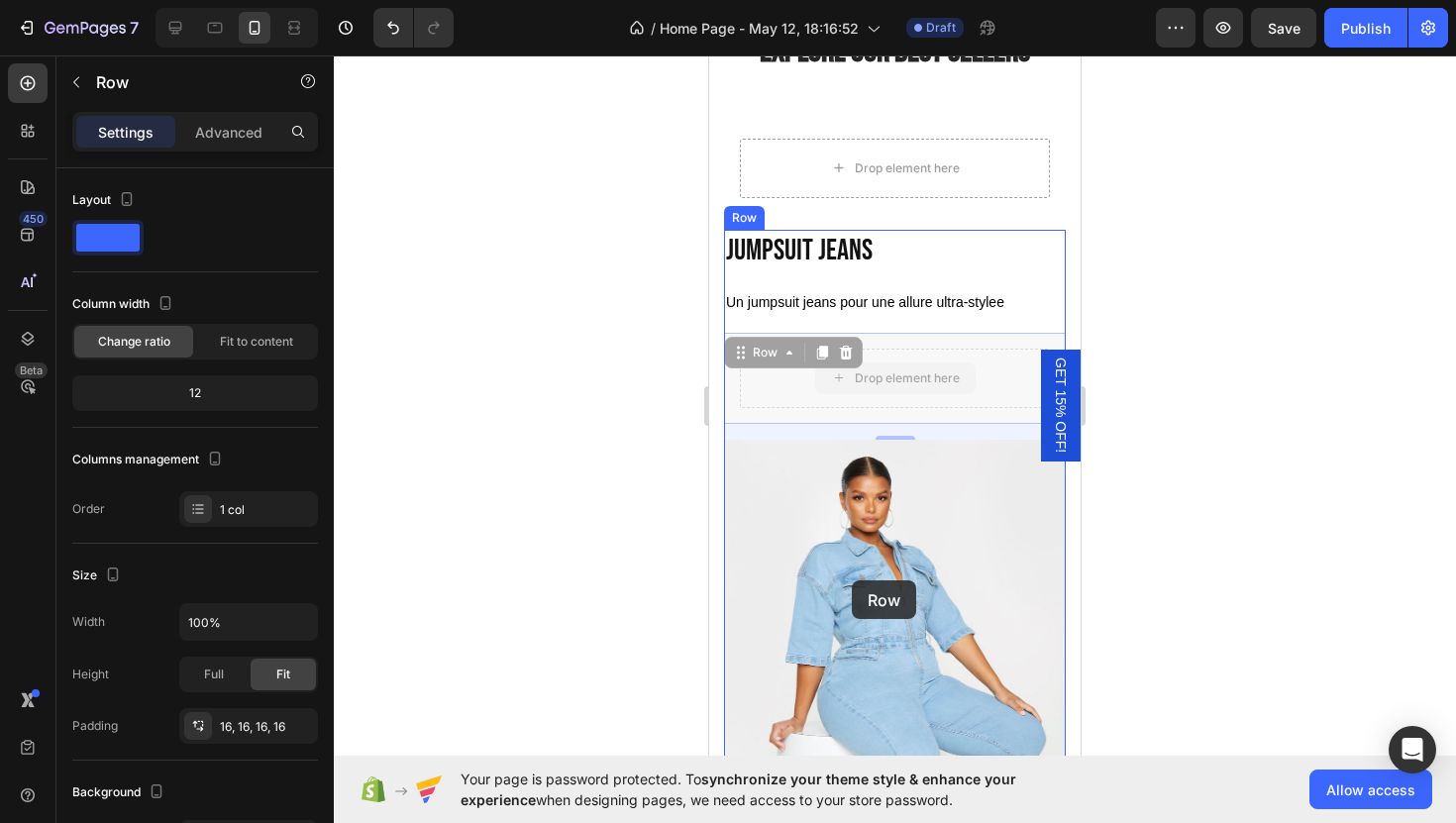 drag, startPoint x: 803, startPoint y: 382, endPoint x: 852, endPoint y: 580, distance: 203.97304 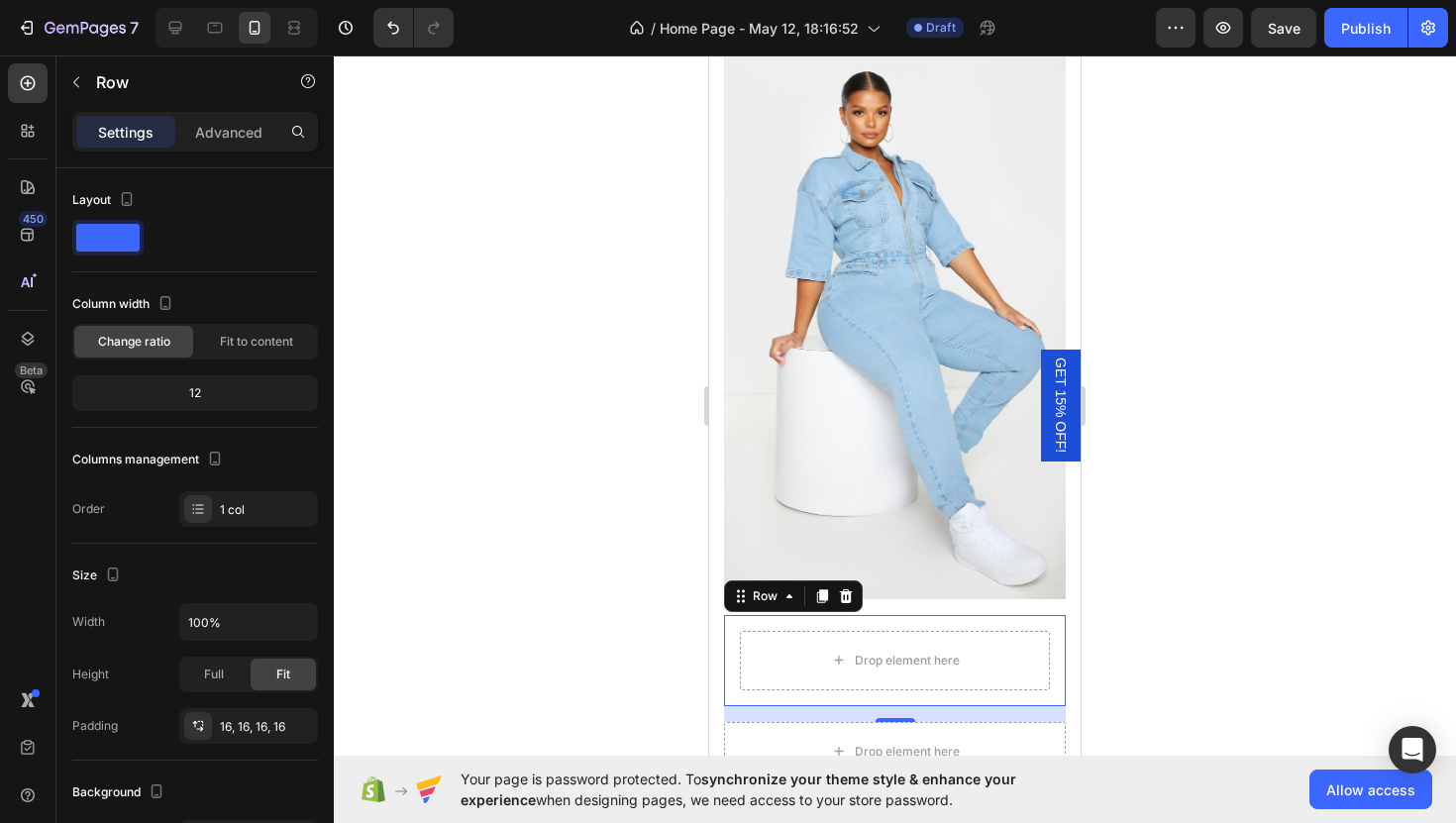 scroll, scrollTop: 2531, scrollLeft: 0, axis: vertical 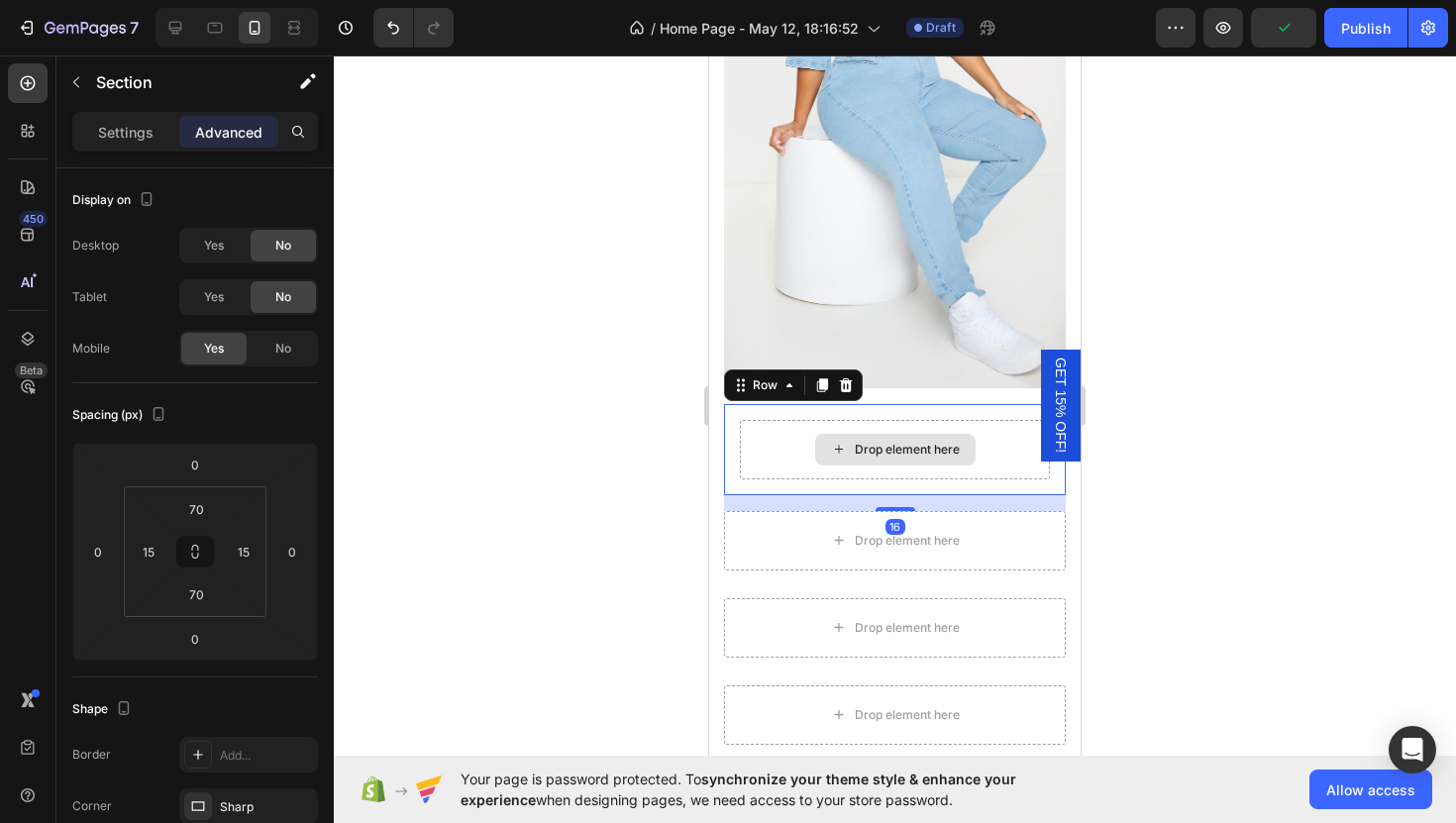 click on "Drop element here" at bounding box center (894, 450) 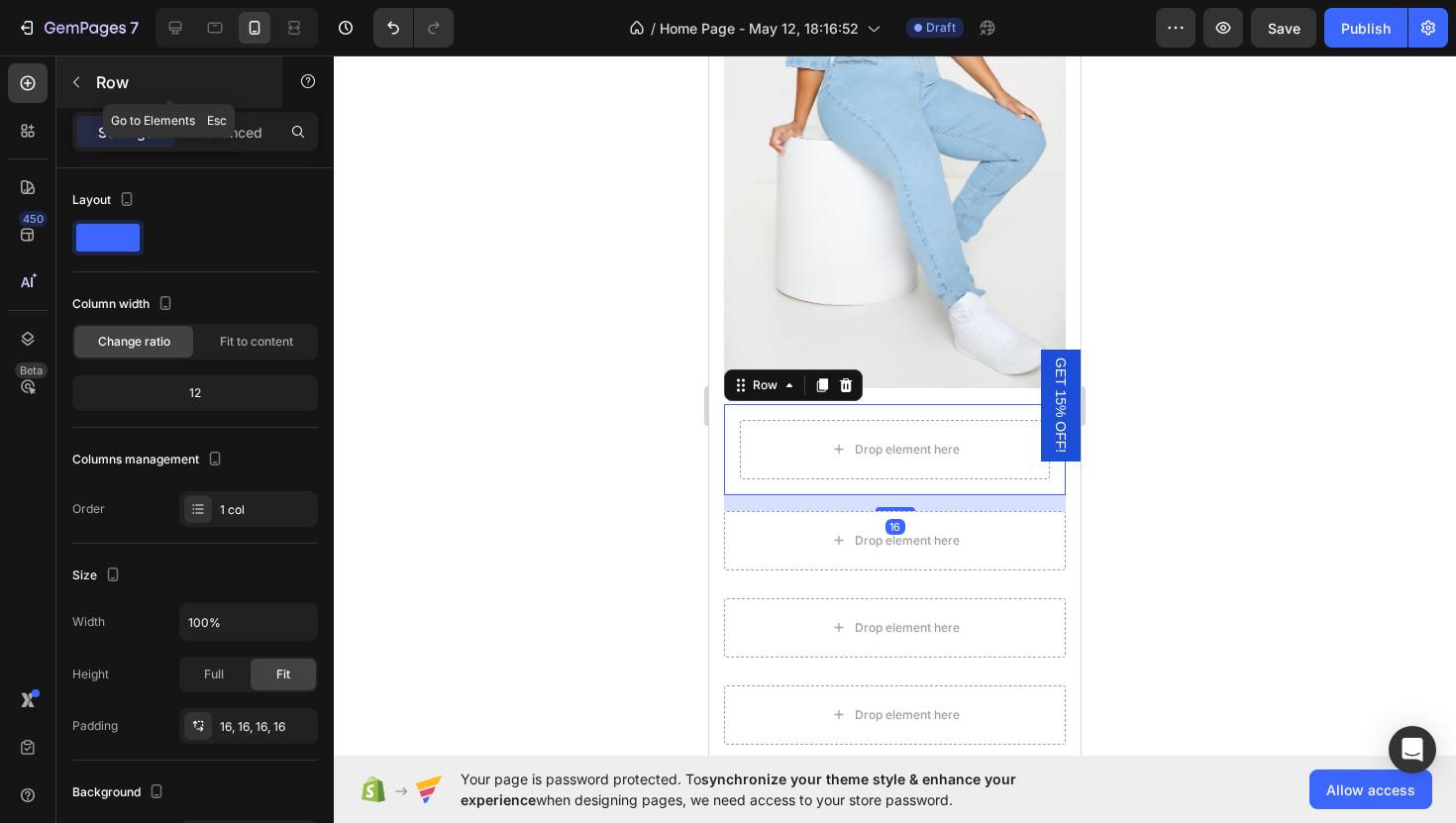 click 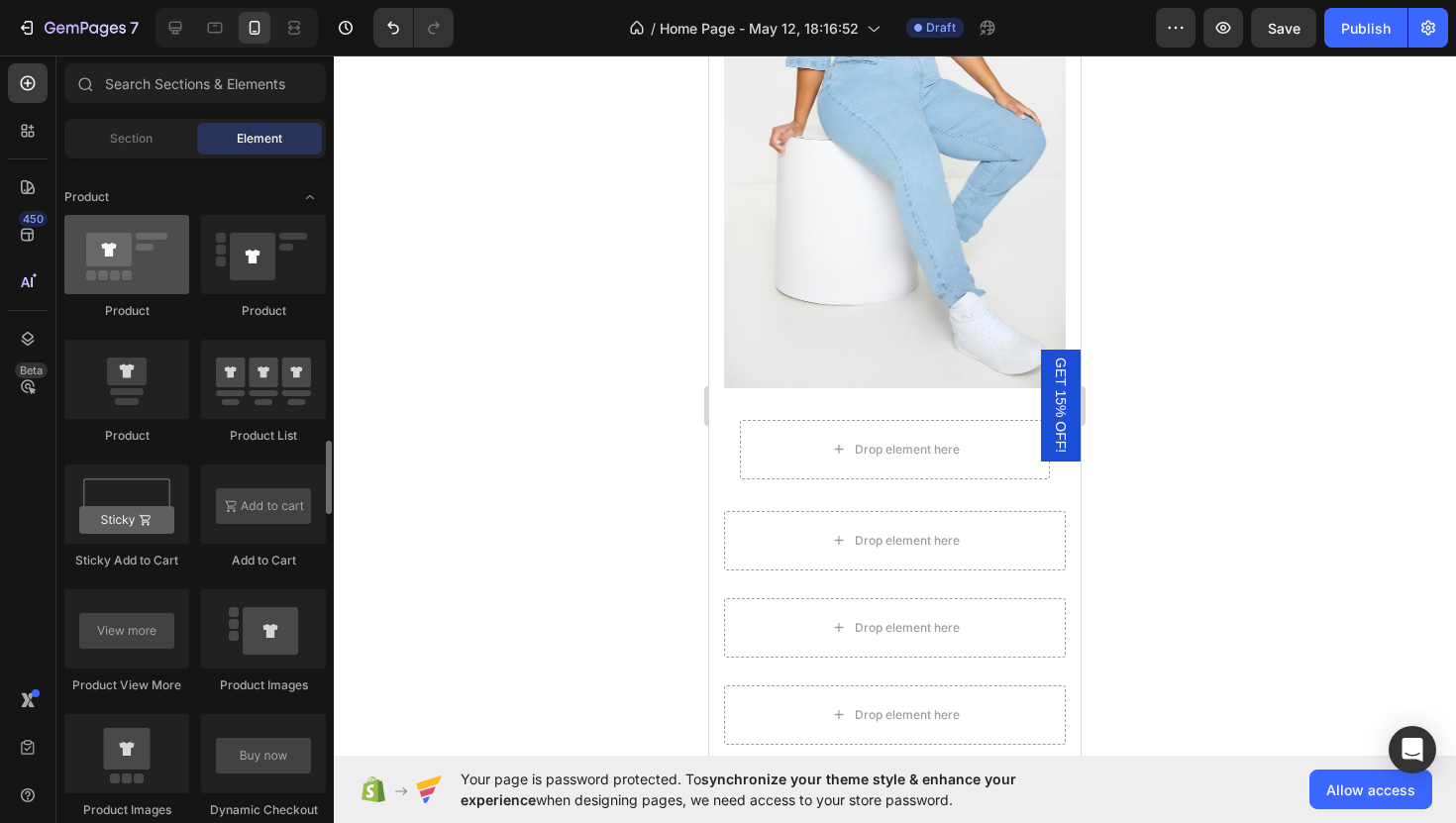 scroll, scrollTop: 2510, scrollLeft: 0, axis: vertical 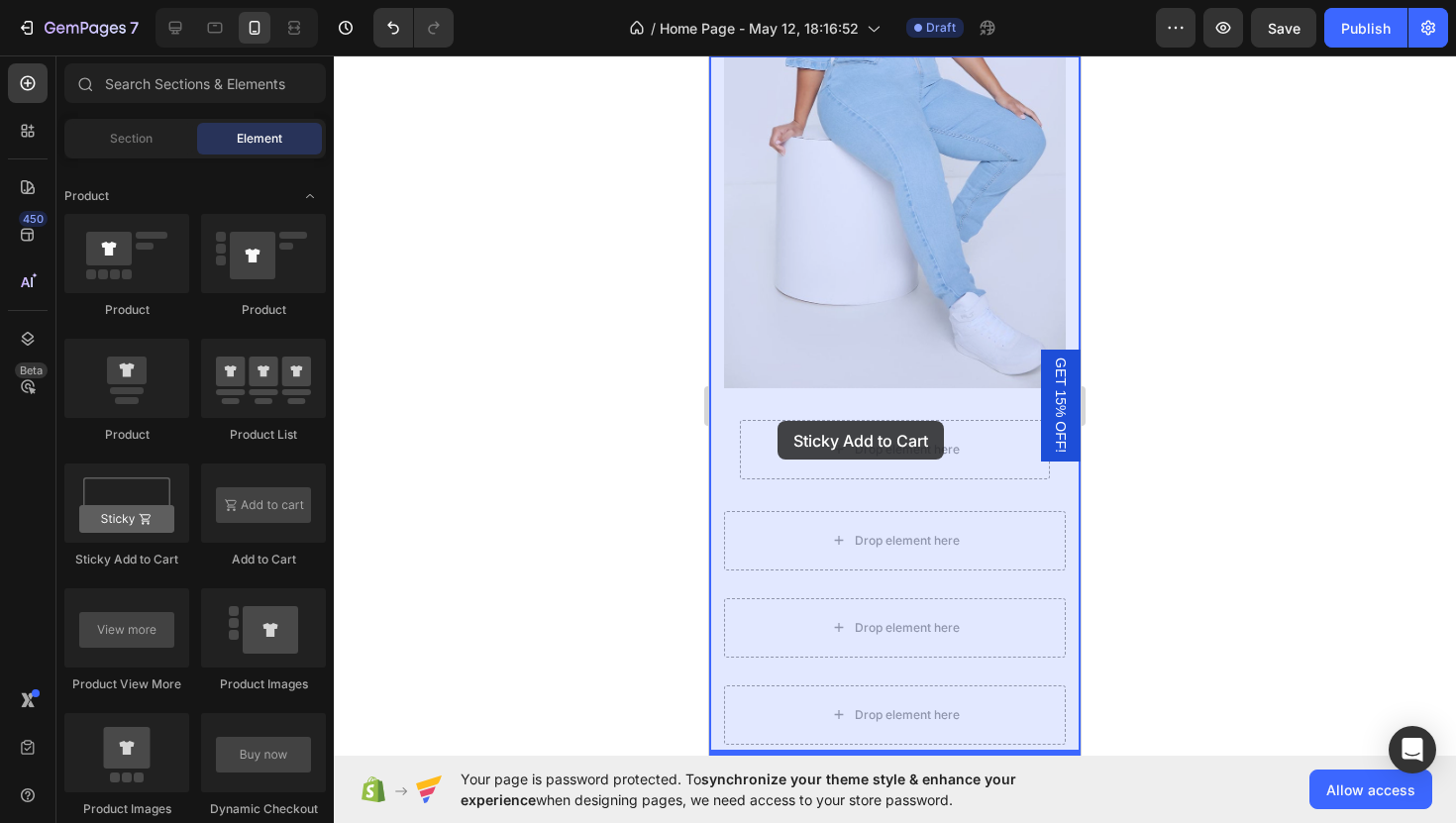 drag, startPoint x: 840, startPoint y: 578, endPoint x: 778, endPoint y: 421, distance: 168.7987 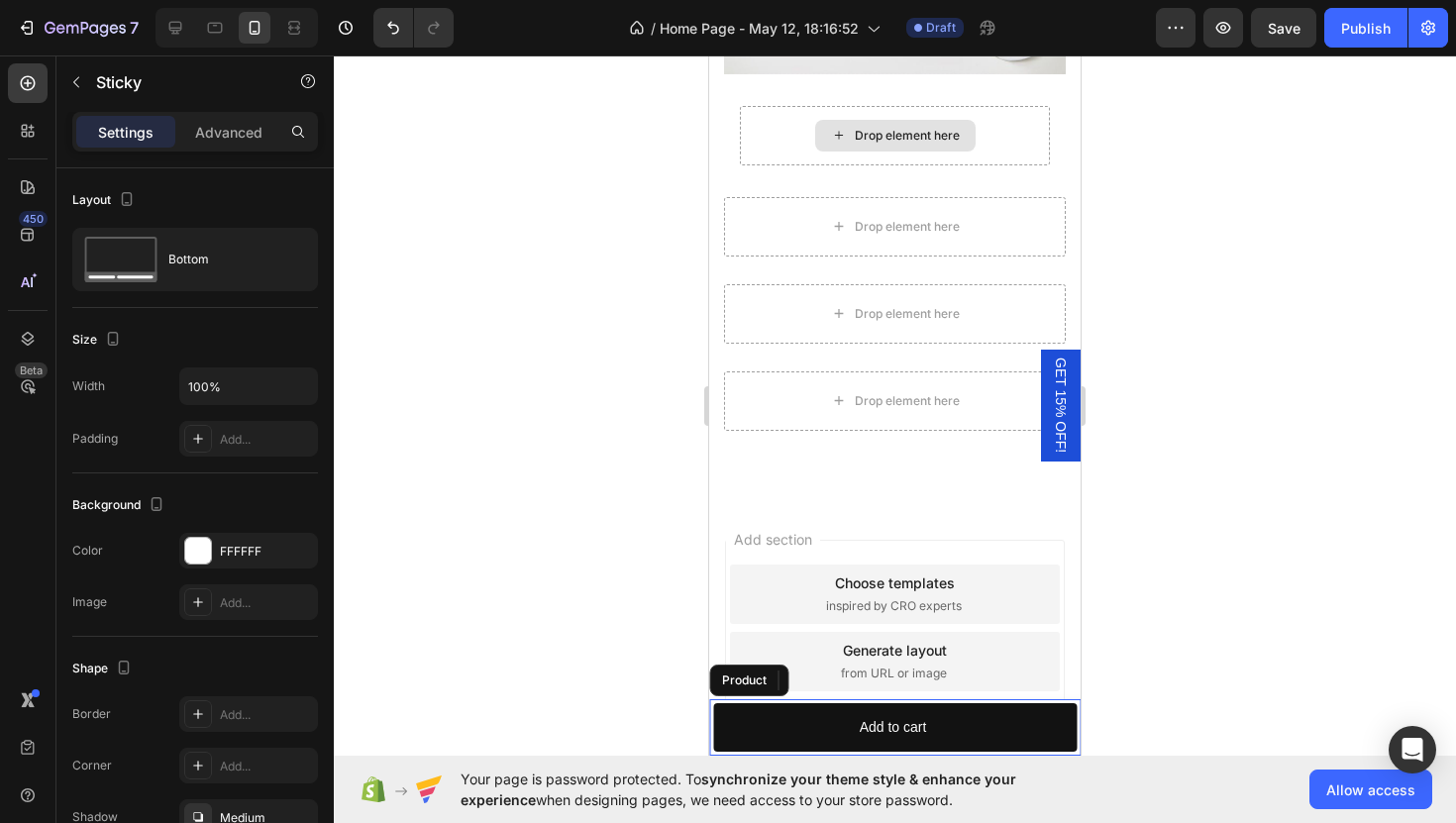 scroll, scrollTop: 2831, scrollLeft: 0, axis: vertical 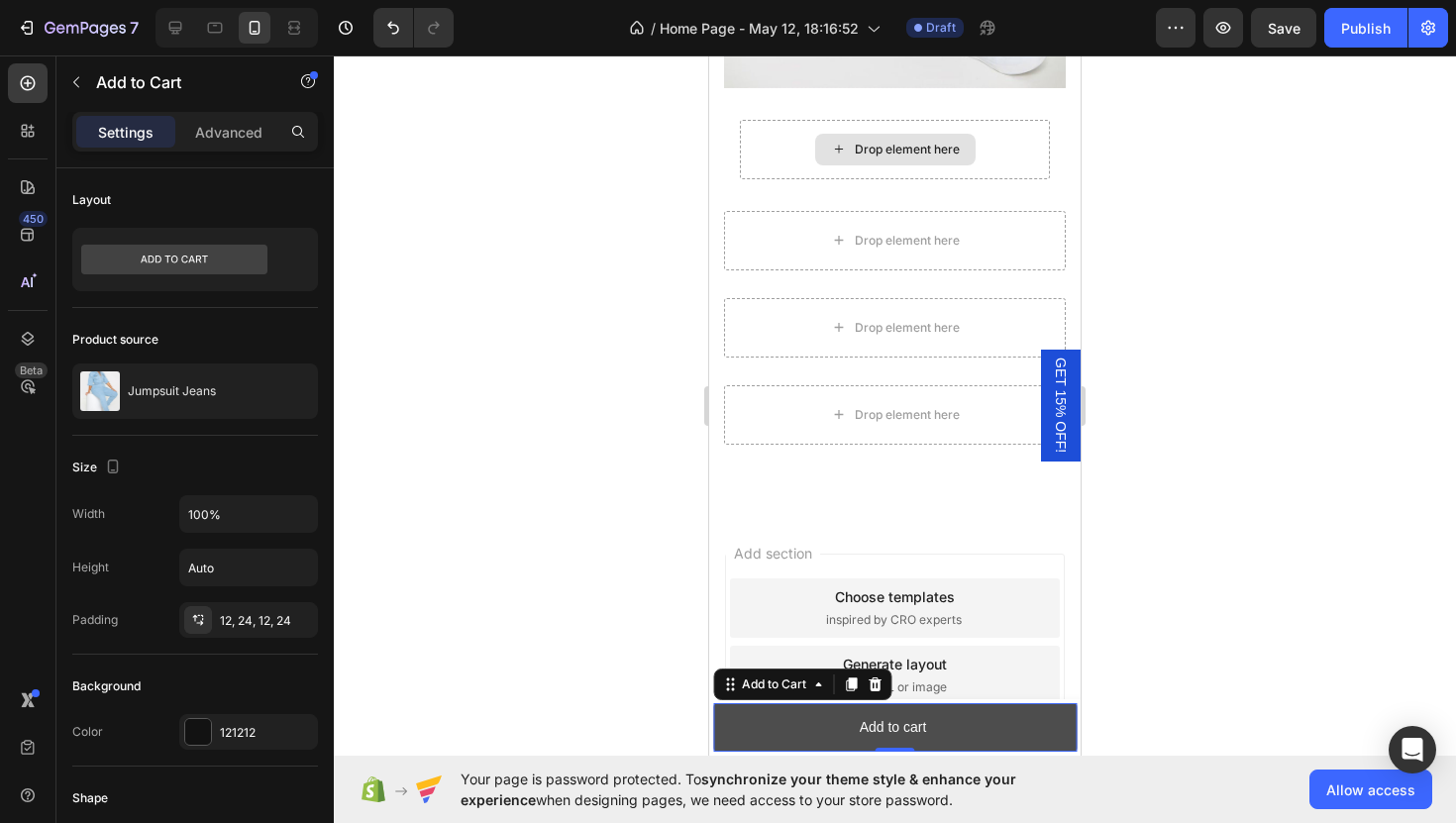 click on "Add to cart" at bounding box center (894, 727) 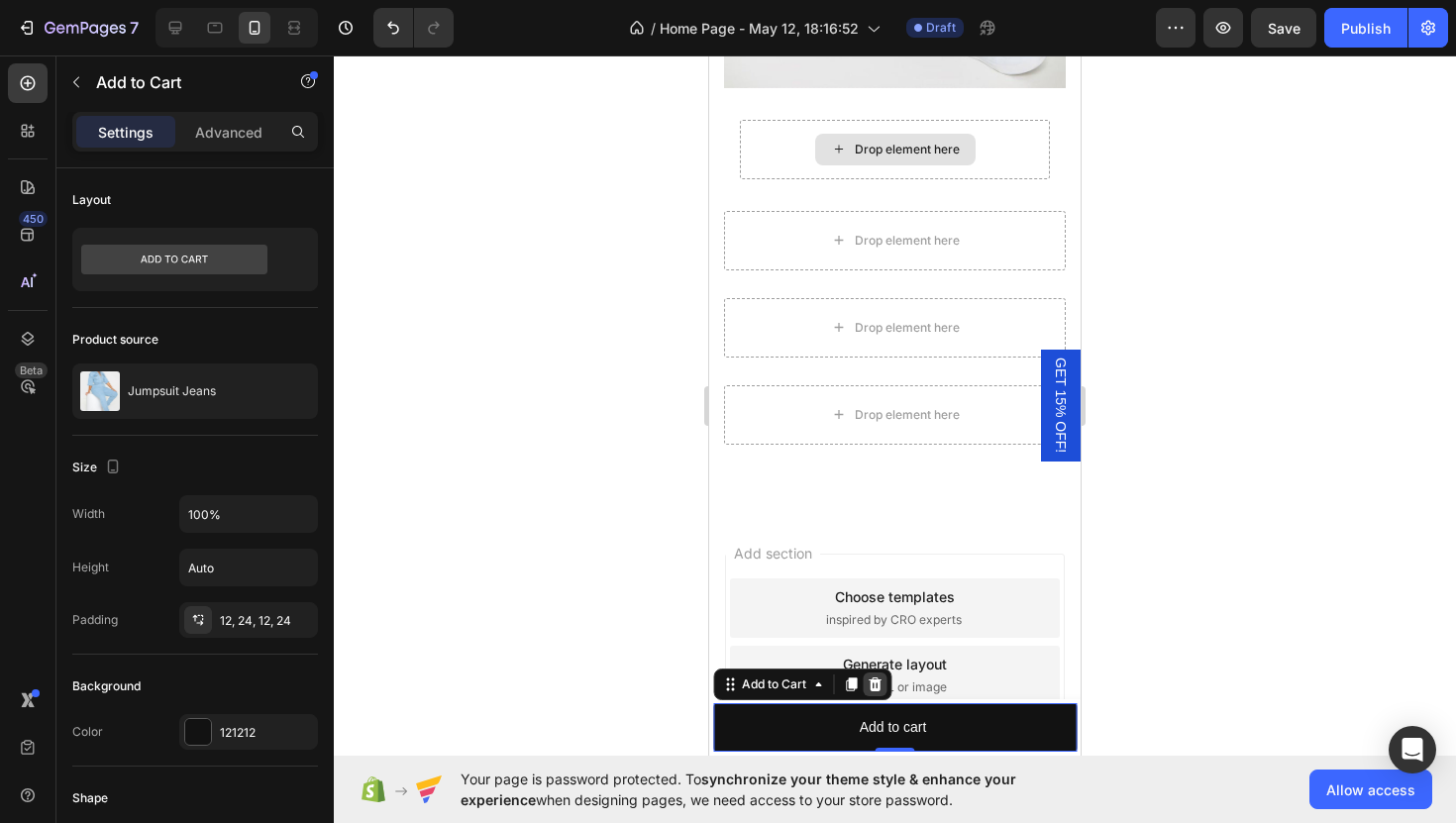 click 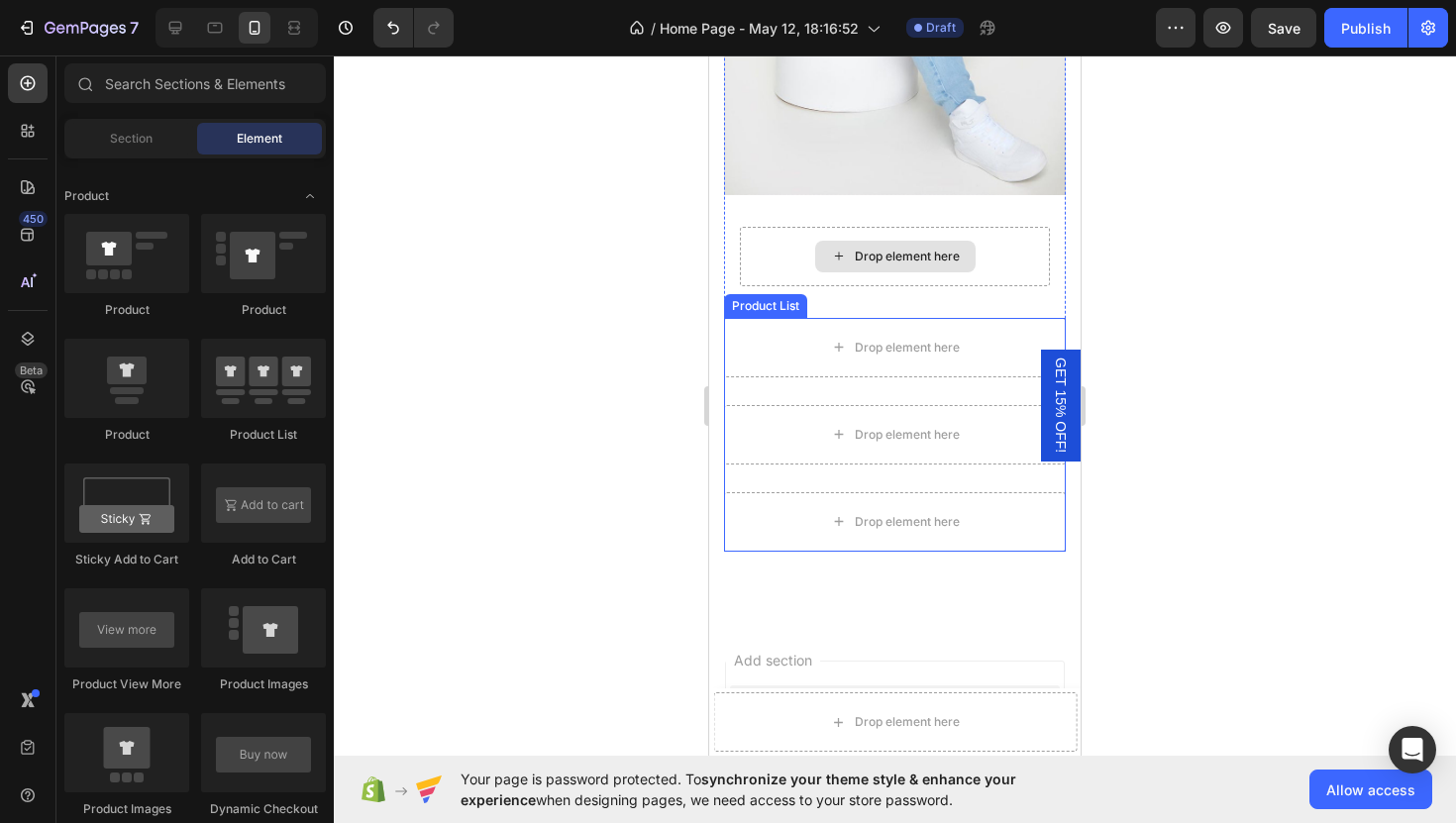 scroll, scrollTop: 2724, scrollLeft: 0, axis: vertical 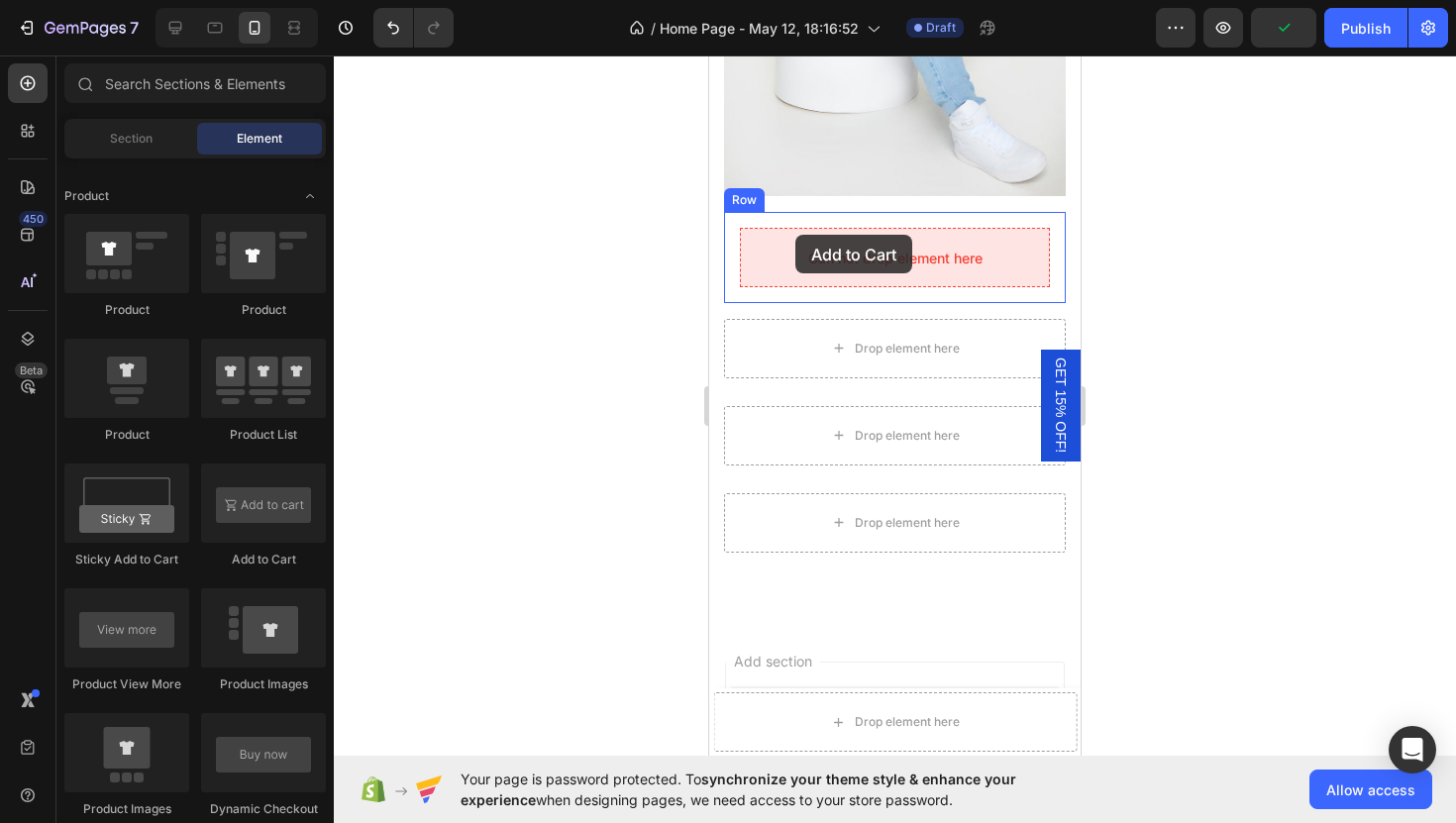 drag, startPoint x: 975, startPoint y: 582, endPoint x: 795, endPoint y: 232, distance: 393.573 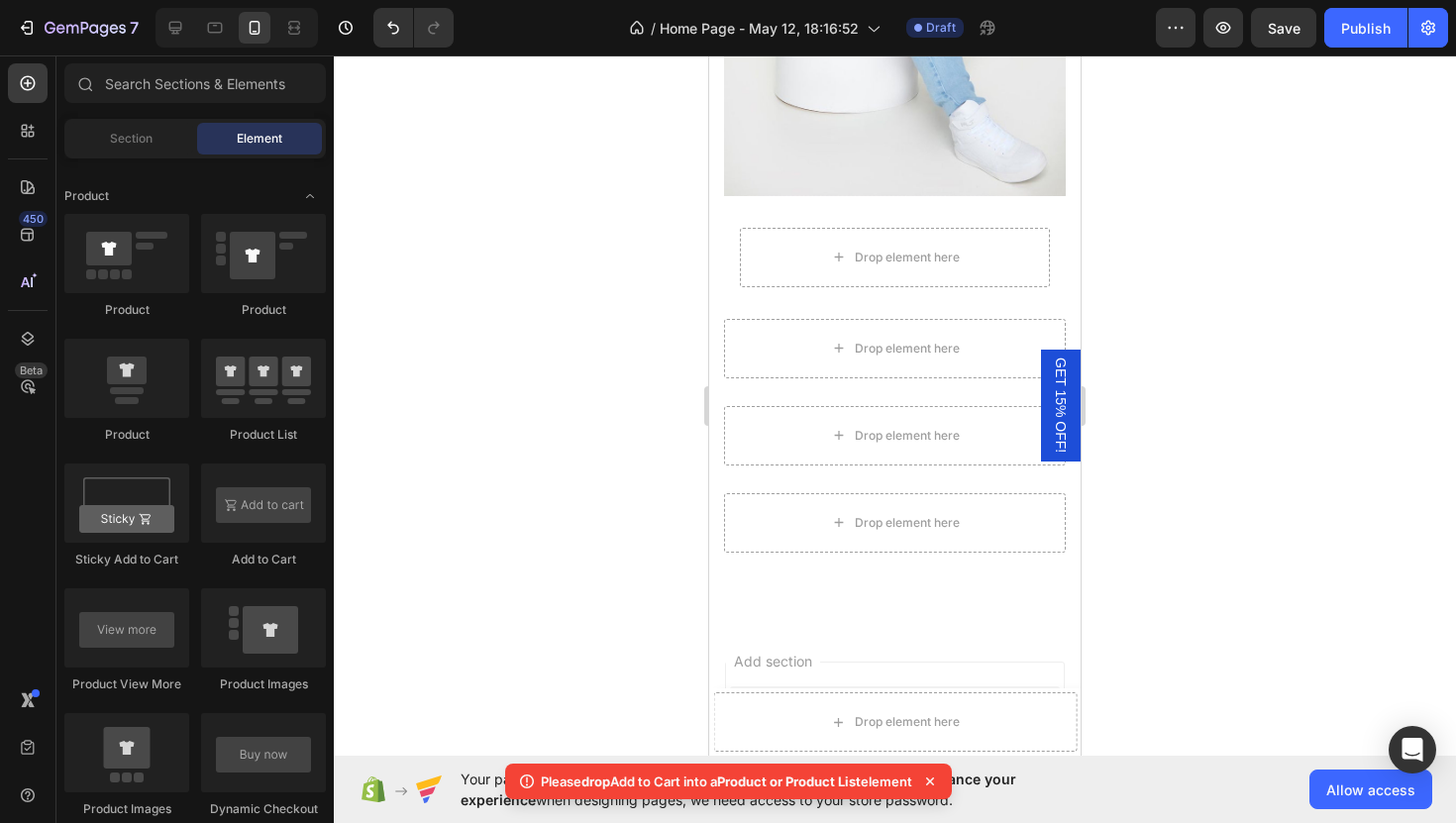 click on "Please  drop  Add to Cart into a  Product or Product  List  element" at bounding box center (726, 781) 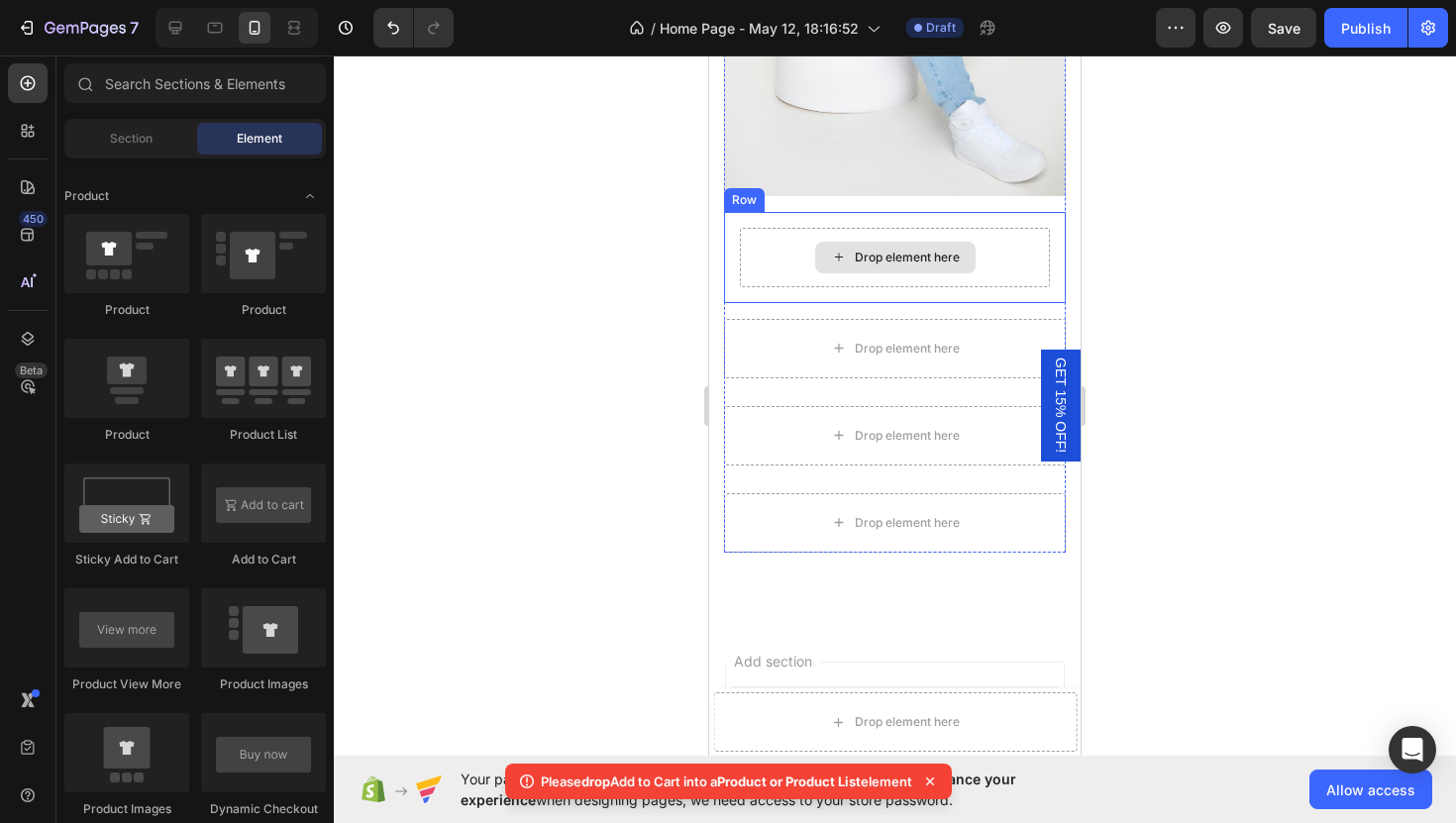 click on "Drop element here" at bounding box center (895, 257) 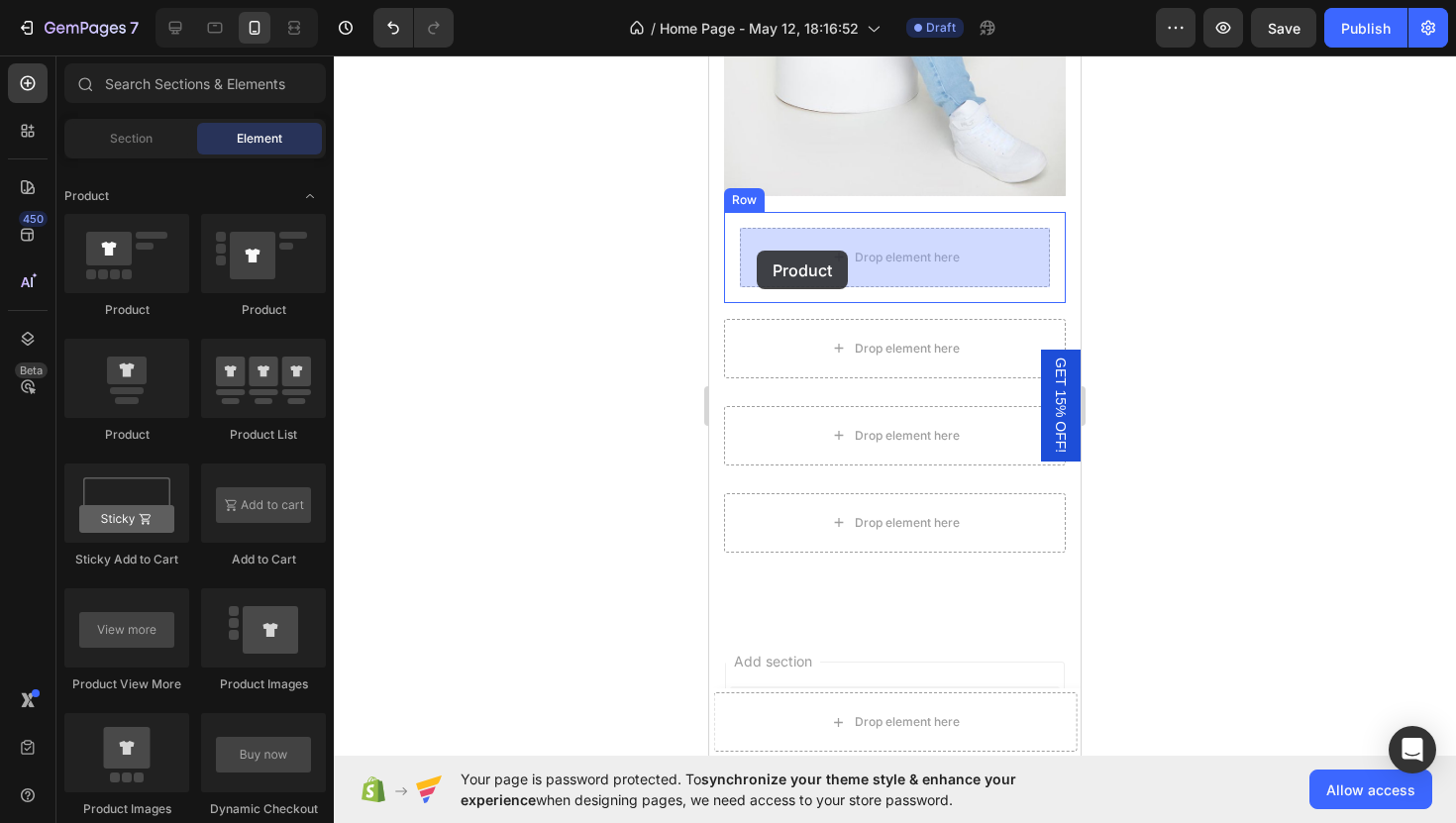 drag, startPoint x: 845, startPoint y: 464, endPoint x: 757, endPoint y: 251, distance: 230.4626 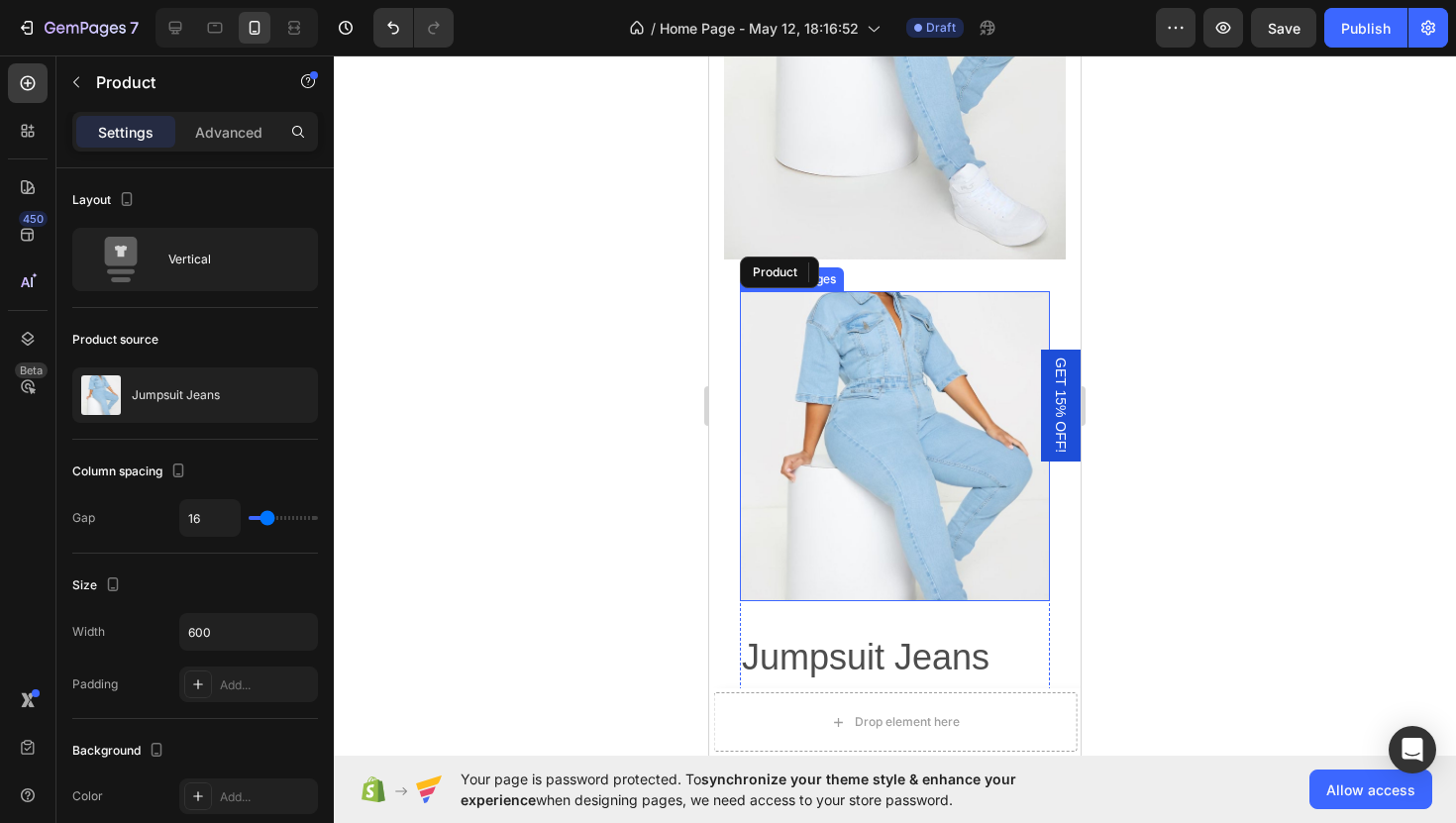 scroll, scrollTop: 2652, scrollLeft: 0, axis: vertical 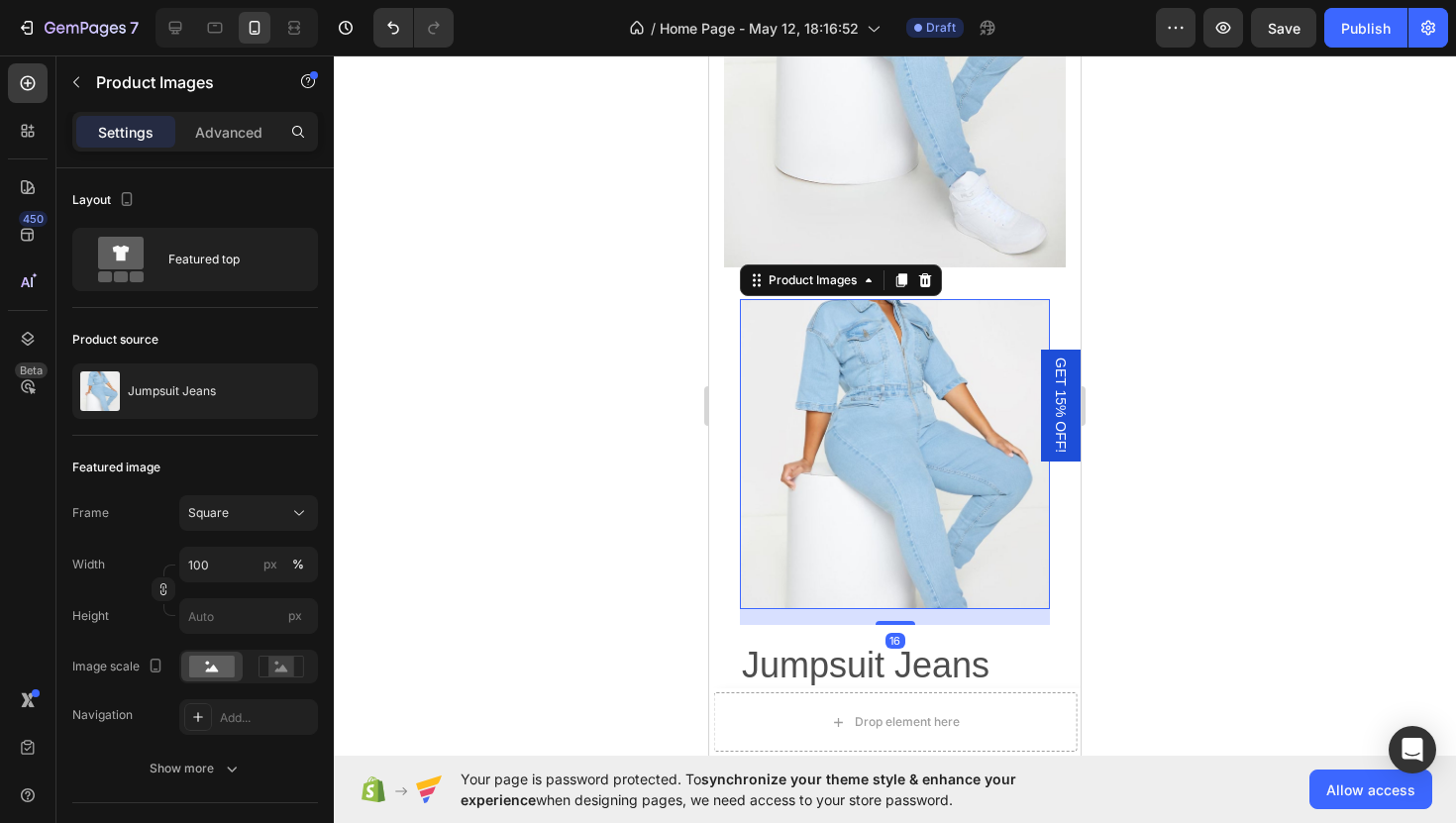 click at bounding box center (894, 454) 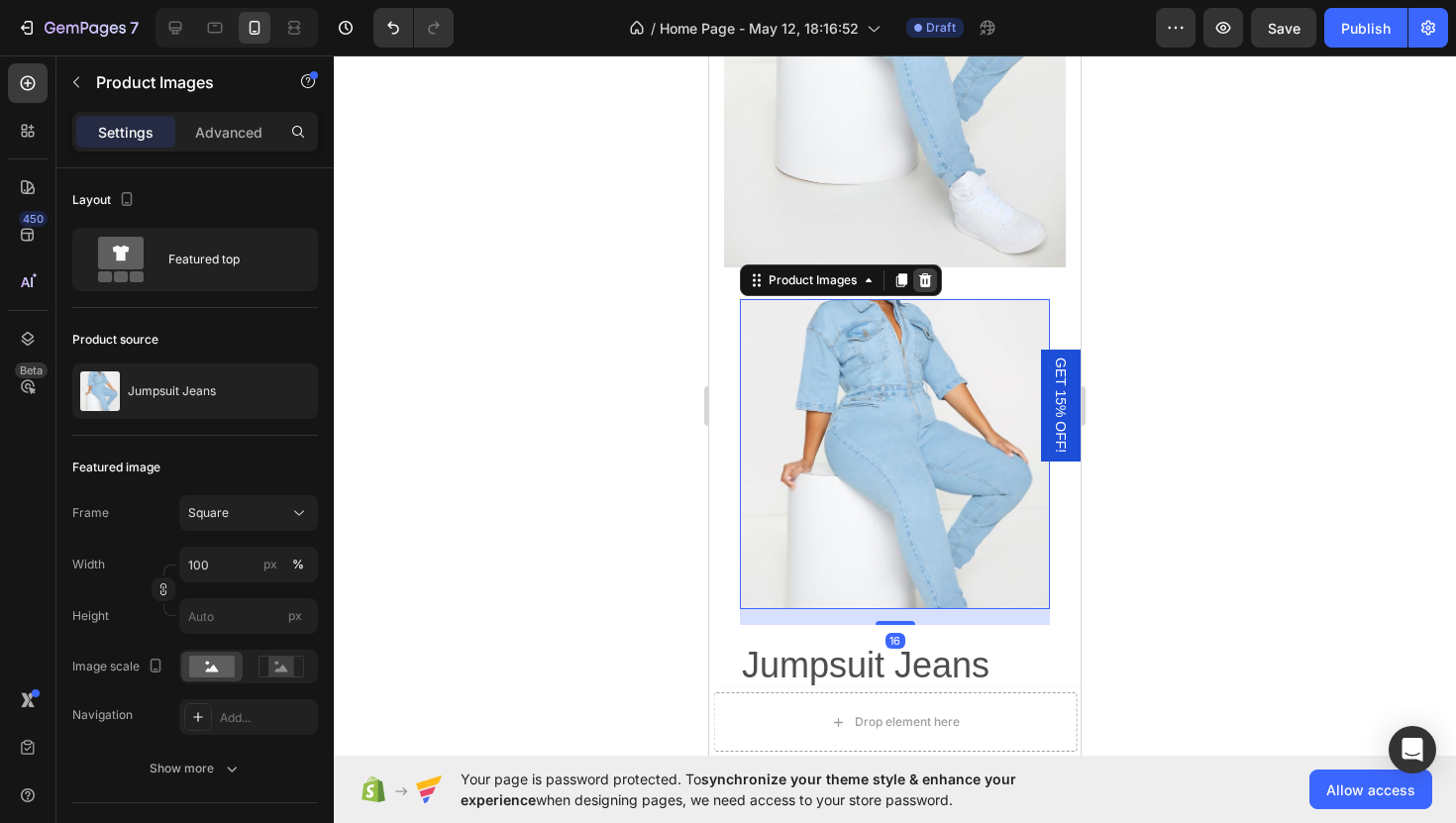 click 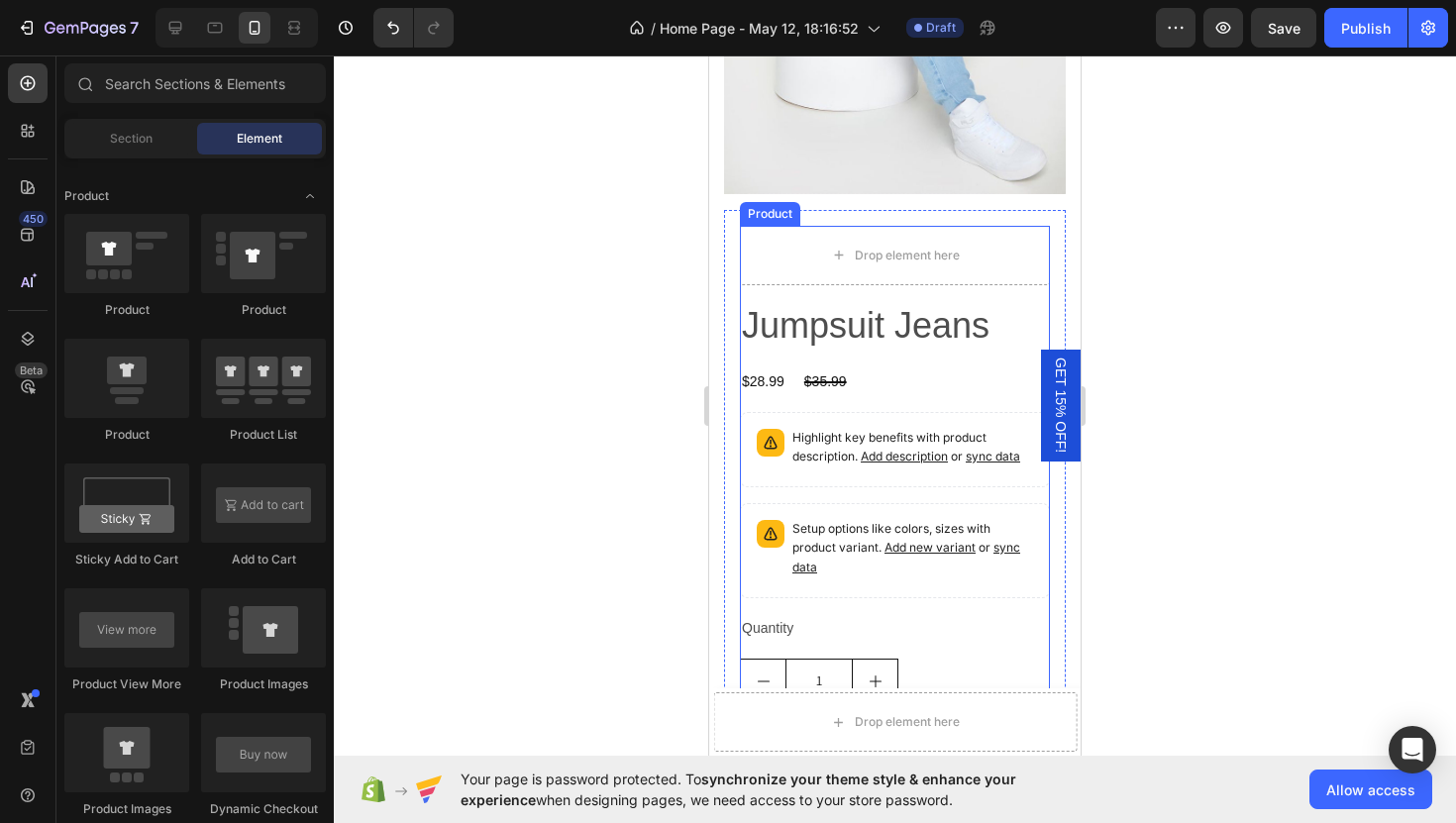 scroll, scrollTop: 2726, scrollLeft: 0, axis: vertical 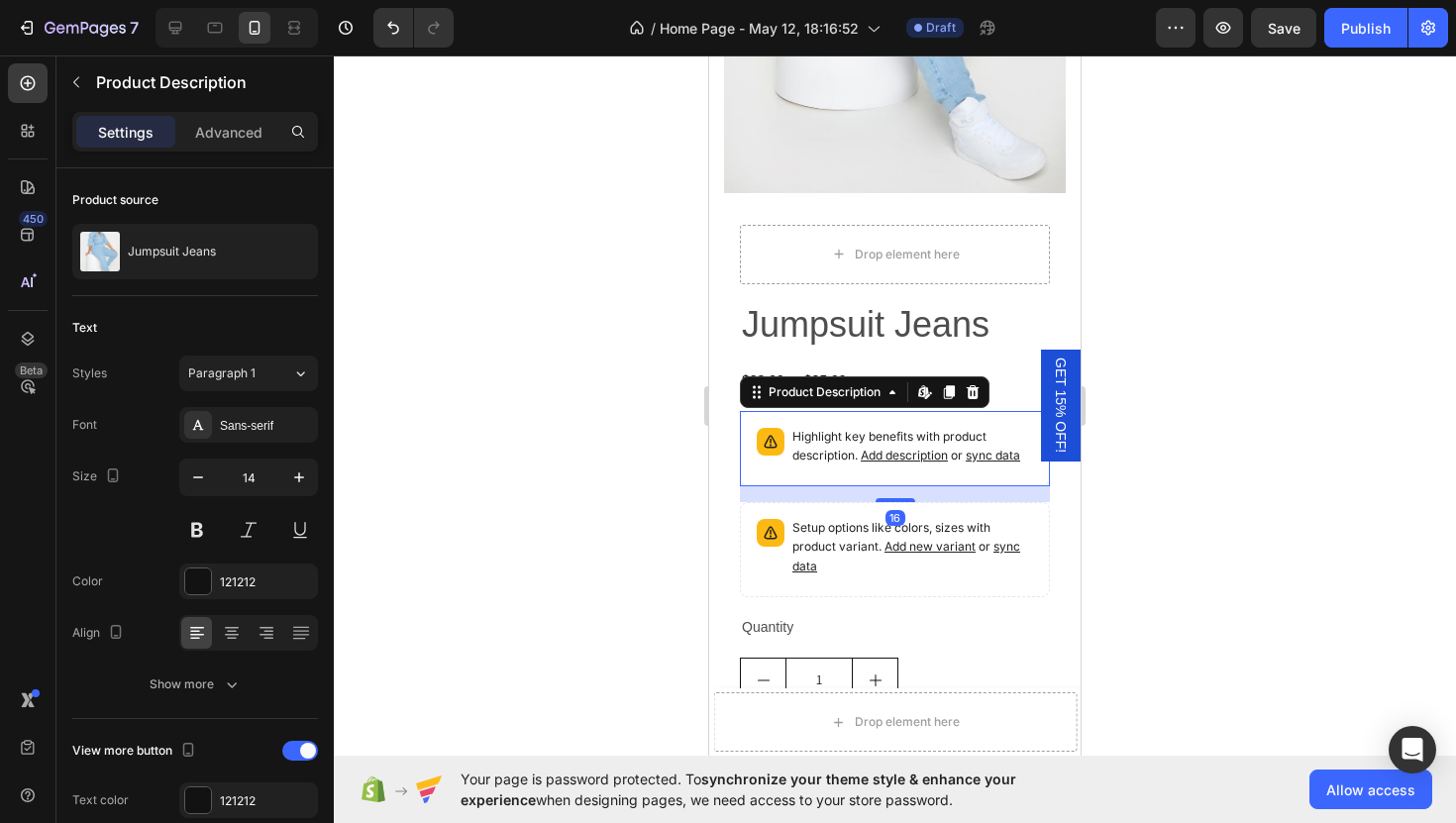 click on "Highlight key benefits with product description.       Add description   or   sync data" at bounding box center (894, 449) 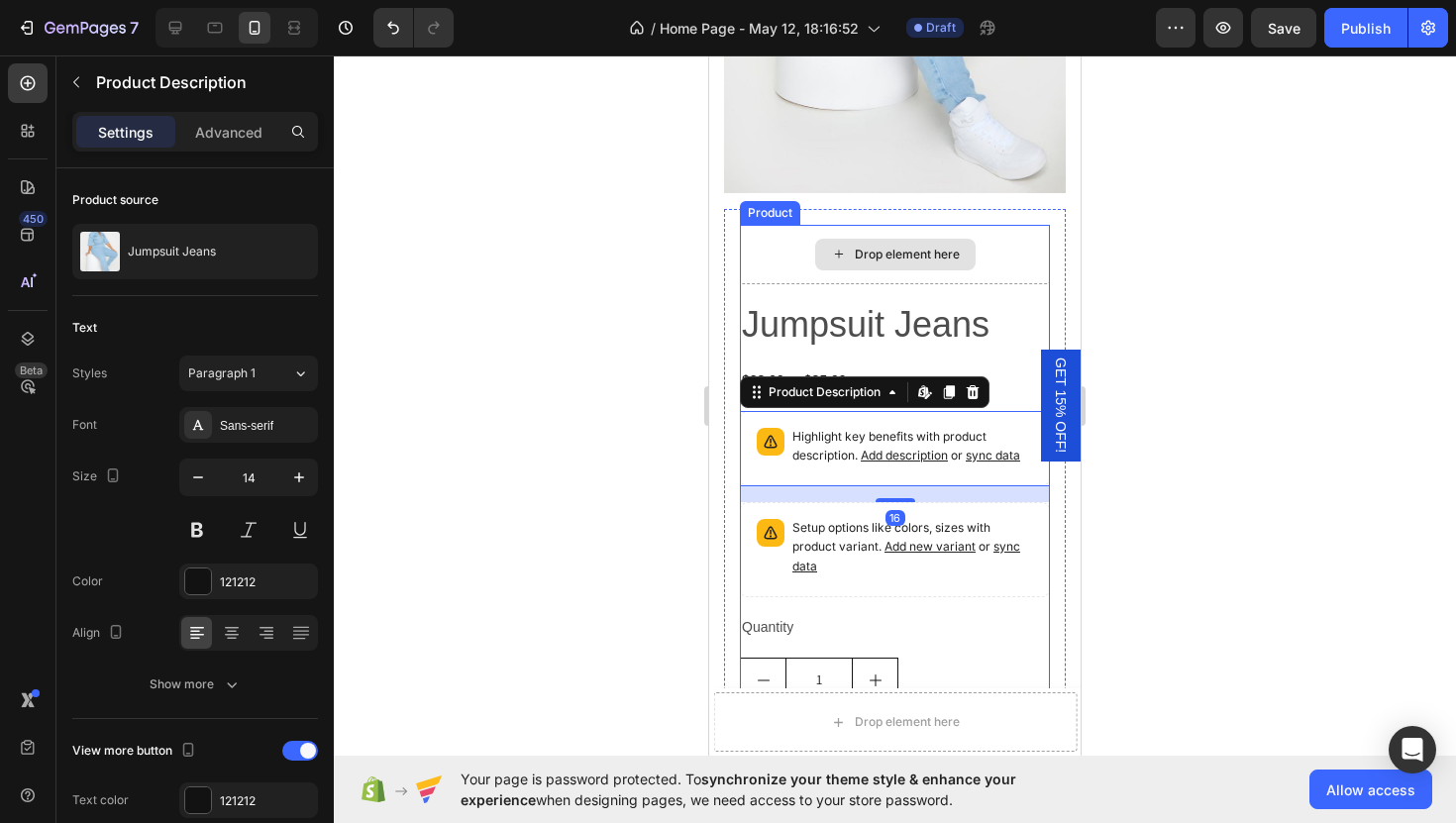 click on "Drop element here" at bounding box center (895, 255) 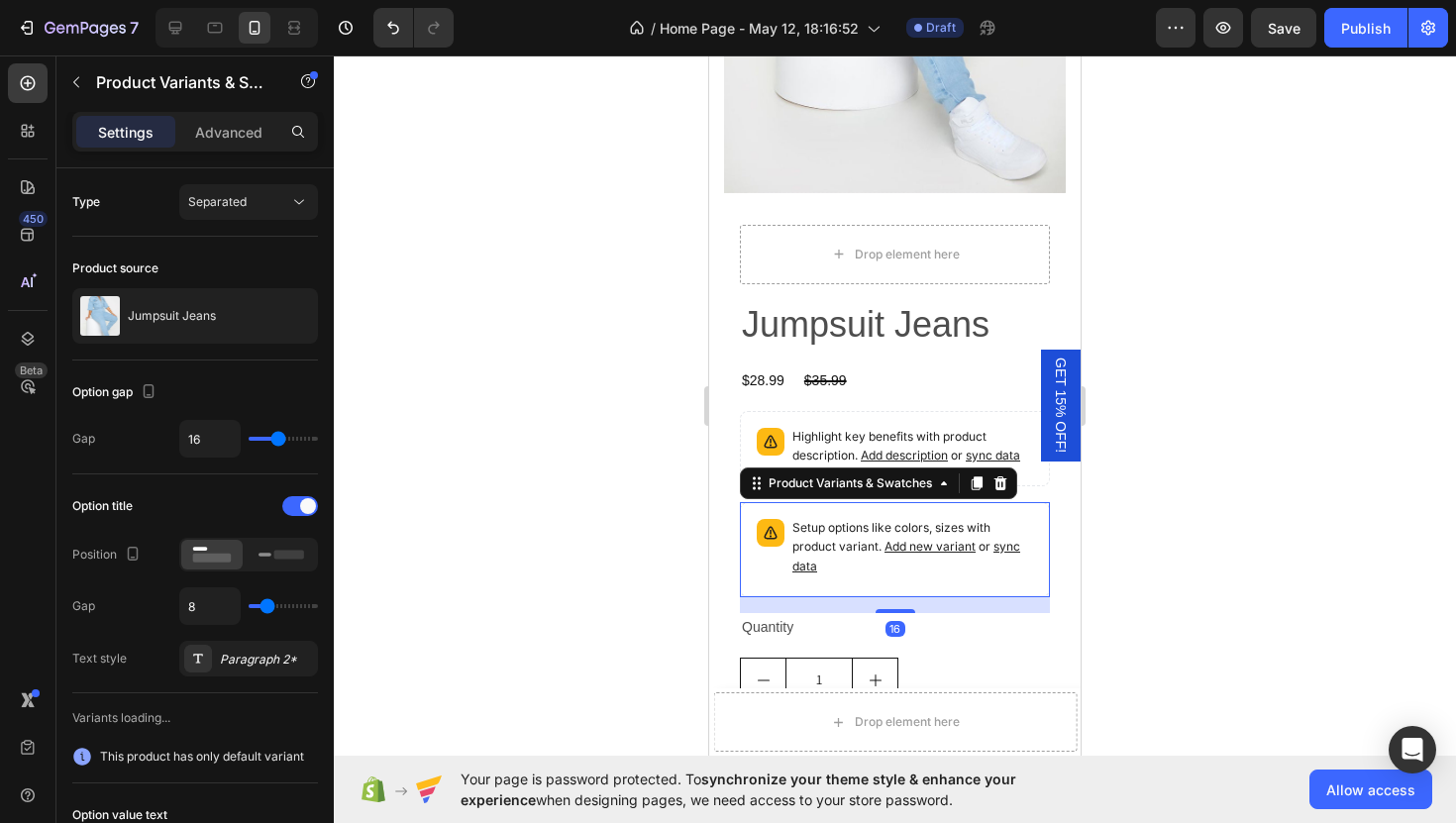 click on "Setup options like colors, sizes with product variant.       Add new variant   or   sync data" at bounding box center [912, 548] 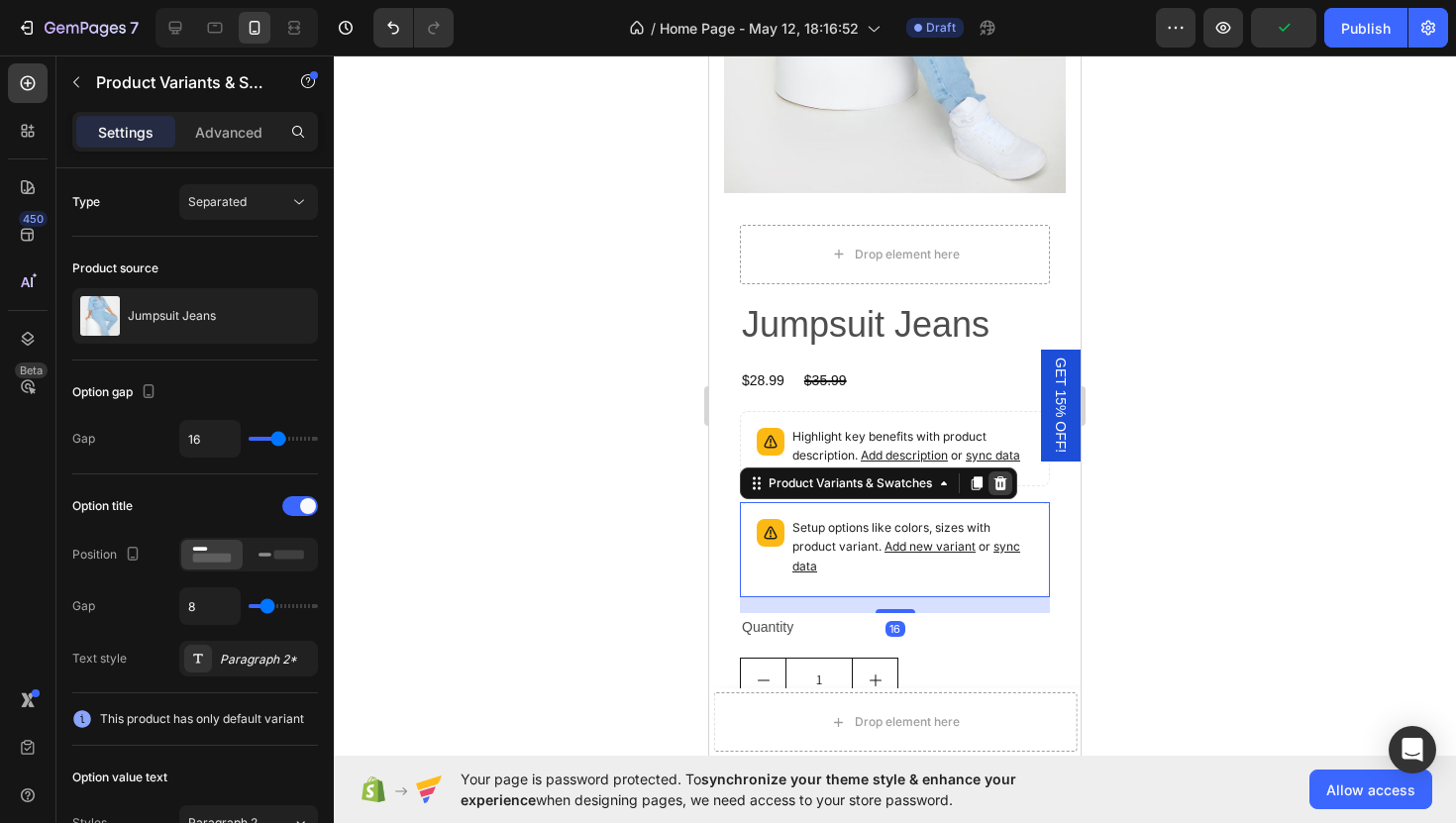click 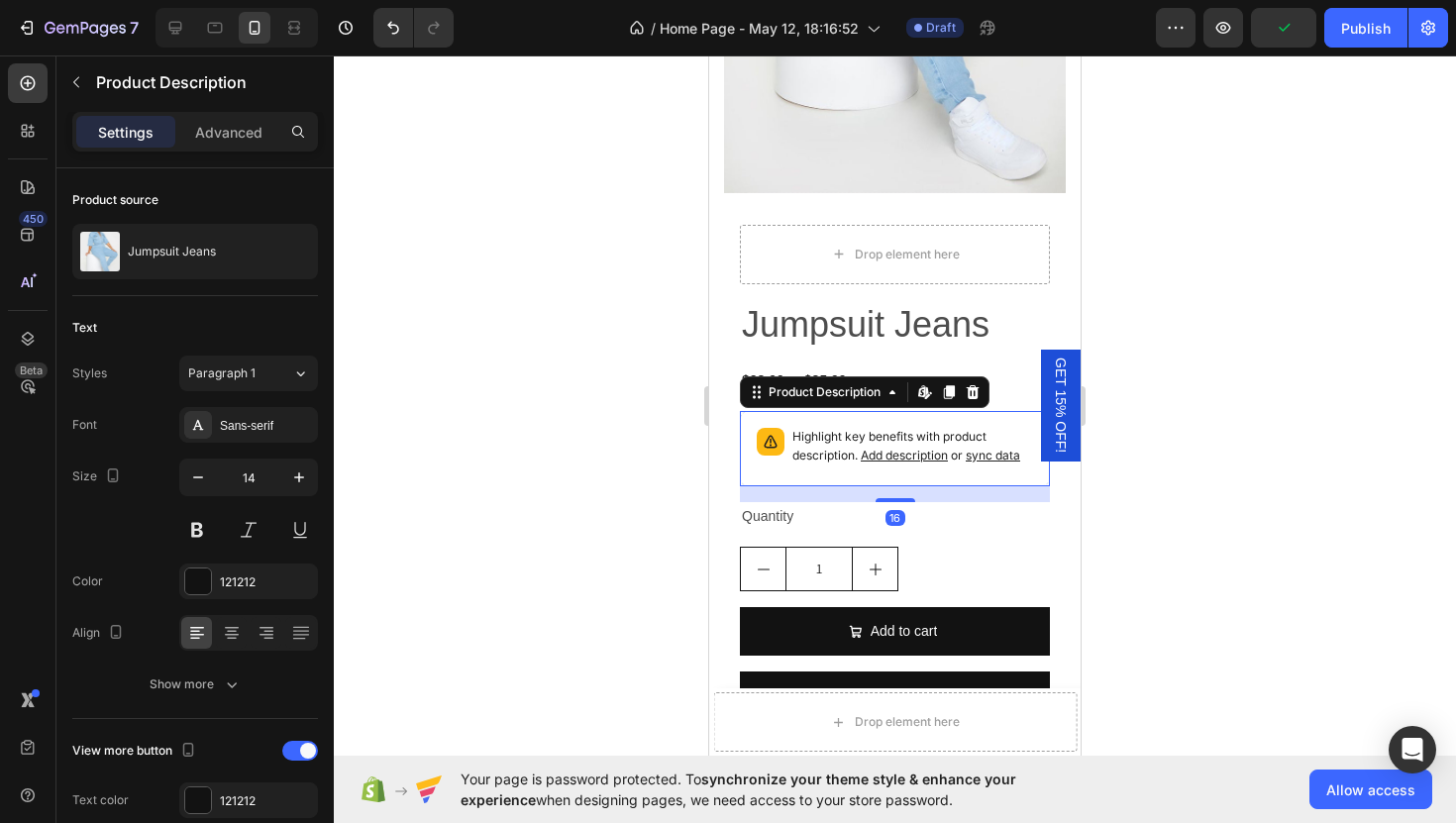 click on "Highlight key benefits with product description.       Add description   or   sync data" at bounding box center (912, 447) 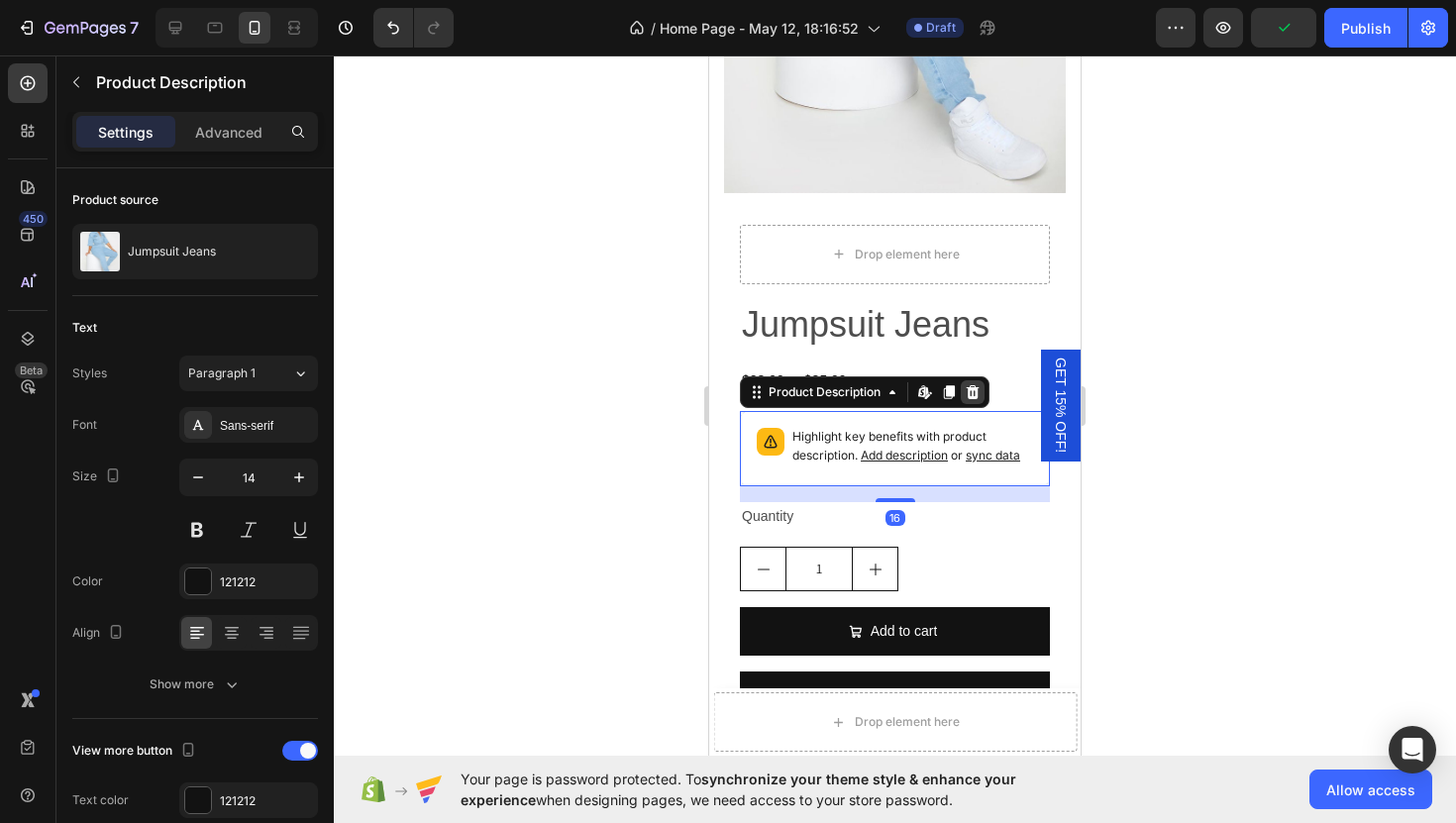 click 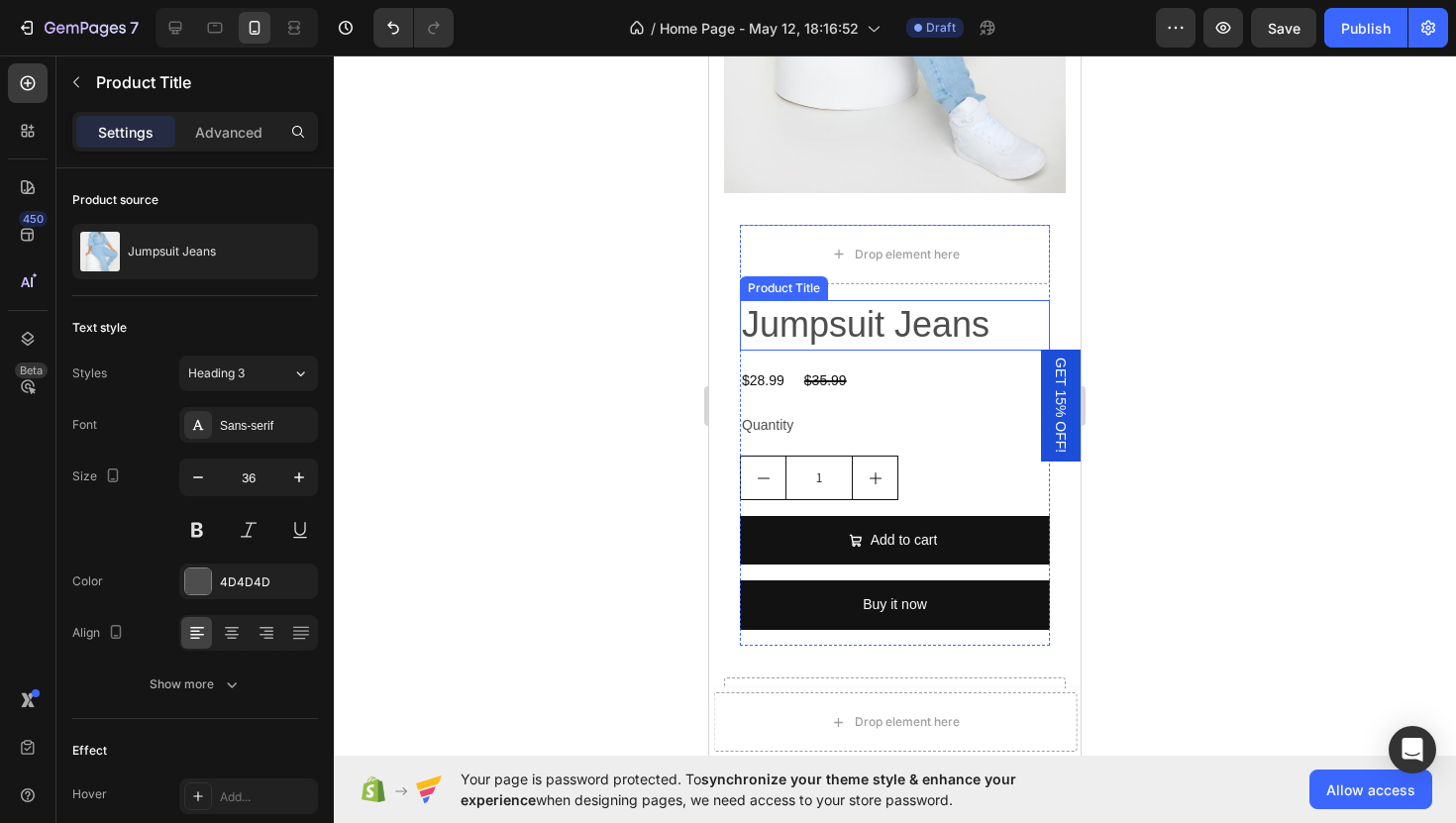 click on "Jumpsuit Jeans" at bounding box center [894, 325] 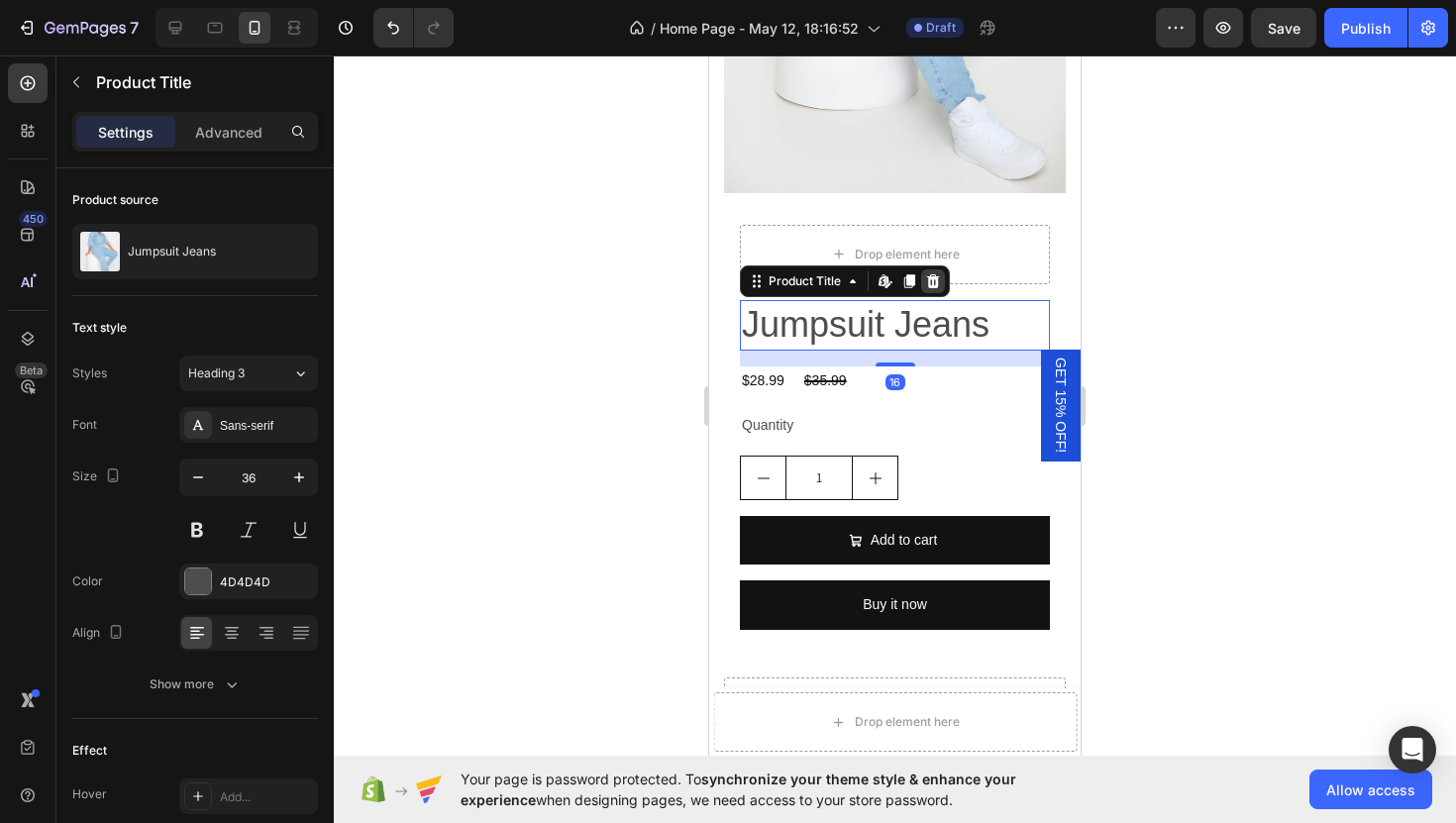 click 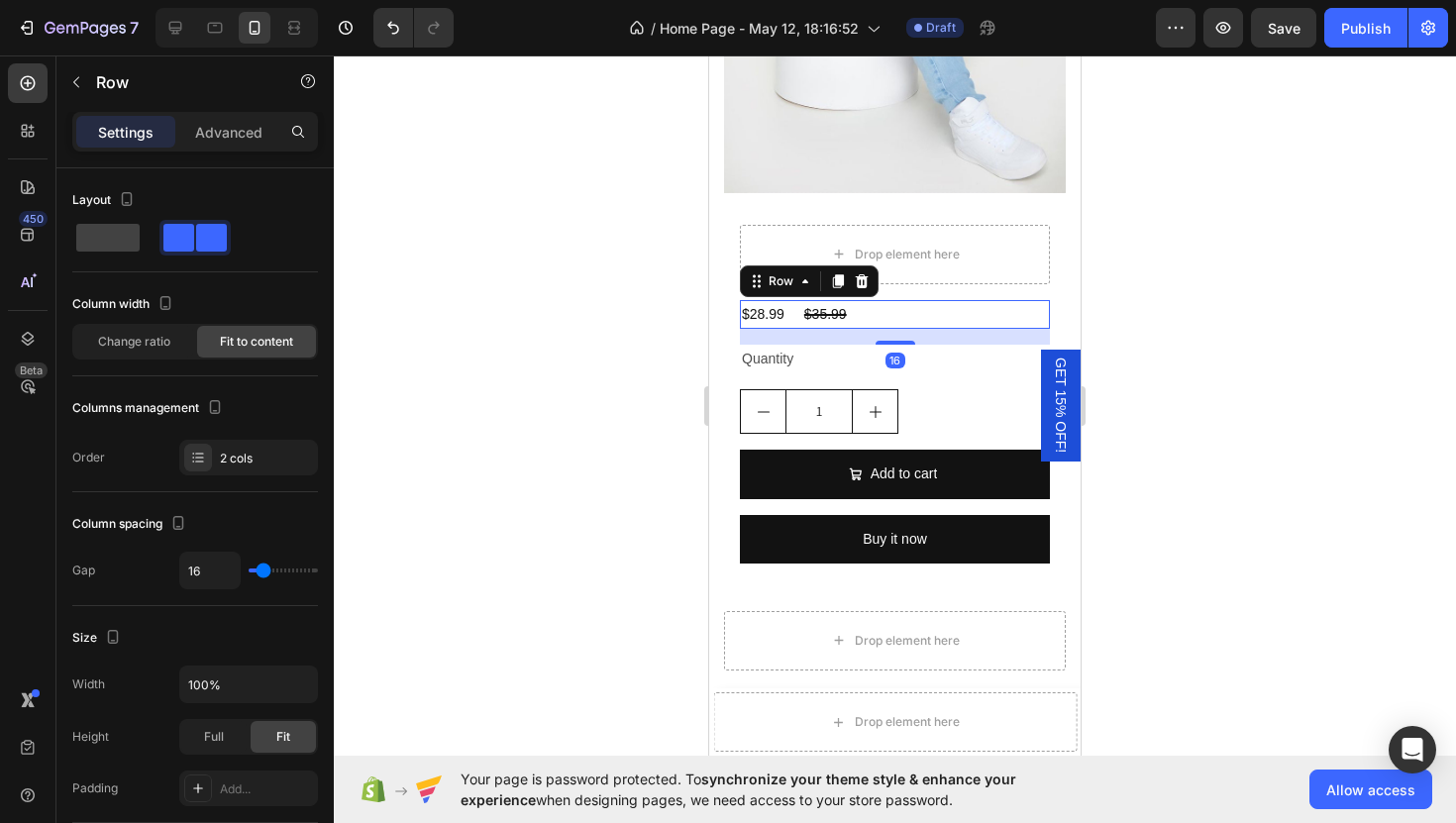 click on "$28.99 Product Price Product Price $35.99 Product Price Product Price Row   16" at bounding box center (894, 314) 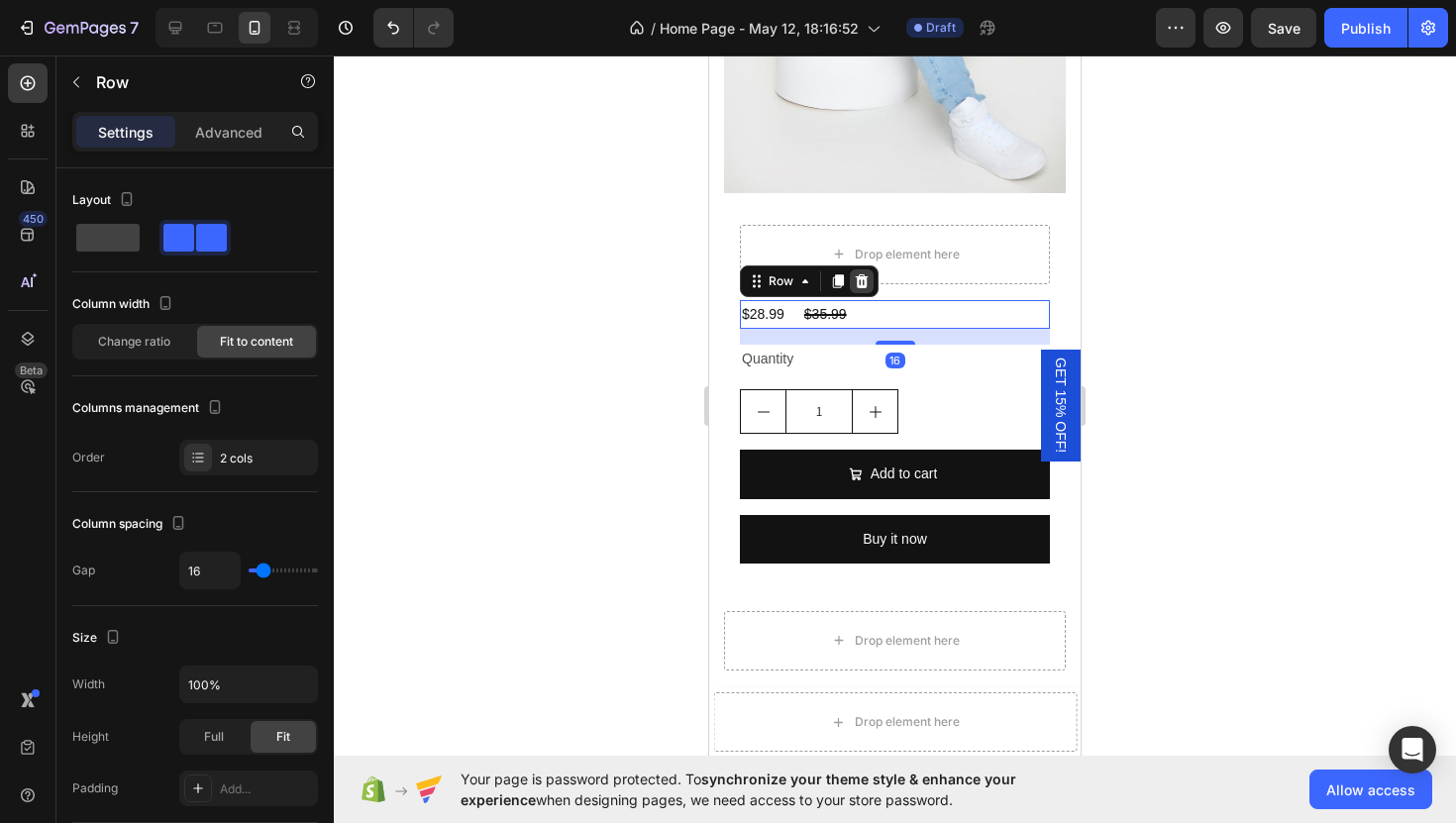 click 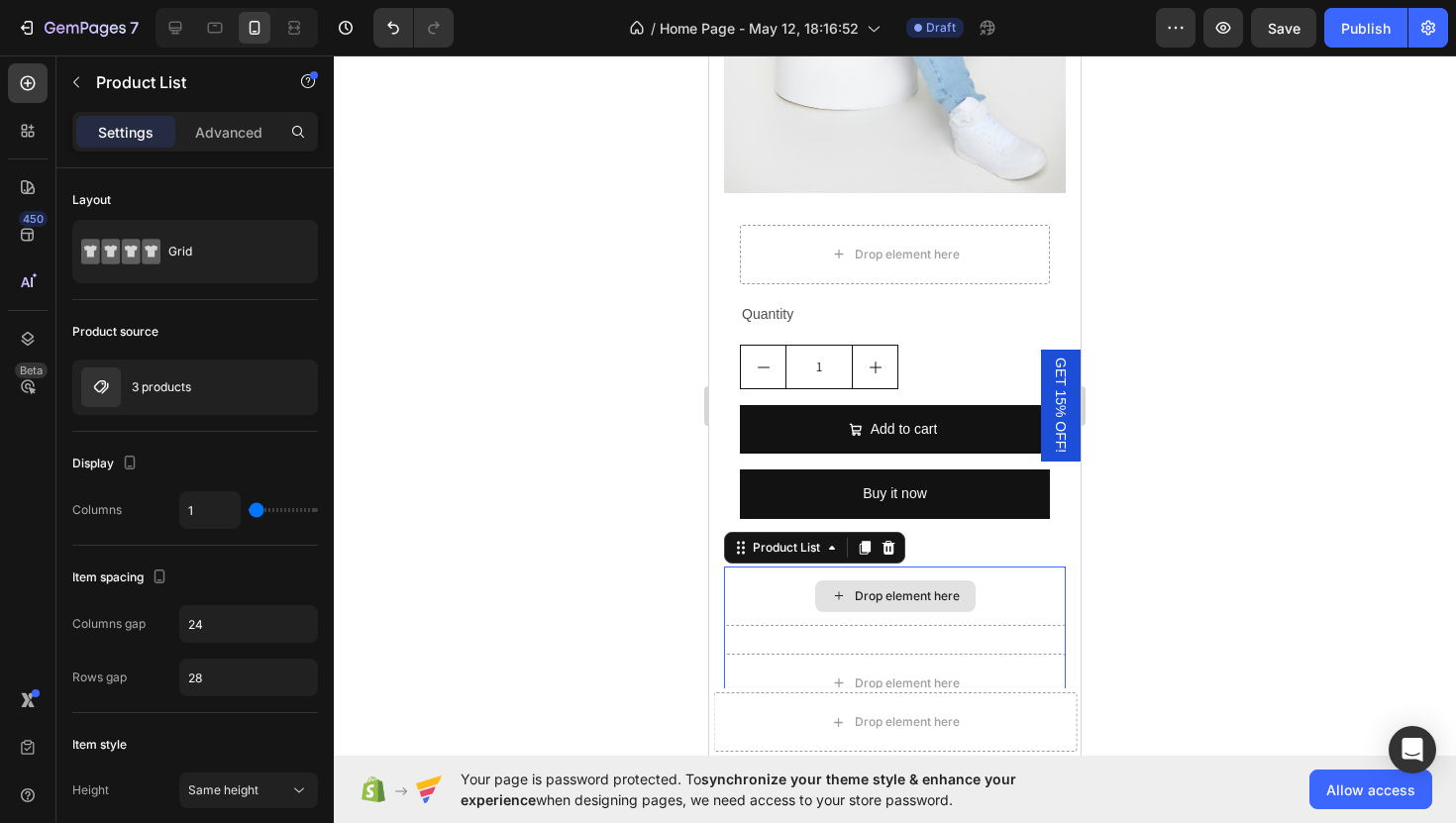 click on "Drop element here" at bounding box center [894, 596] 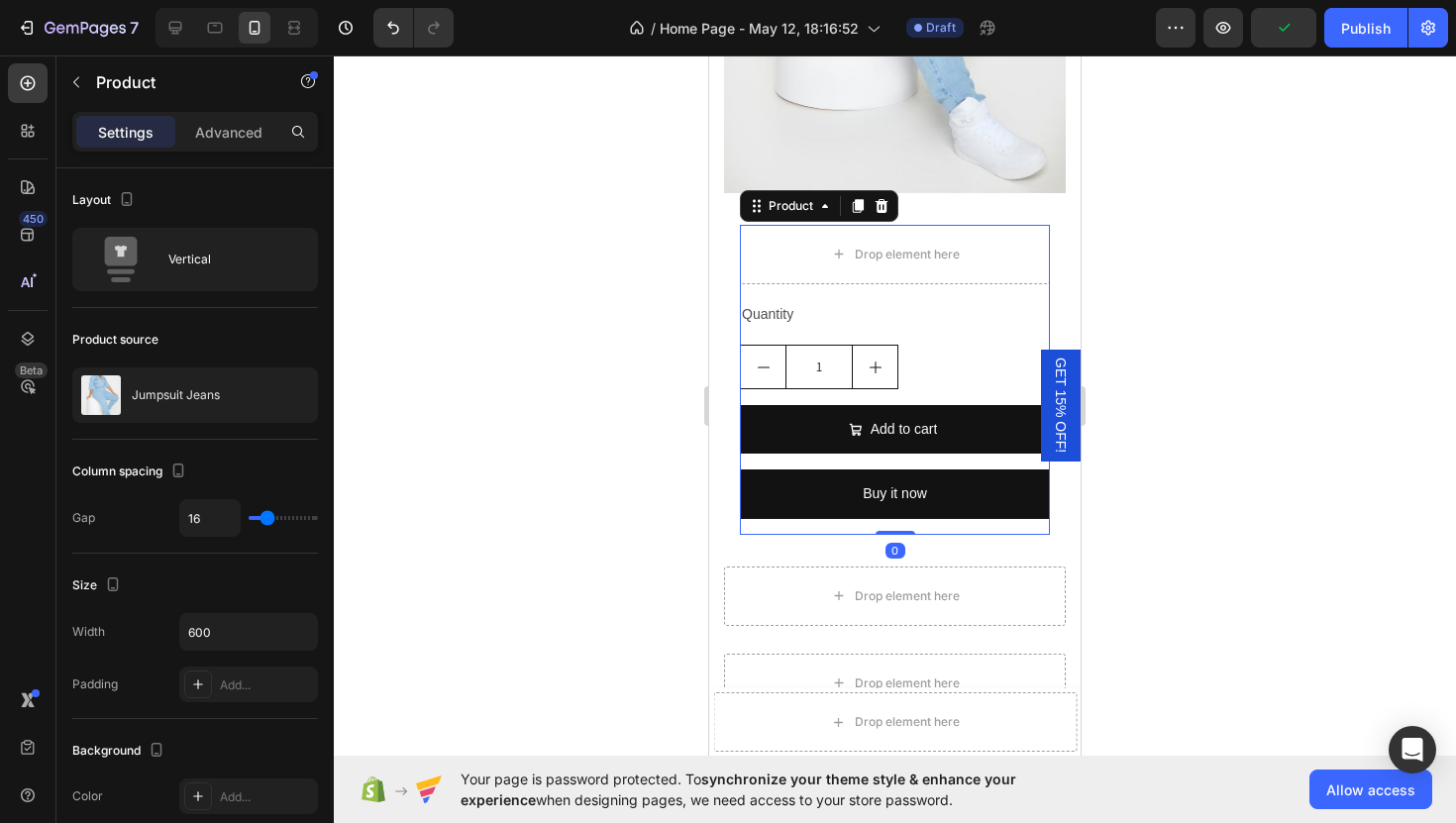 click on "Drop element here Quantity Text Block
1
Product Quantity
Add to cart Add to Cart Buy it now Dynamic Checkout Product   0" at bounding box center (894, 379) 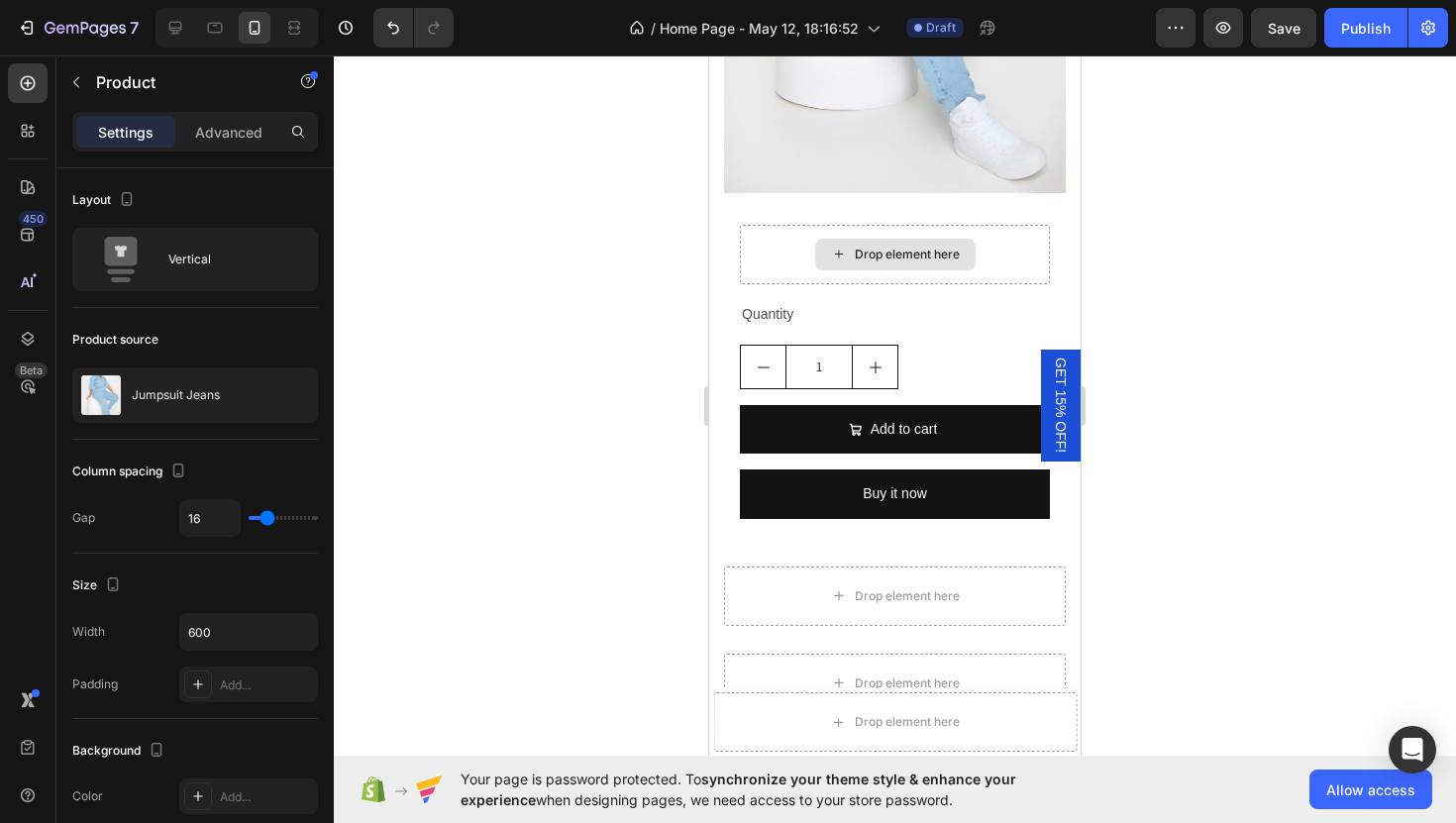 click on "Drop element here" at bounding box center (907, 255) 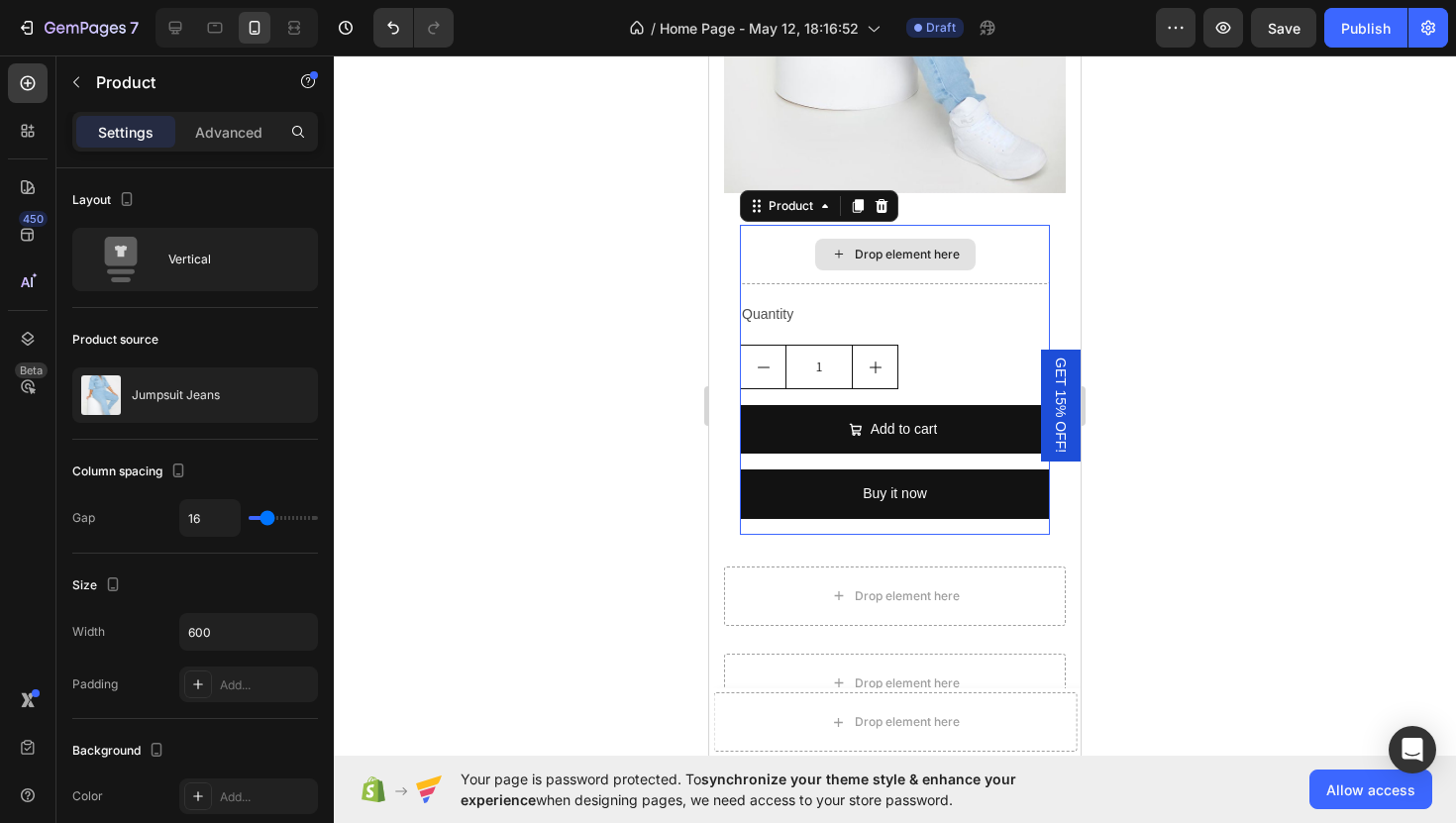 click on "Drop element here" at bounding box center [894, 255] 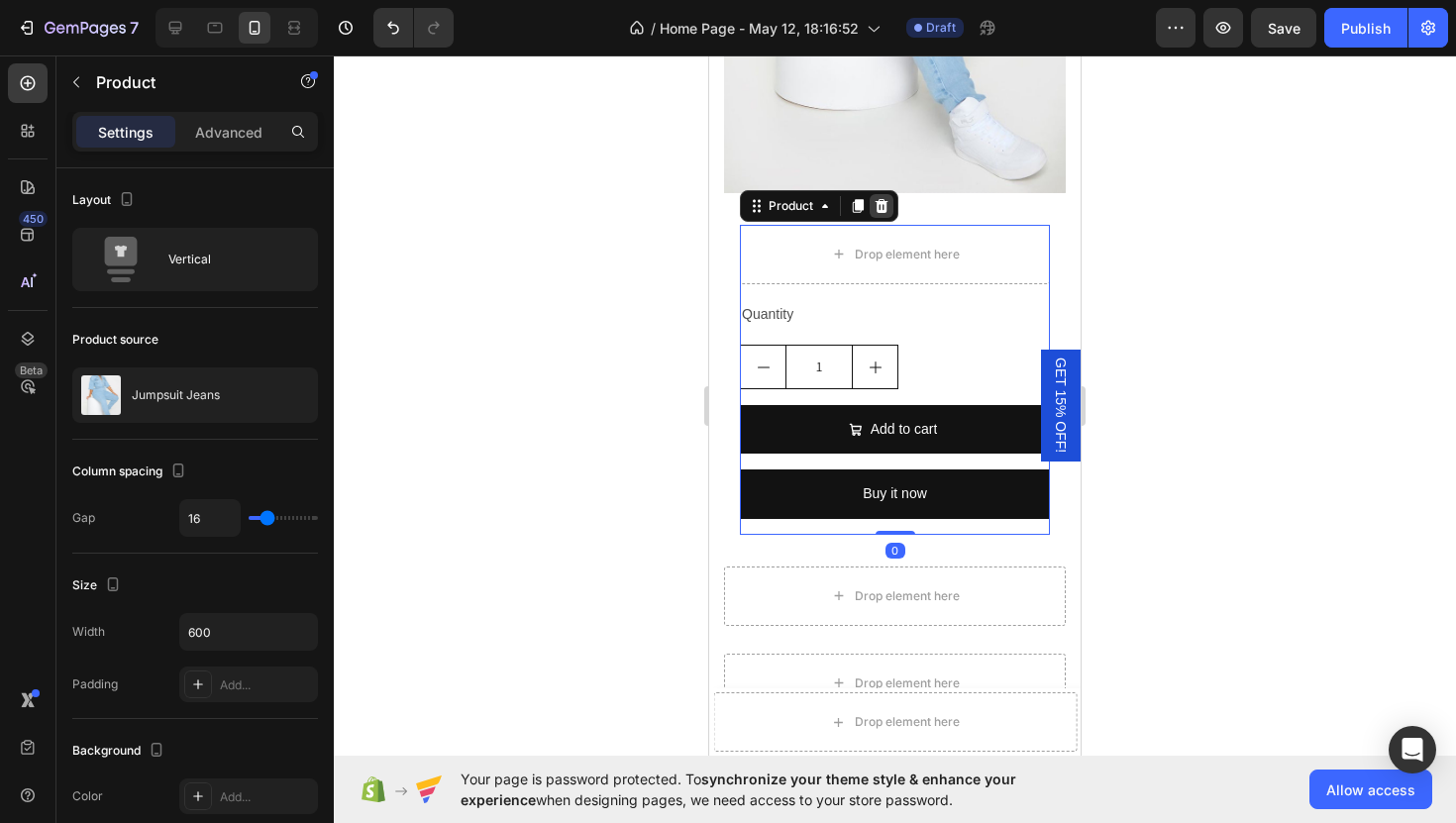 click 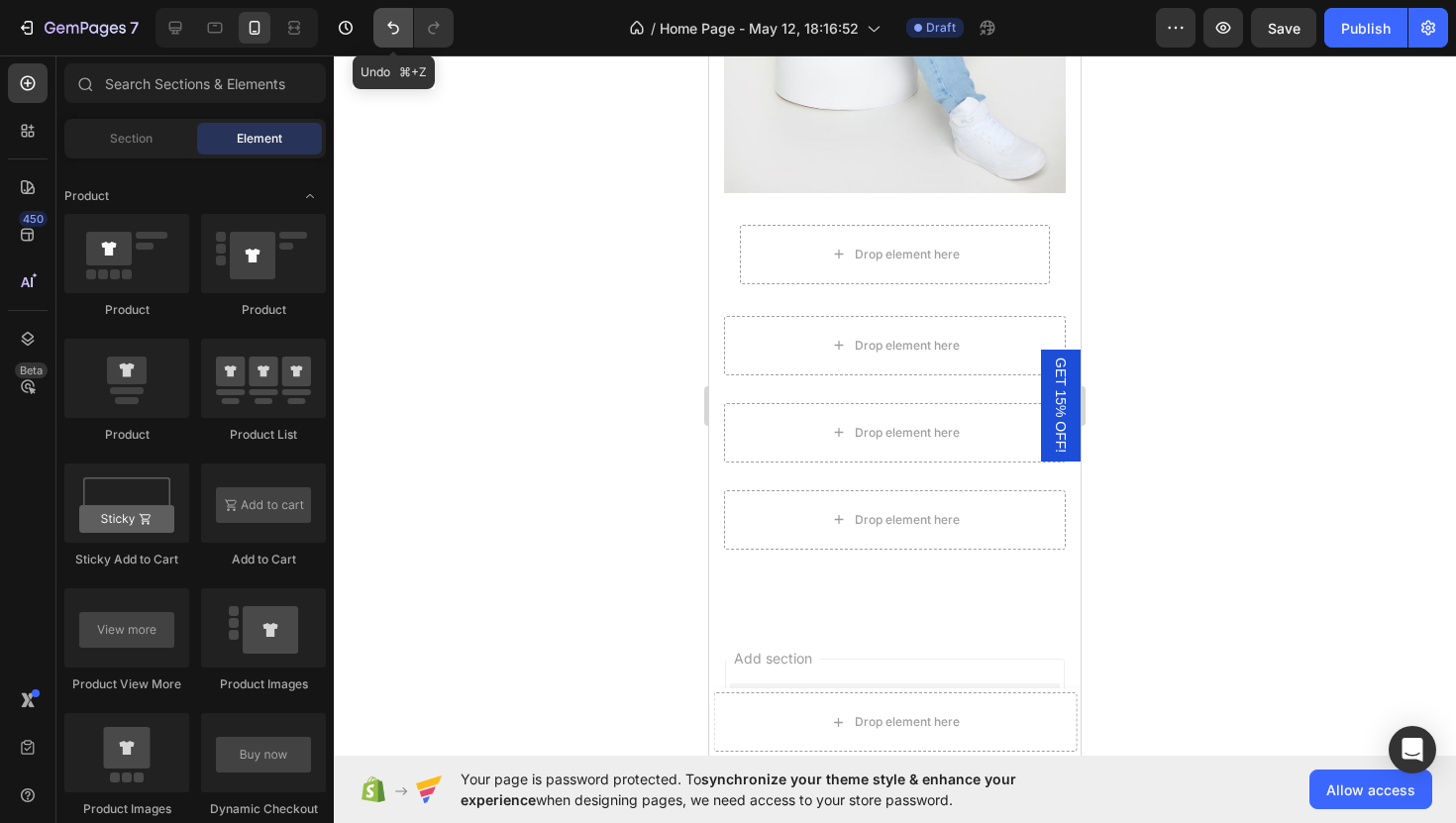 click 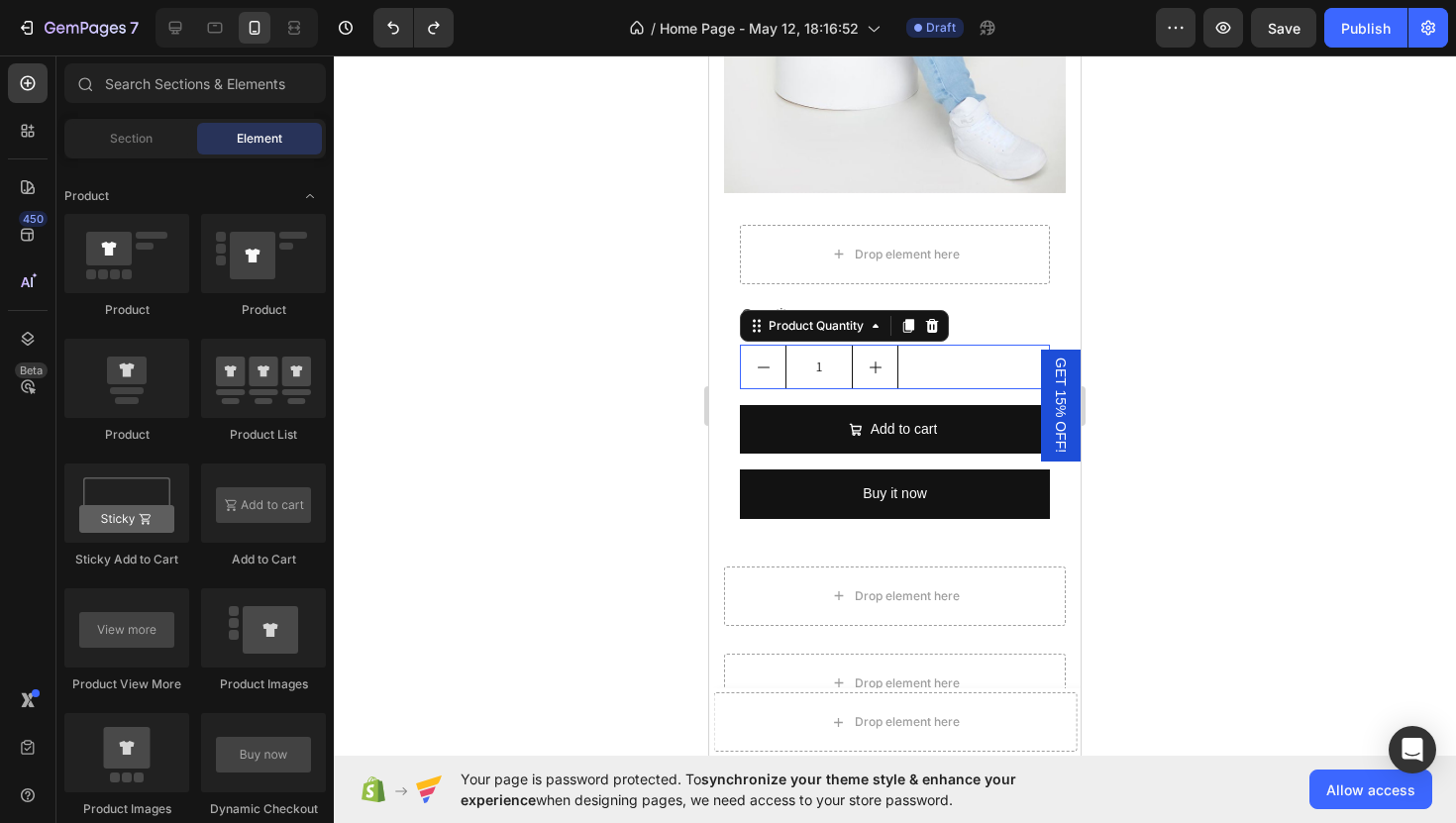 click on "1" at bounding box center (894, 366) 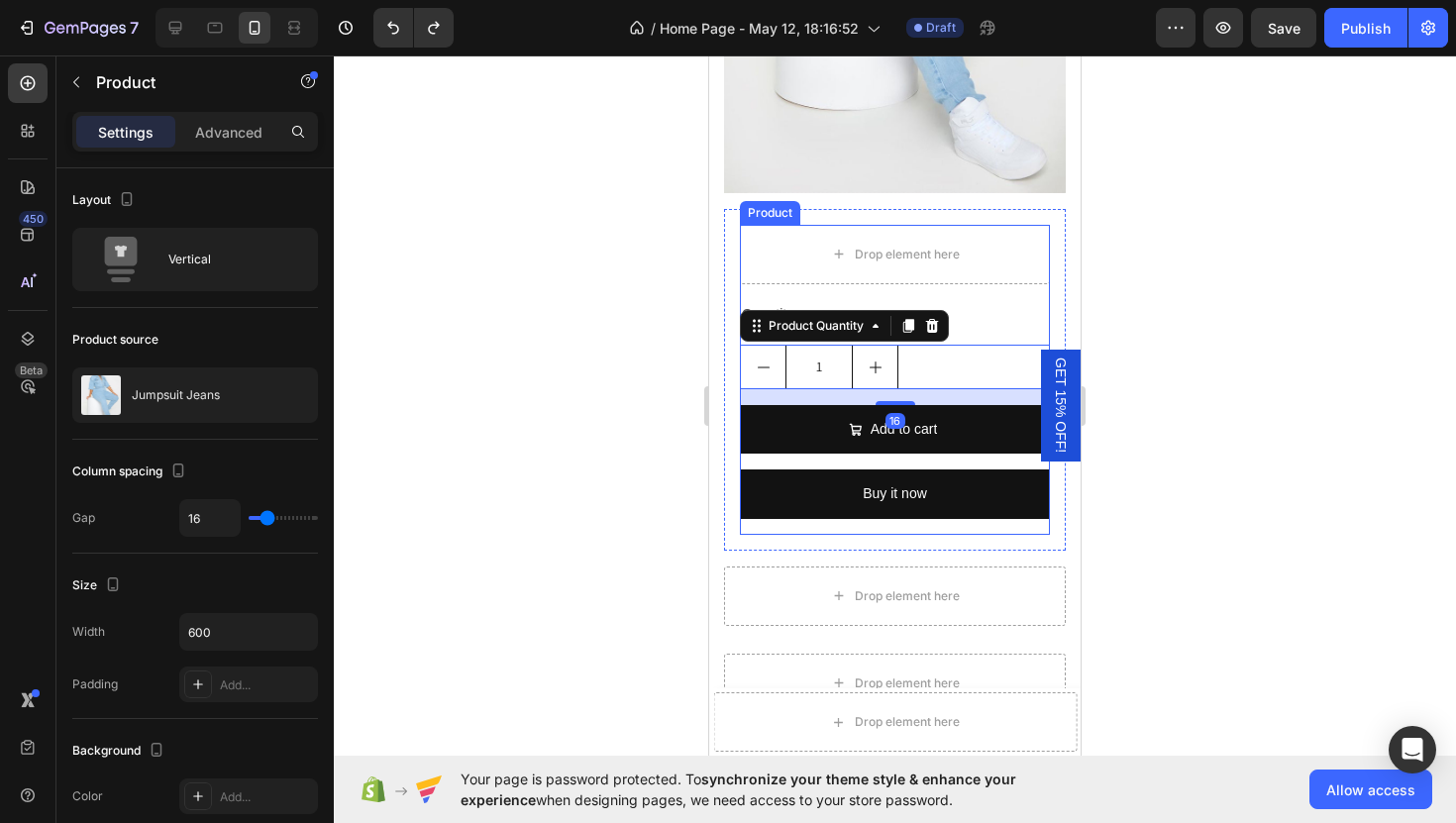 click on "Drop element here Quantity Text Block
1
Product Quantity   16
Add to cart Add to Cart Buy it now Dynamic Checkout Product" at bounding box center (894, 379) 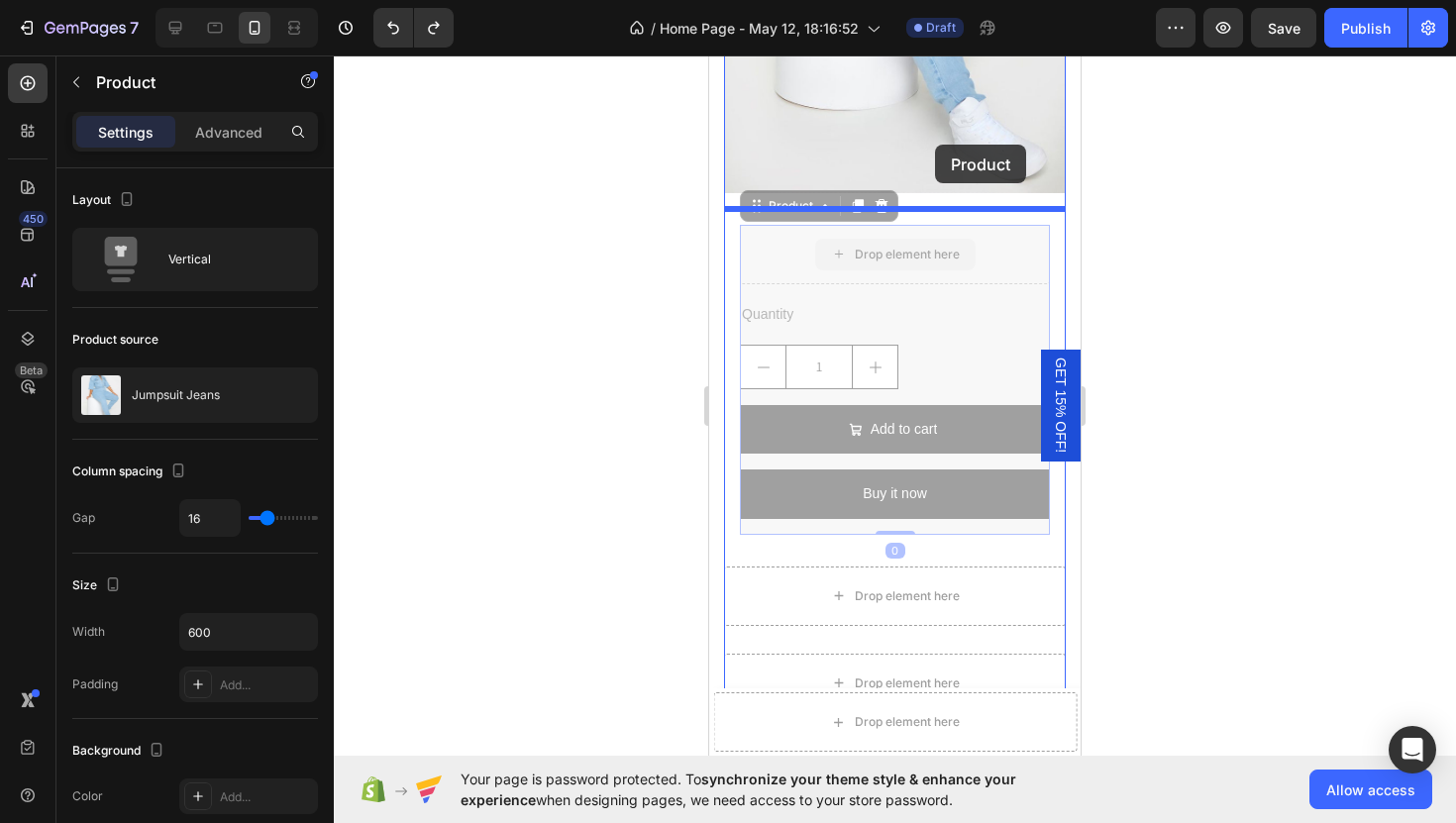 drag, startPoint x: 989, startPoint y: 297, endPoint x: 935, endPoint y: 145, distance: 161.30716 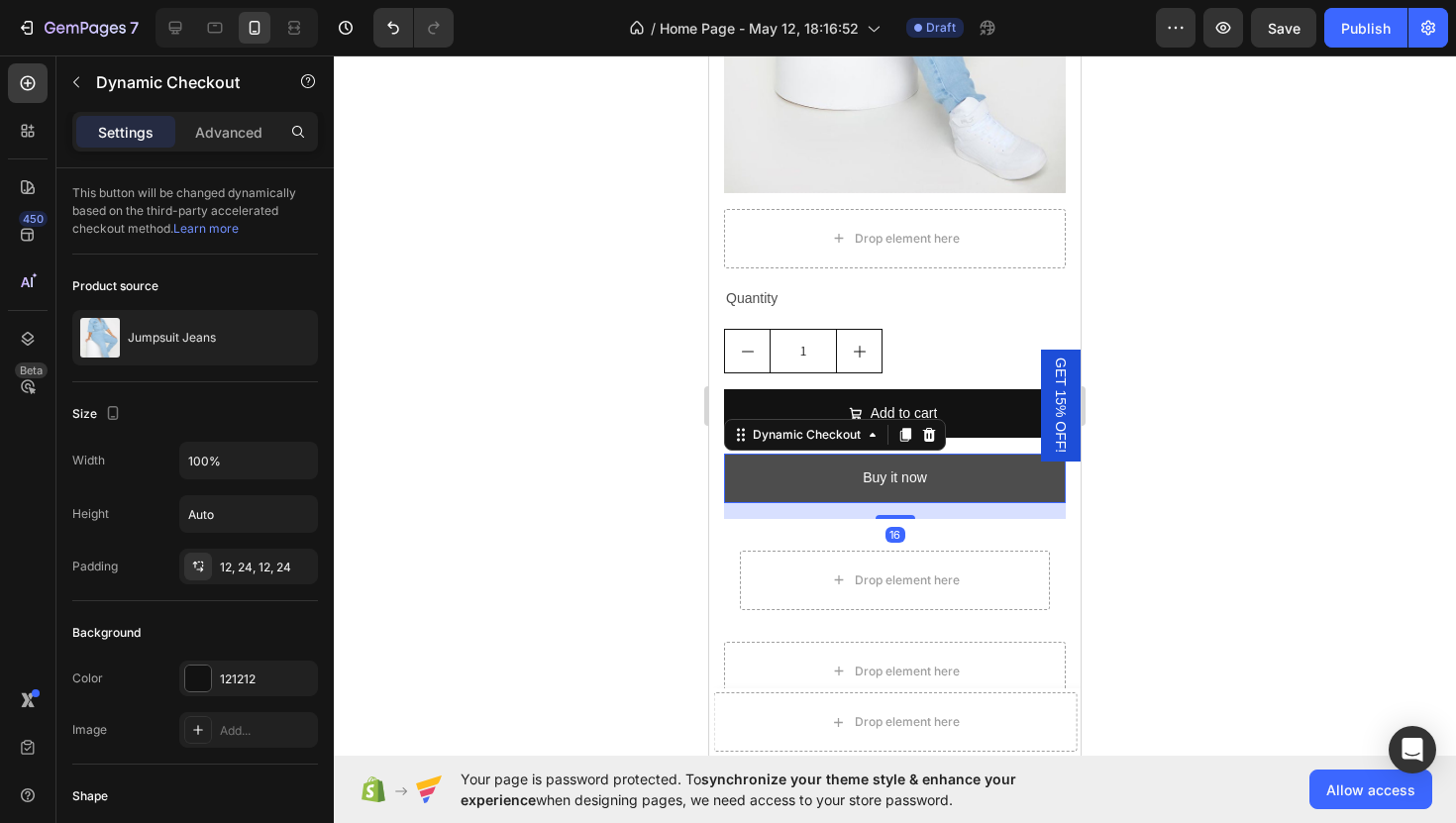 click on "Buy it now" at bounding box center (894, 477) 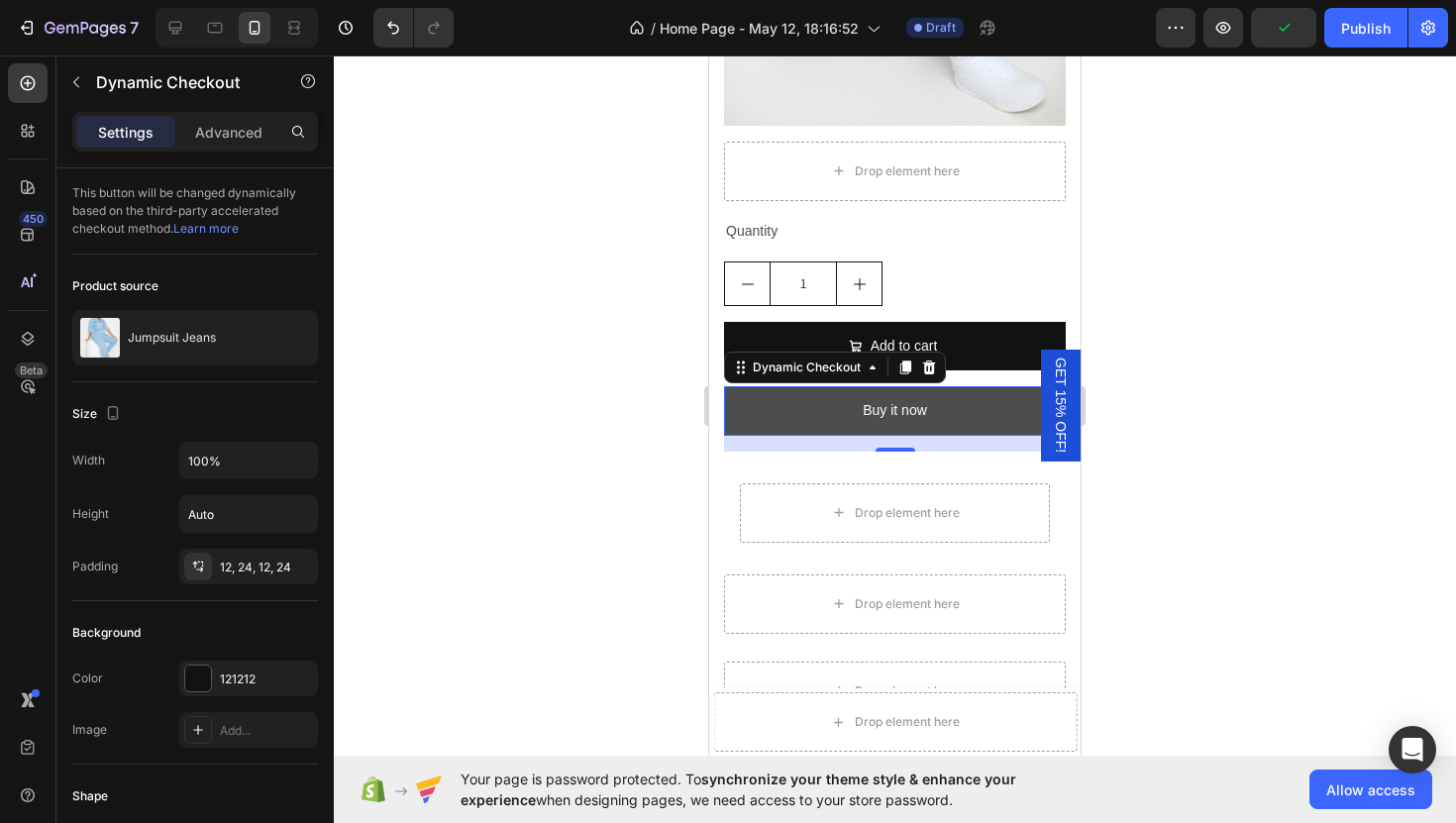 scroll, scrollTop: 2799, scrollLeft: 0, axis: vertical 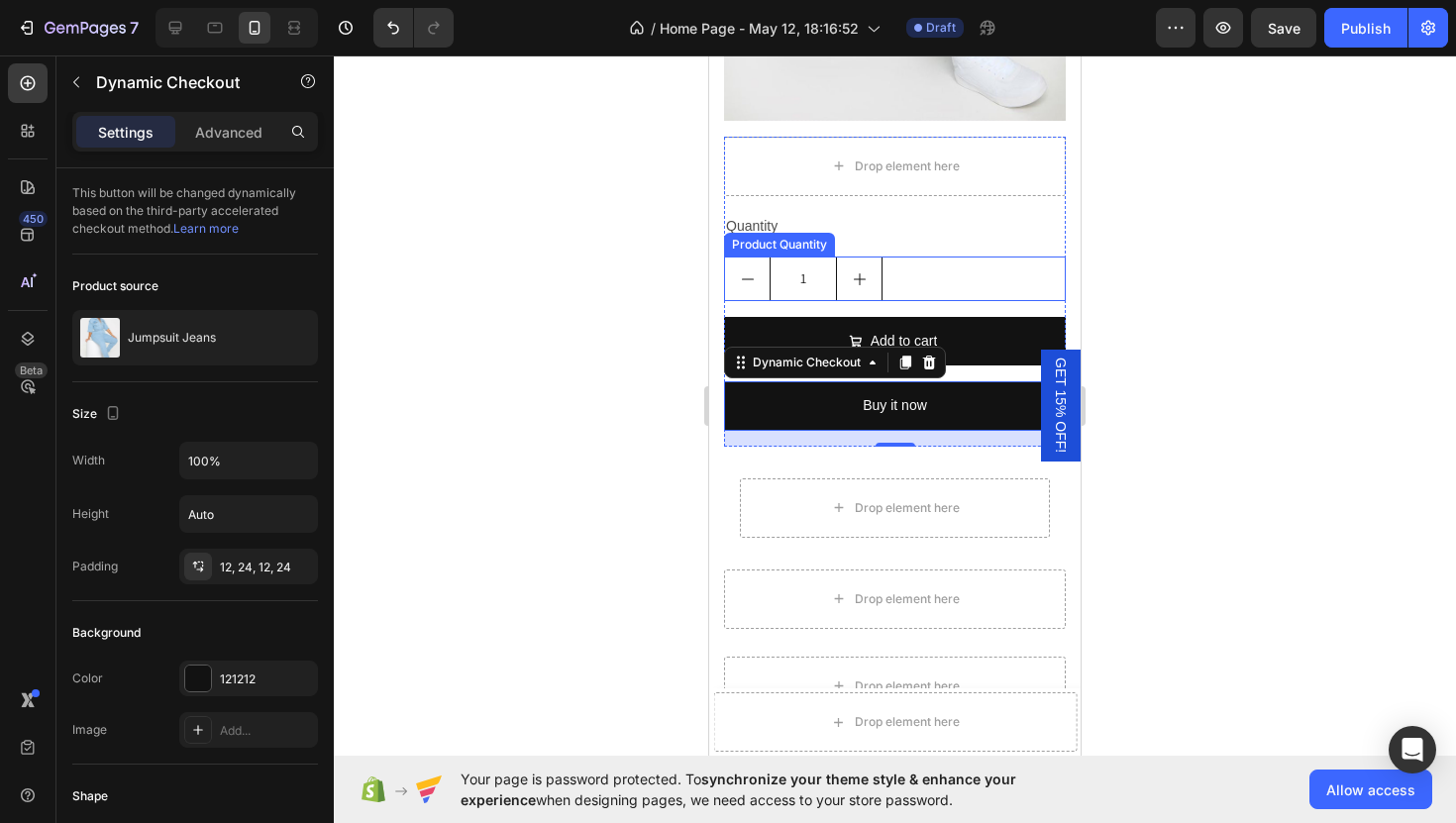 click 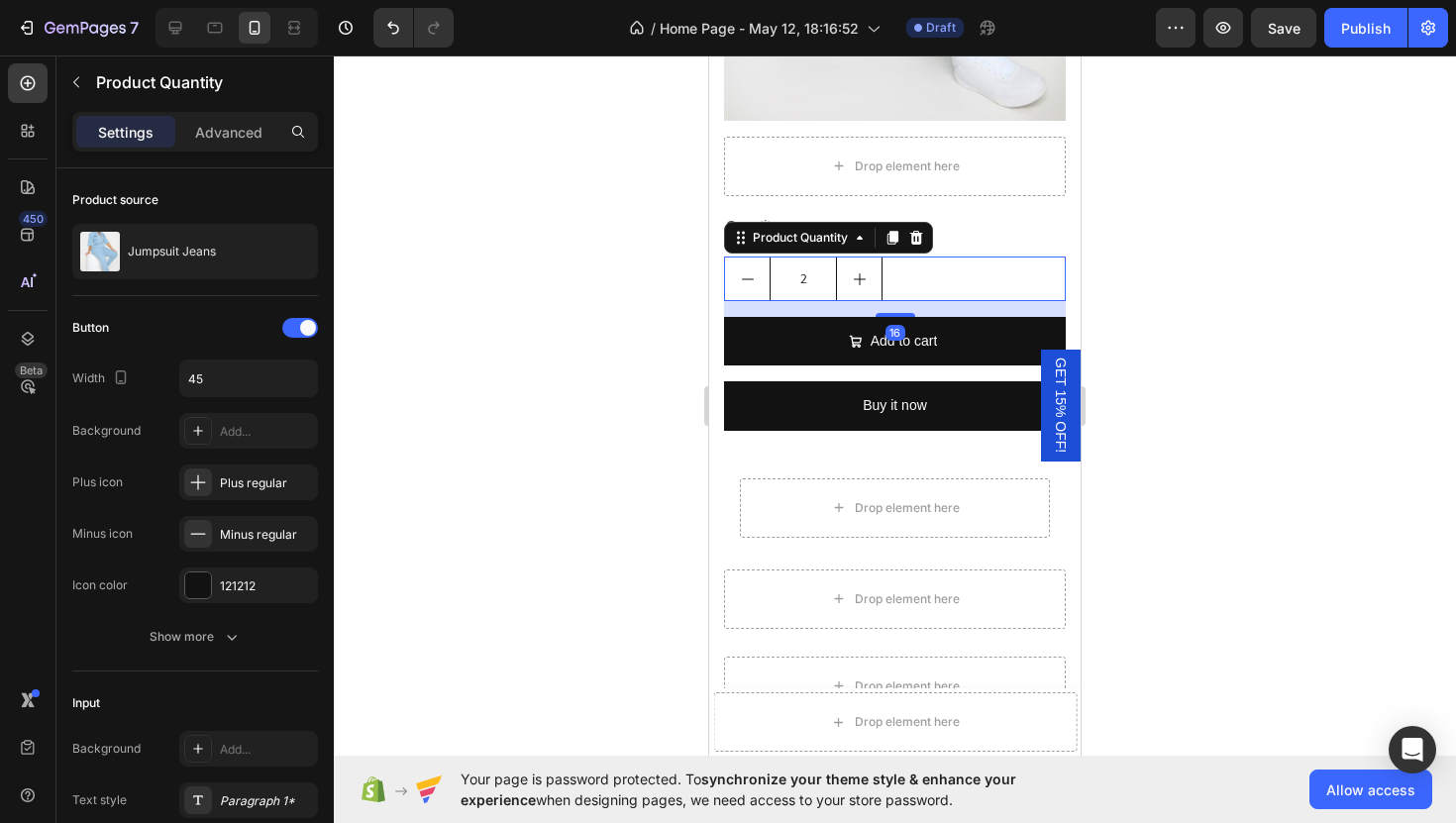 click 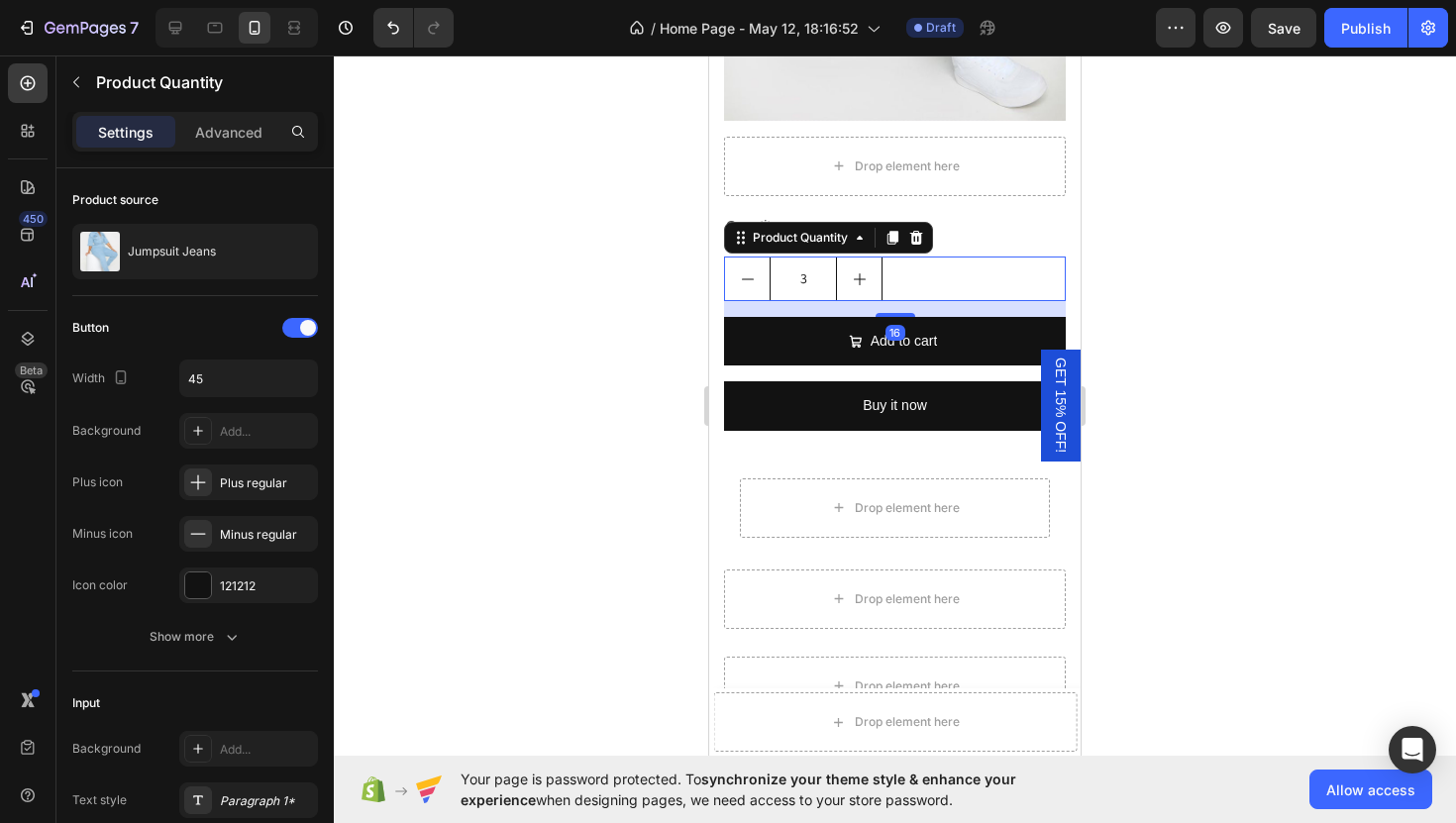 click 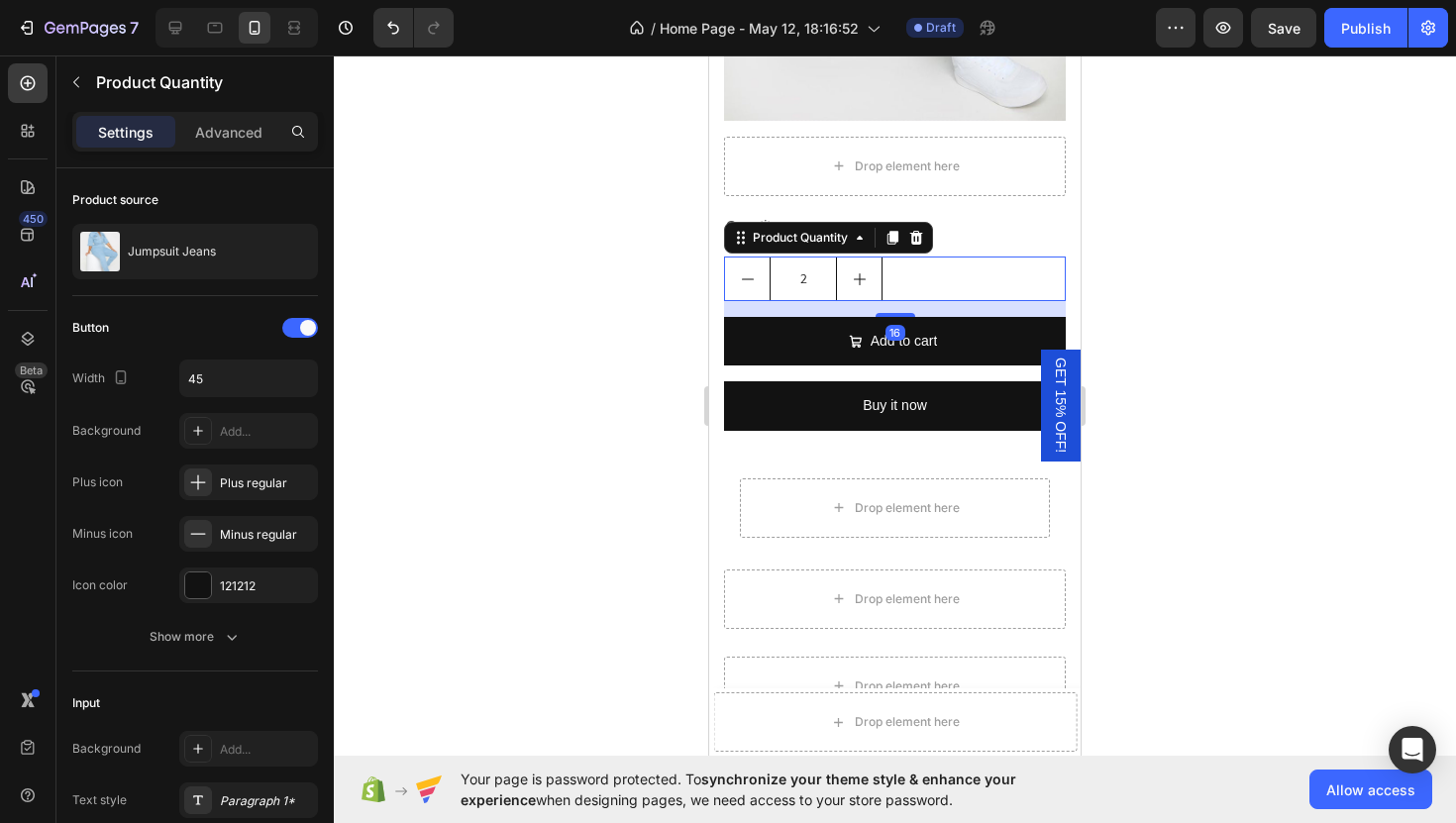 click 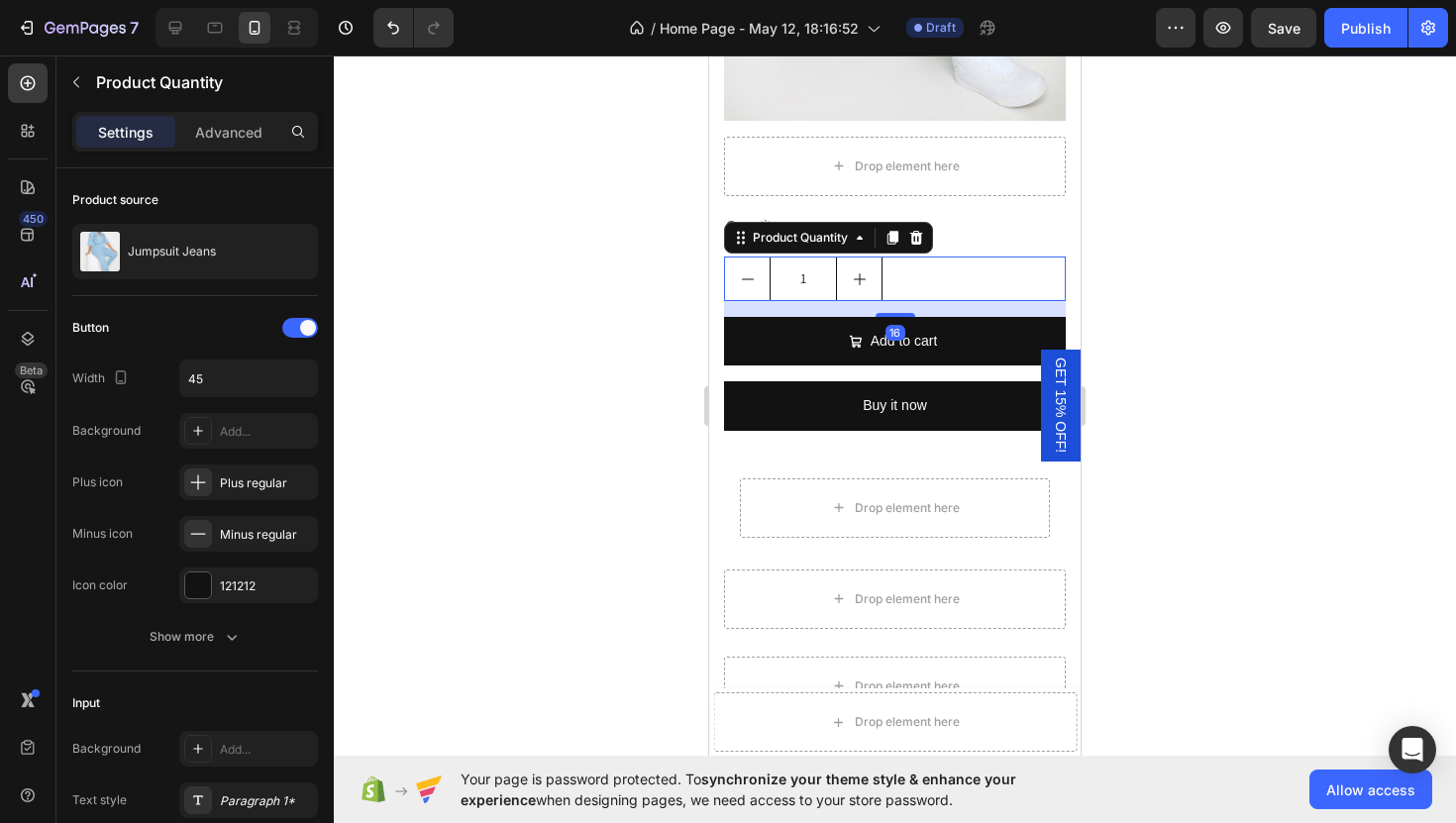 click 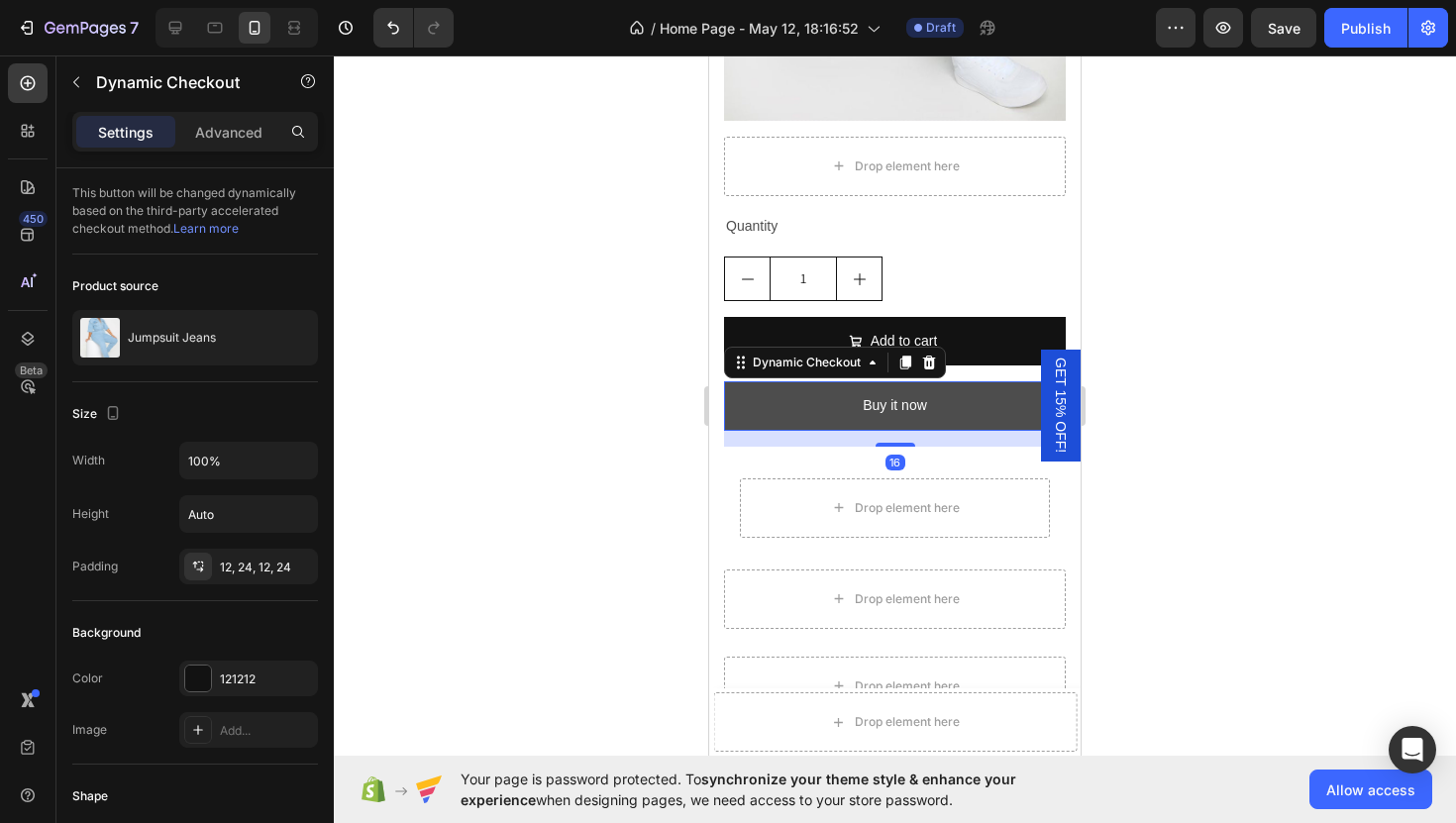 click on "Buy it now" at bounding box center [894, 405] 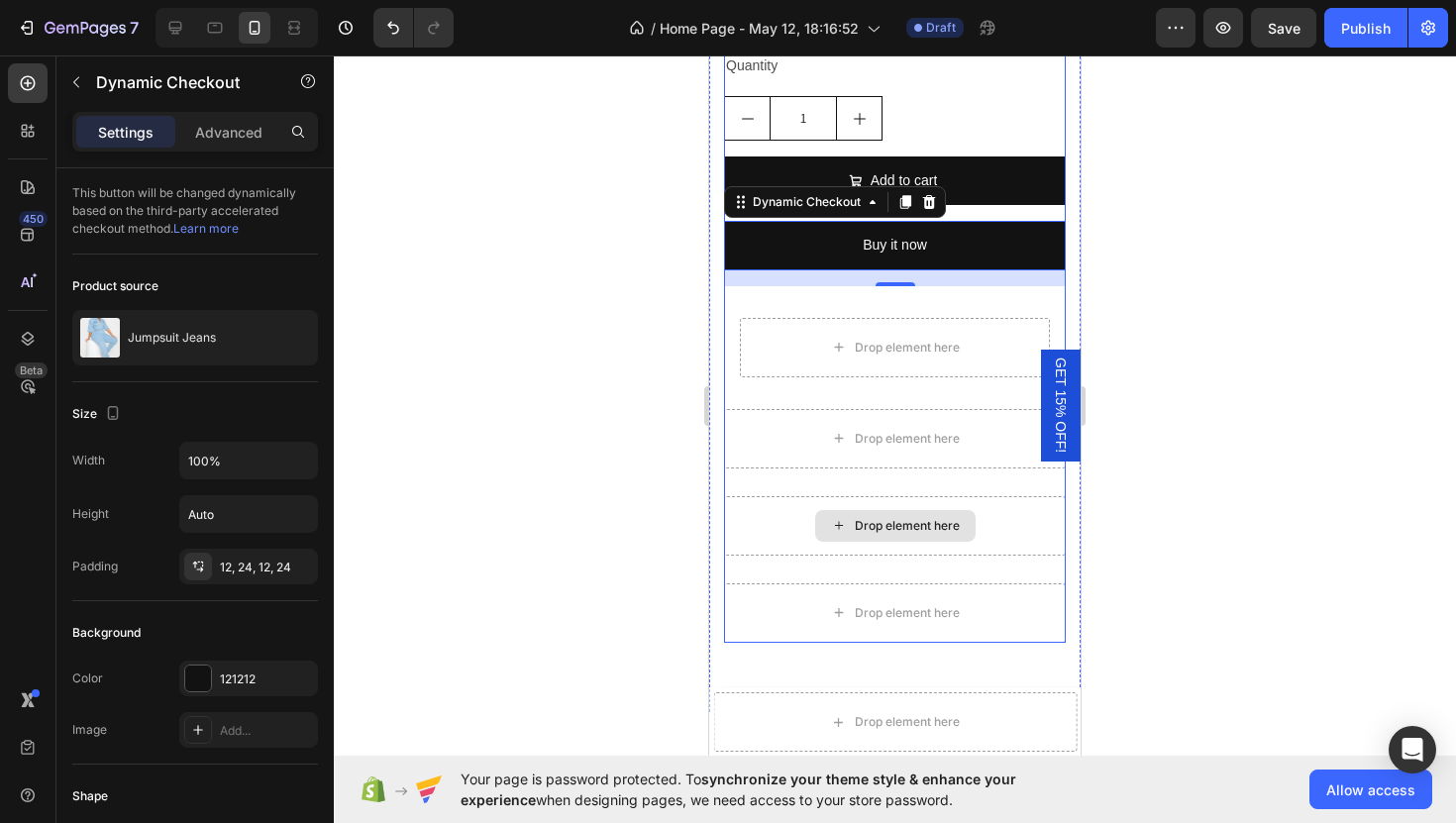 scroll, scrollTop: 2954, scrollLeft: 0, axis: vertical 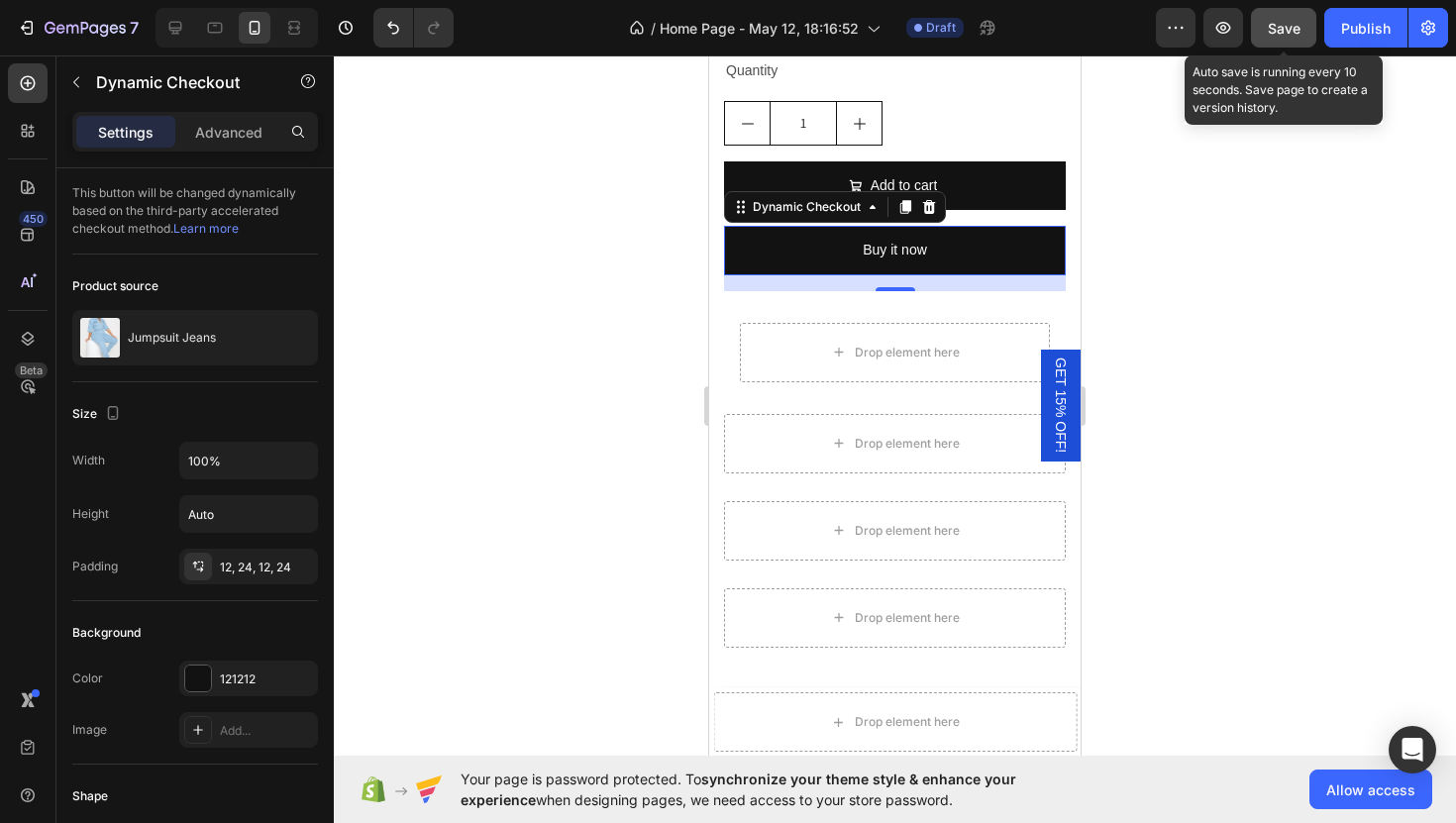 click on "Save" at bounding box center [1284, 28] 